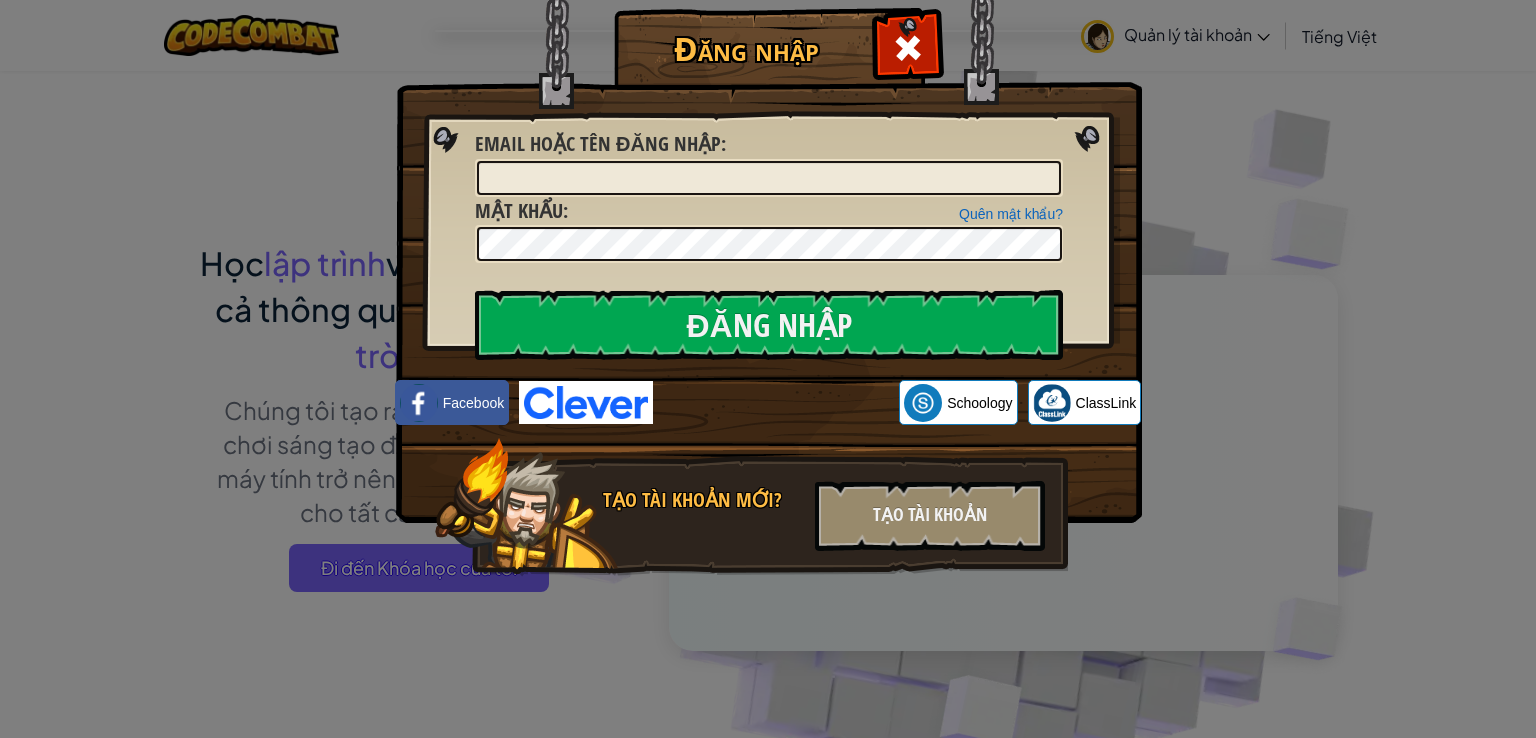 scroll, scrollTop: 0, scrollLeft: 0, axis: both 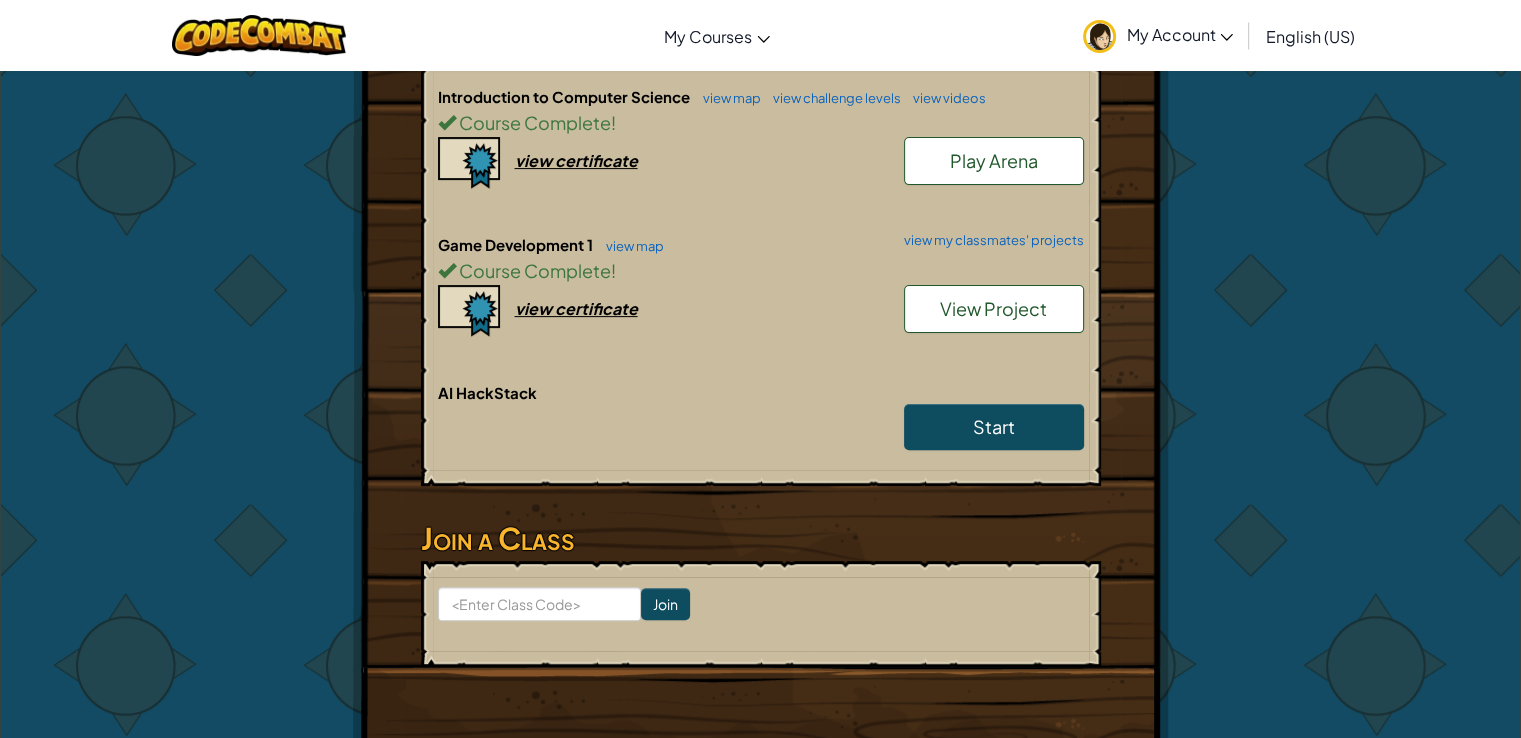 click on "View Project" at bounding box center (994, 309) 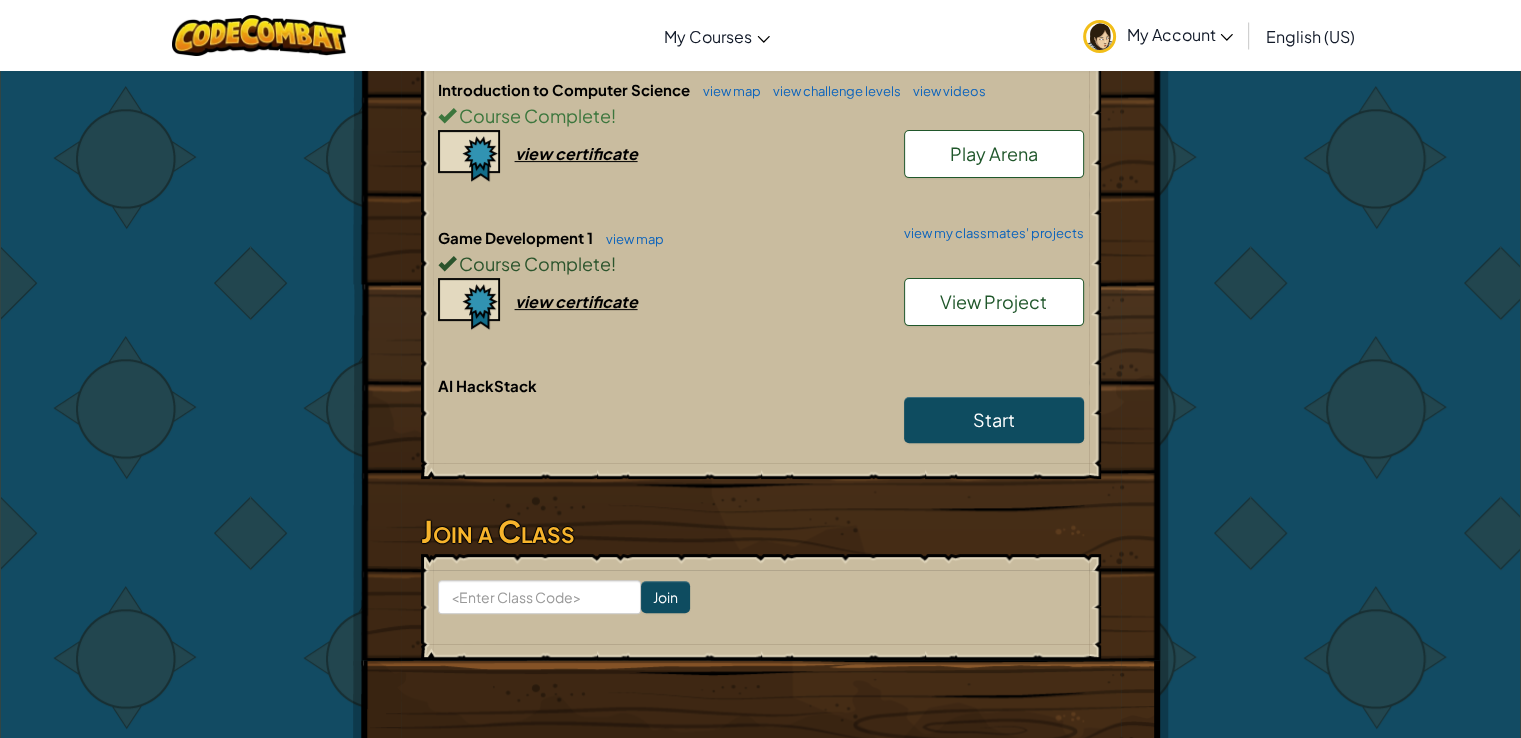 scroll, scrollTop: 543, scrollLeft: 0, axis: vertical 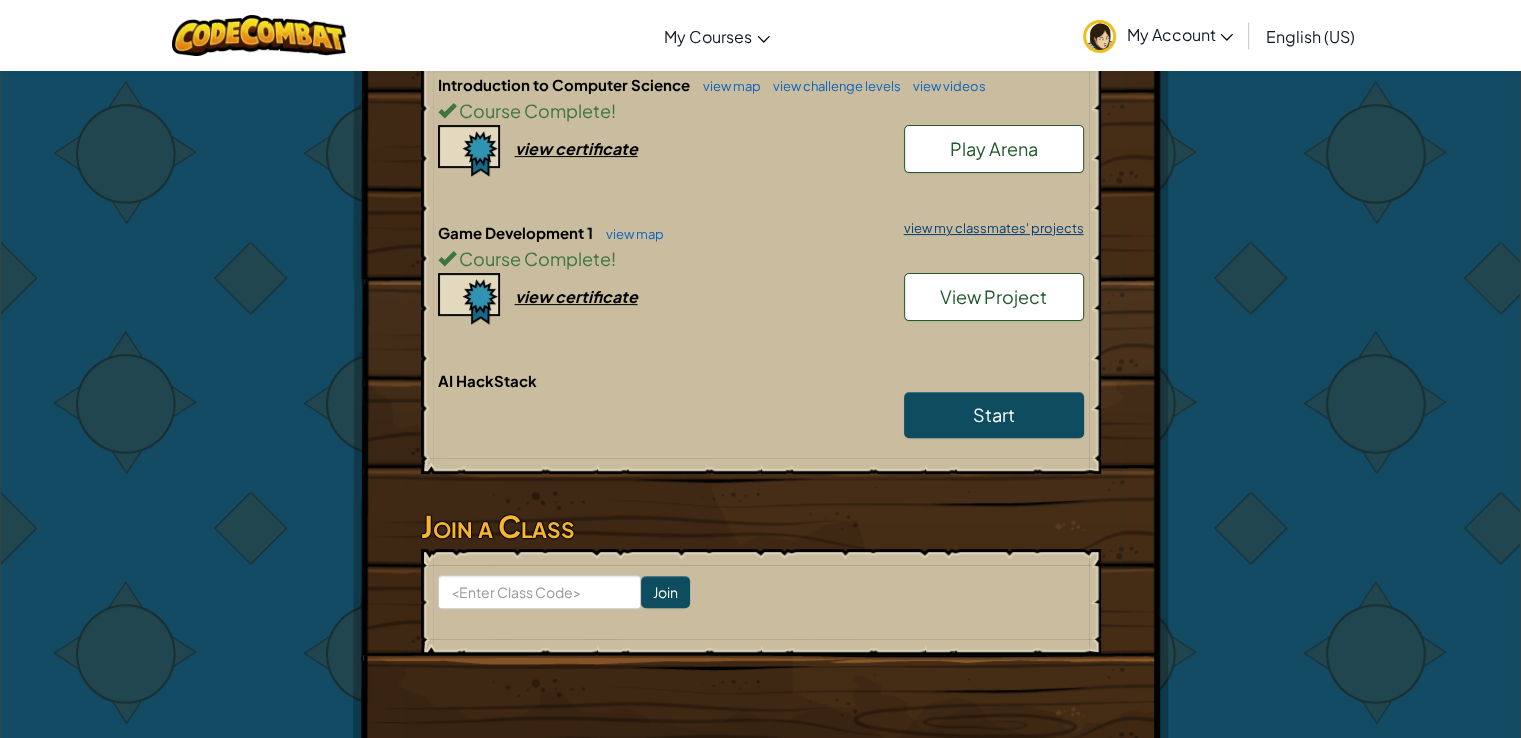 click on "view my classmates' projects" at bounding box center (989, 228) 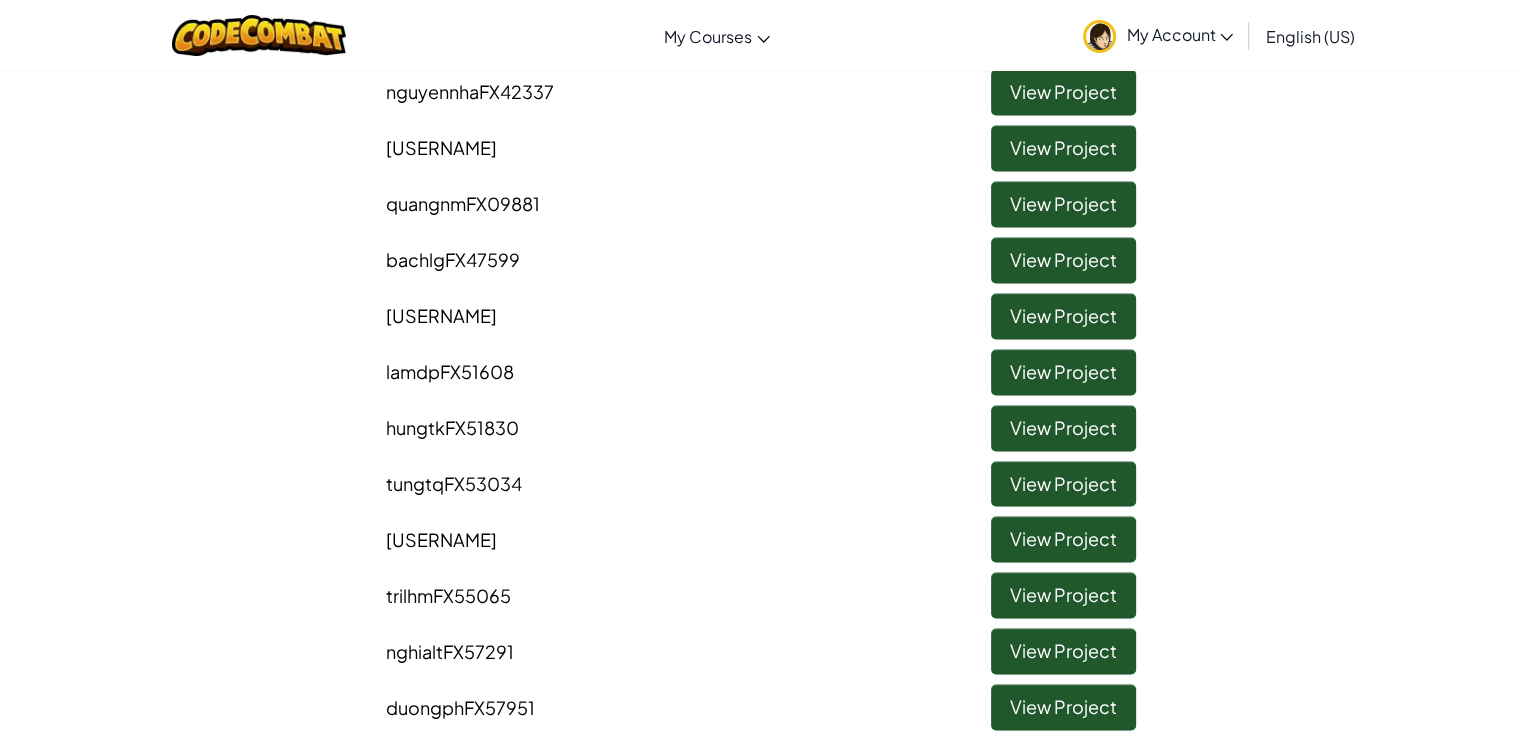 scroll, scrollTop: 2963, scrollLeft: 0, axis: vertical 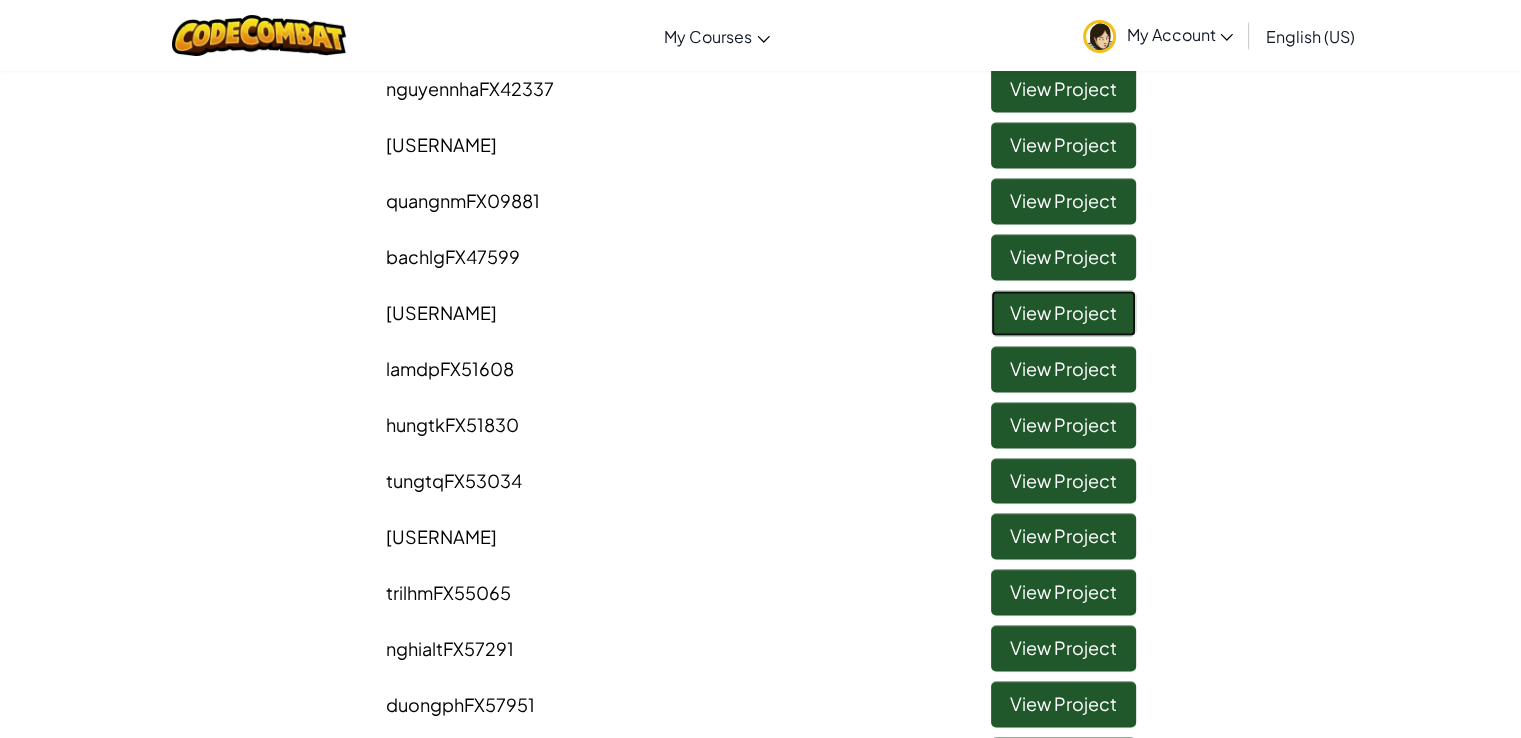 click on "View Project" at bounding box center [1063, 313] 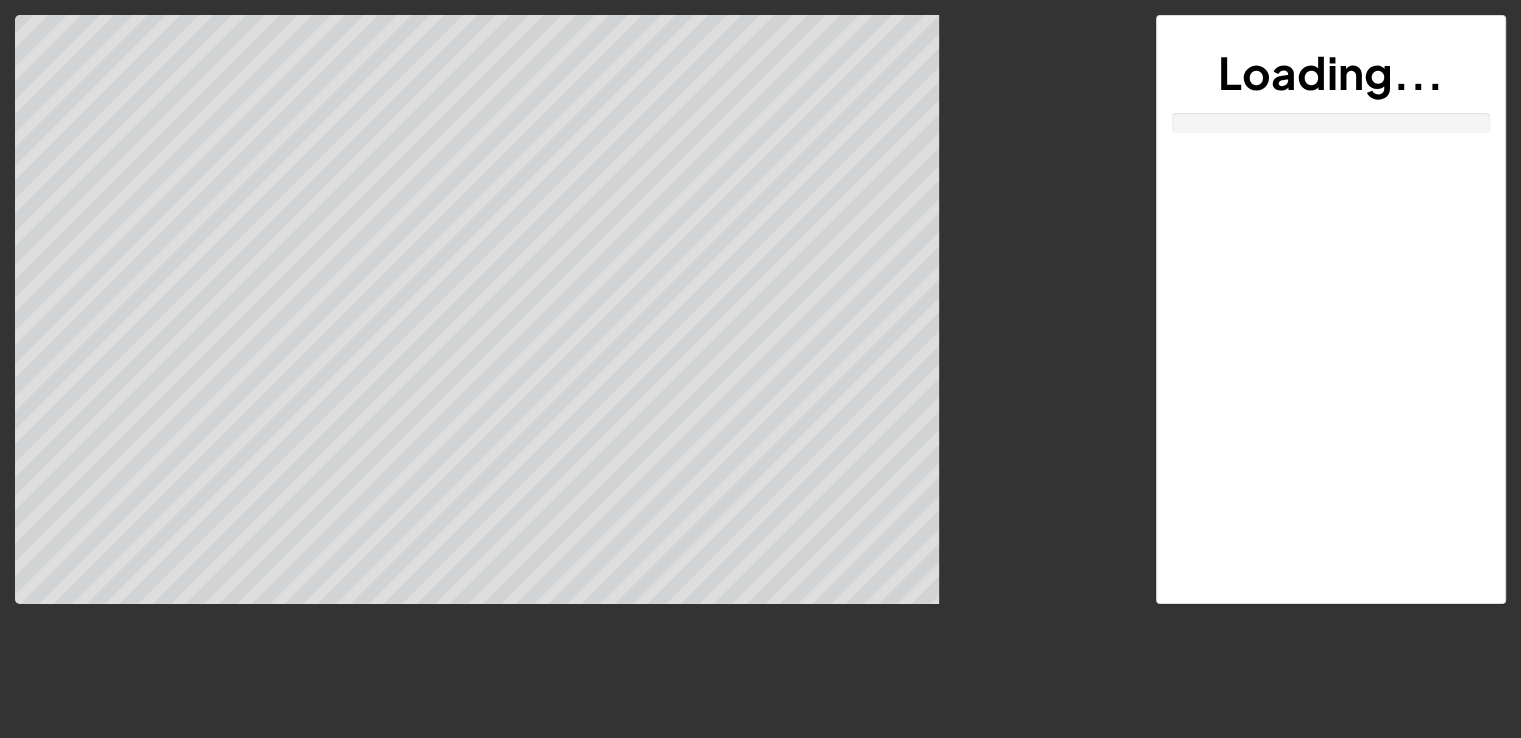 scroll, scrollTop: 0, scrollLeft: 0, axis: both 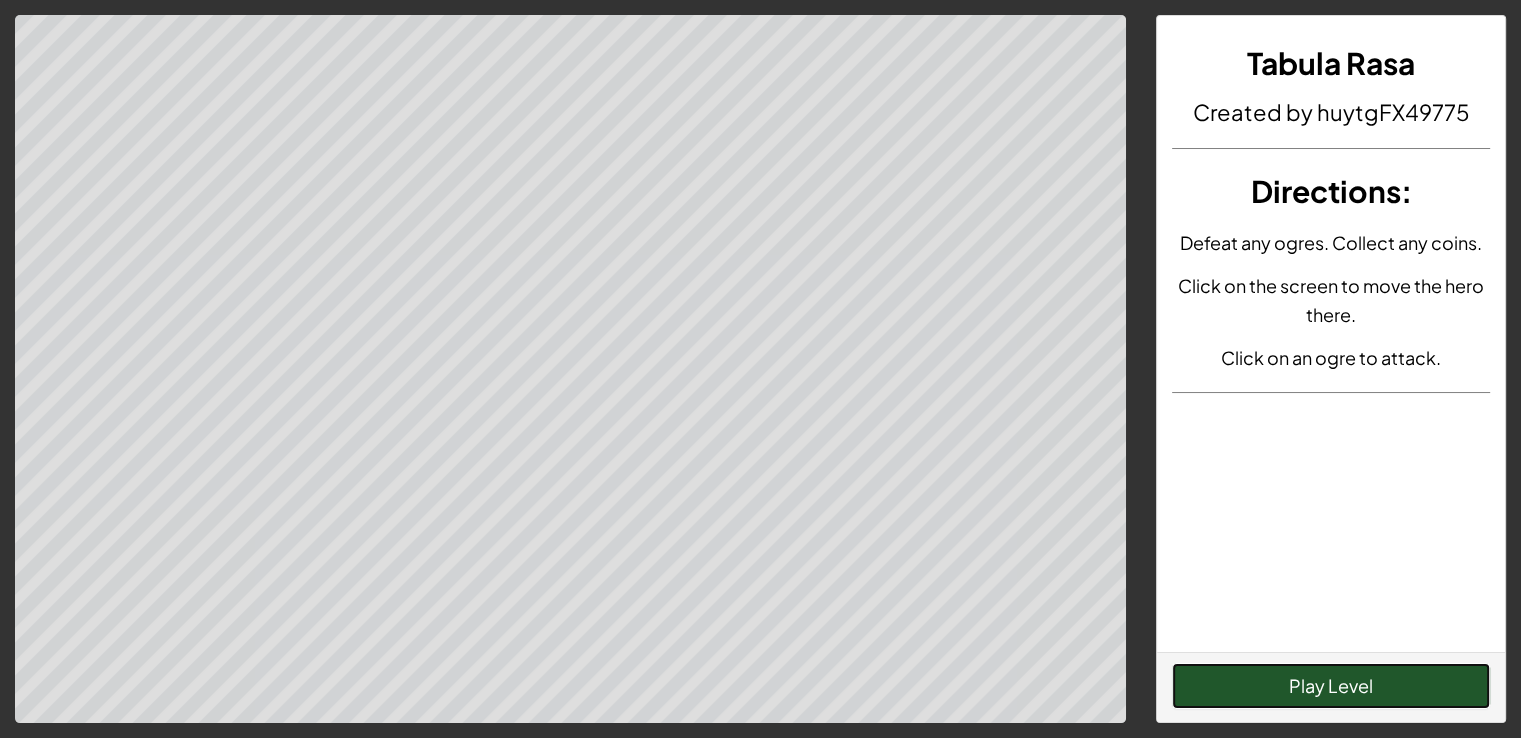click on "Play Level" at bounding box center [1331, 686] 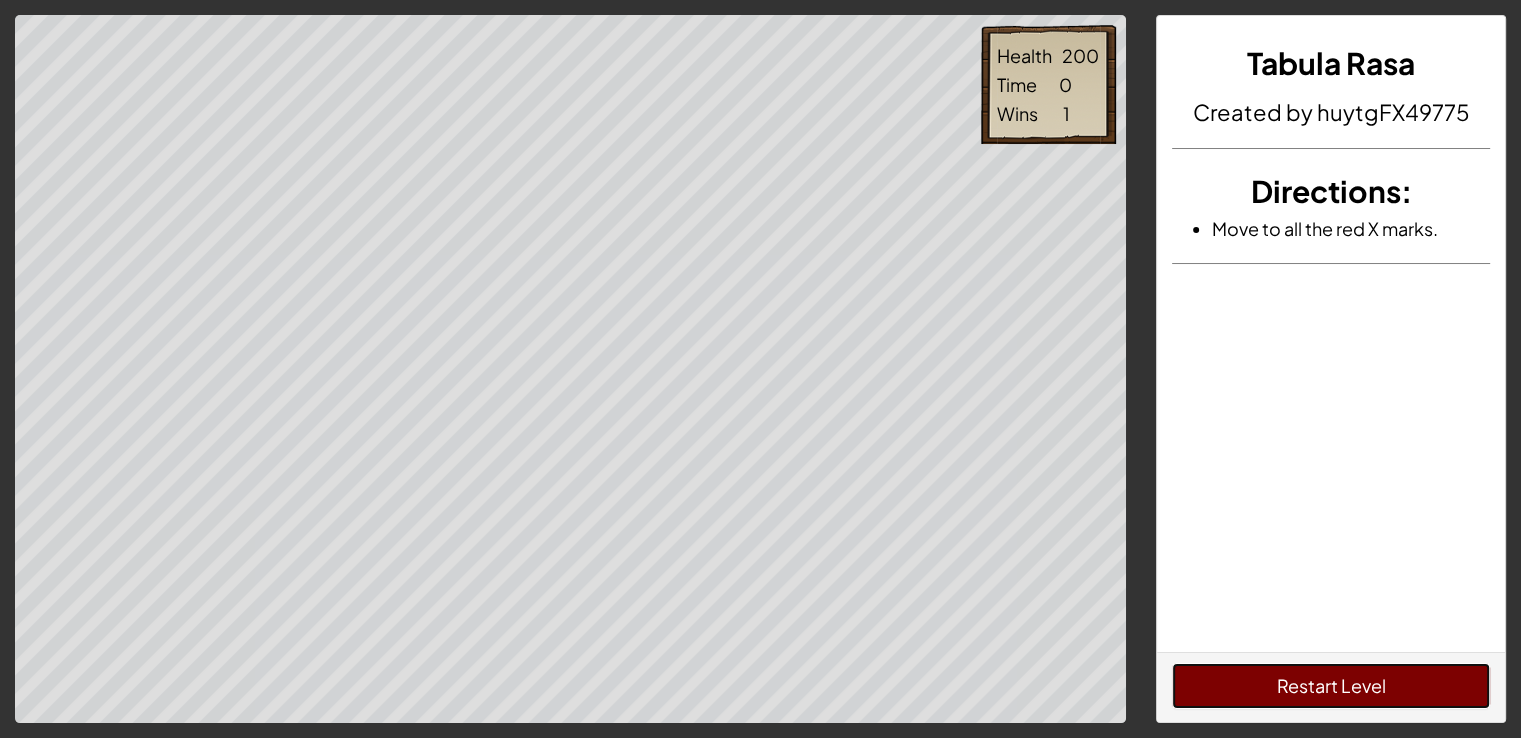 type 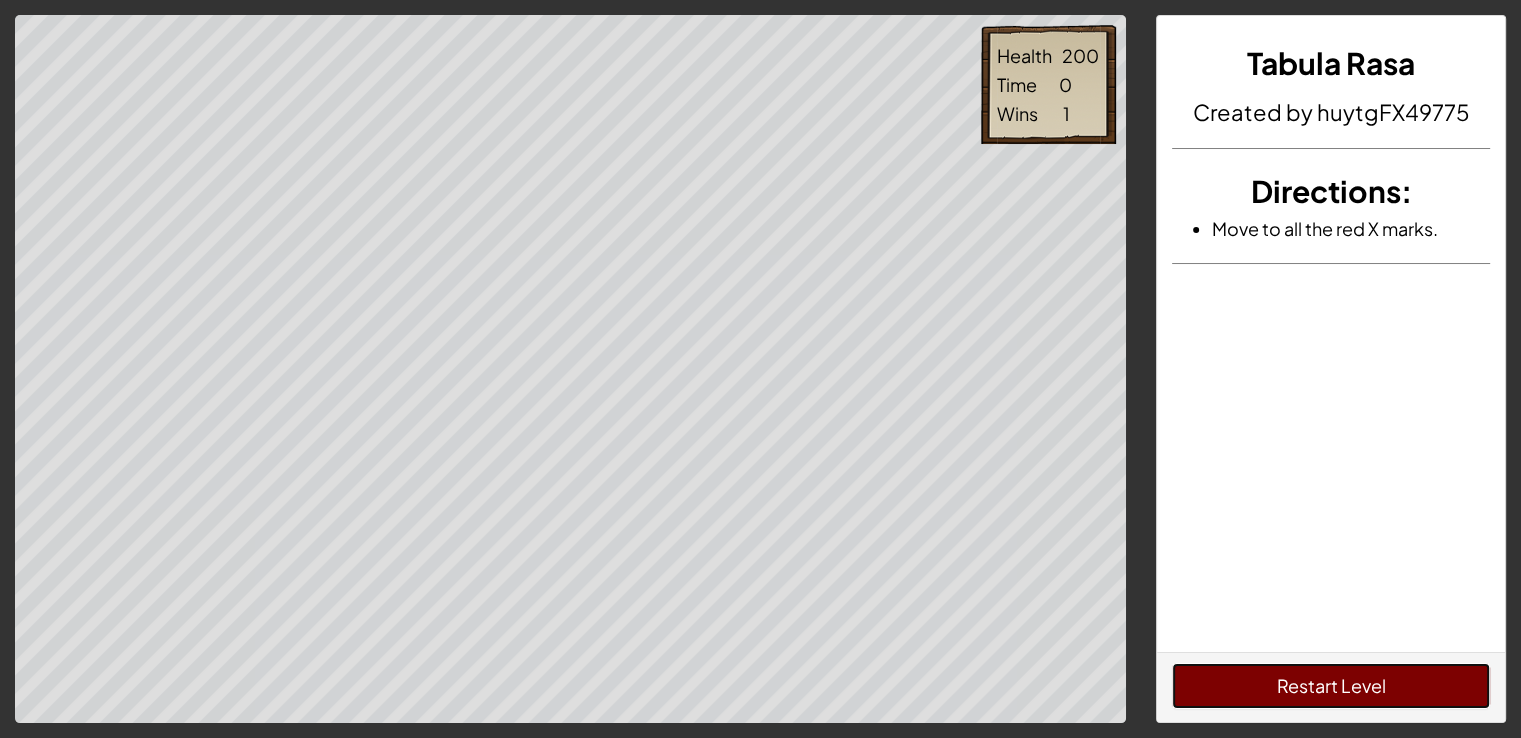 click on "Restart Level" at bounding box center [1331, 686] 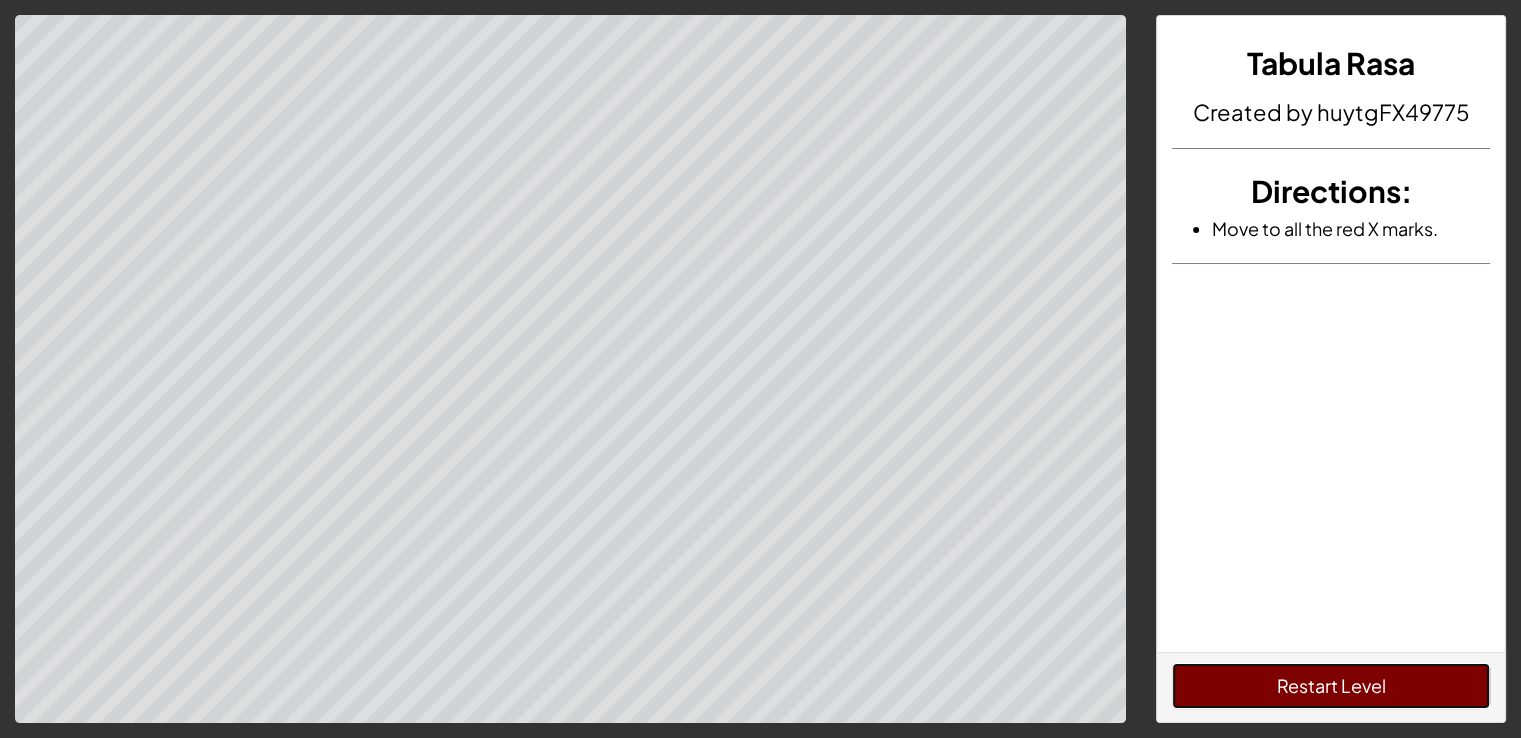 click on "Restart Level" at bounding box center [1331, 686] 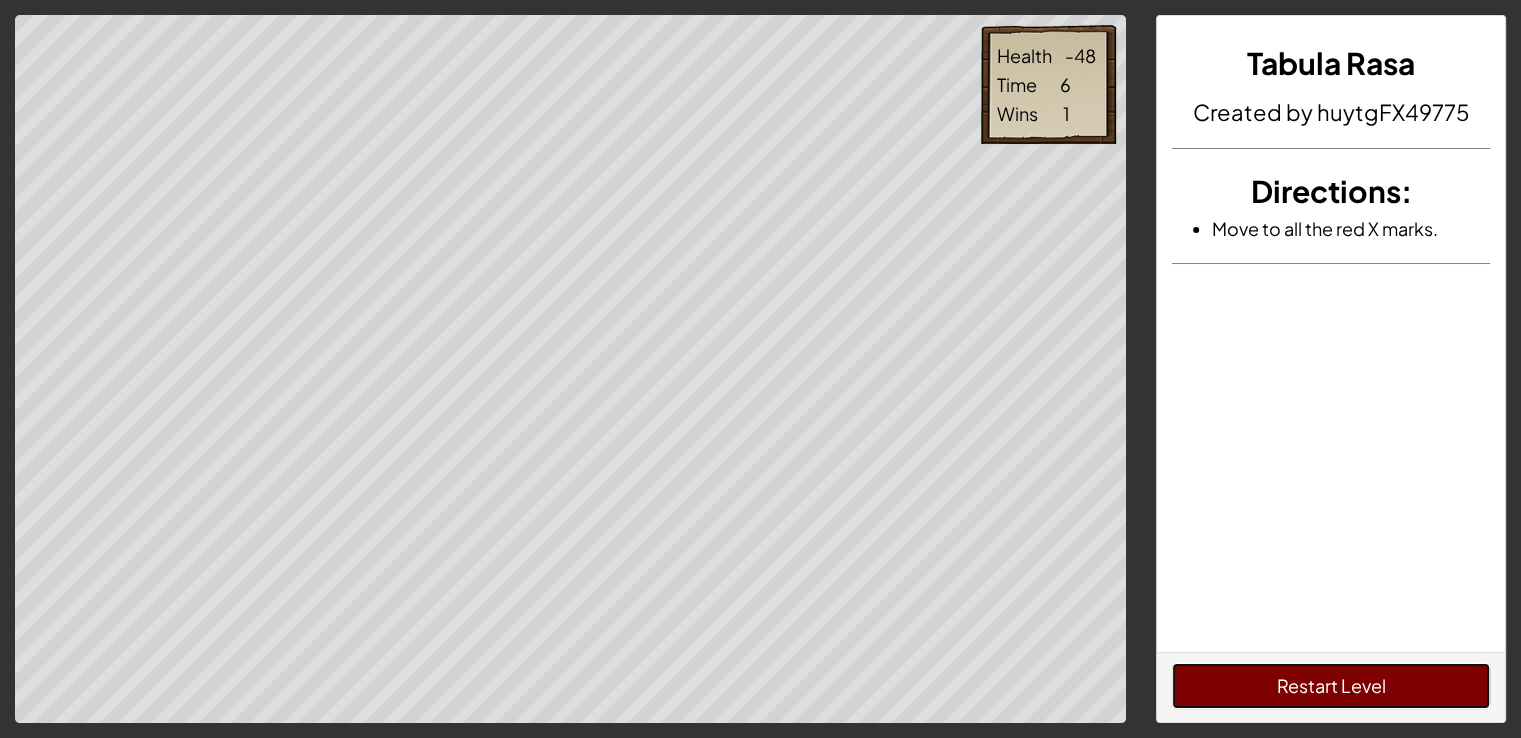 click on "Restart Level" at bounding box center (1331, 686) 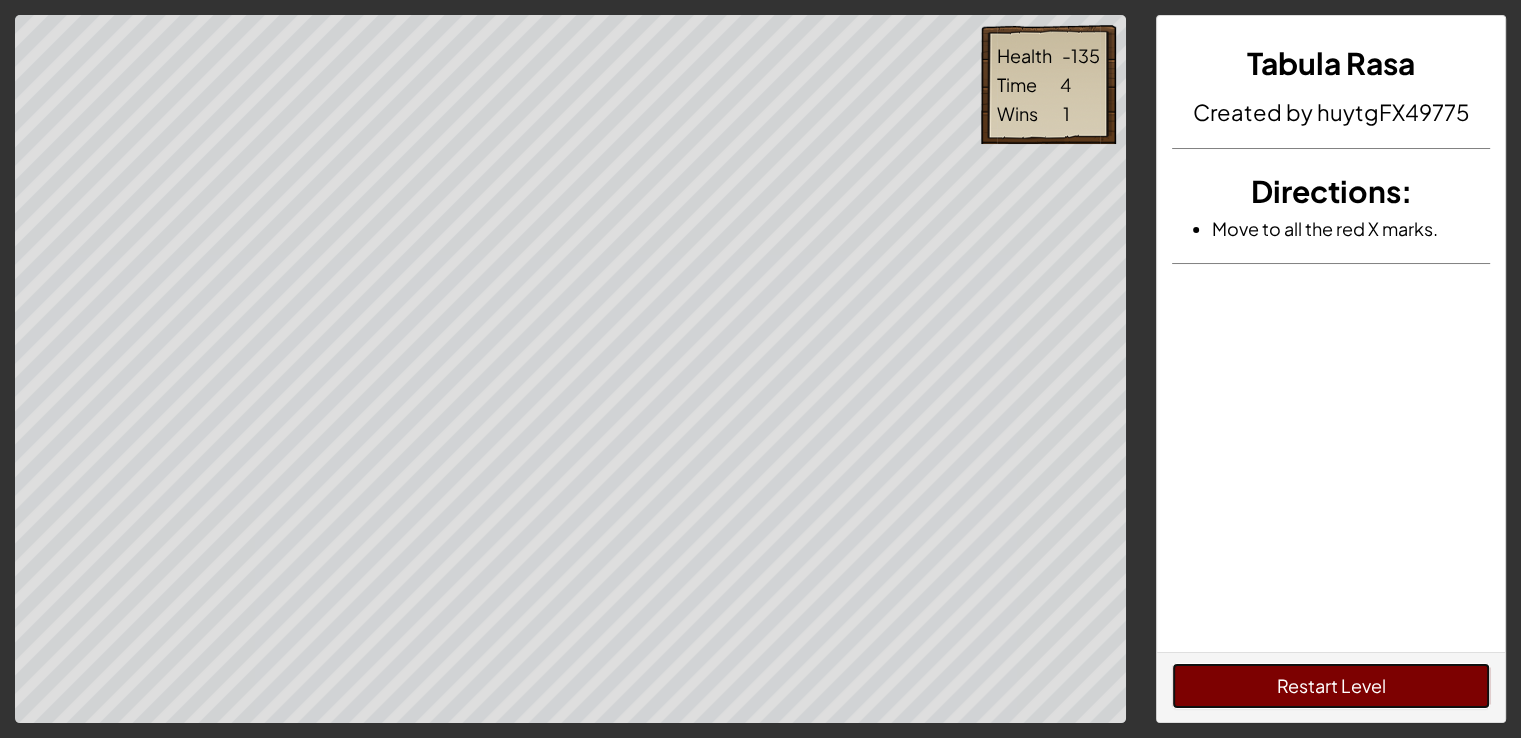 click on "Restart Level" at bounding box center [1331, 686] 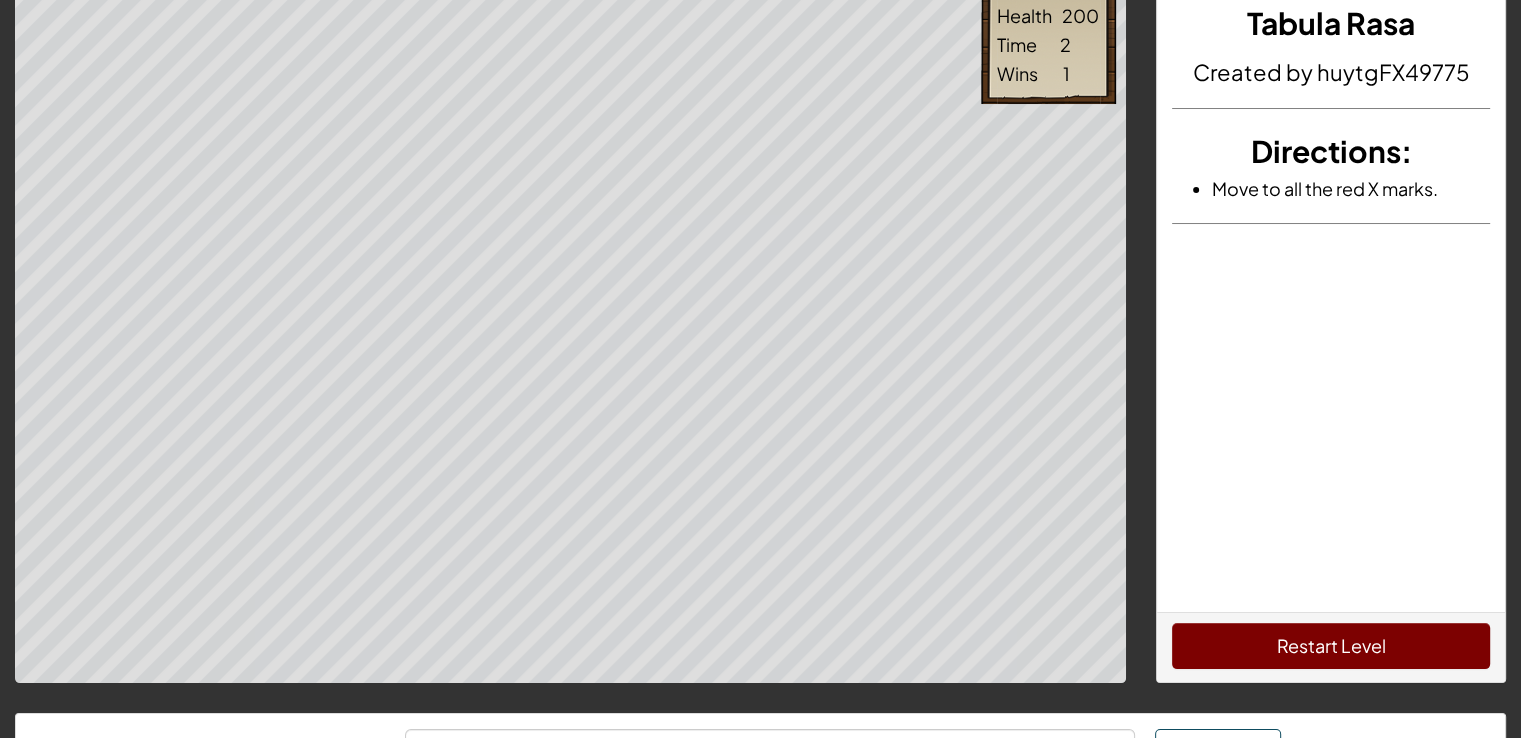 scroll, scrollTop: 0, scrollLeft: 0, axis: both 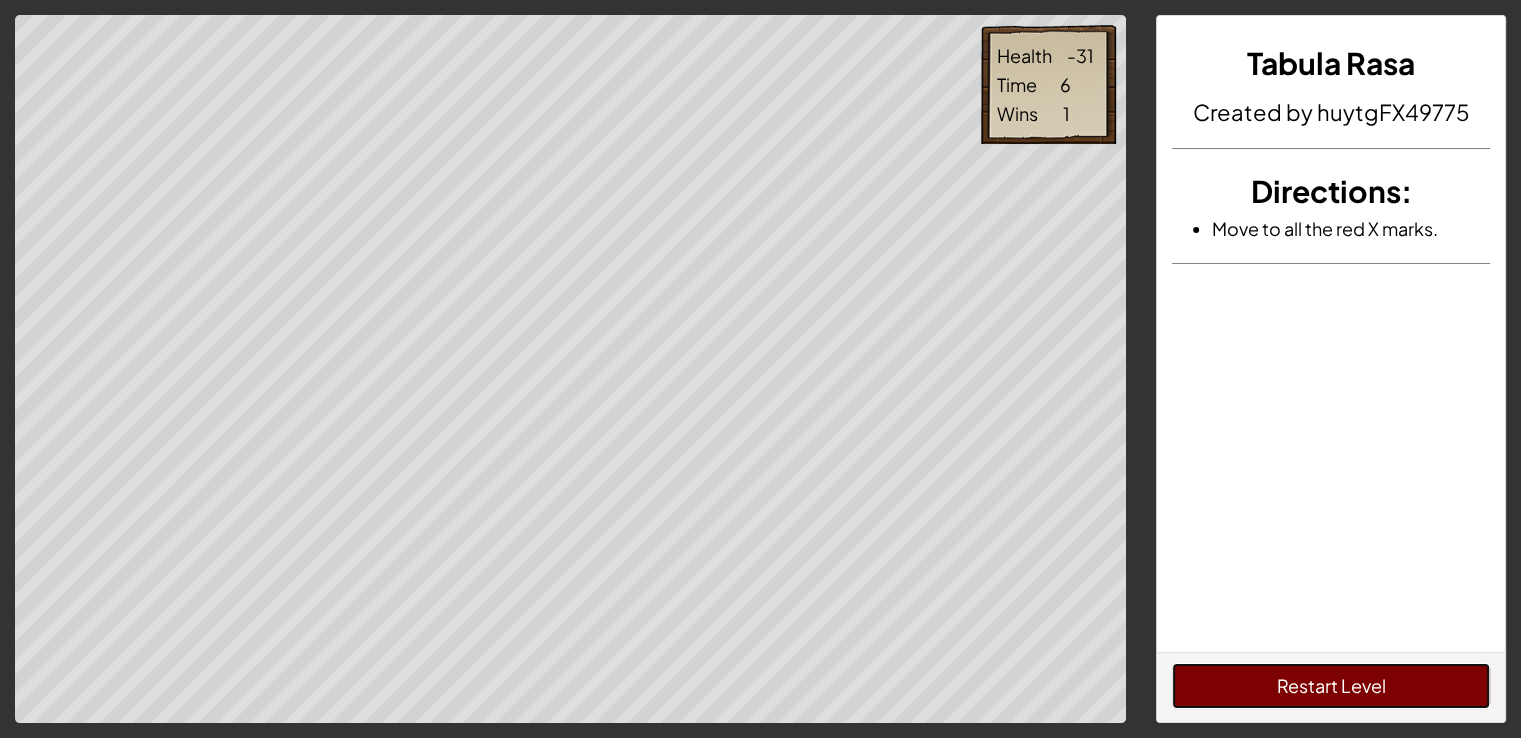 click on "Restart Level" at bounding box center (1331, 686) 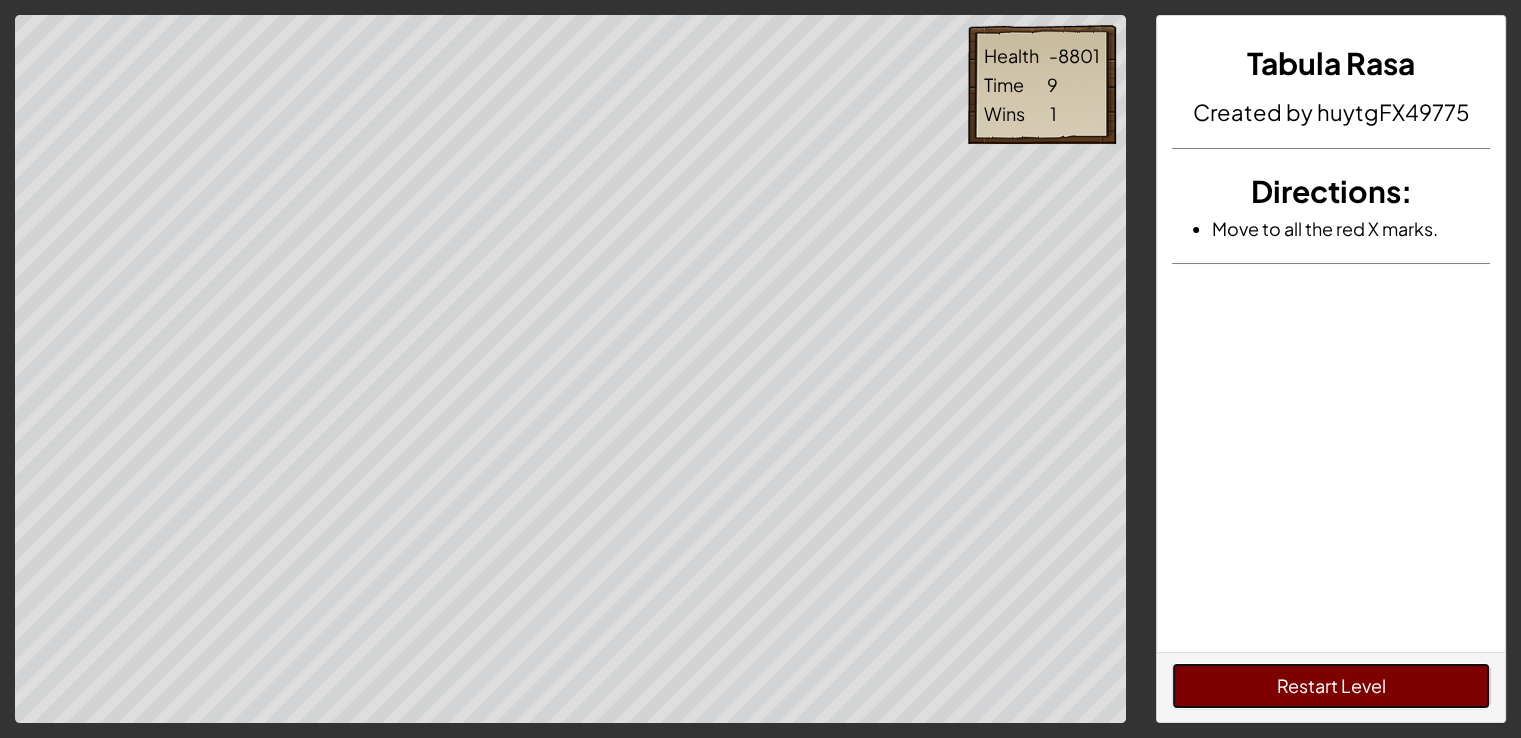 click on "Restart Level" at bounding box center (1331, 686) 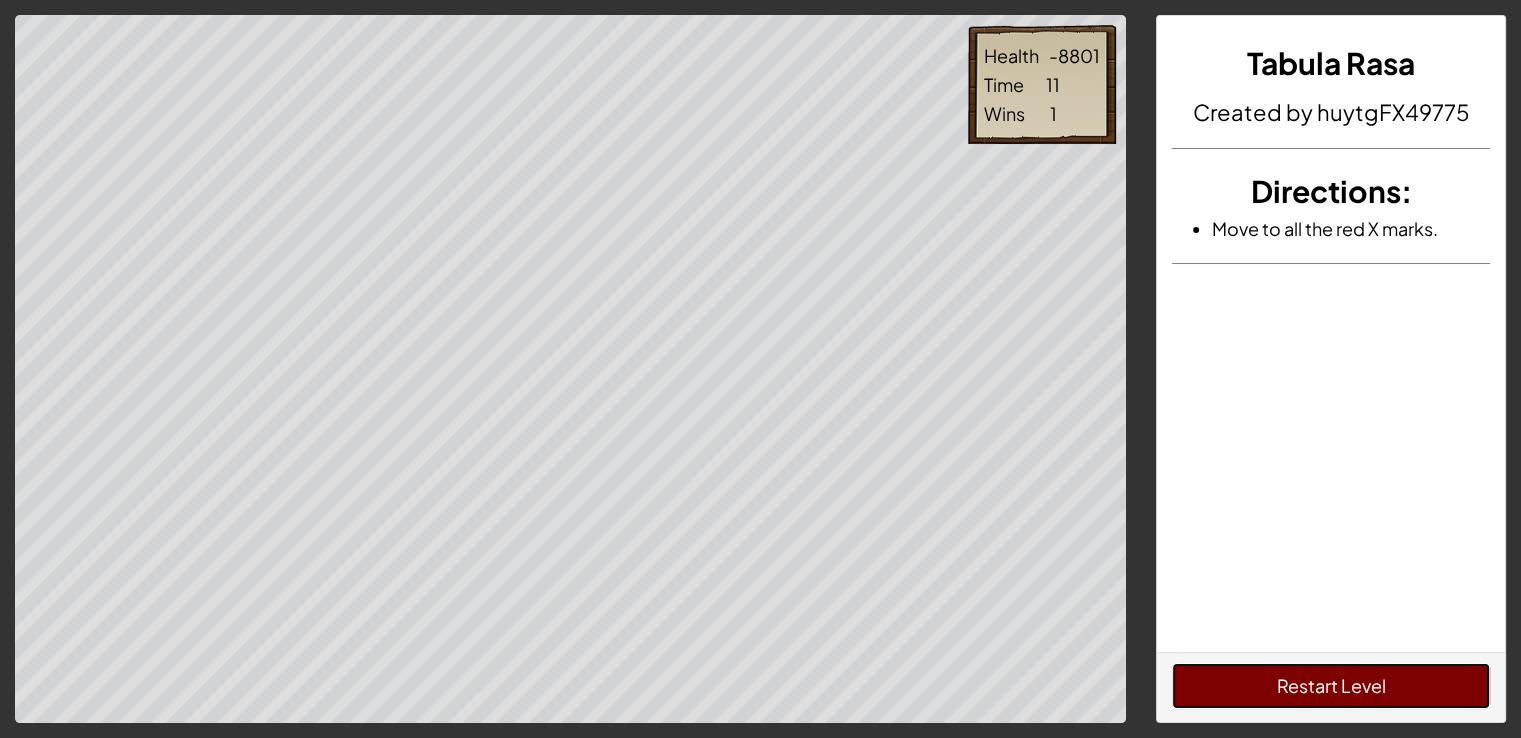 click on "Restart Level" at bounding box center [1331, 686] 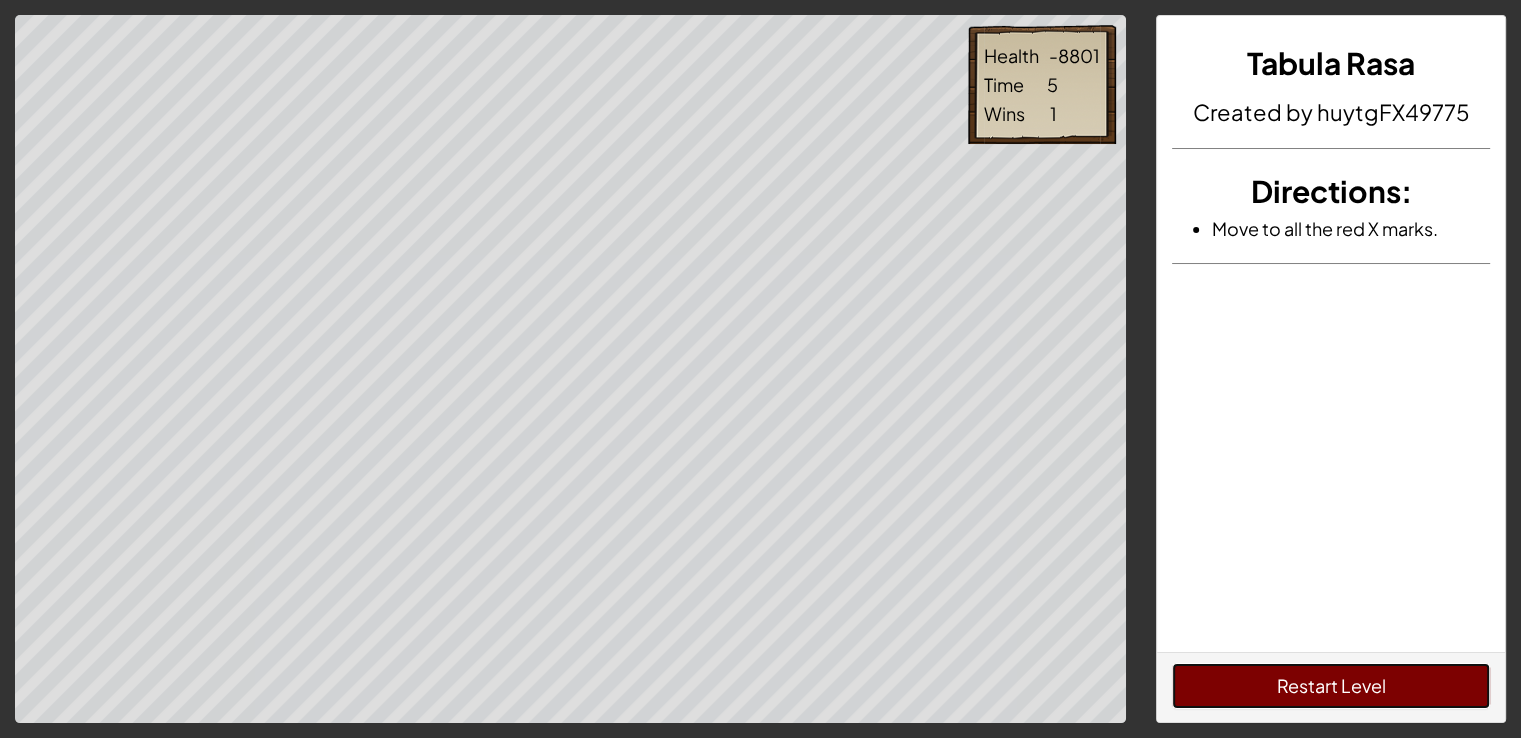 click on "Restart Level" at bounding box center [1331, 686] 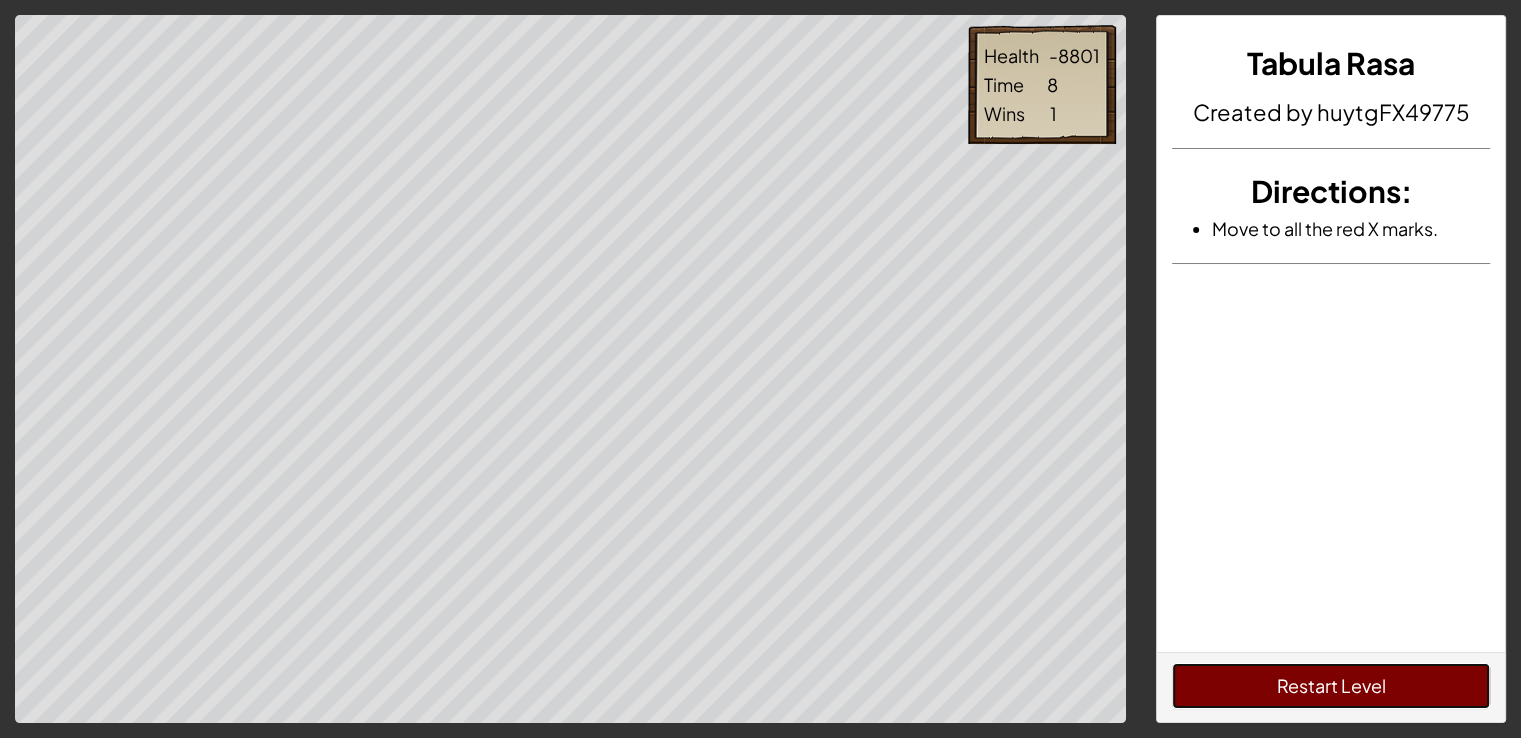 click on "Restart Level" at bounding box center [1331, 686] 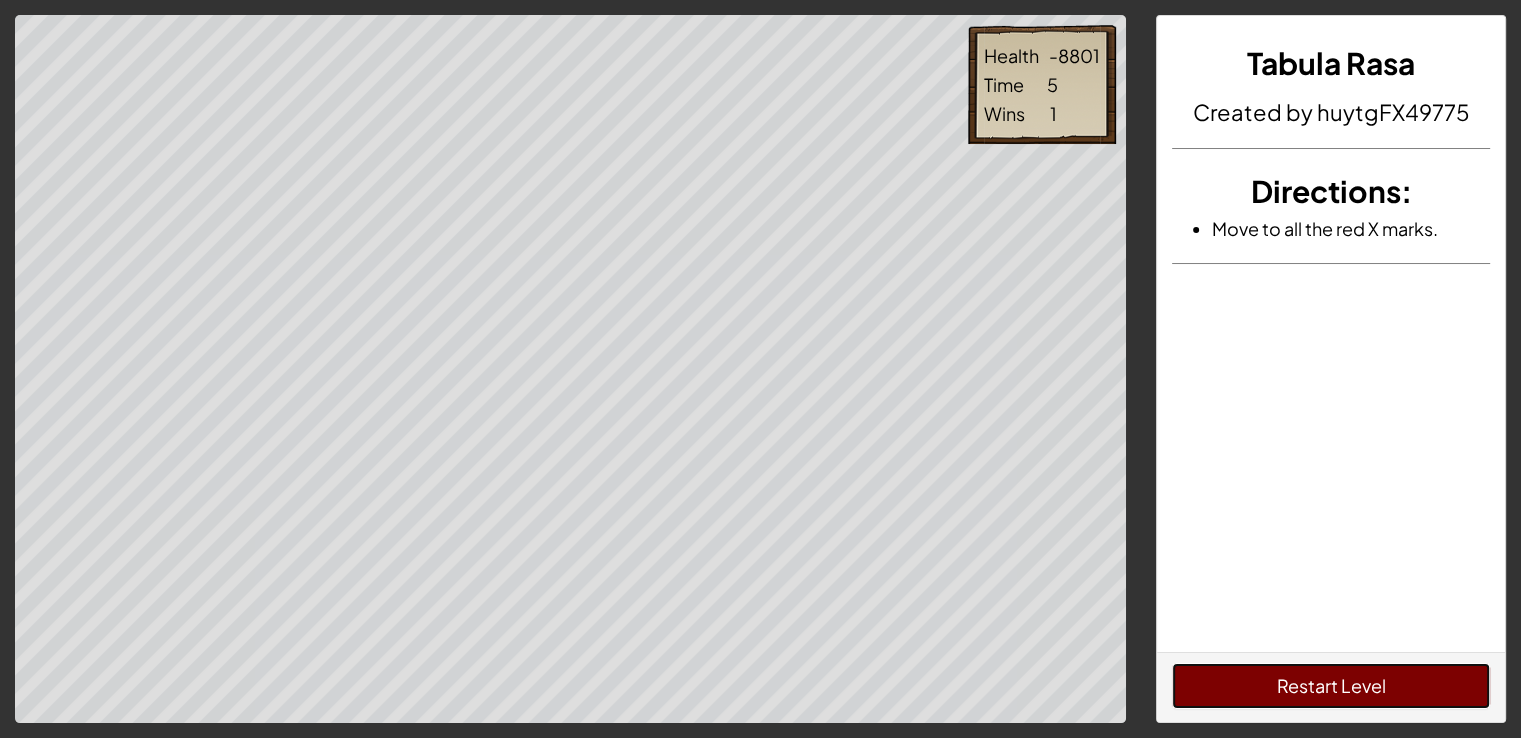 click on "Restart Level" at bounding box center (1331, 686) 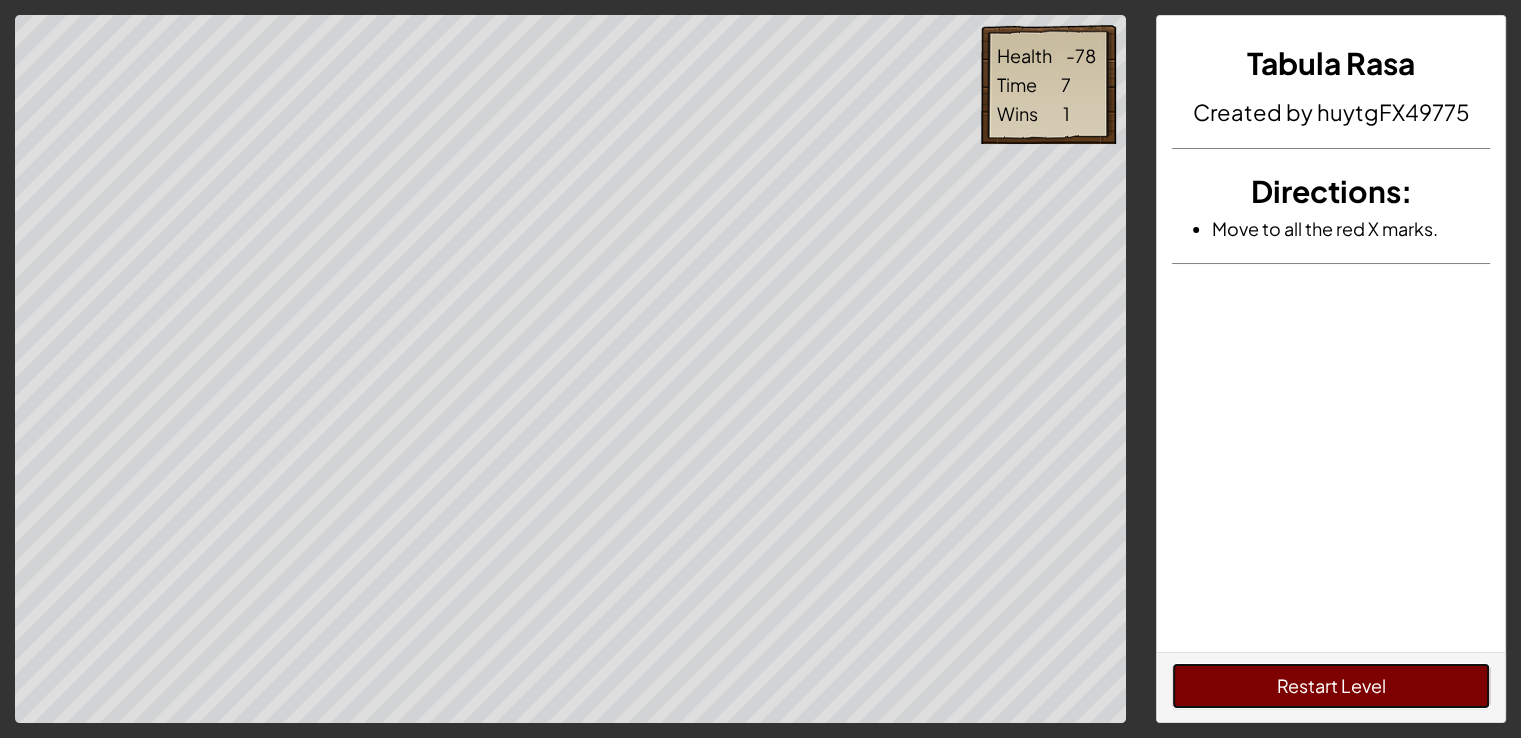 click on "Restart Level" at bounding box center (1331, 686) 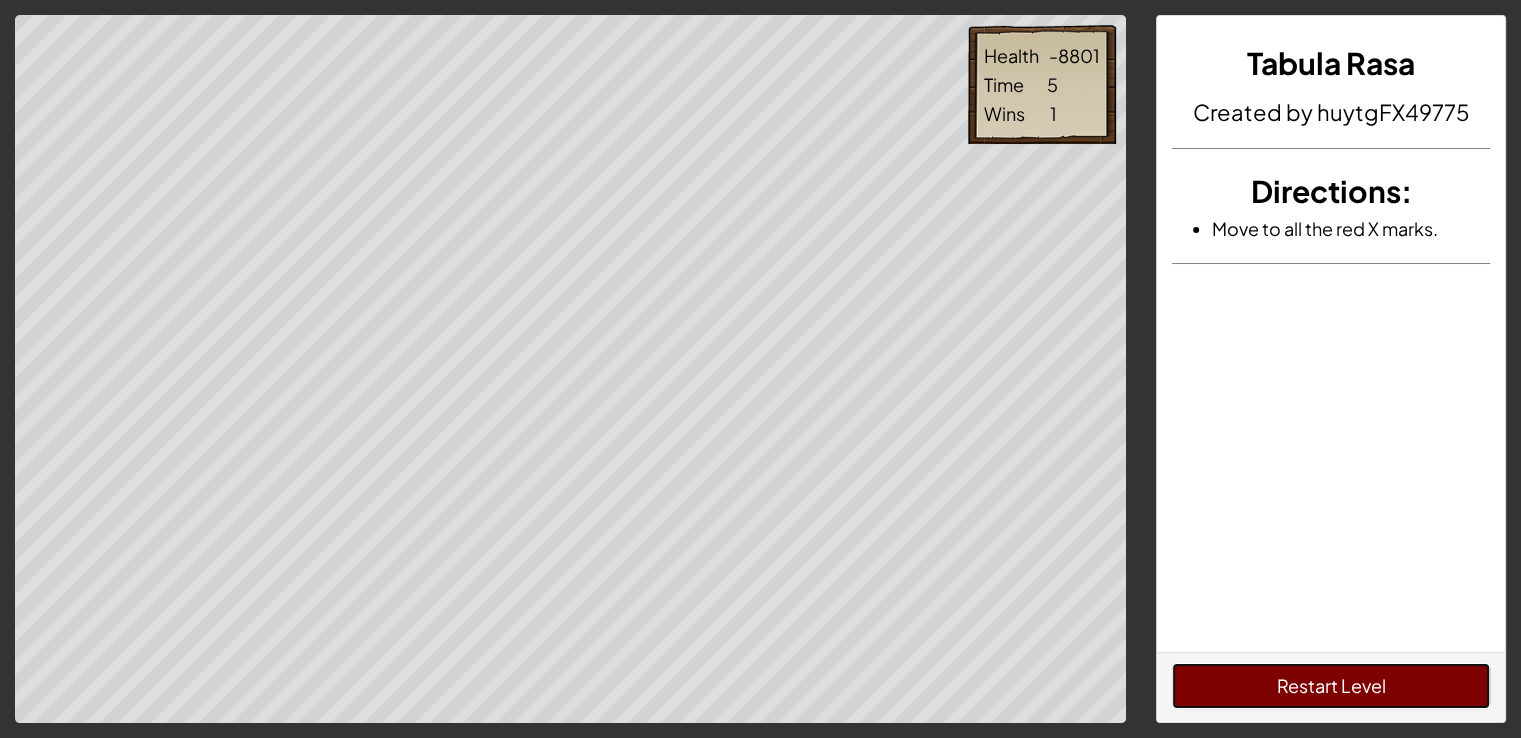 click on "Restart Level" at bounding box center (1331, 686) 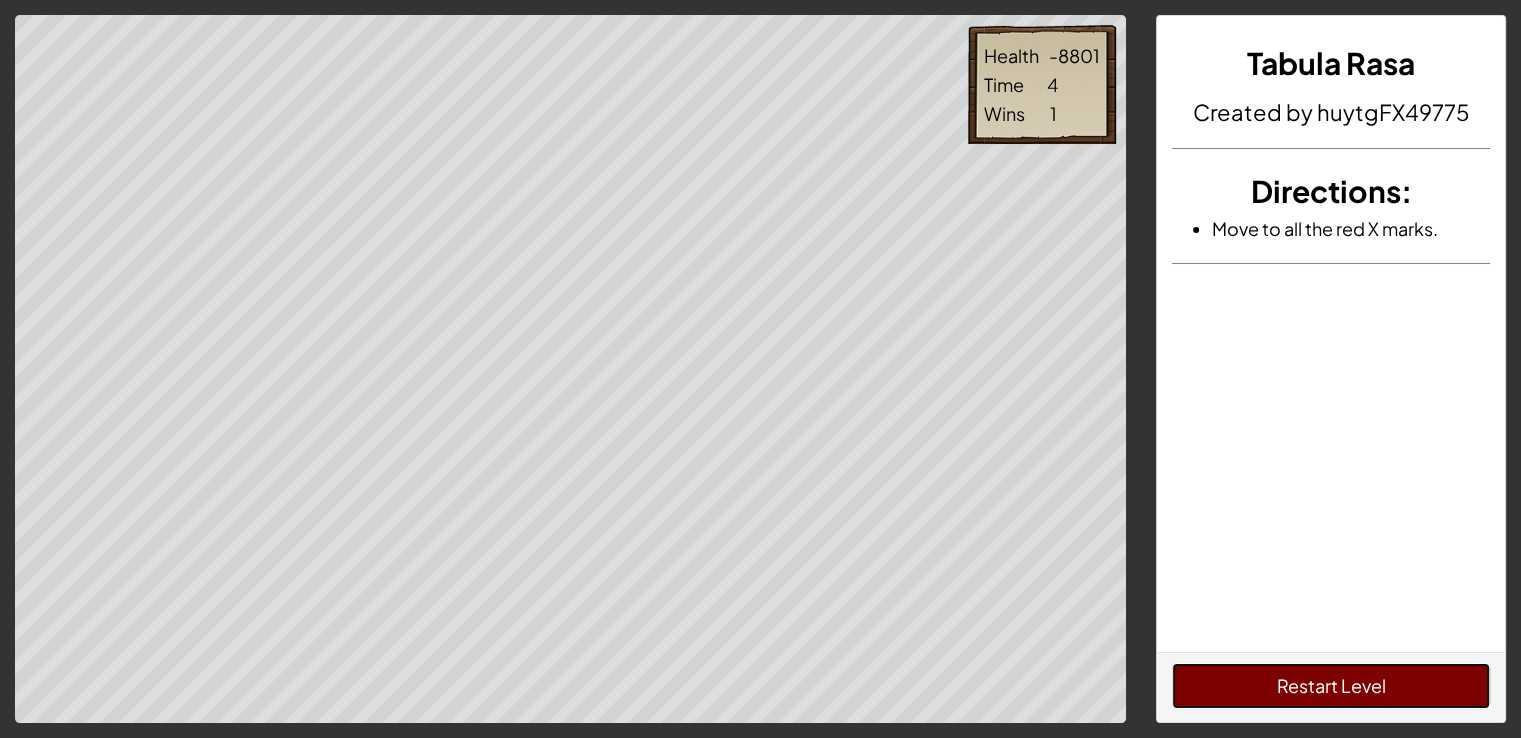 click on "Restart Level" at bounding box center [1331, 686] 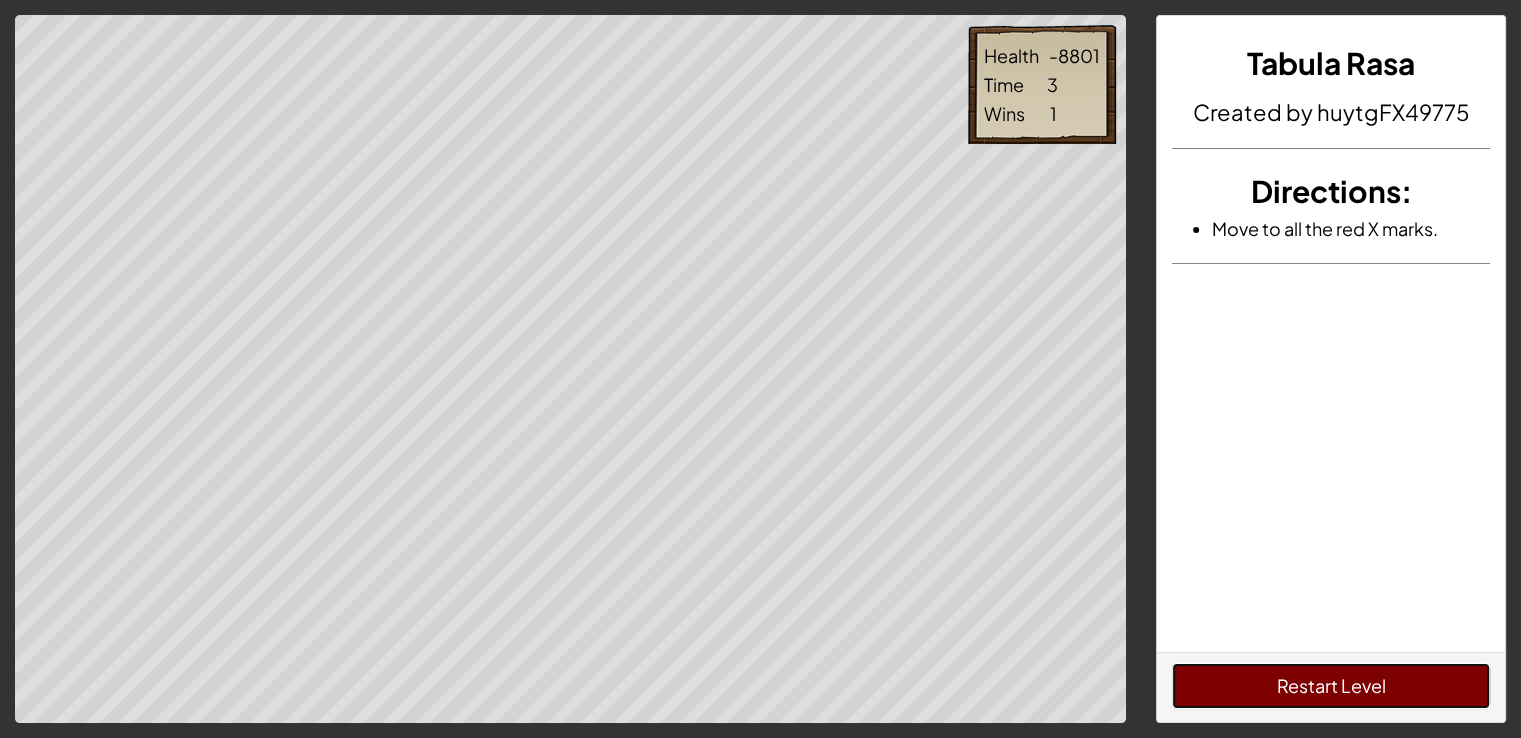 click on "Restart Level" at bounding box center (1331, 686) 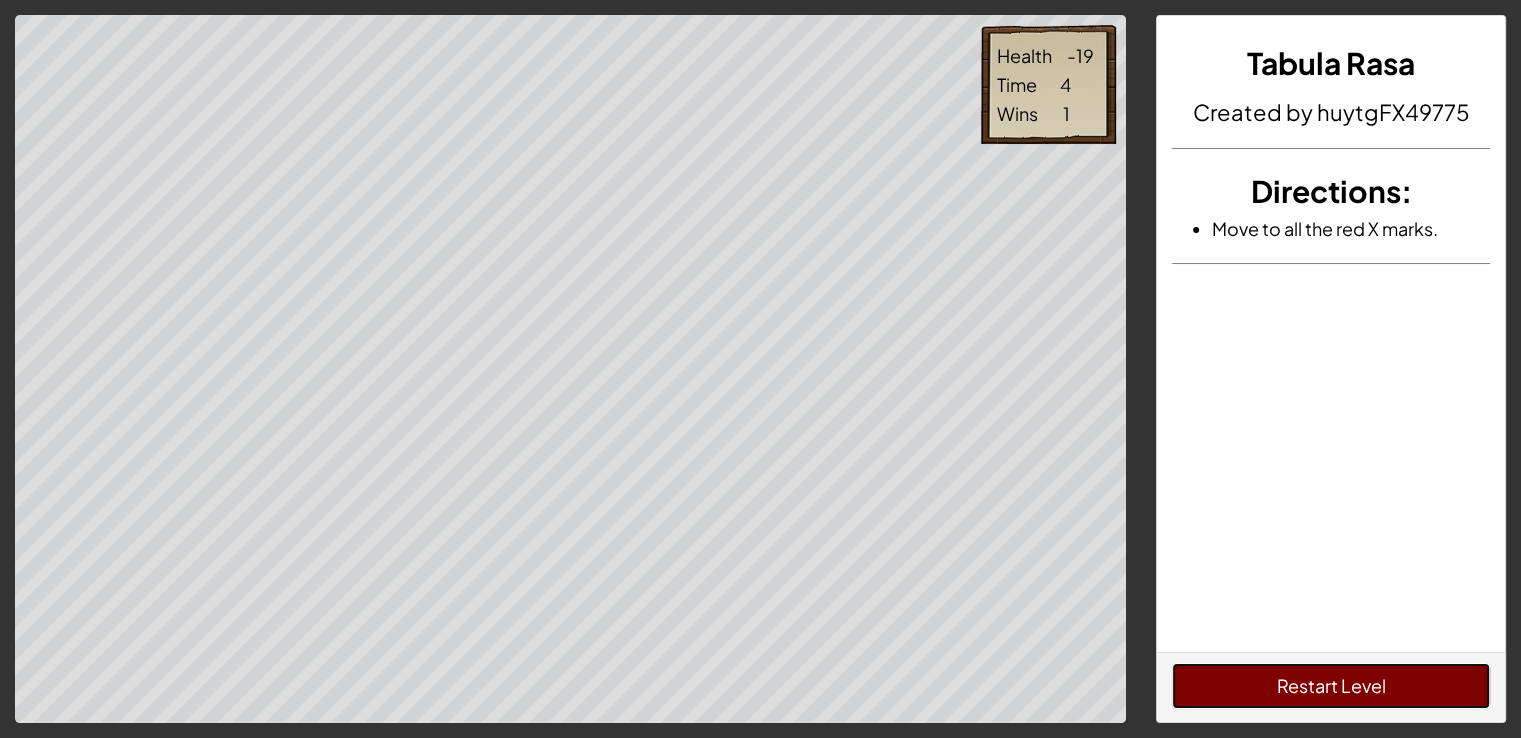 click on "Restart Level" at bounding box center (1331, 686) 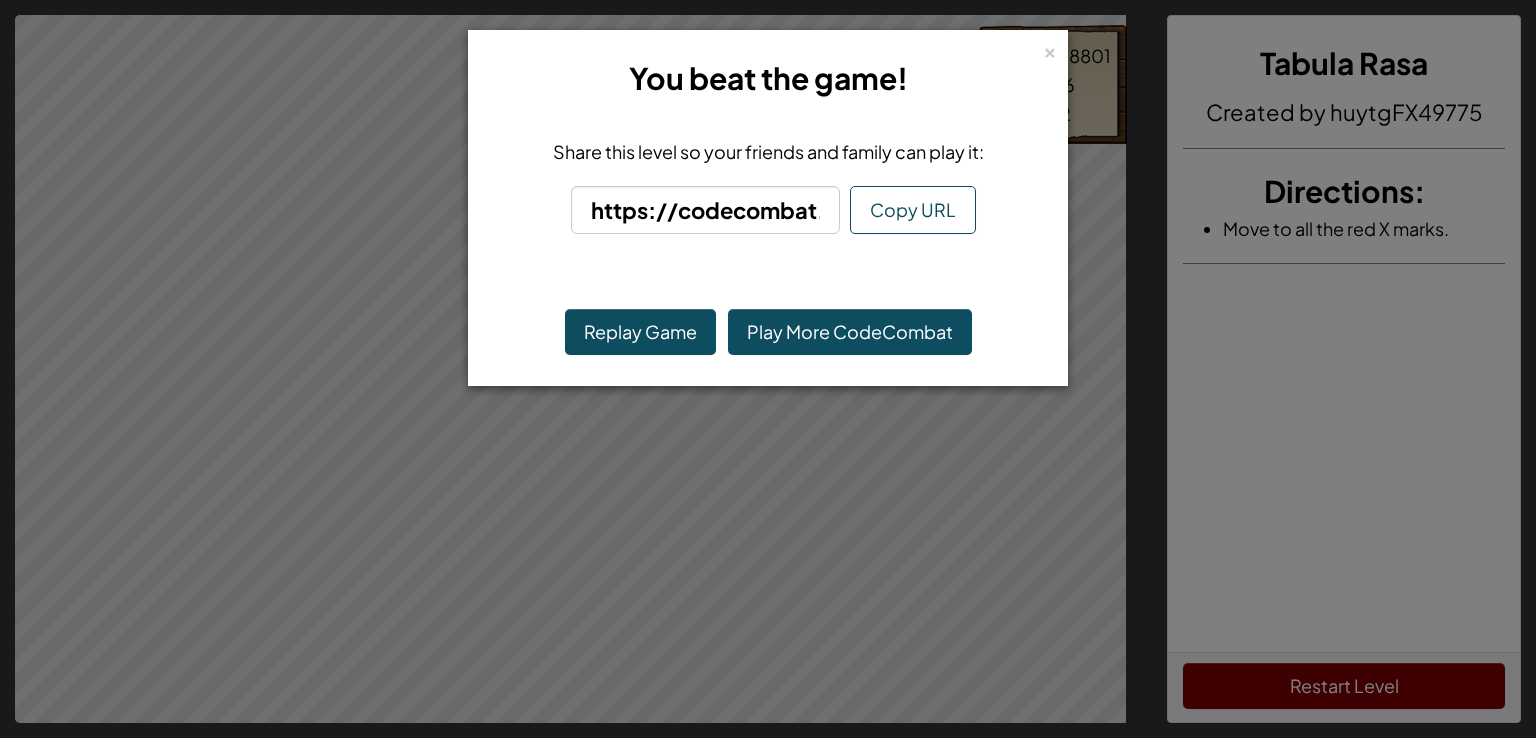 click on "× You beat the game! Share this level so your friends and family can play it: https://codecombat.com/play/game-dev-level/tabula-rasa/672a01758a9a284abf278ef0 Copy URL Loading... Replay Game Play More CodeCombat" at bounding box center (768, 369) 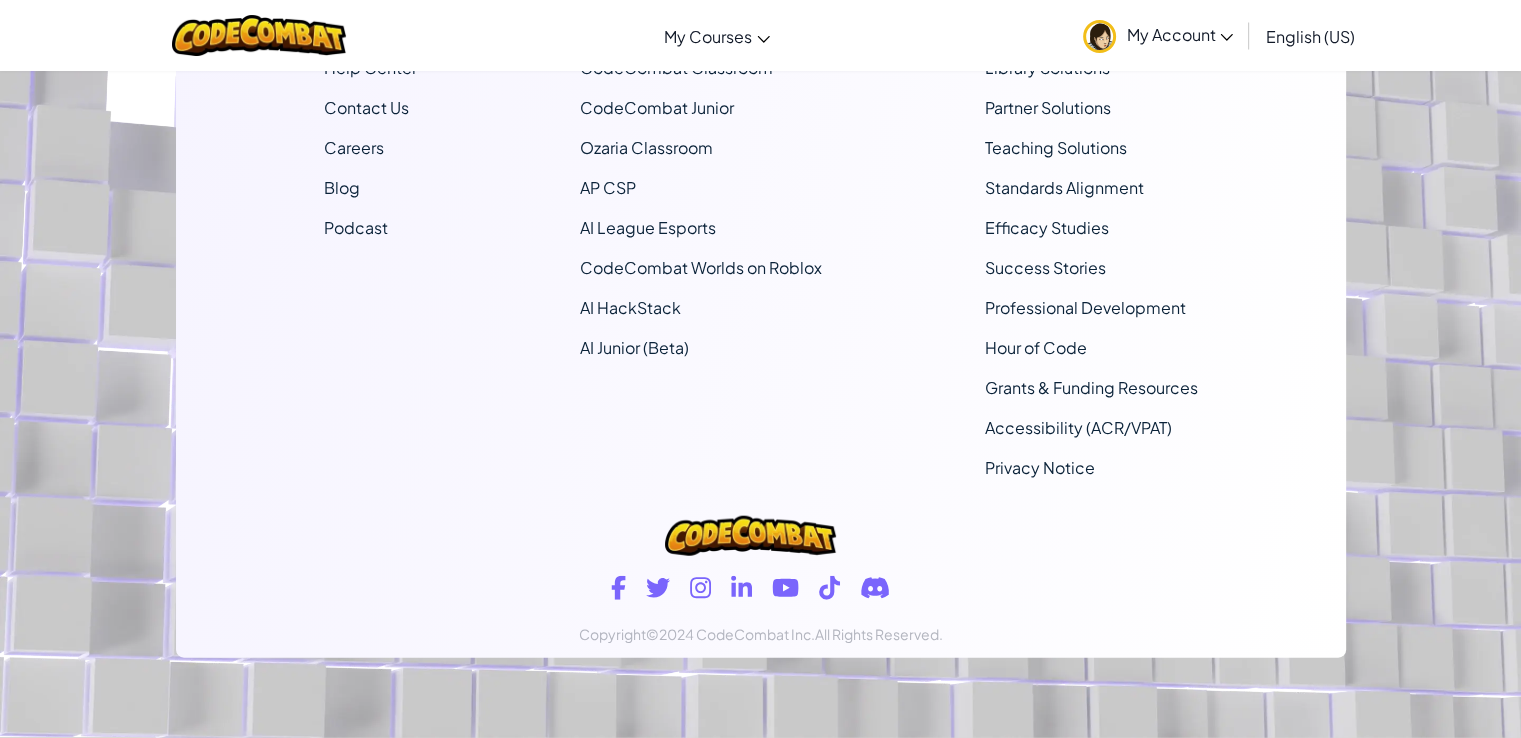 scroll, scrollTop: 4128, scrollLeft: 0, axis: vertical 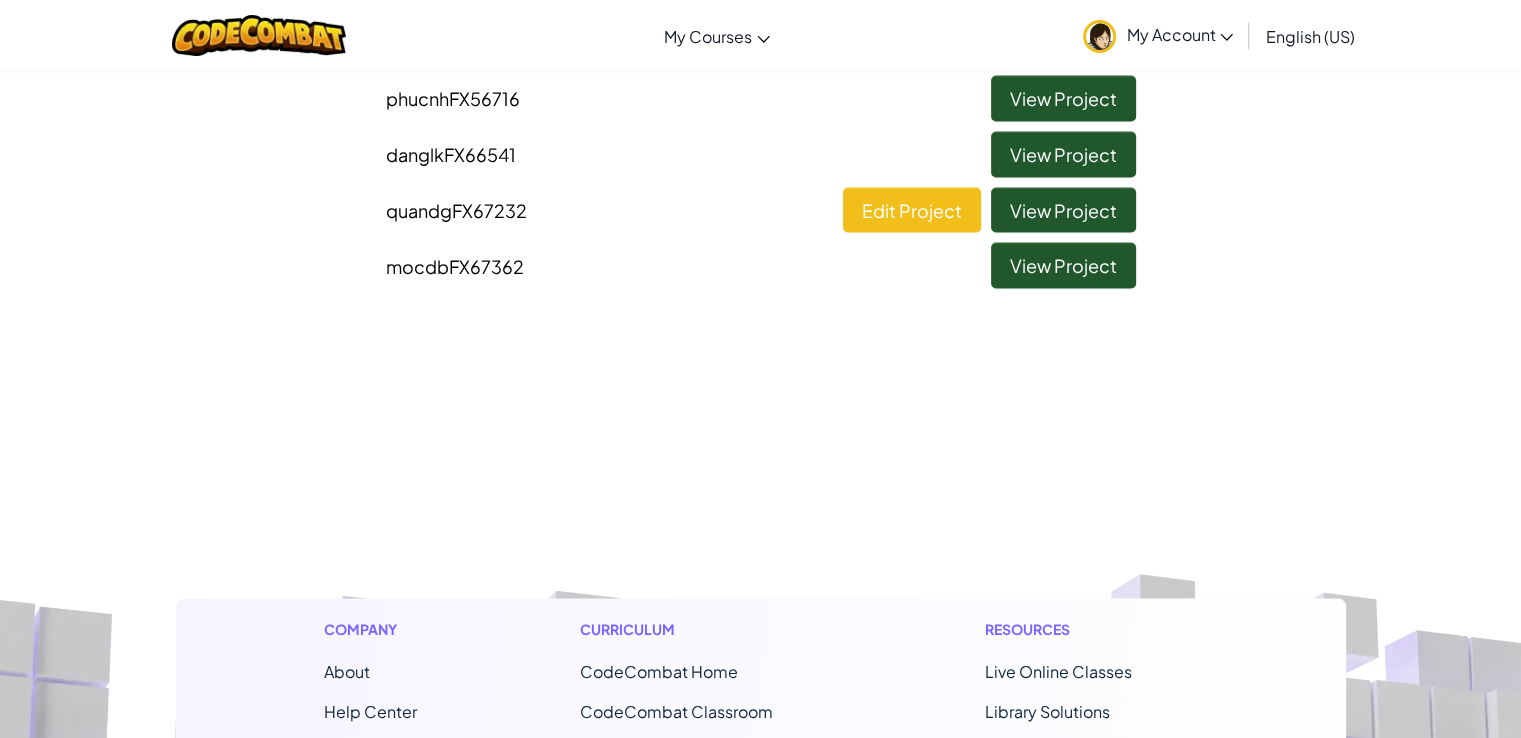 click at bounding box center [259, 35] 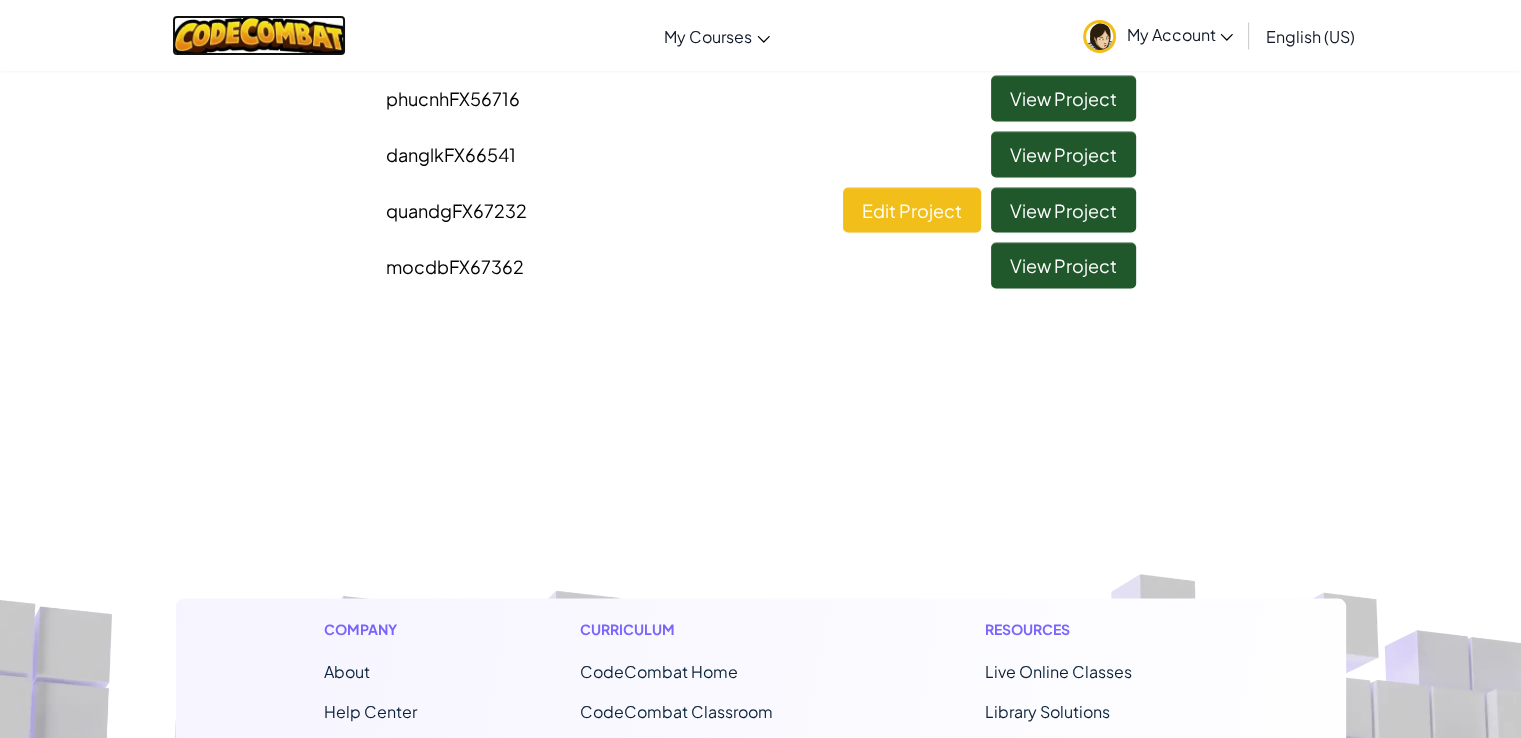 click at bounding box center (259, 35) 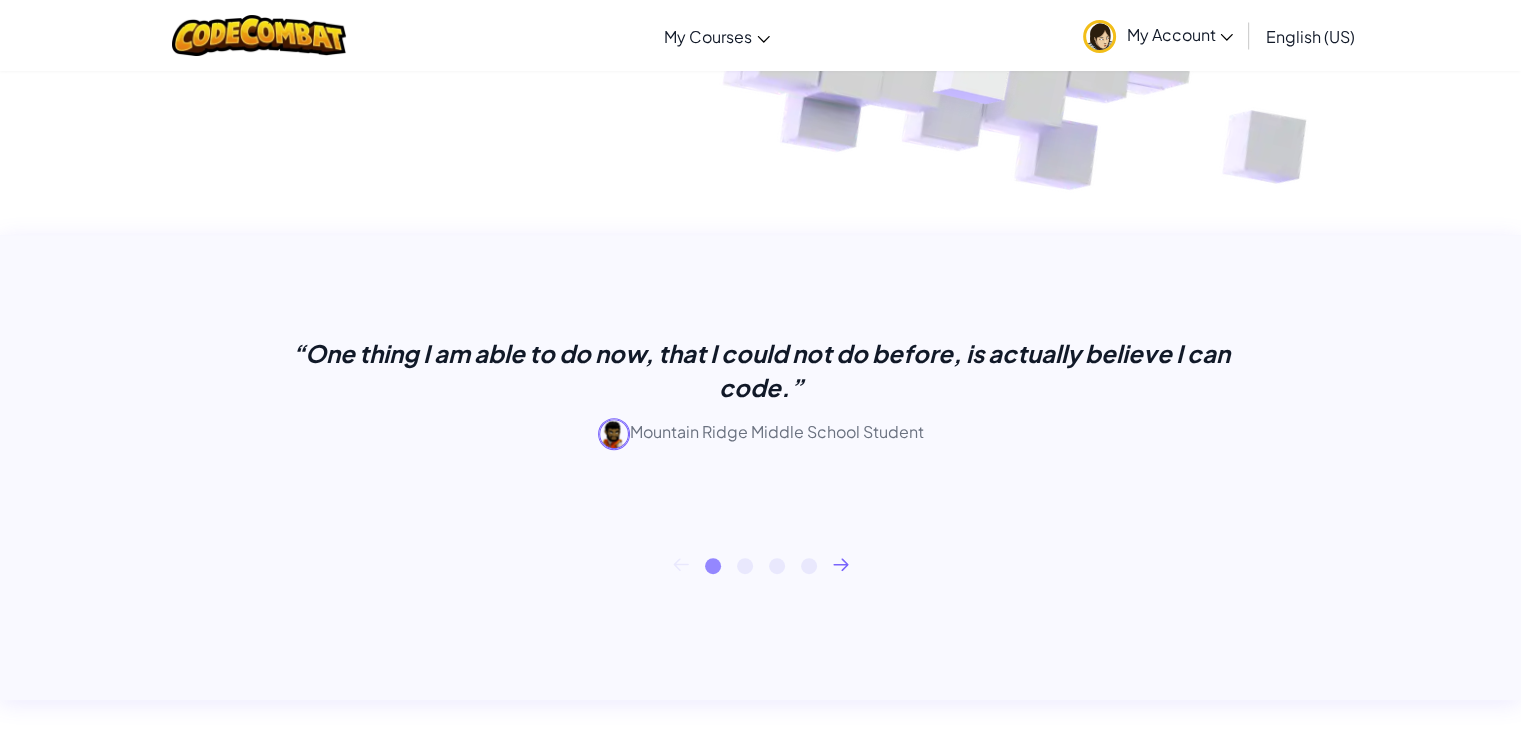 scroll, scrollTop: 0, scrollLeft: 0, axis: both 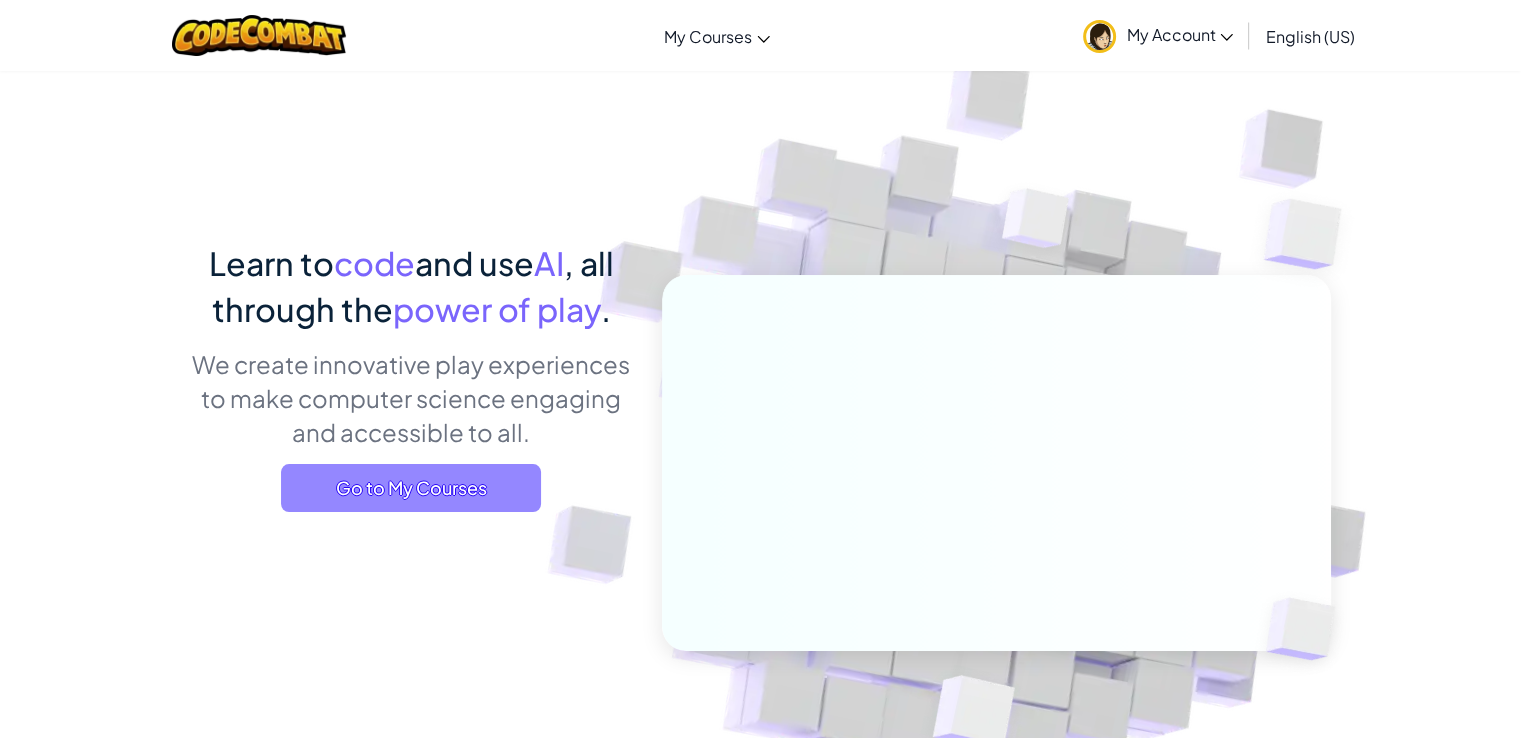 click on "Go to My Courses" at bounding box center (411, 488) 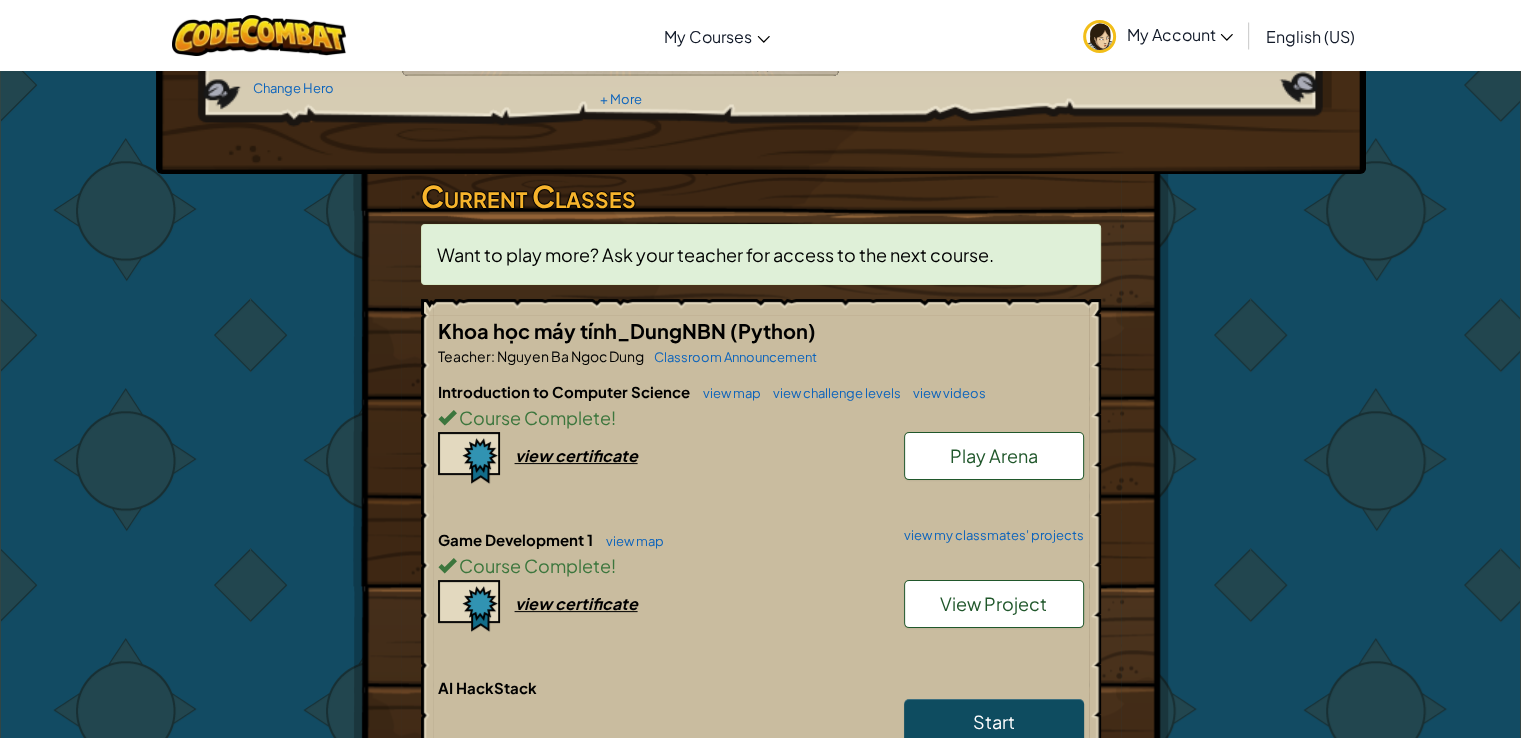 scroll, scrollTop: 240, scrollLeft: 0, axis: vertical 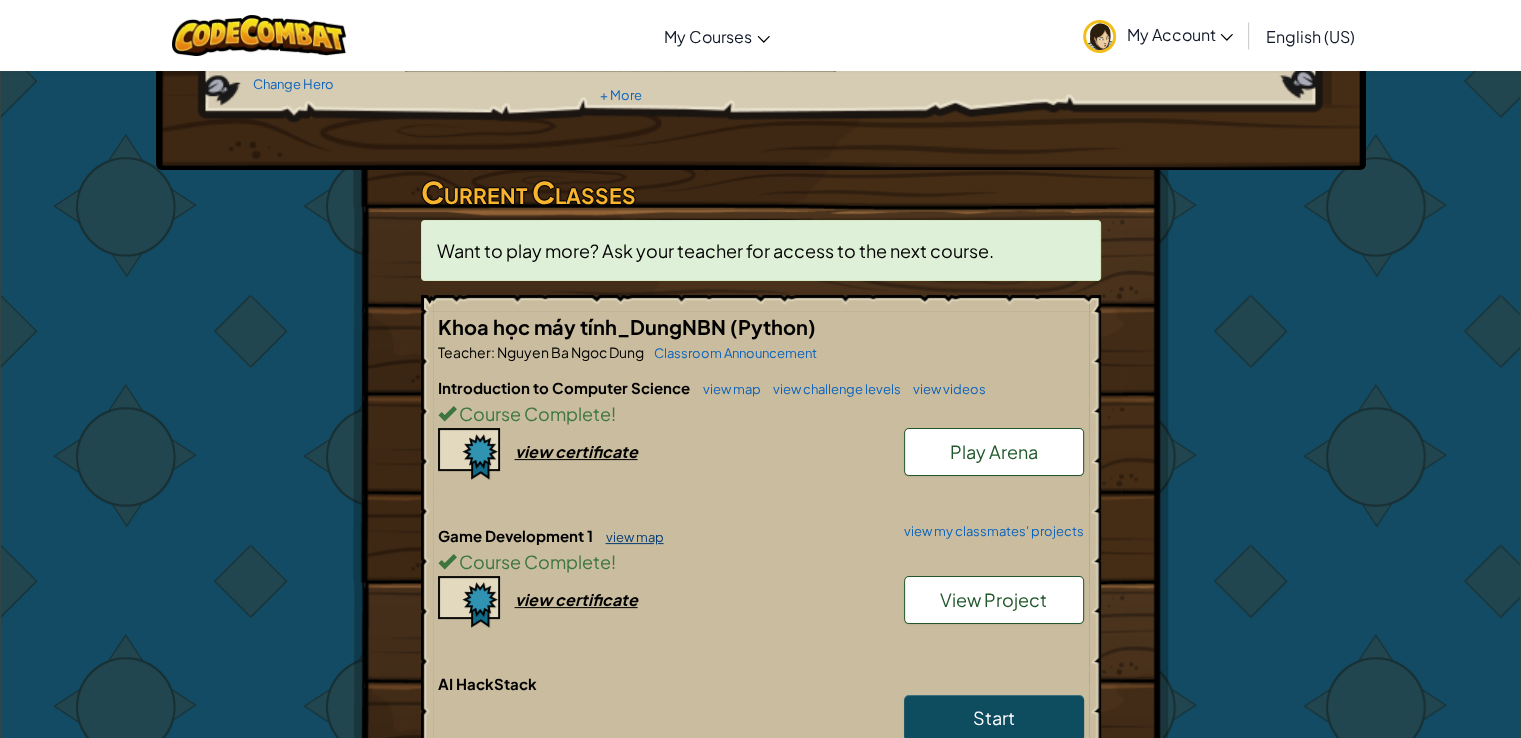 click on "view map" at bounding box center [630, 537] 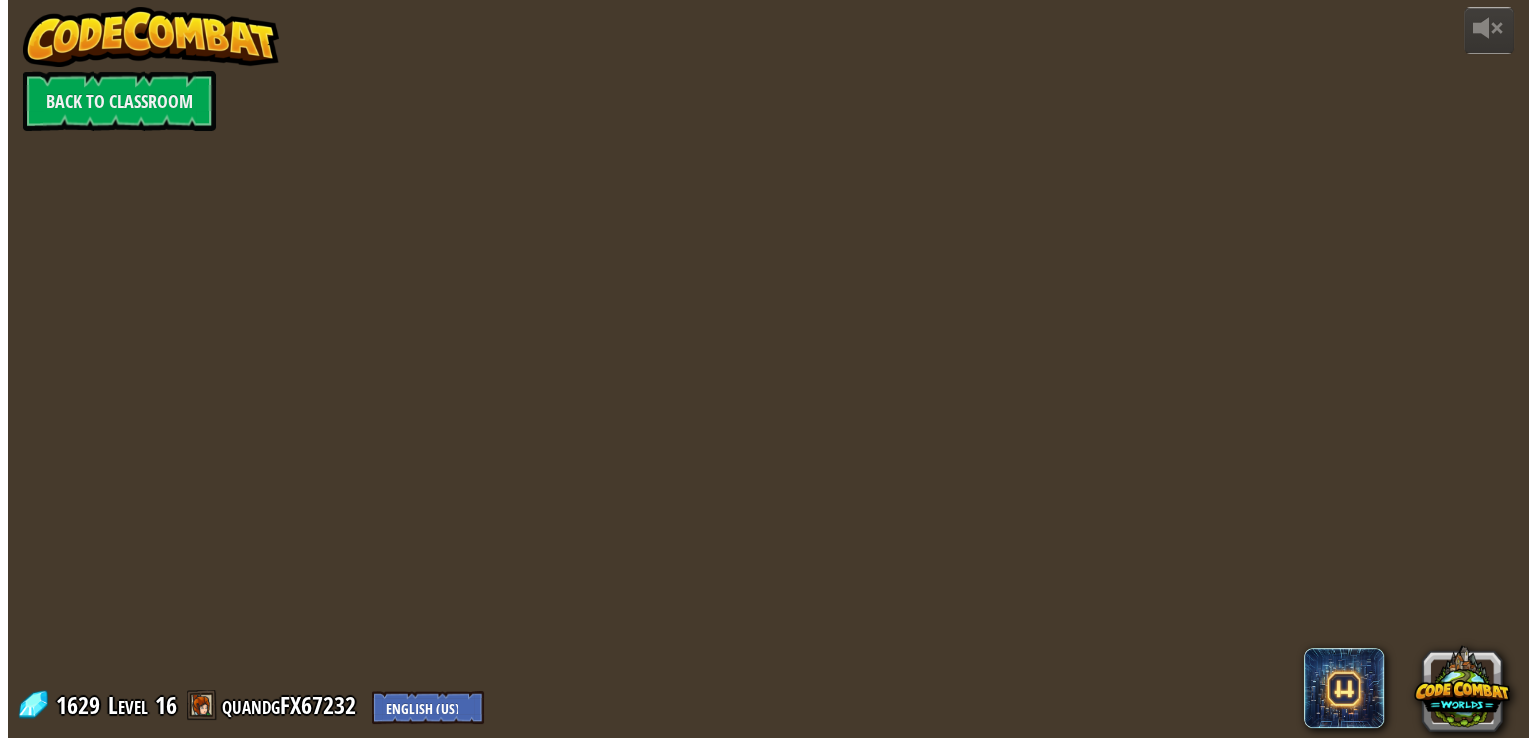 scroll, scrollTop: 0, scrollLeft: 0, axis: both 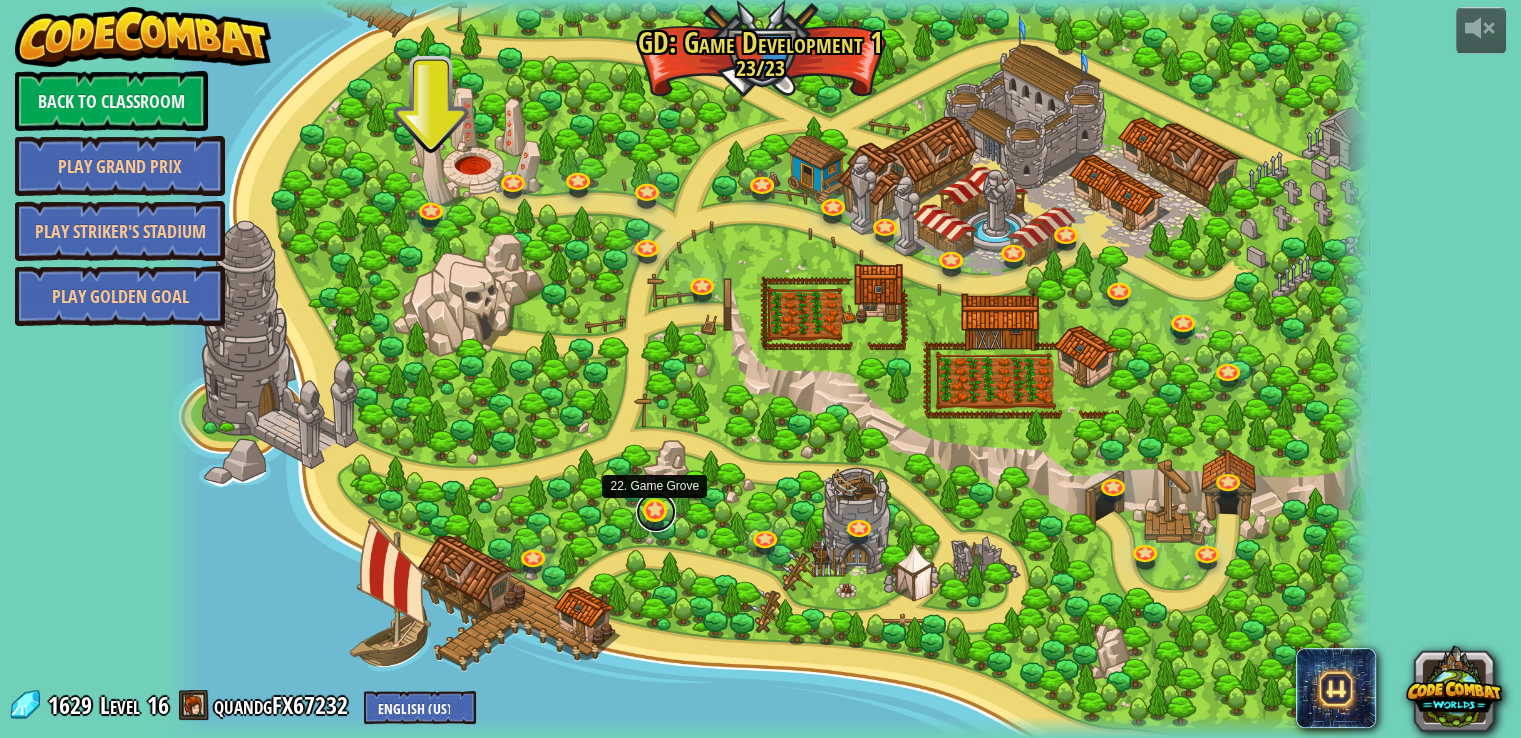 click at bounding box center (656, 512) 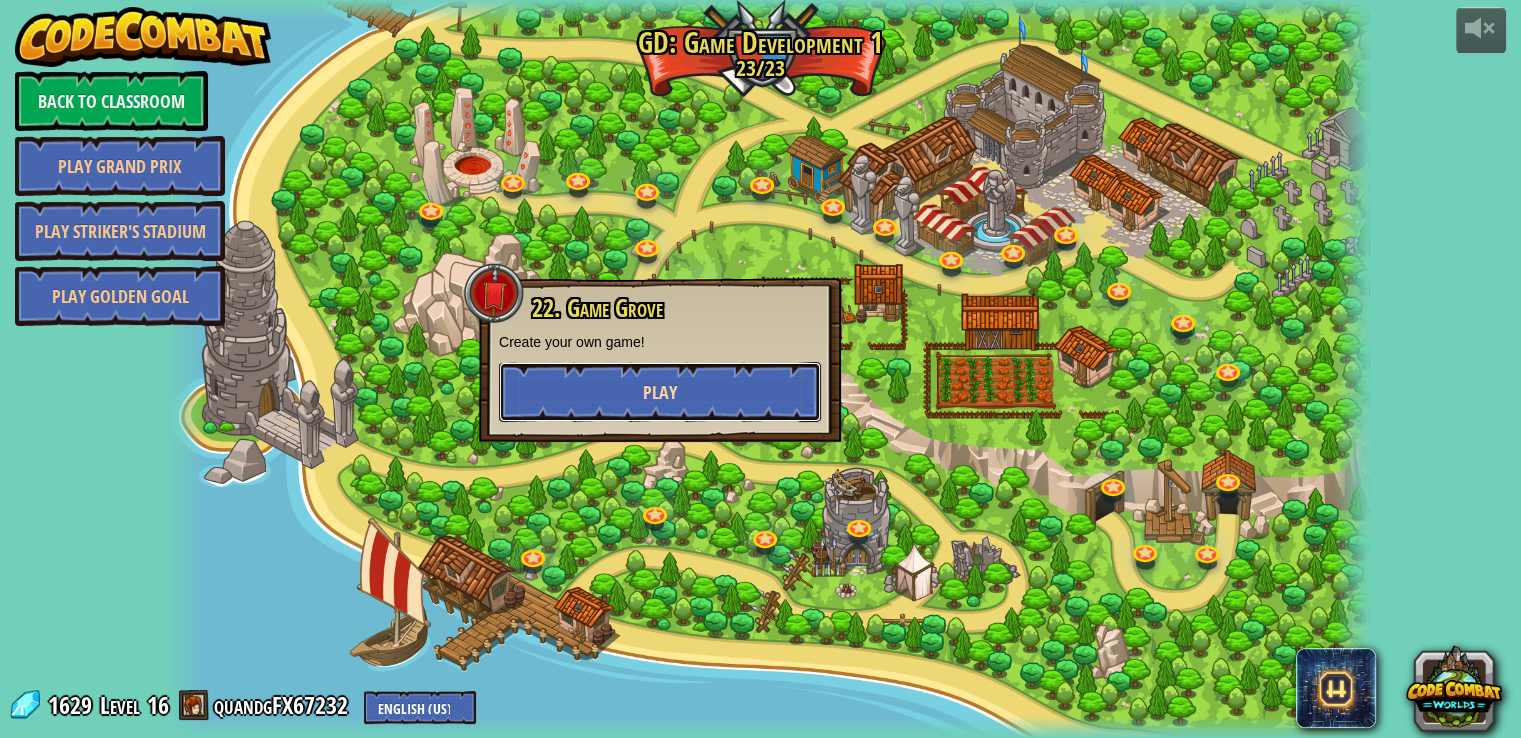 click on "Play" at bounding box center (660, 392) 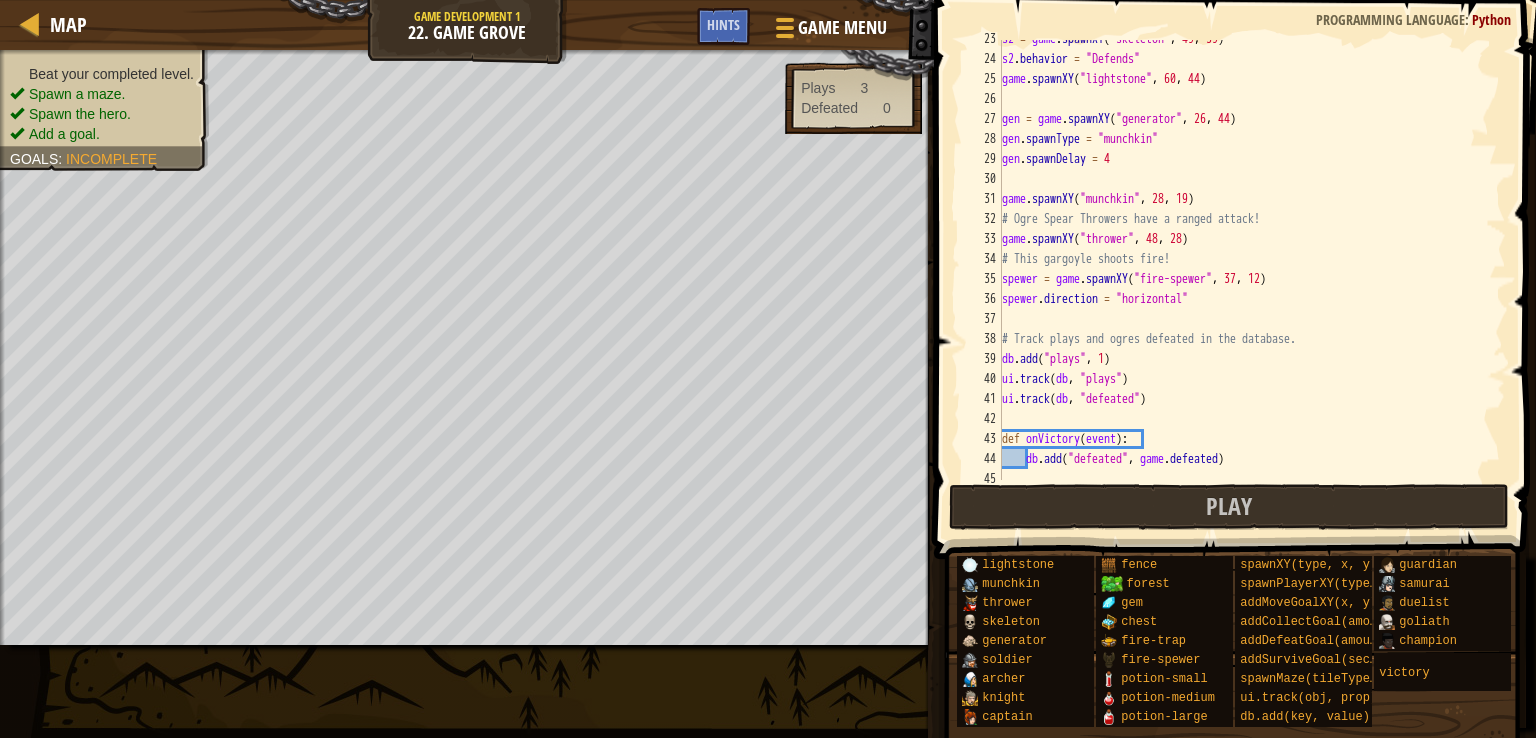scroll, scrollTop: 500, scrollLeft: 0, axis: vertical 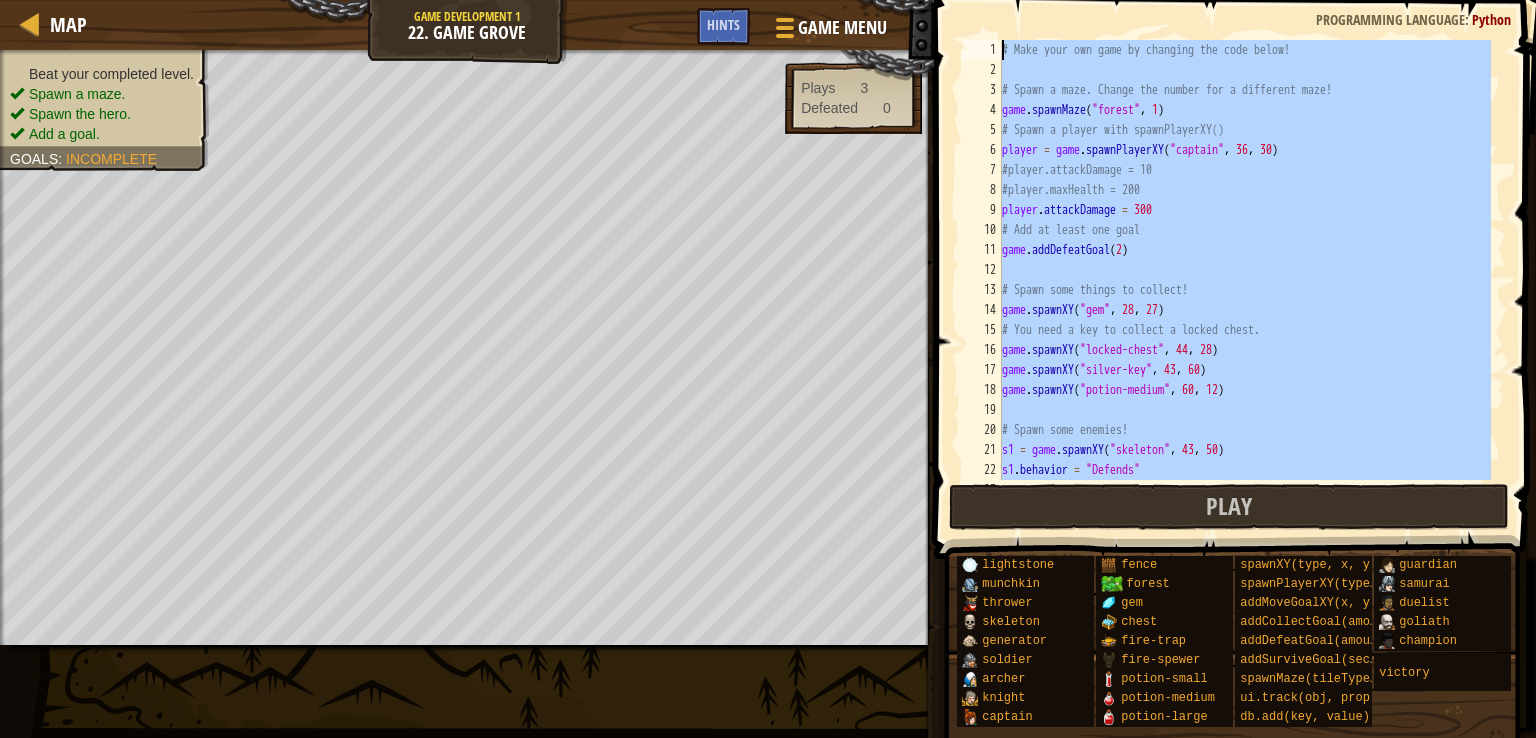 drag, startPoint x: 1367, startPoint y: 441, endPoint x: 953, endPoint y: 26, distance: 586.19196 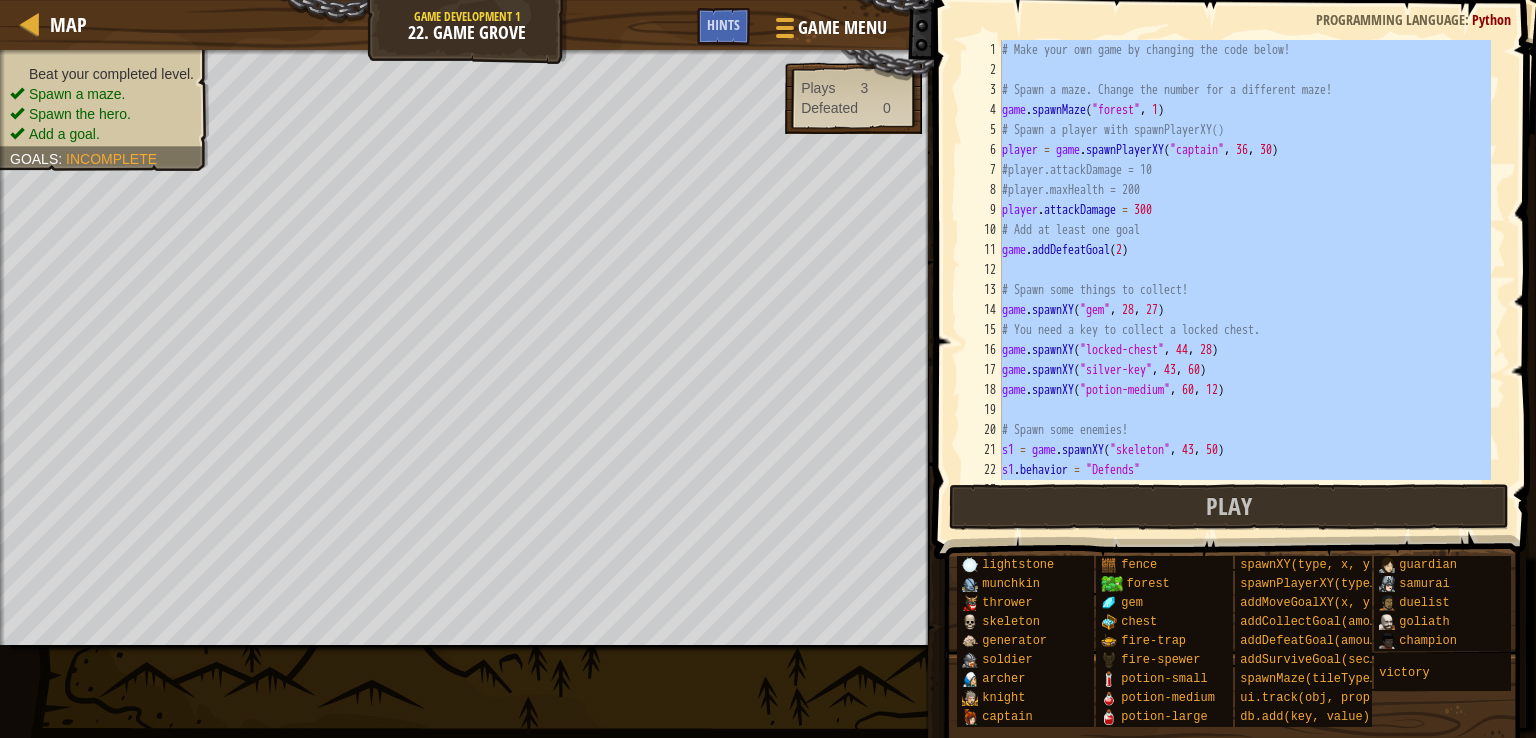 scroll, scrollTop: 9, scrollLeft: 0, axis: vertical 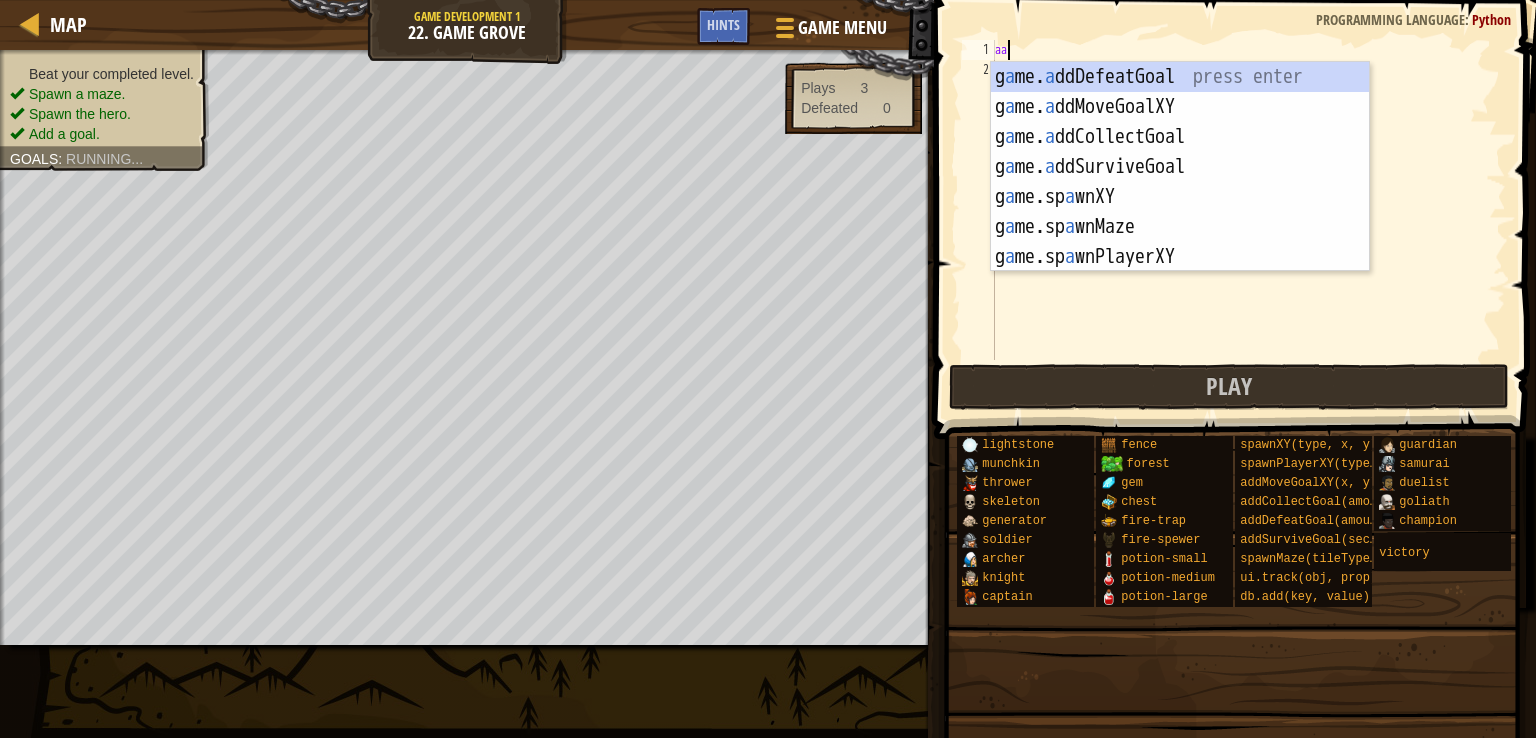 type on "a" 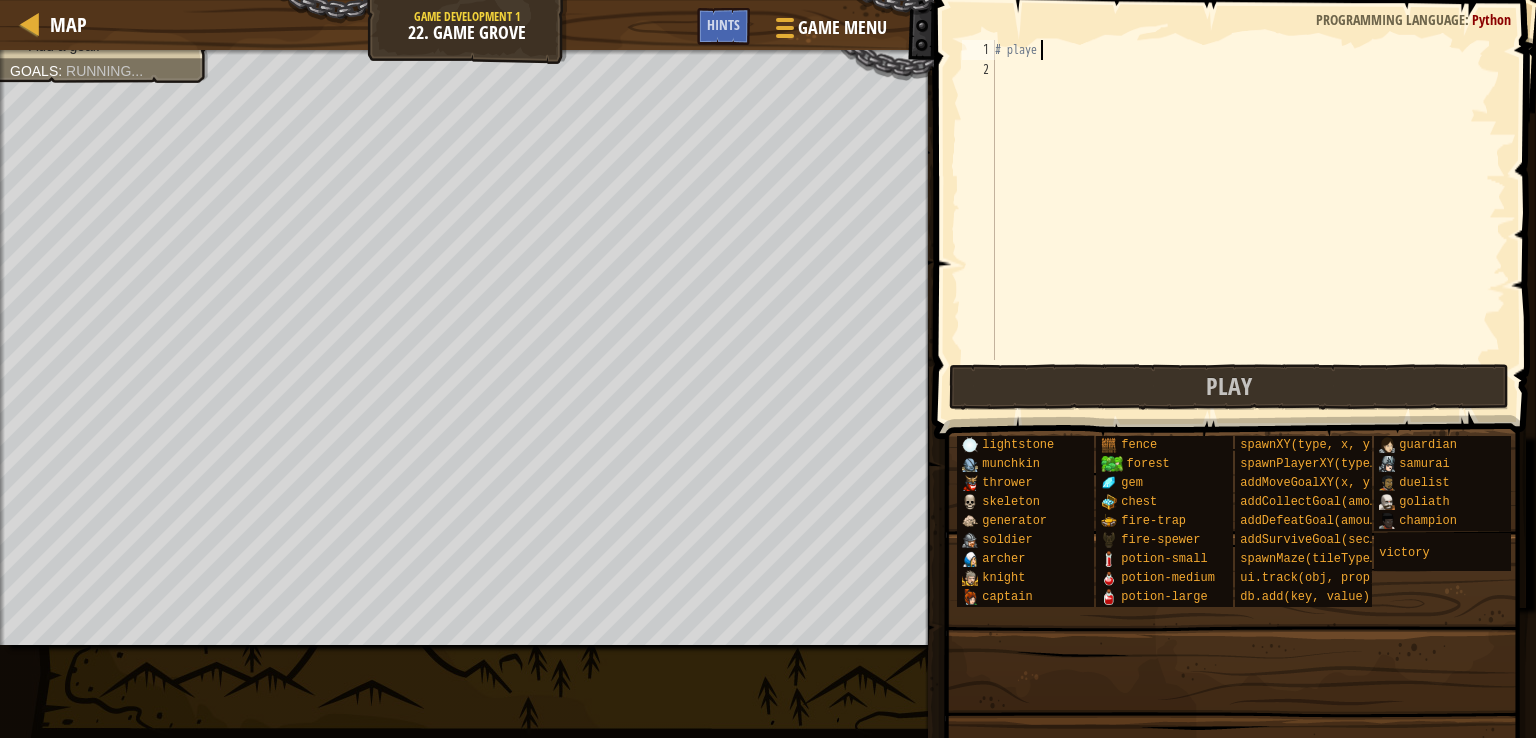 type on "# player" 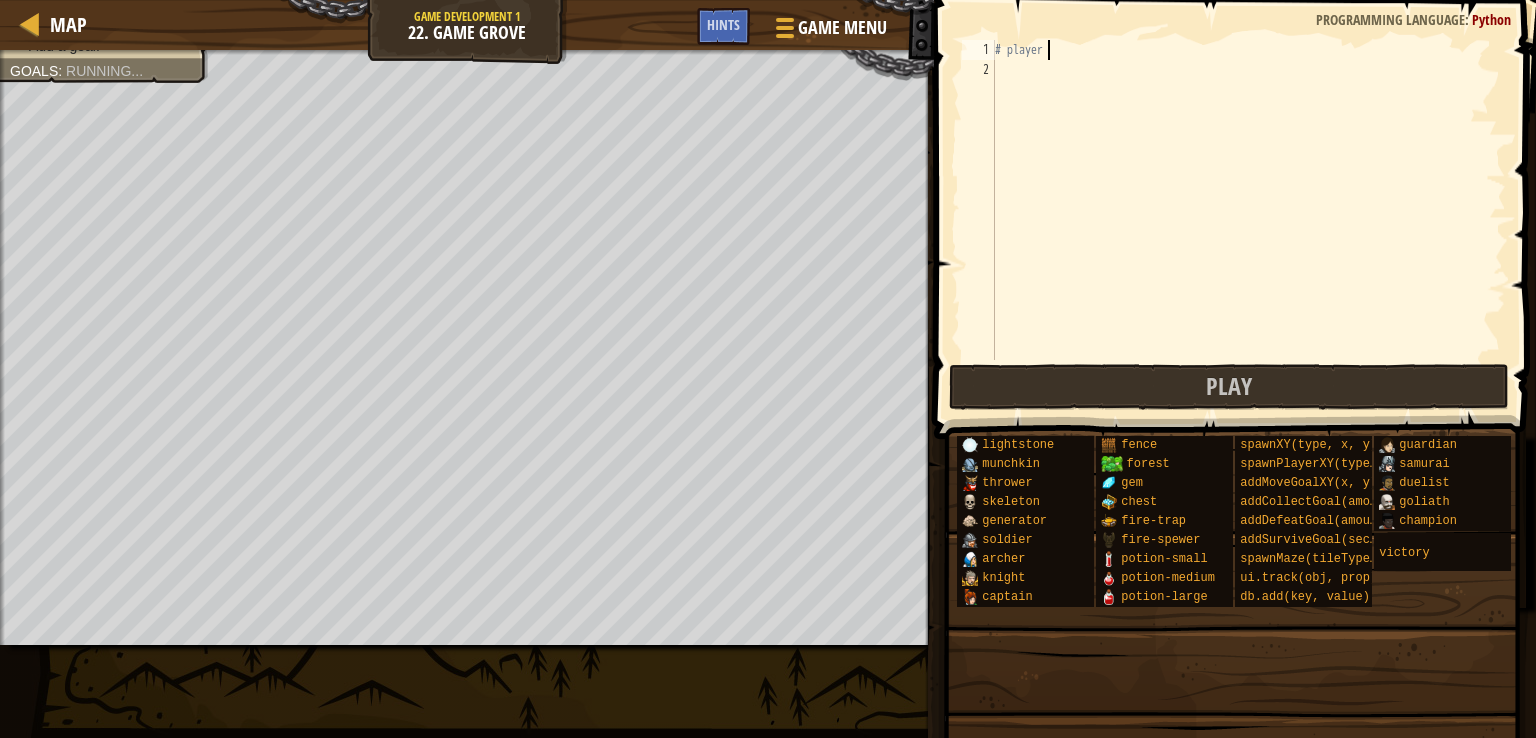 scroll, scrollTop: 9, scrollLeft: 0, axis: vertical 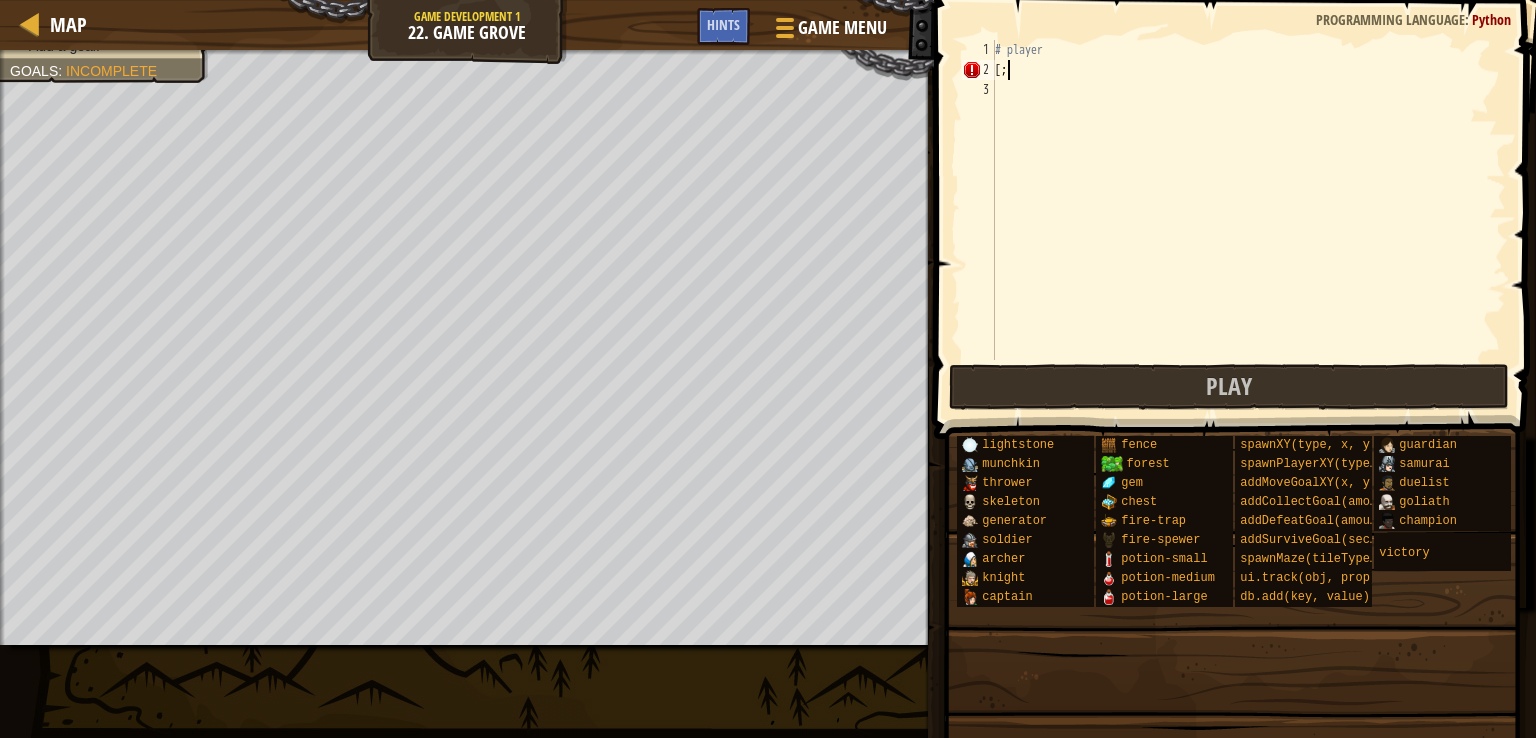 type on "[" 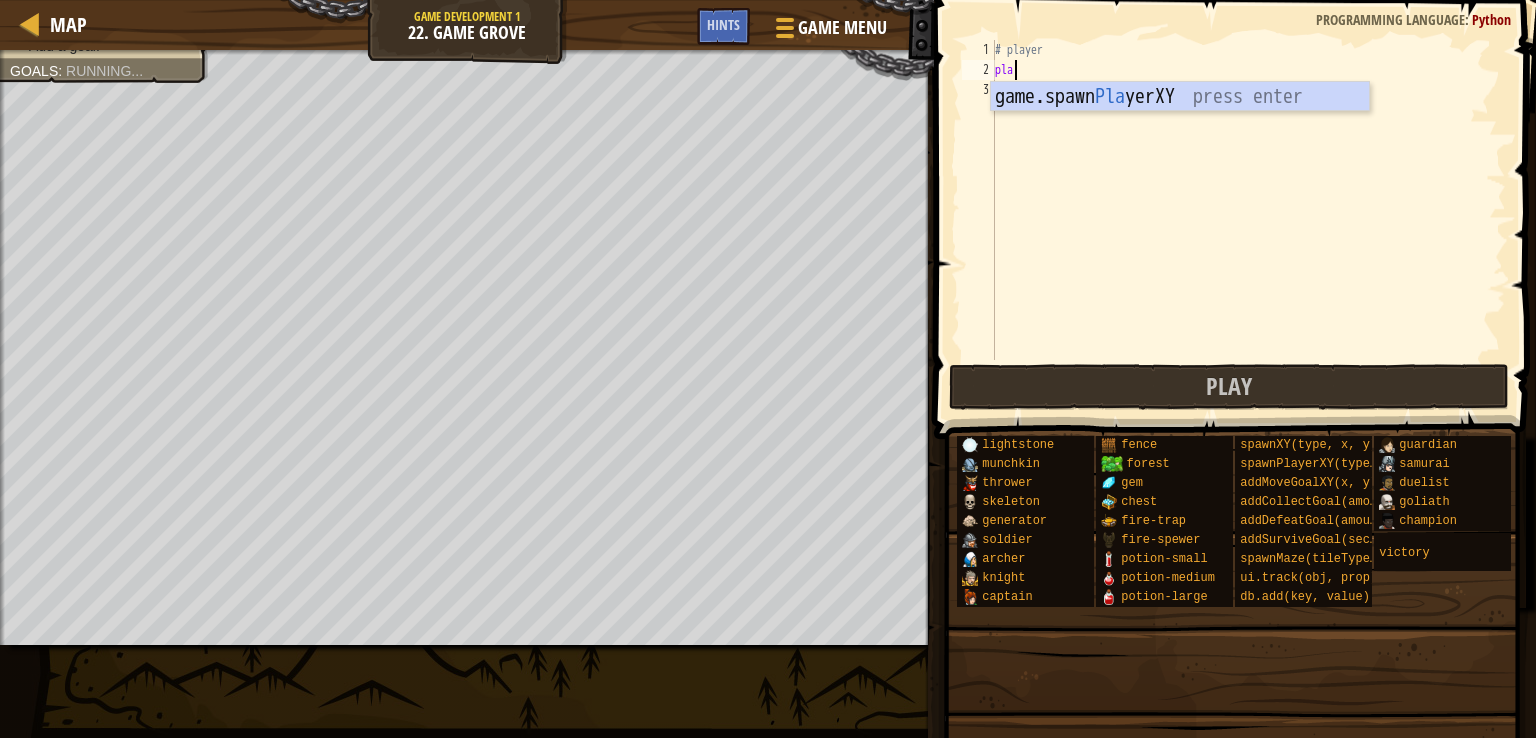 scroll, scrollTop: 9, scrollLeft: 1, axis: both 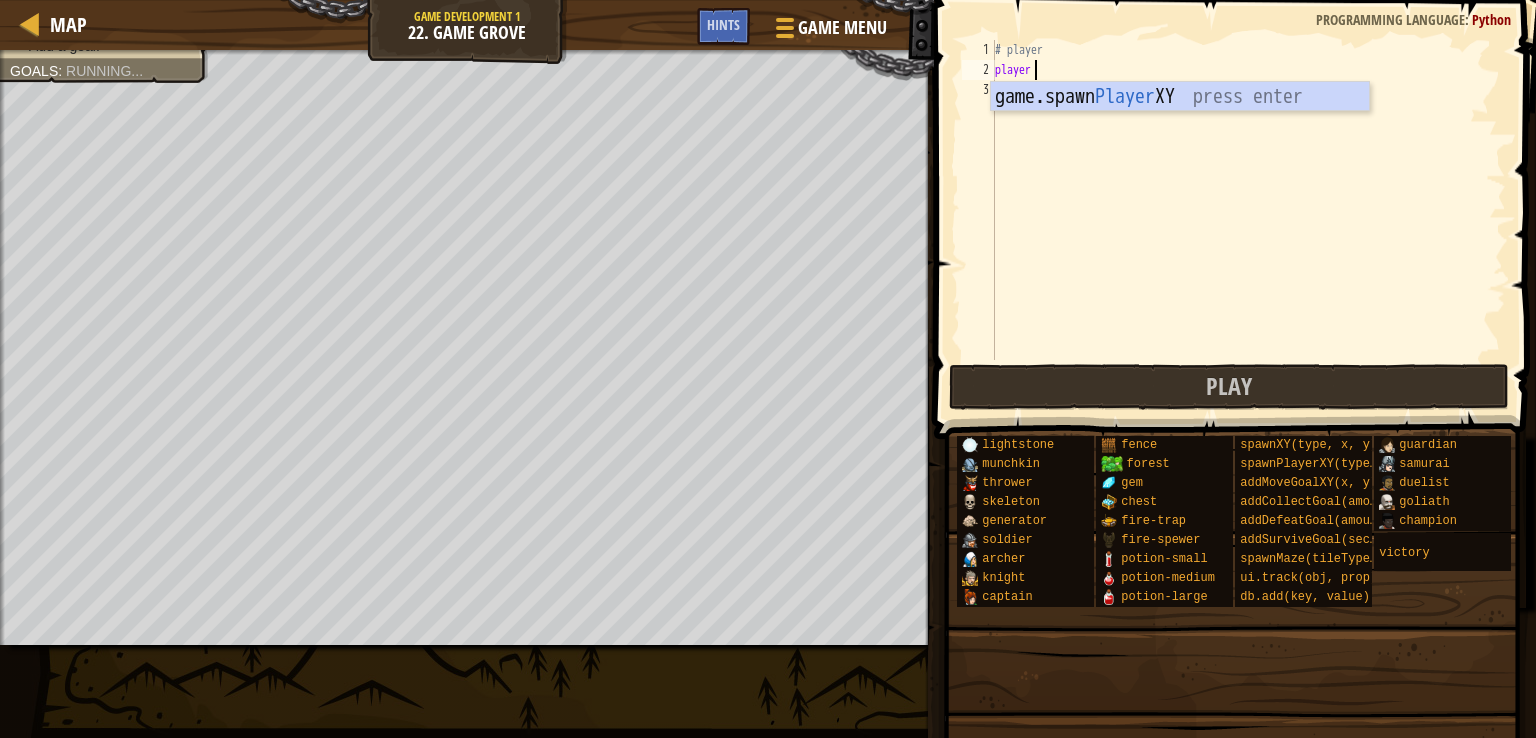 click on "game.spawn Player XY press enter" at bounding box center [1180, 127] 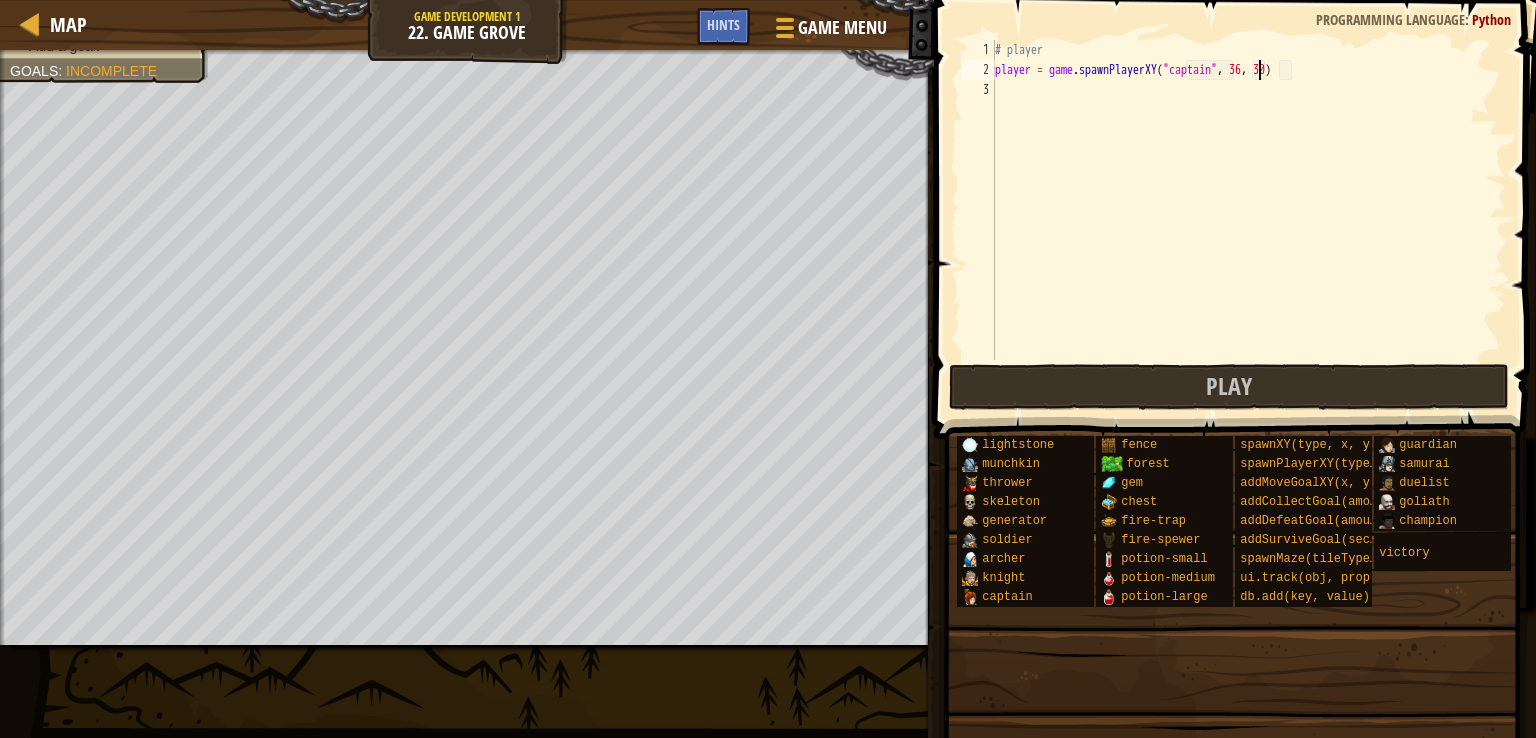 click on "# player player   =   game . spawnPlayerXY ( "captain" ,   36 ,   30 )" at bounding box center (1248, 220) 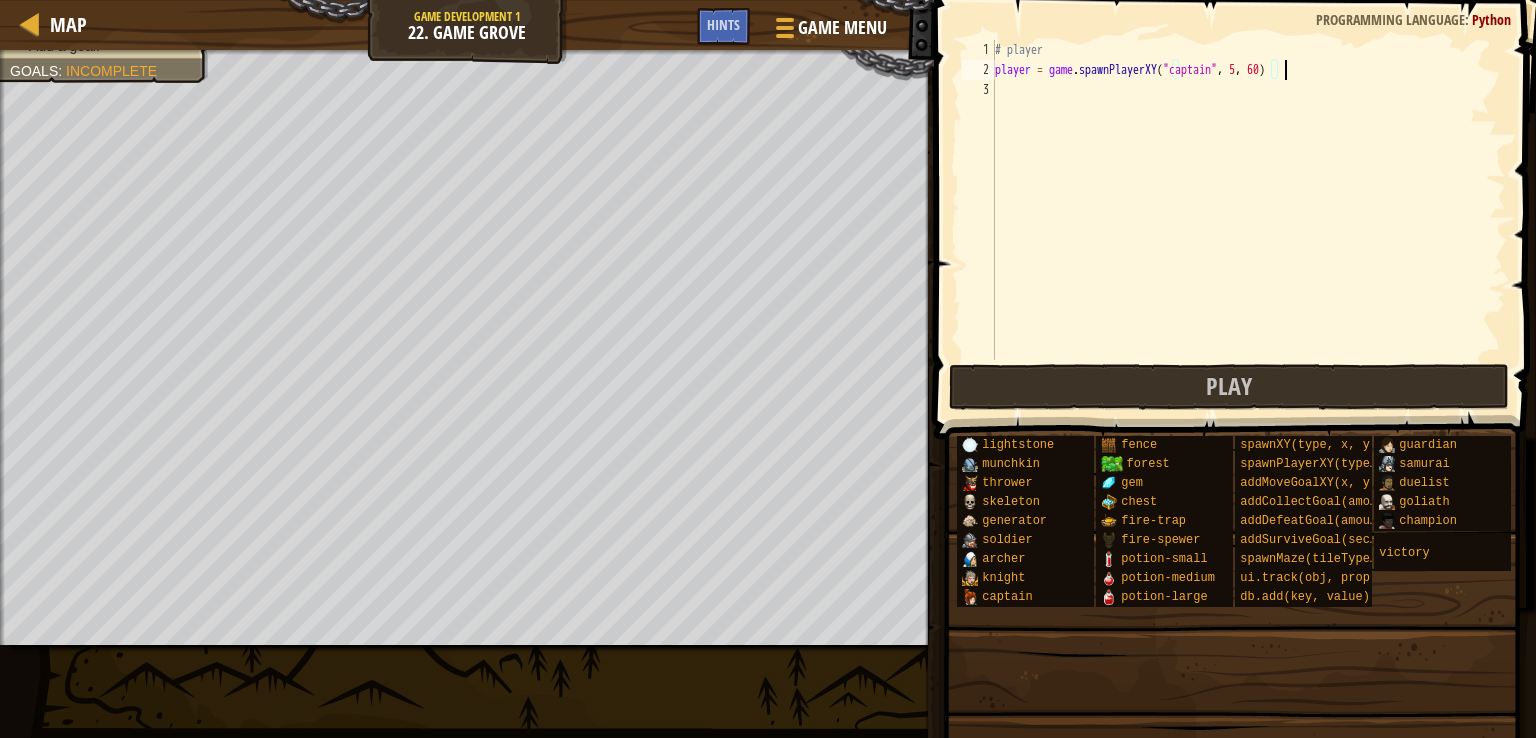 scroll, scrollTop: 9, scrollLeft: 23, axis: both 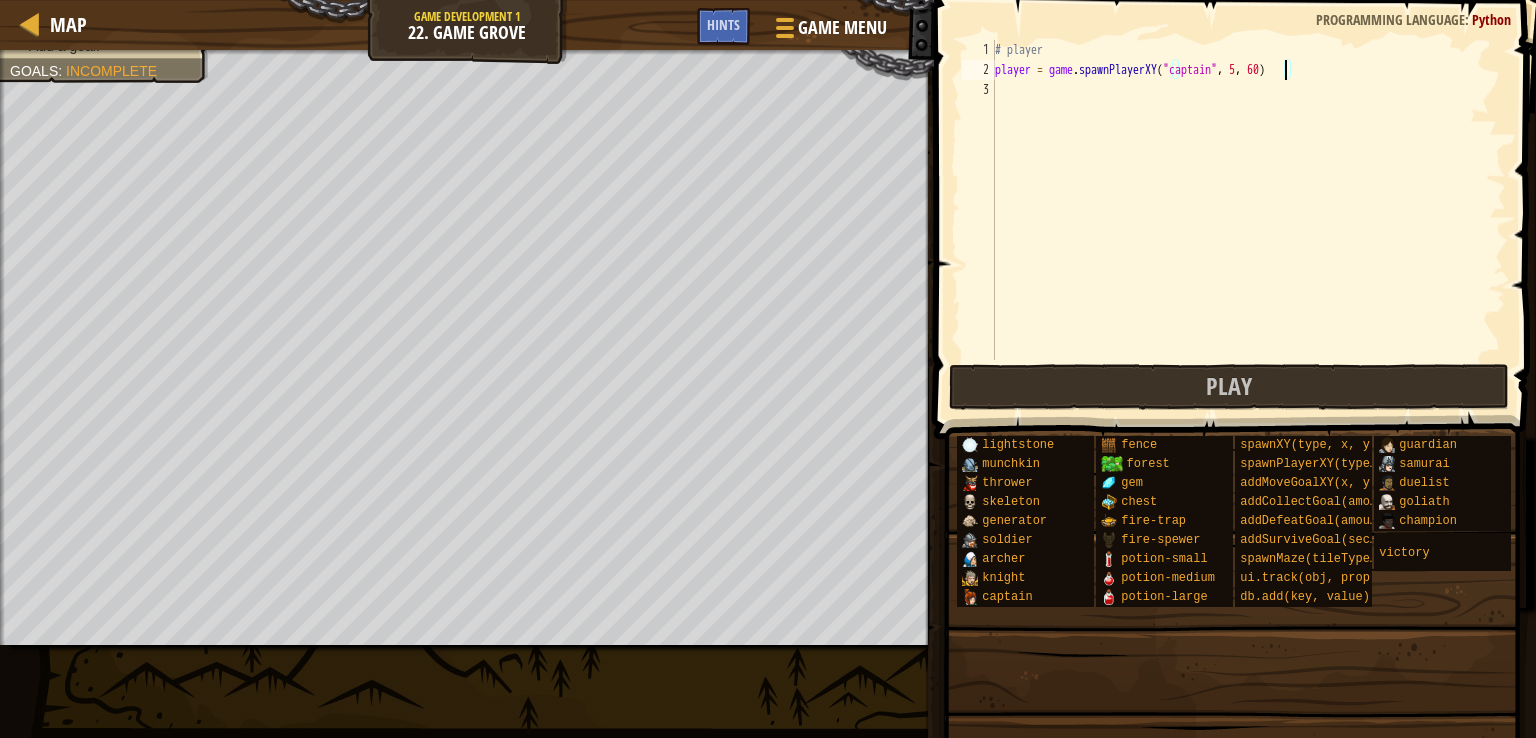 type on "player = game.spawnPlayerXY("captain", 5, 60)" 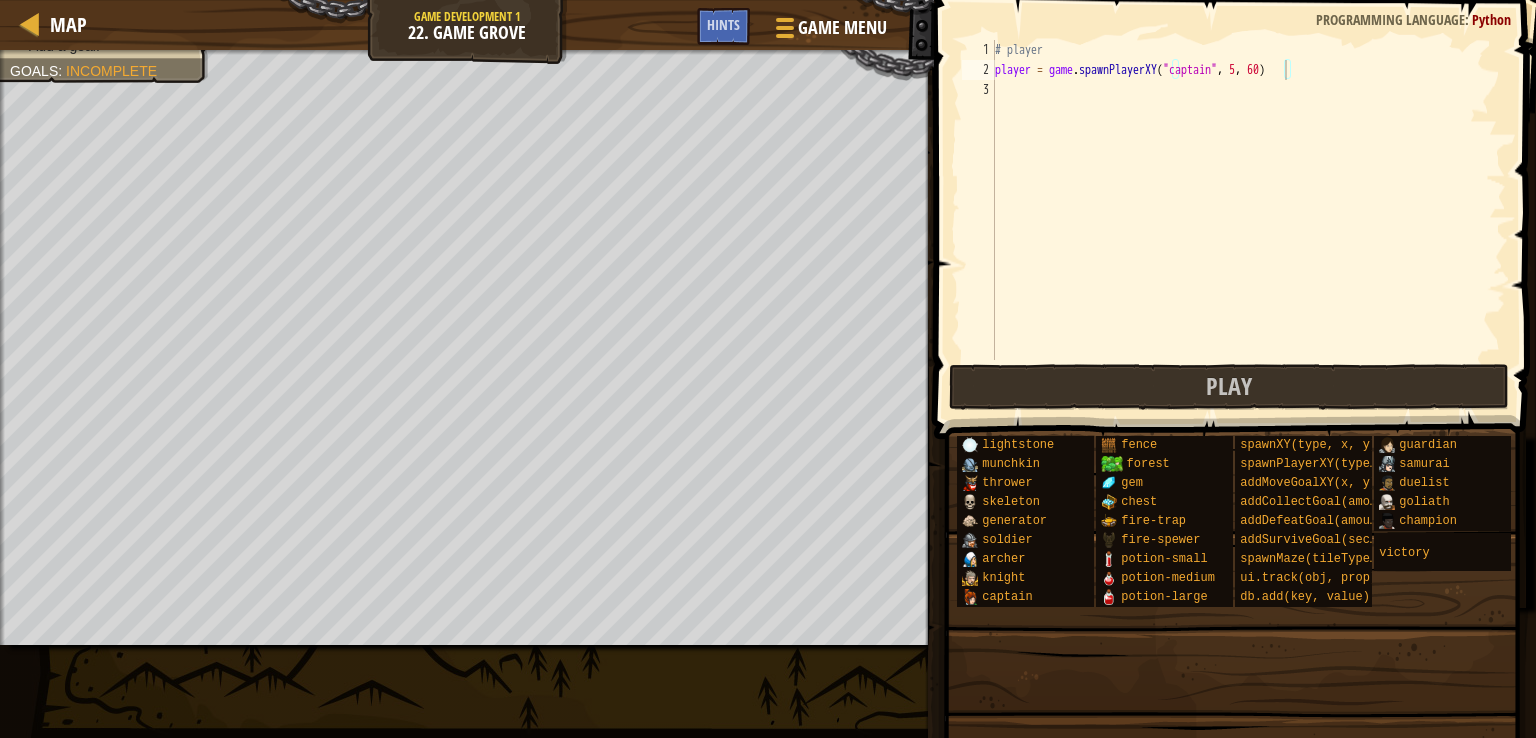 click on "# player player   =   game . spawnPlayerXY ( "captain" ,   5 ,   60 )" at bounding box center (1248, 220) 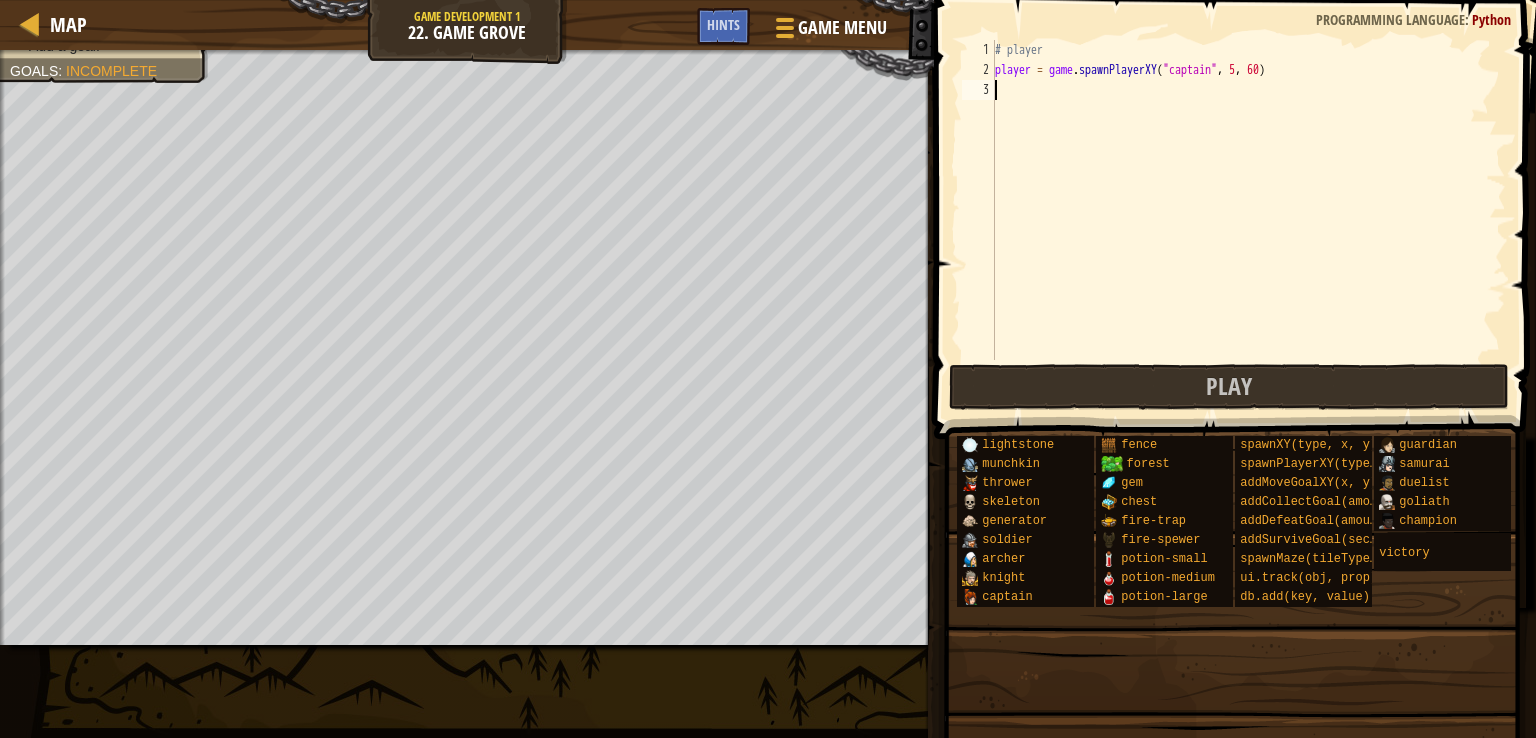 scroll, scrollTop: 9, scrollLeft: 0, axis: vertical 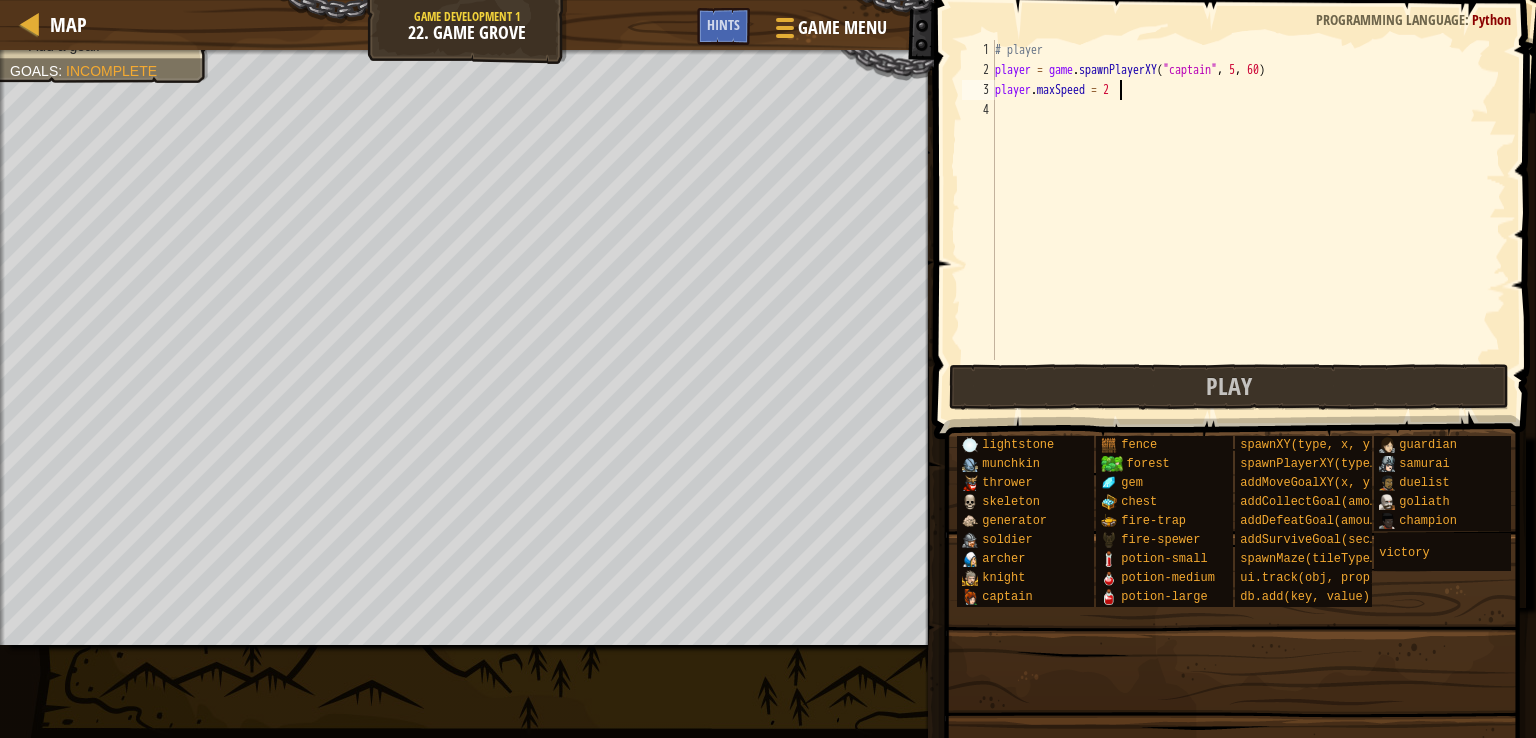 type on "player.maxSpeed = 20" 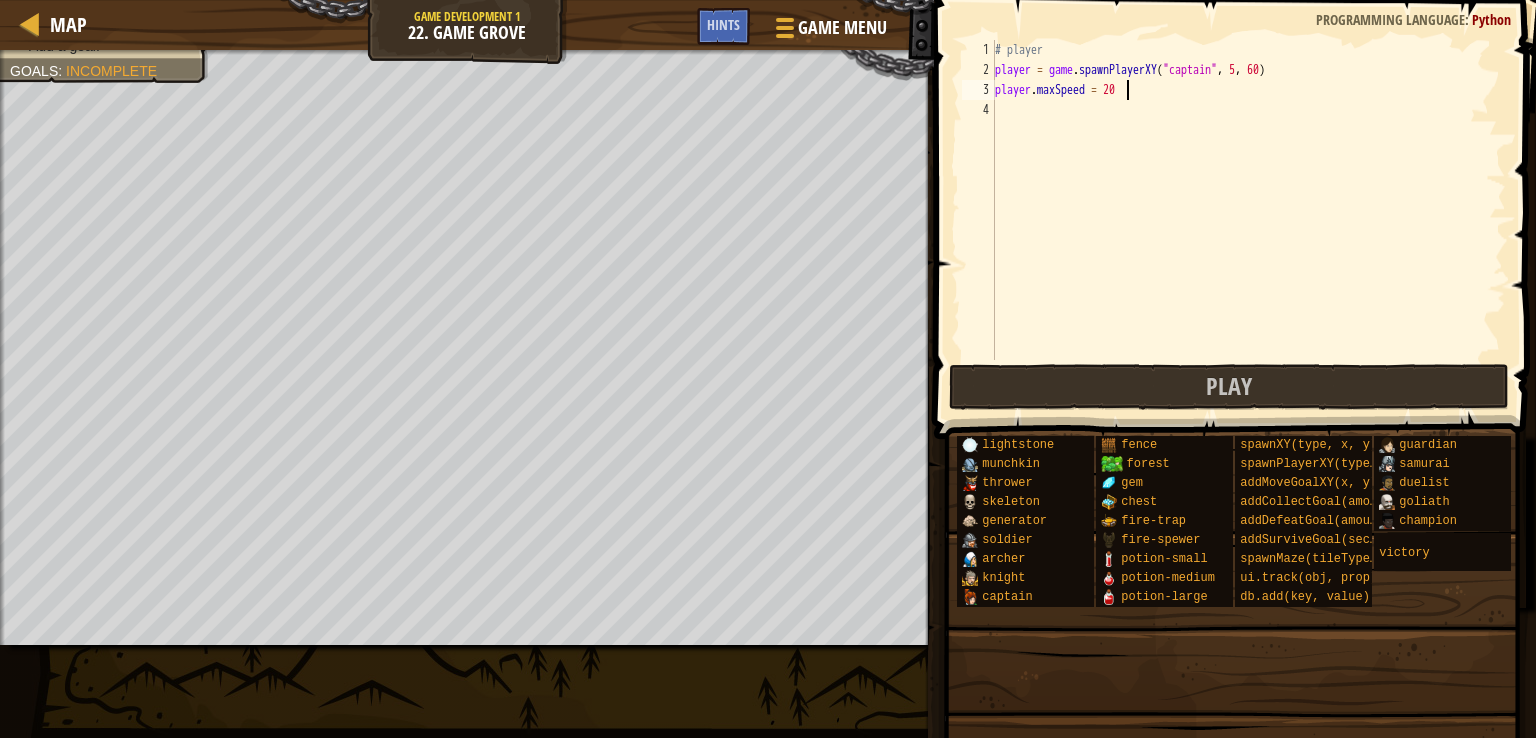 scroll, scrollTop: 9, scrollLeft: 0, axis: vertical 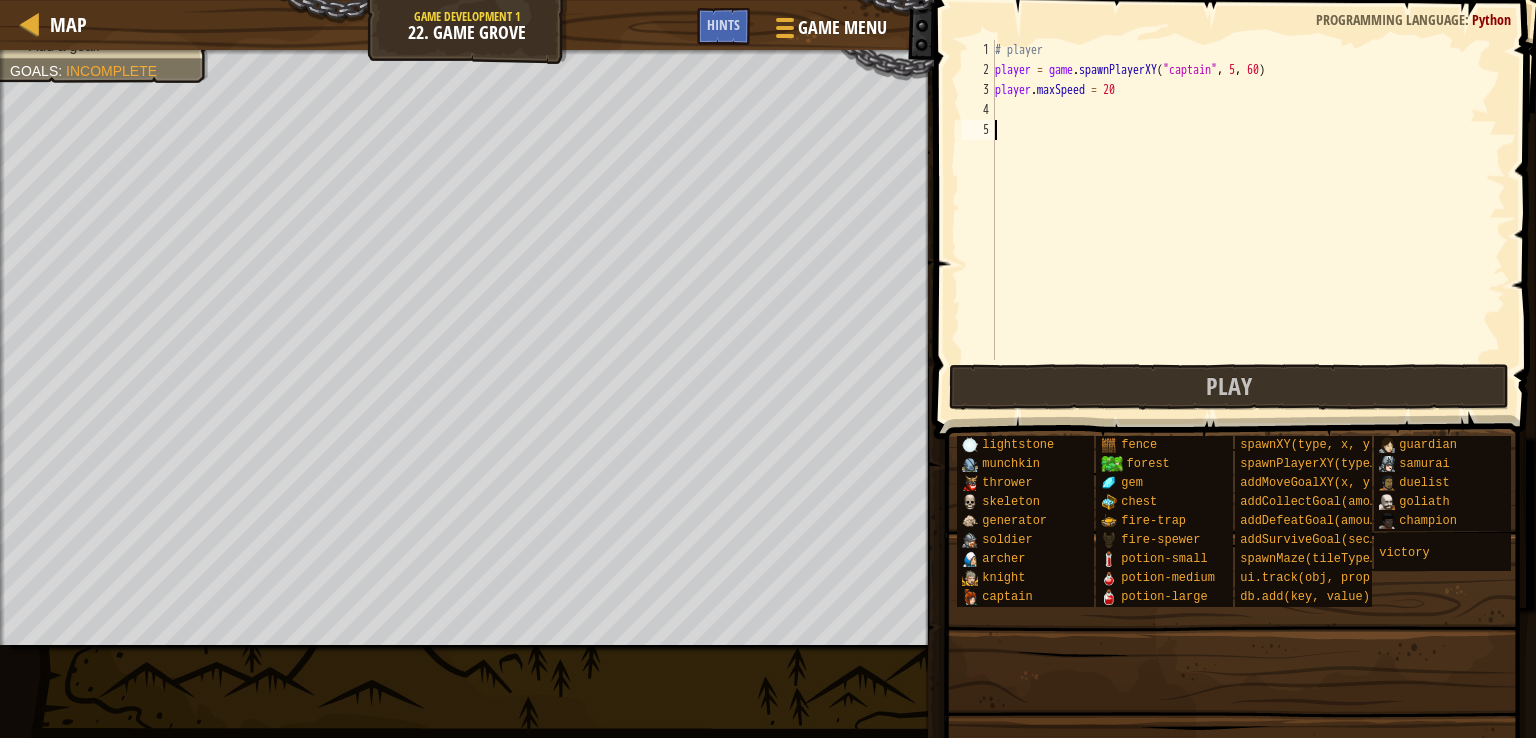 click on "# player player   =   game . spawnPlayerXY ( "captain" ,   5 ,   60 ) player . maxSpeed   =   20" at bounding box center (1248, 220) 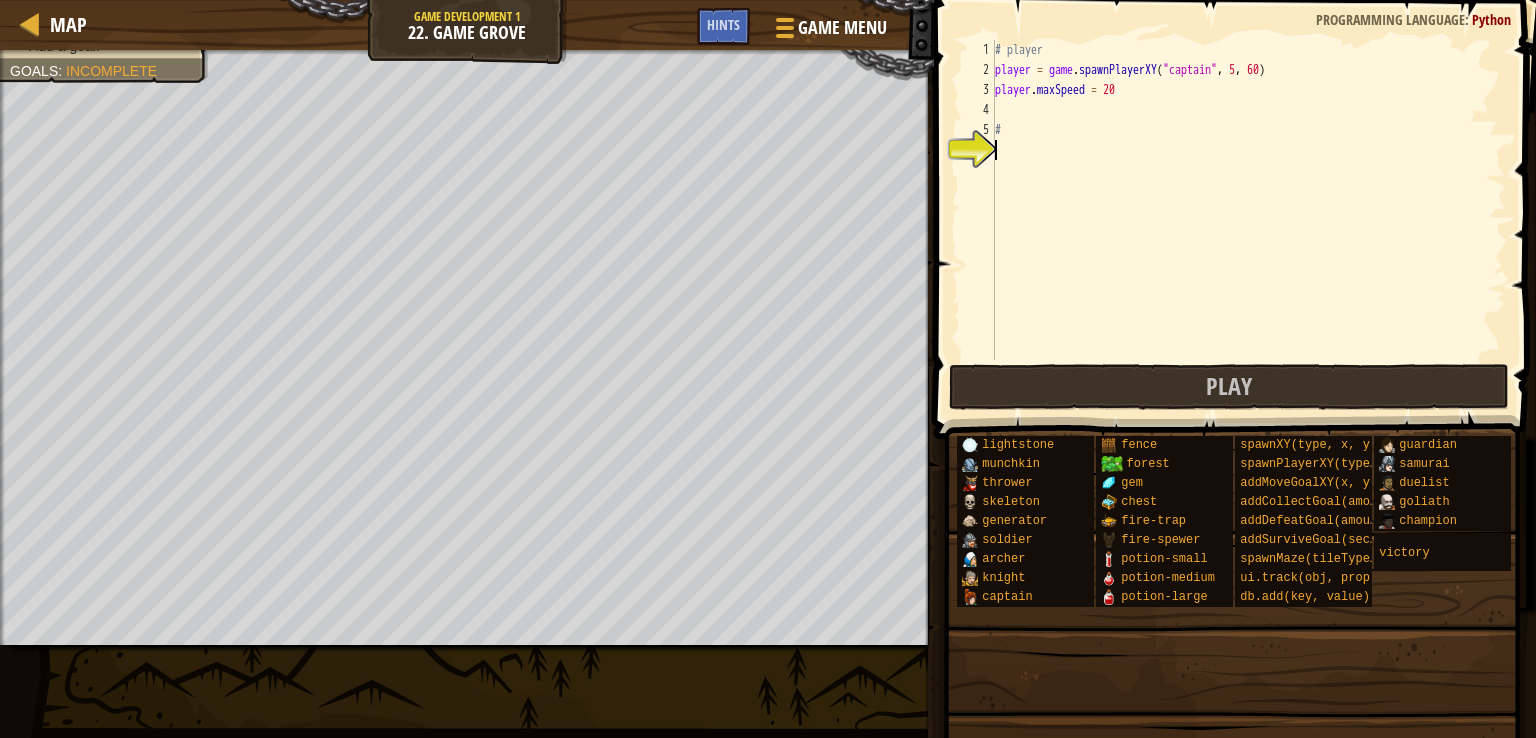 click on "# player player   =   game . spawnPlayerXY ( "captain" ,   5 ,   60 ) player . maxSpeed   =   20 #" at bounding box center (1248, 220) 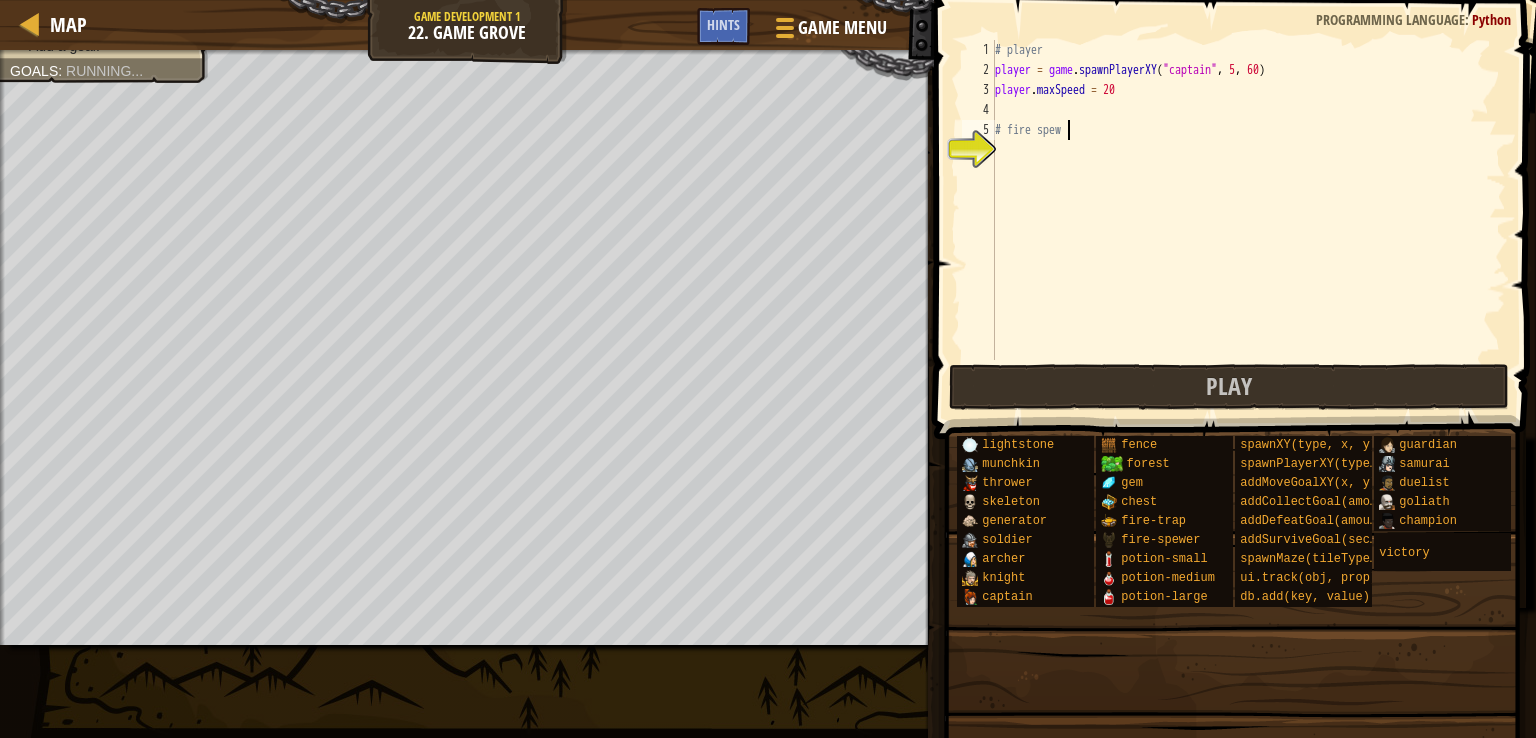 scroll, scrollTop: 9, scrollLeft: 5, axis: both 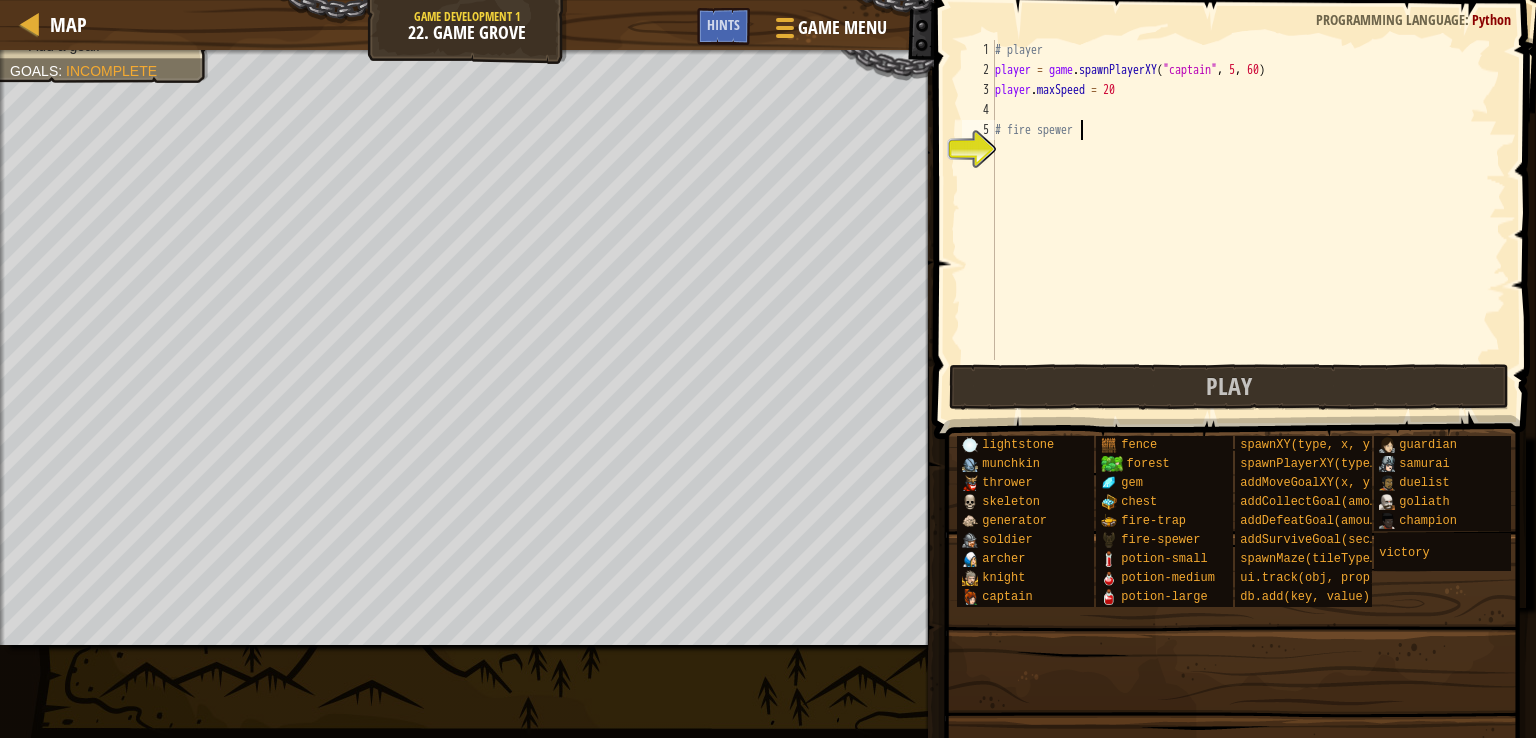 click on "# player player   =   game . spawnPlayerXY ( "captain" ,   5 ,   60 ) player . maxSpeed   =   20 # fire spewer" at bounding box center [1248, 220] 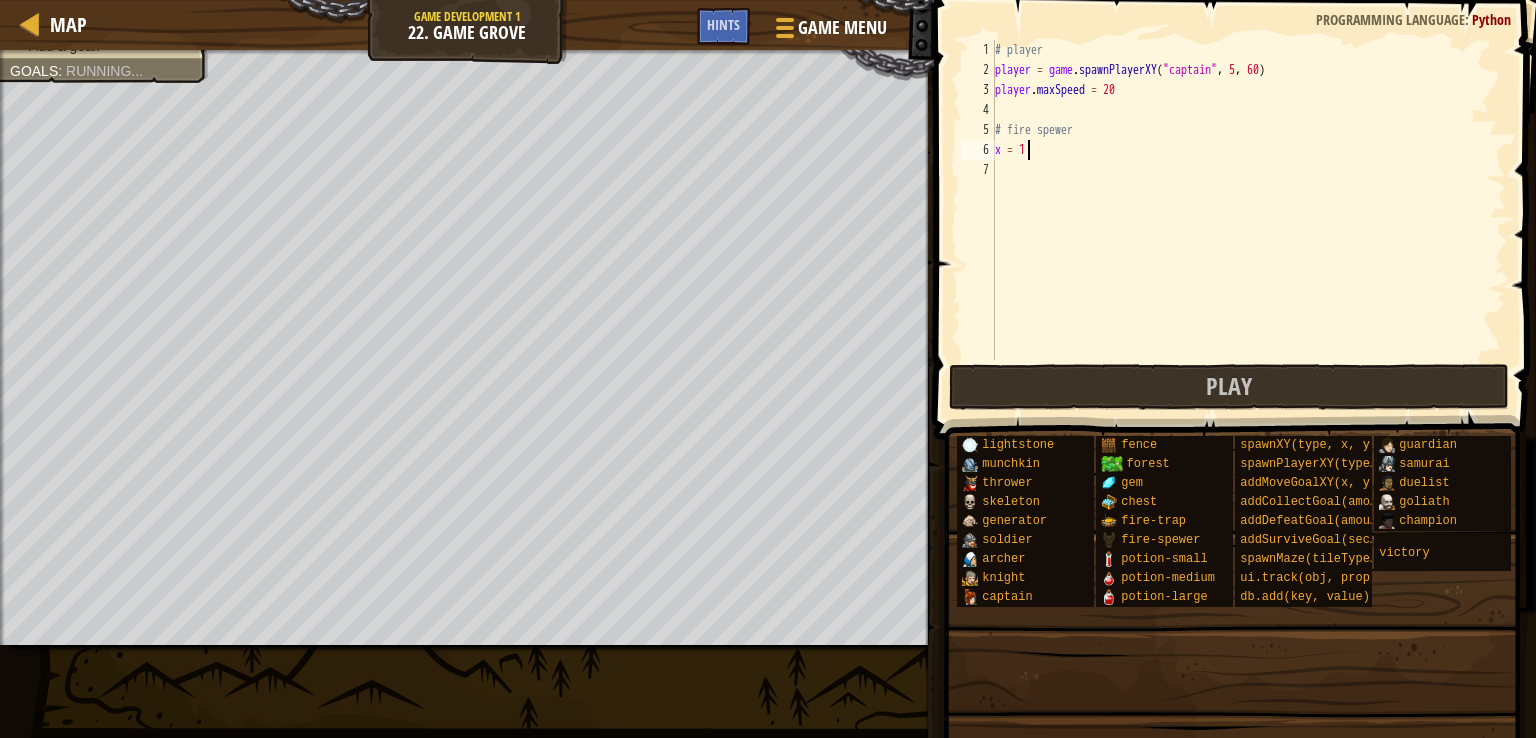 scroll, scrollTop: 9, scrollLeft: 1, axis: both 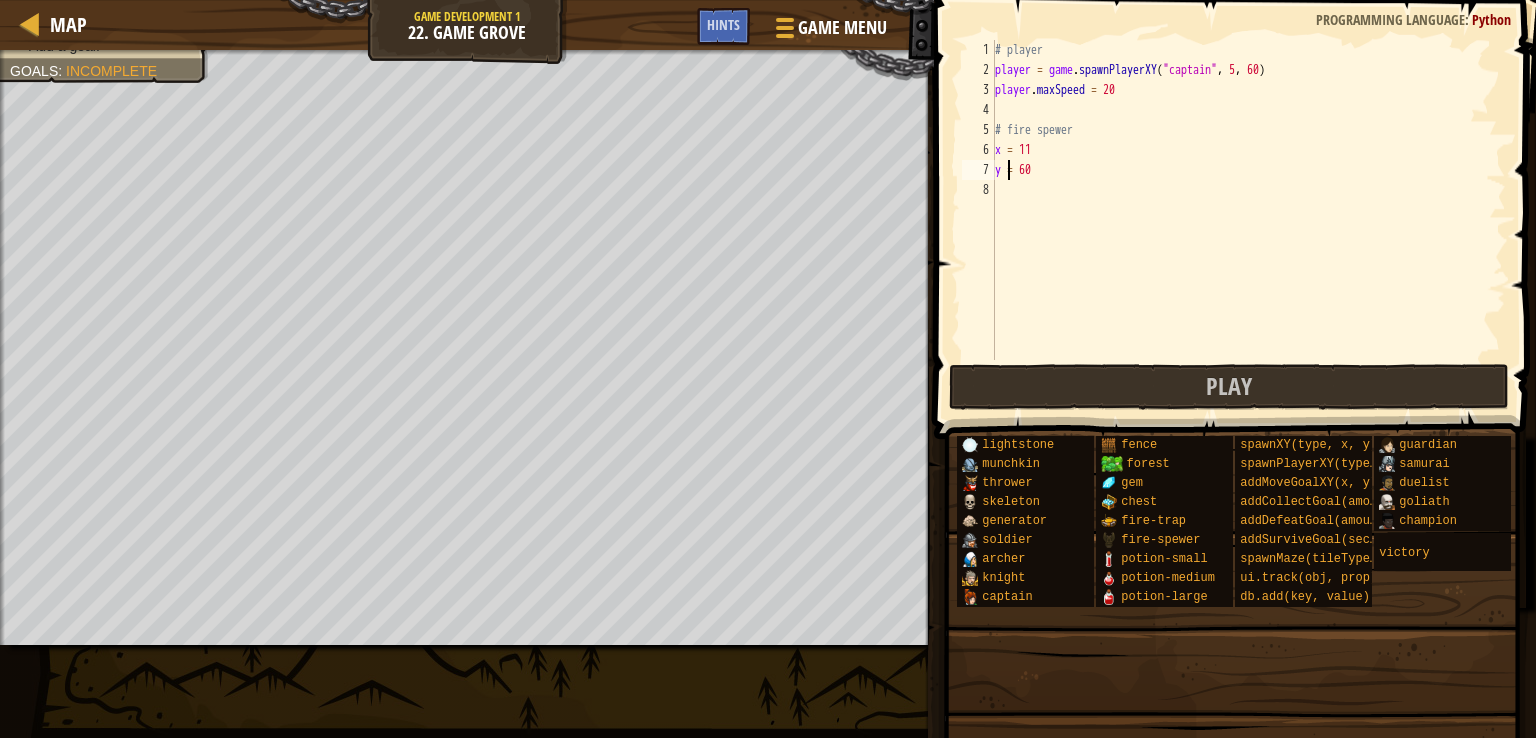 click on "# player player   =   game . spawnPlayerXY ( "captain" ,   5 ,   60 ) player . maxSpeed   =   20 # fire spewer x   =   11 y   =   60" at bounding box center [1248, 220] 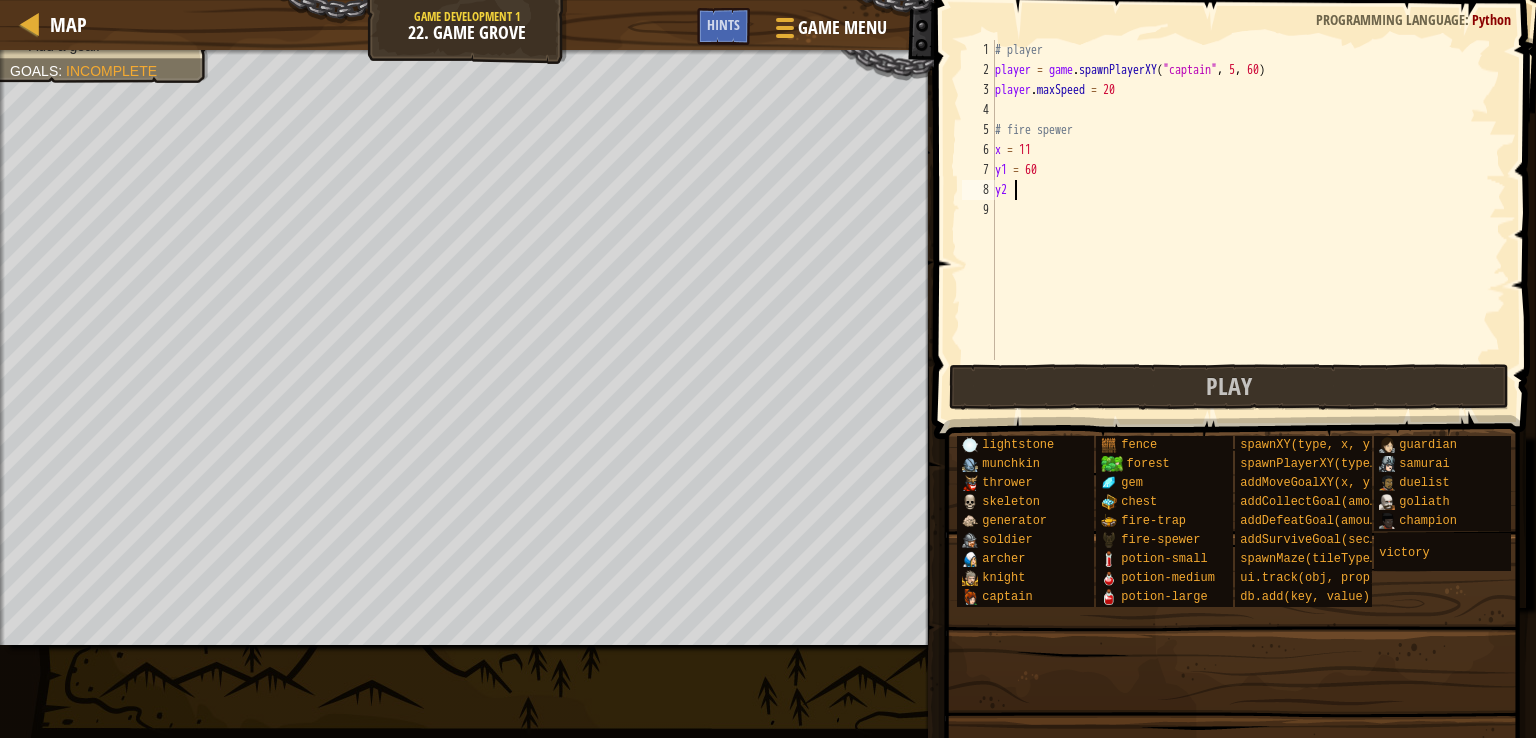 scroll, scrollTop: 9, scrollLeft: 0, axis: vertical 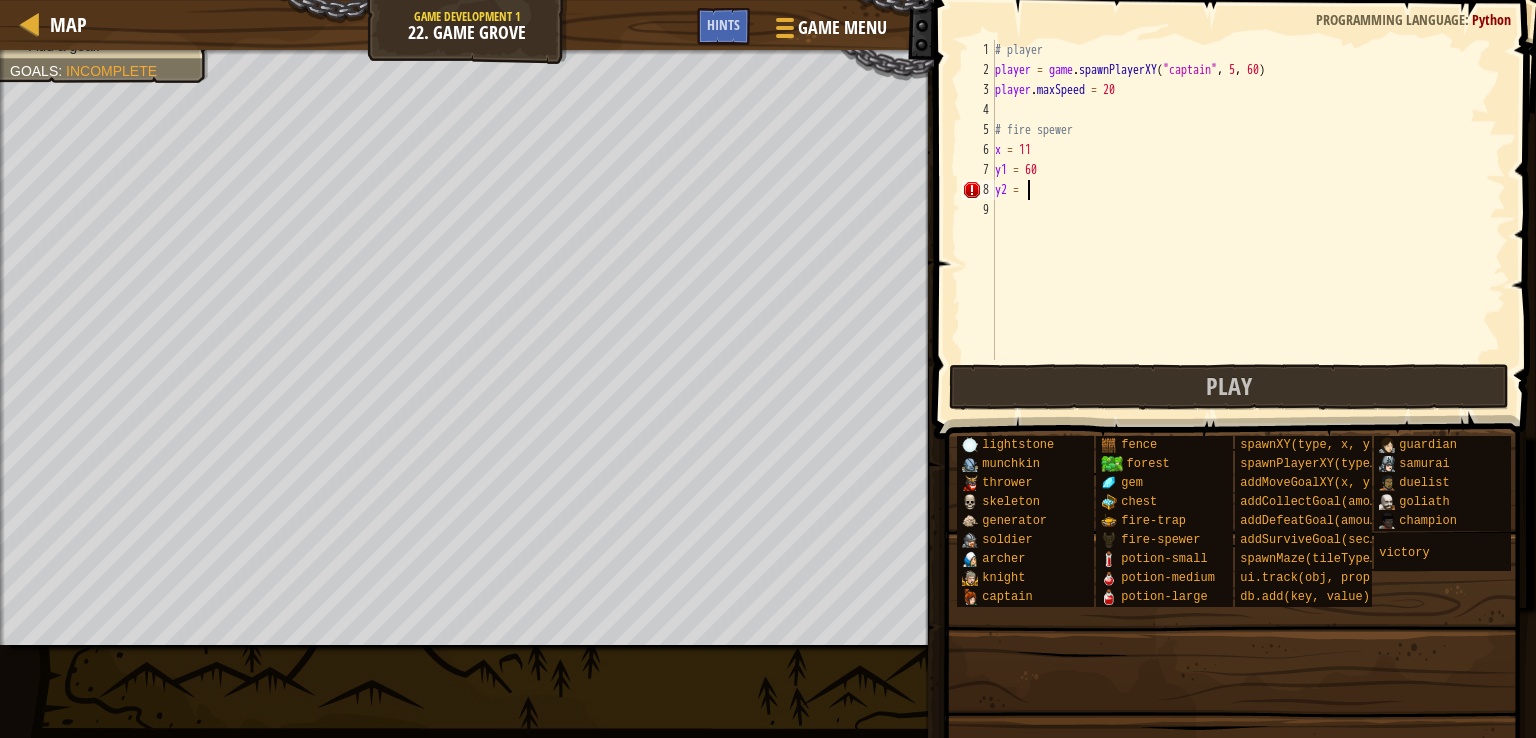 type on "y2 = 6" 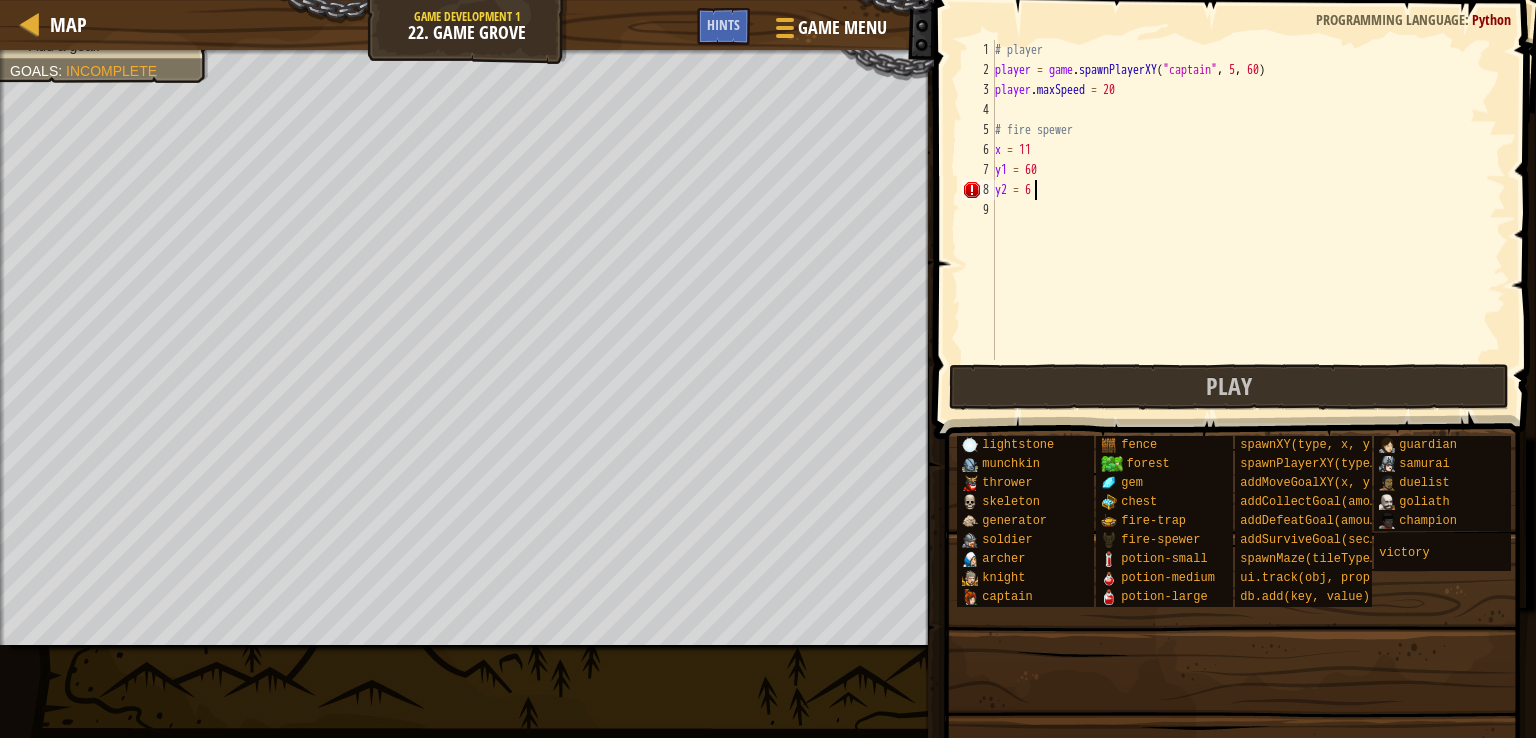 scroll, scrollTop: 9, scrollLeft: 1, axis: both 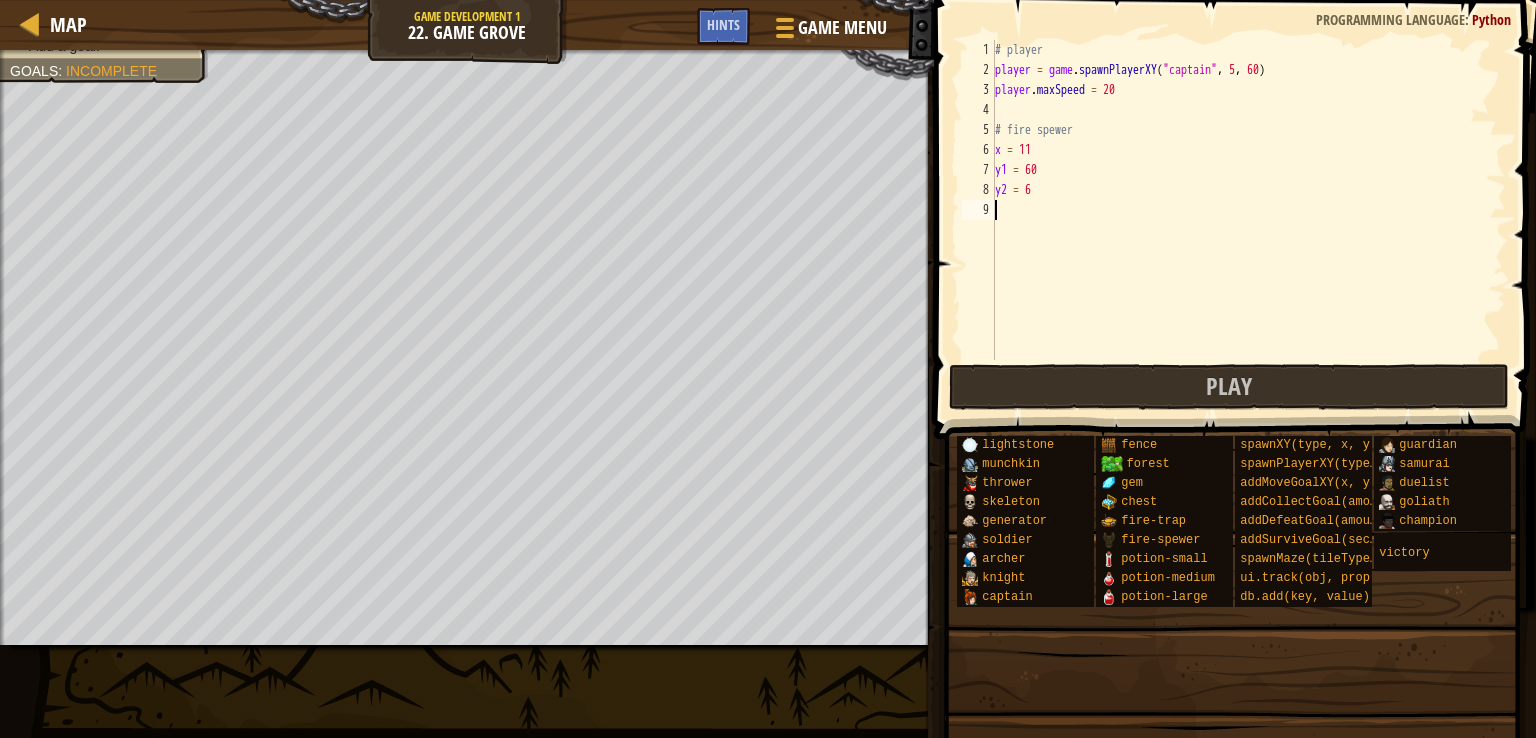 click on "# player player   =   game . spawnPlayerXY ( "captain" ,   5 ,   60 ) player . maxSpeed   =   20 # fire spewer x   =   11 y1   =   60 y2   =   6" at bounding box center (1248, 220) 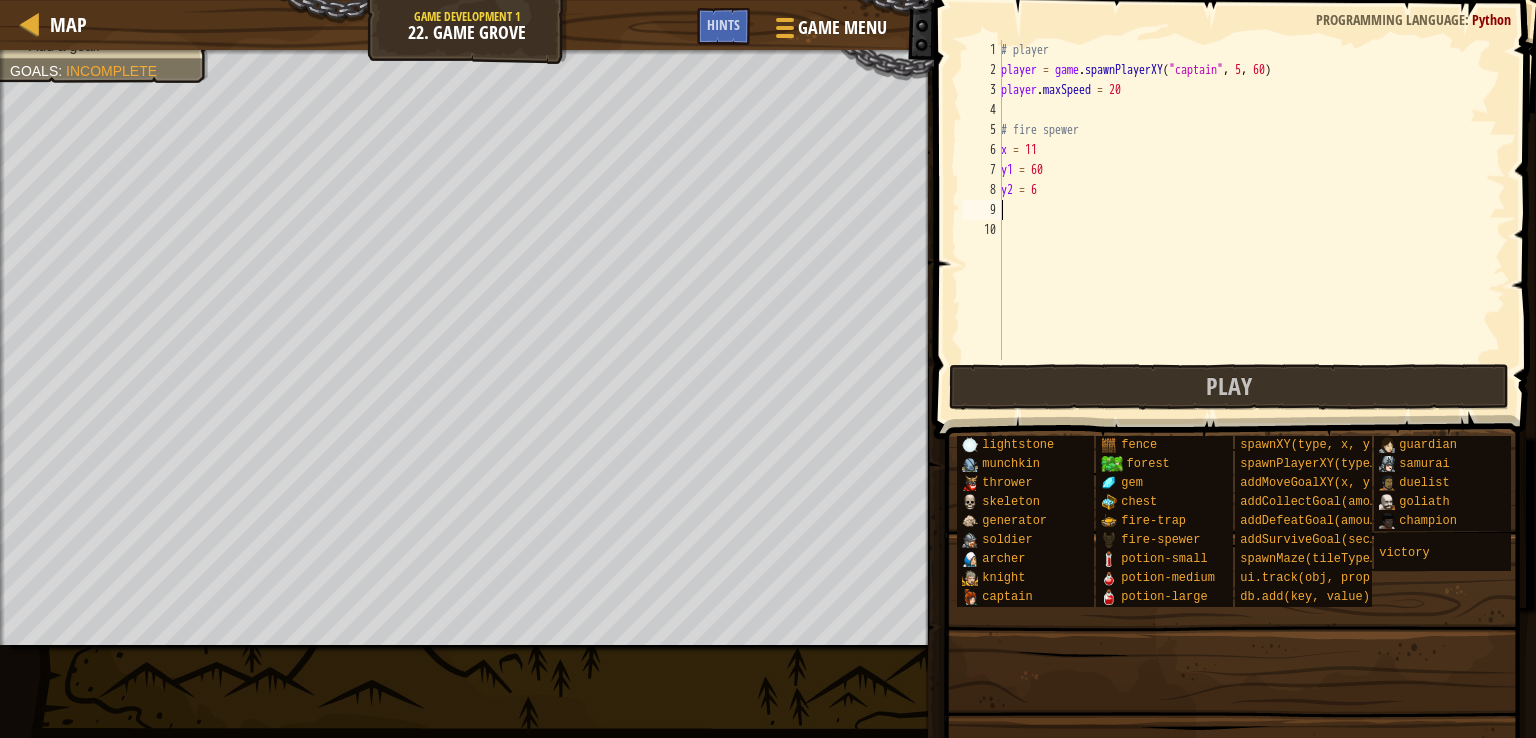 drag, startPoint x: 1021, startPoint y: 217, endPoint x: 1057, endPoint y: 200, distance: 39.812057 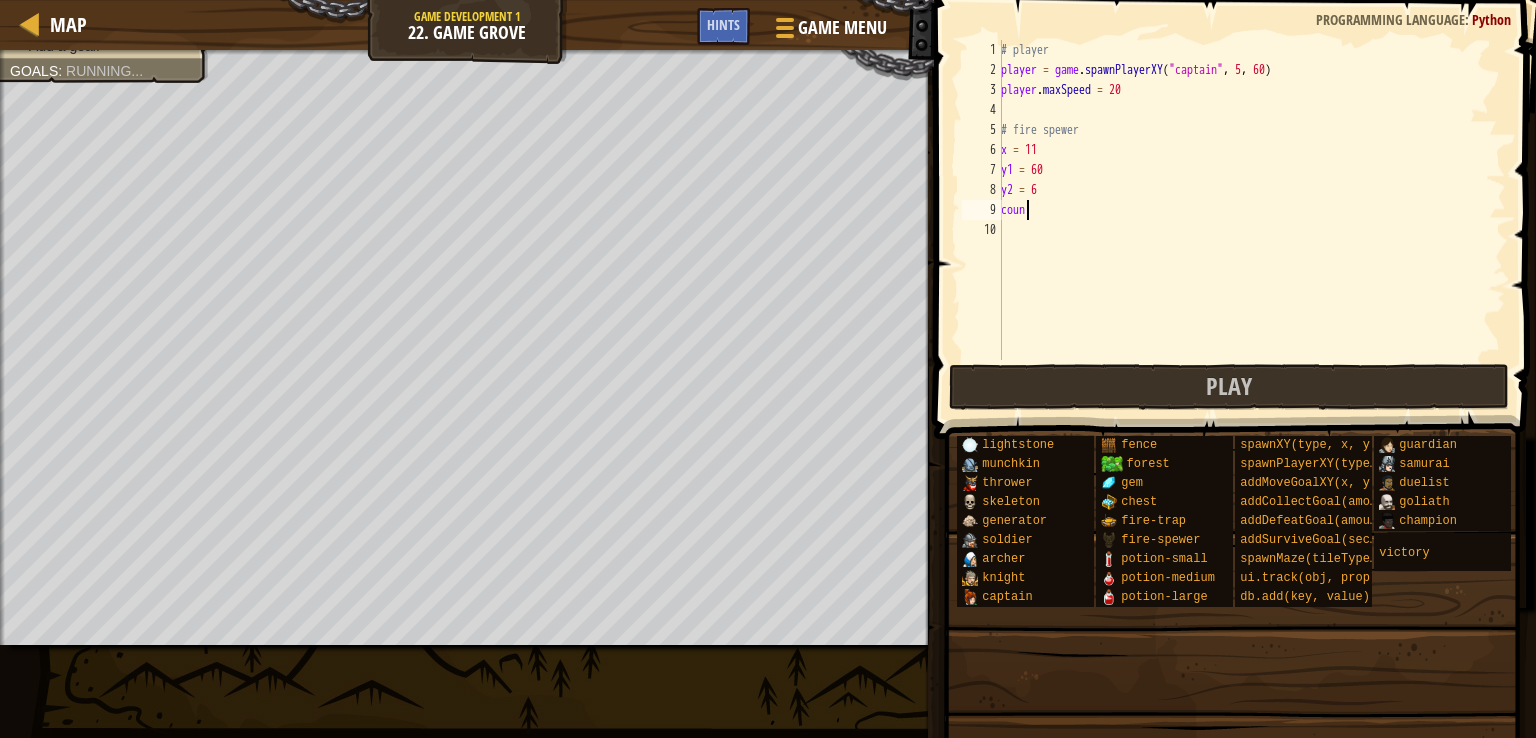 scroll, scrollTop: 9, scrollLeft: 1, axis: both 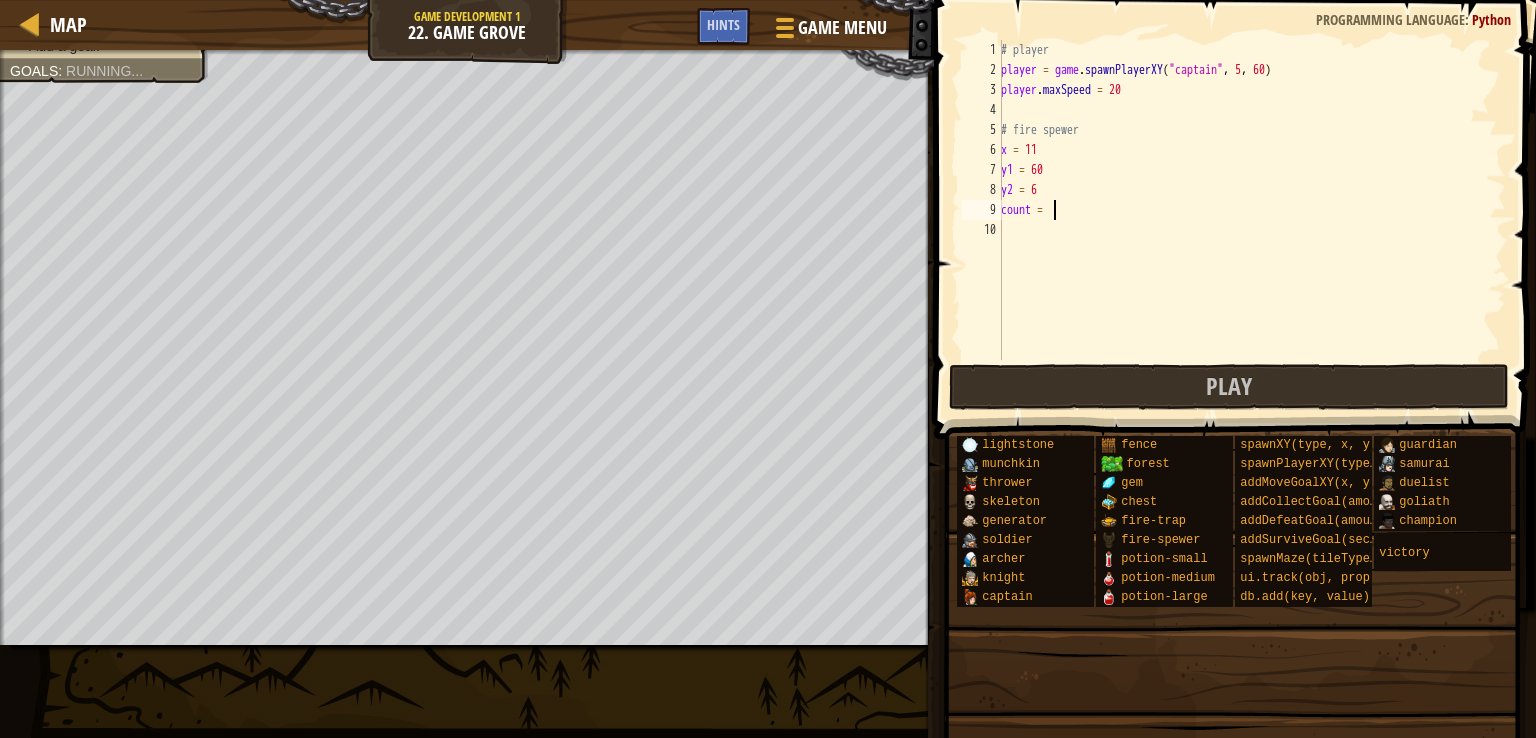 type on "count = 0" 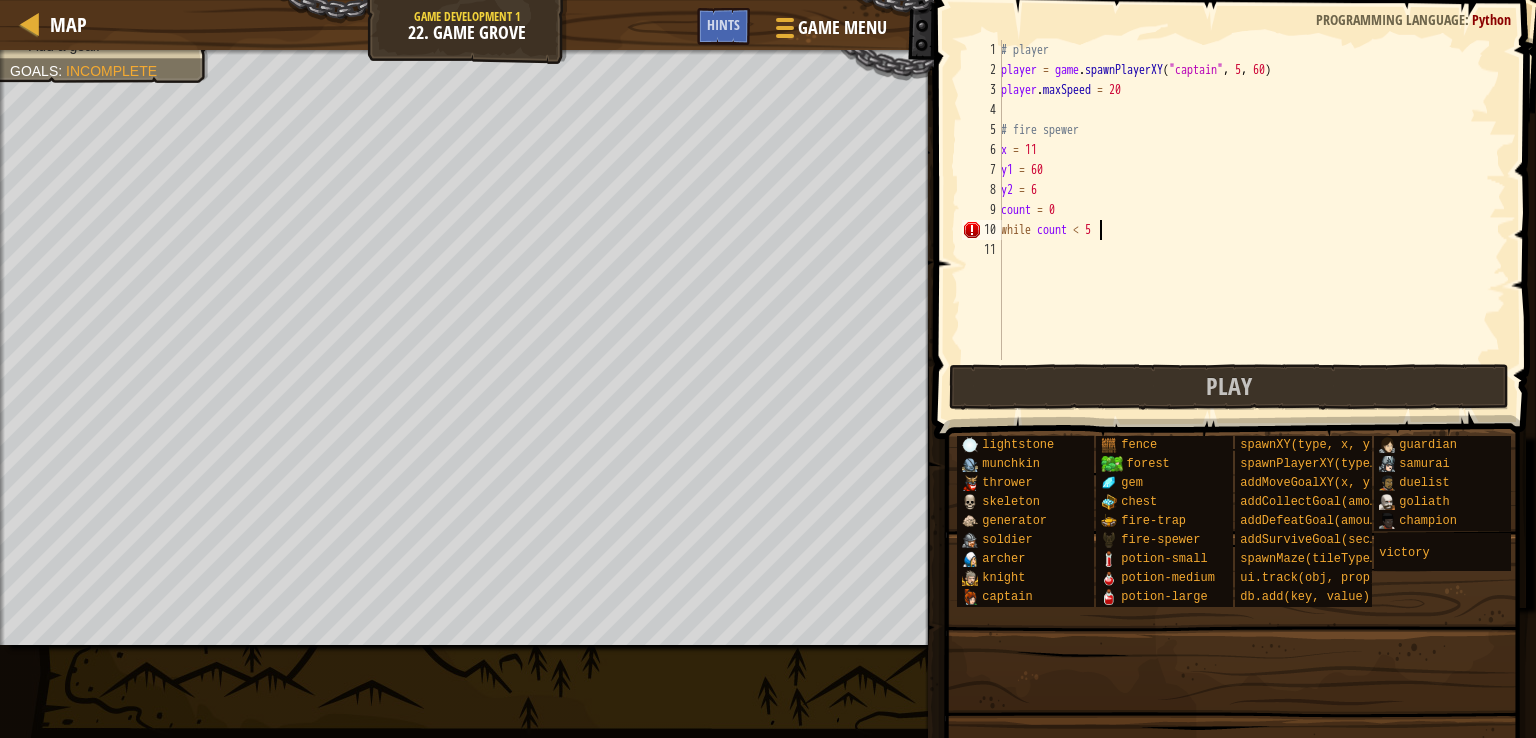 scroll, scrollTop: 9, scrollLeft: 7, axis: both 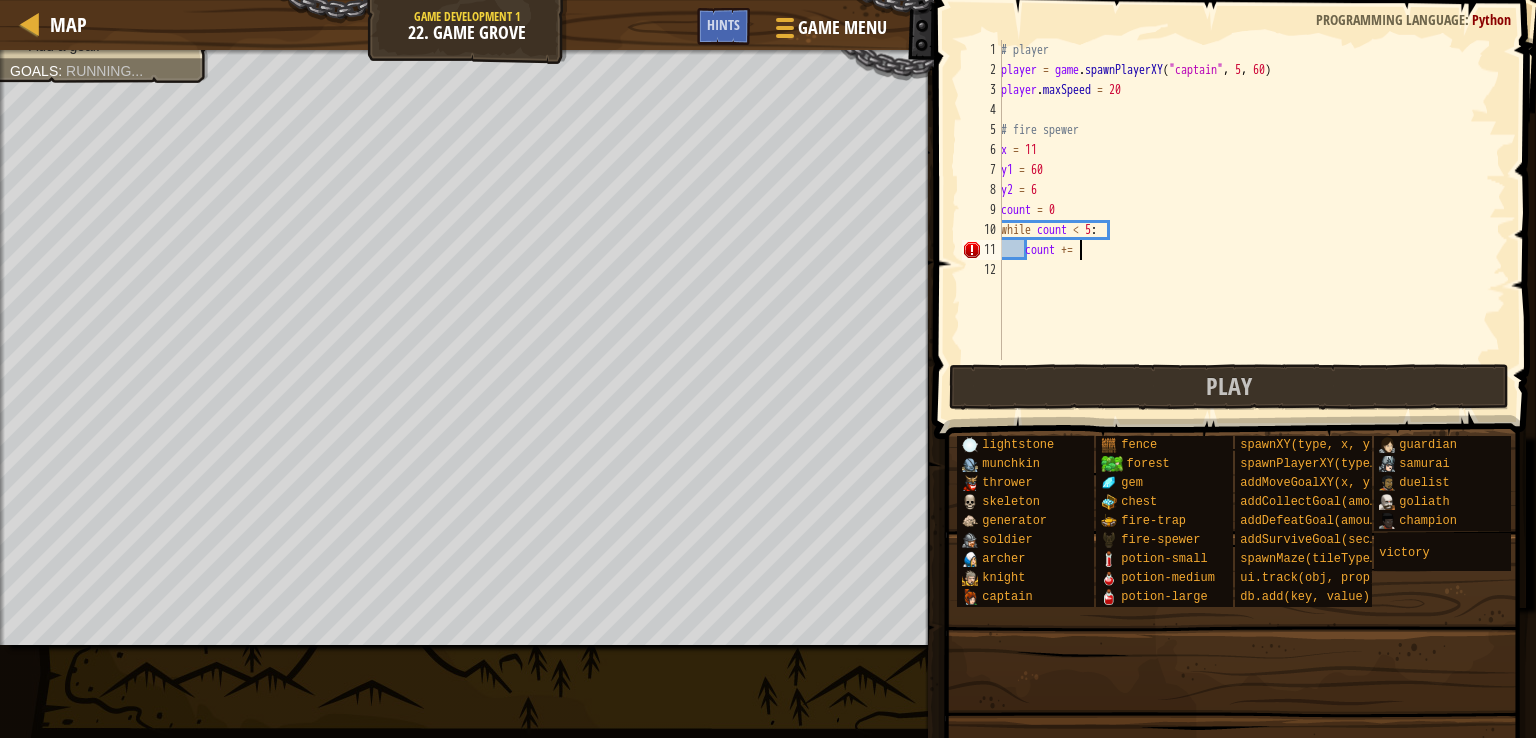 type on "count +=1" 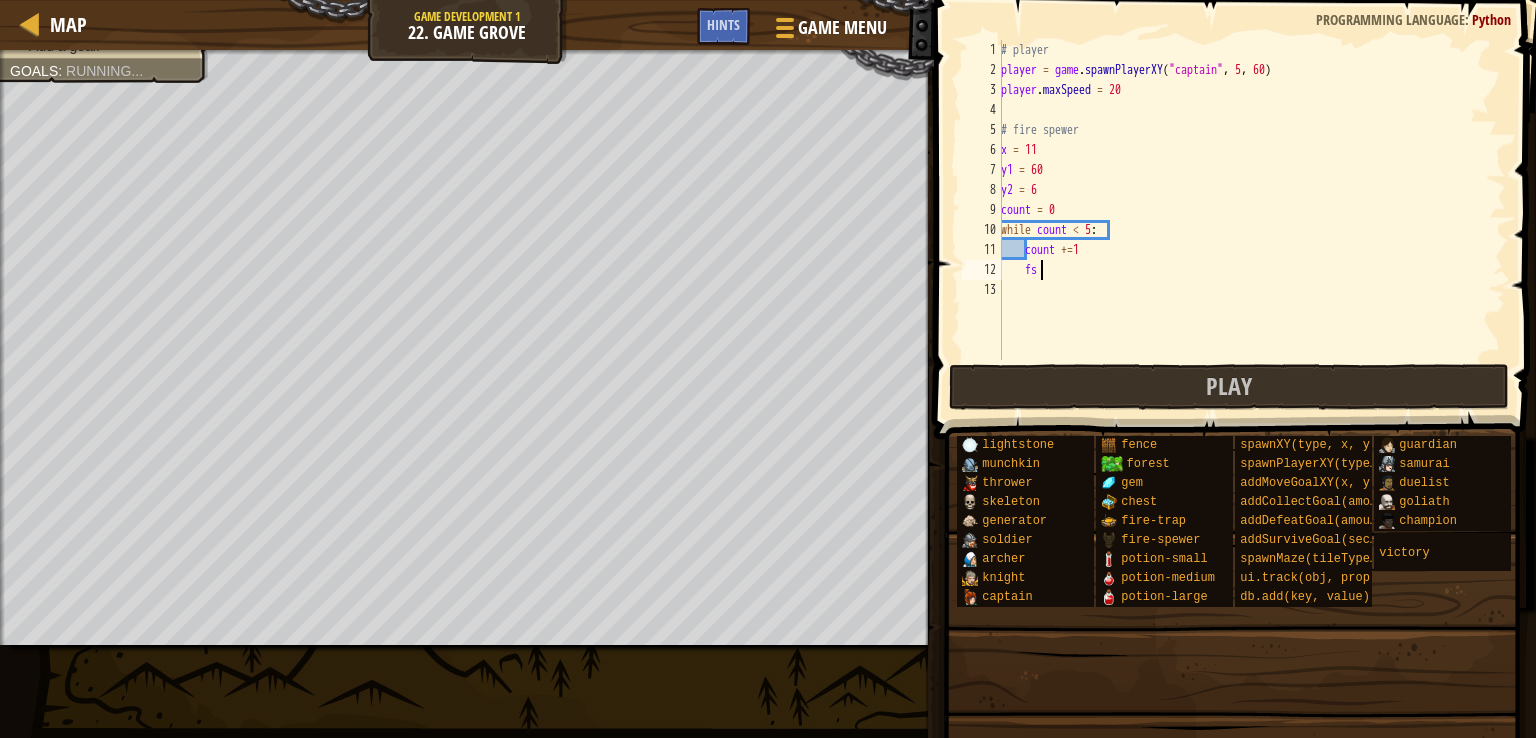 scroll, scrollTop: 9, scrollLeft: 2, axis: both 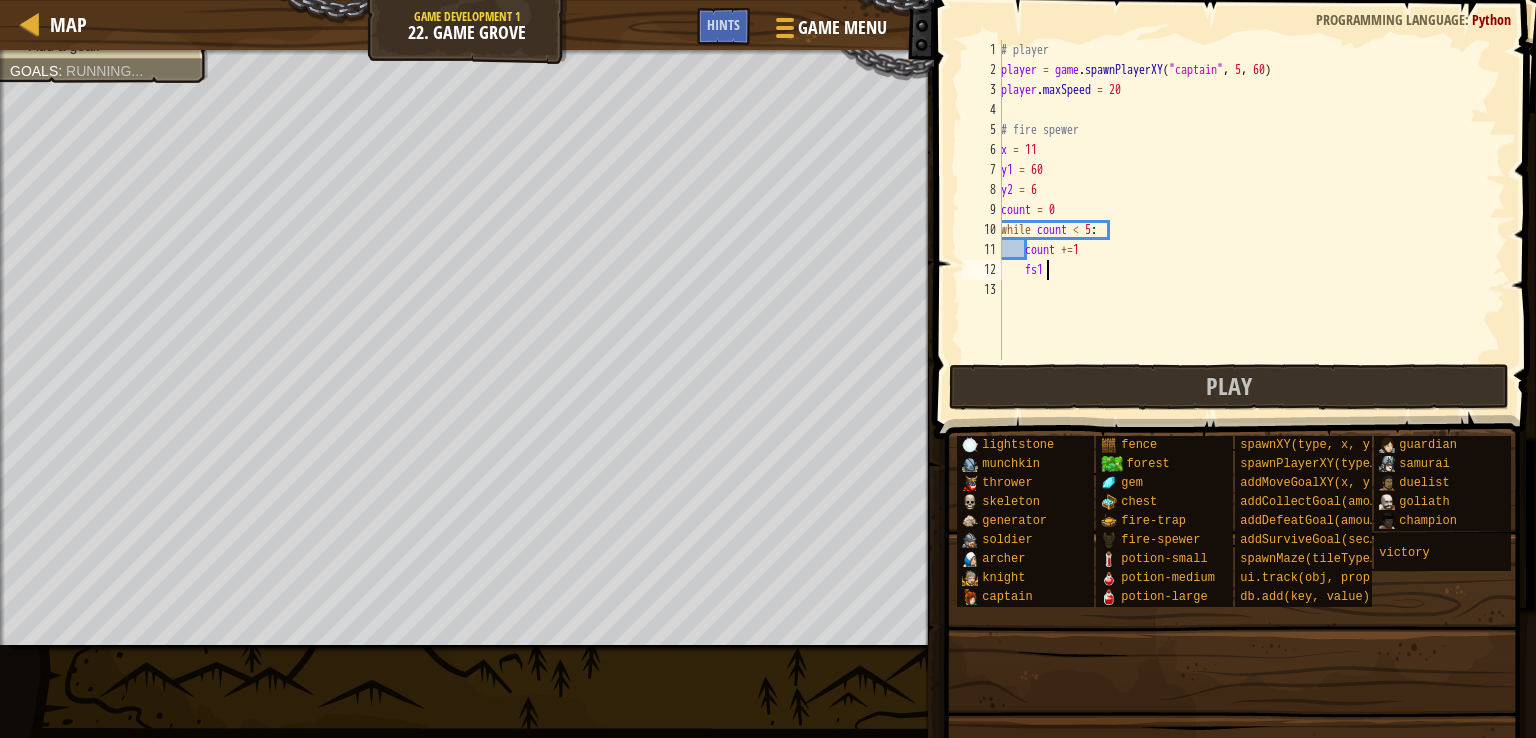 type on "f" 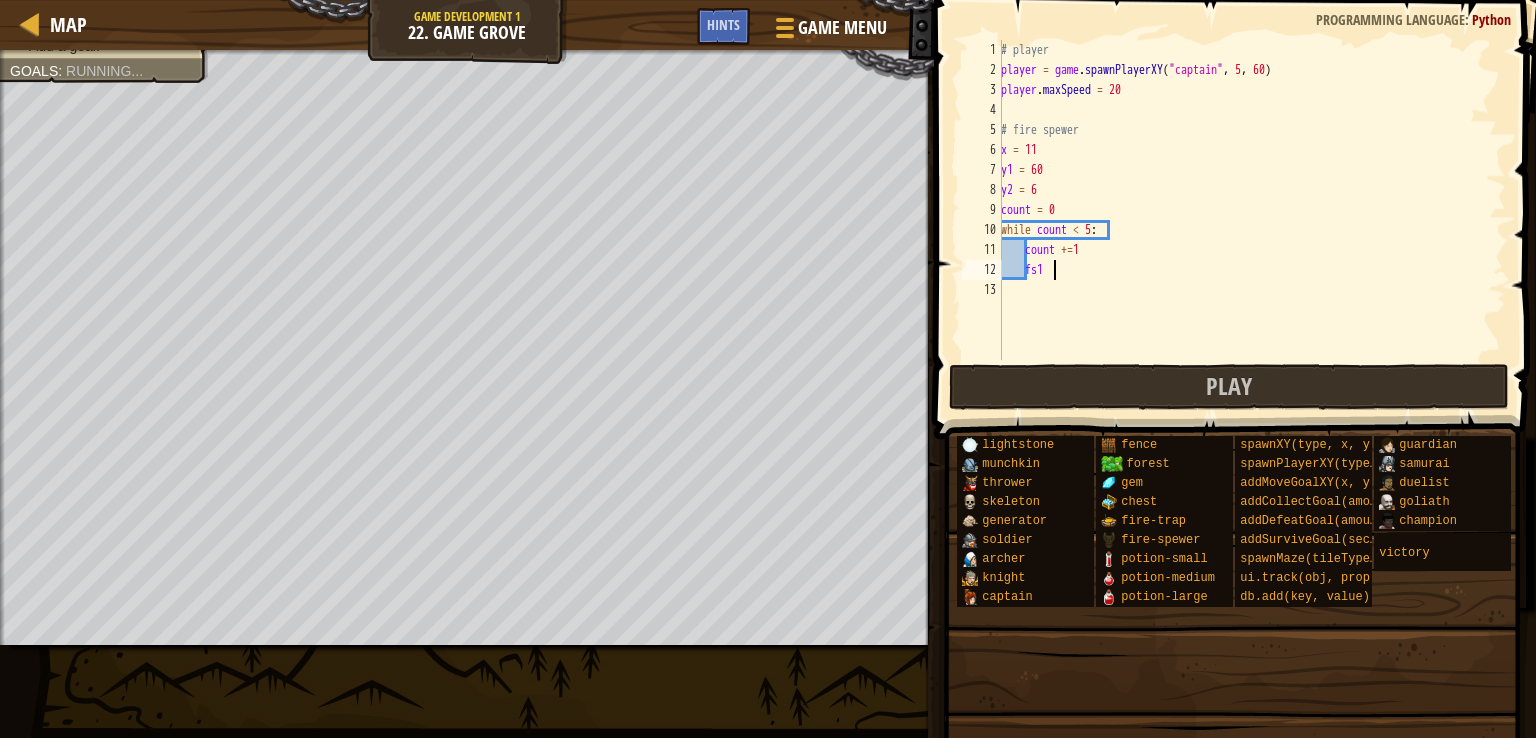 scroll, scrollTop: 9, scrollLeft: 3, axis: both 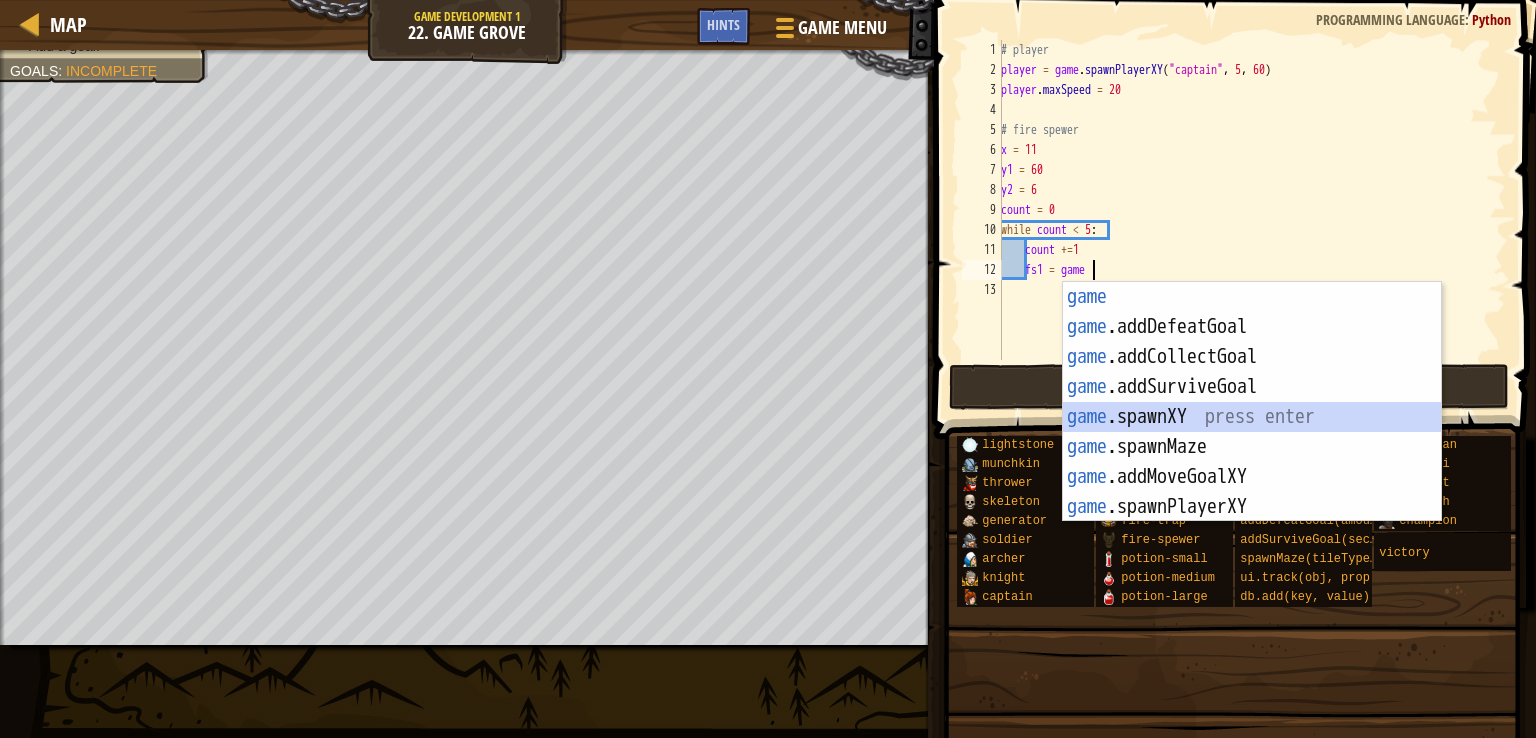 click on "game press enter game .addDefeatGoal press enter game .addCollectGoal press enter game .addSurviveGoal press enter game .spawnXY press enter game .spawnMaze press enter game .addMoveGoalXY press enter game .spawnPlayerXY press enter" at bounding box center (1252, 432) 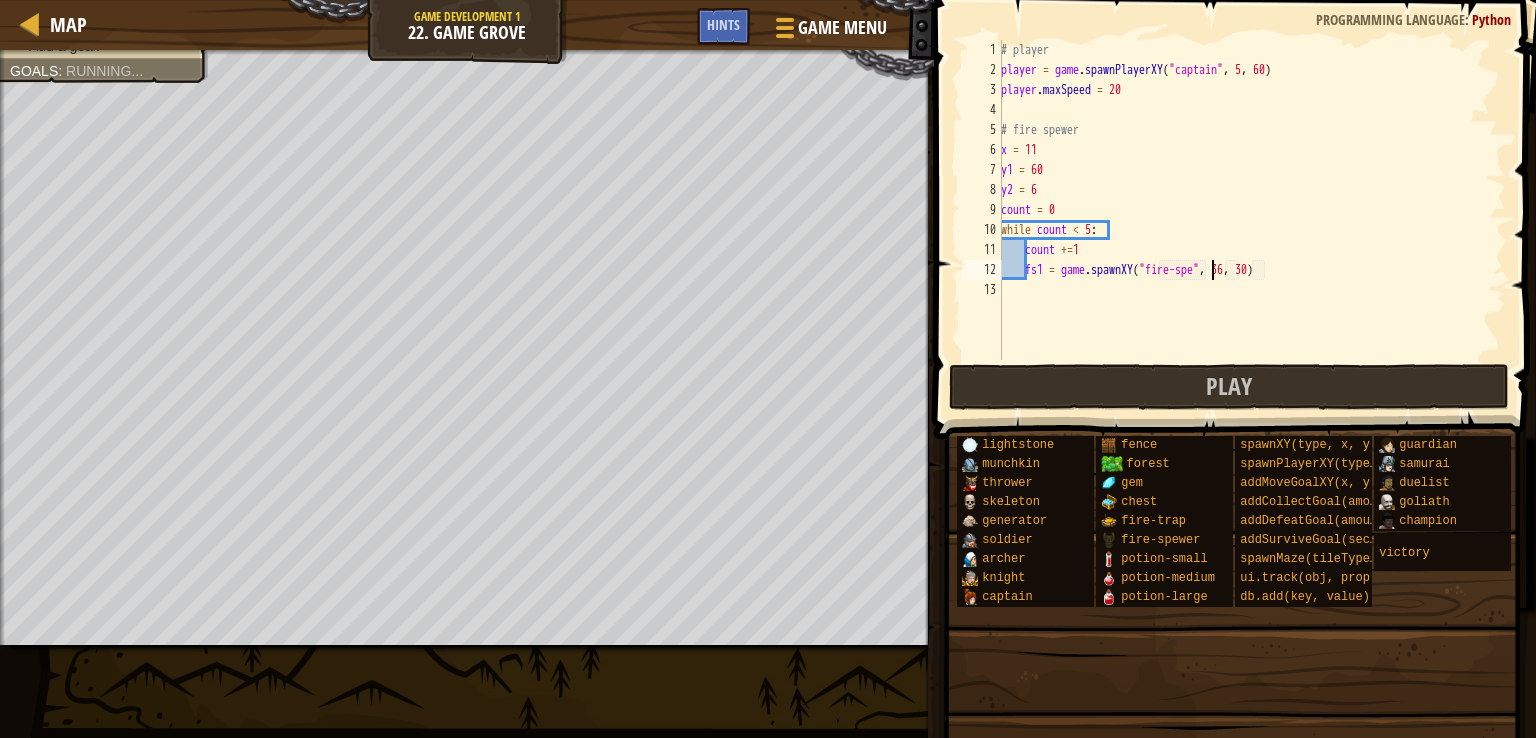 scroll, scrollTop: 9, scrollLeft: 18, axis: both 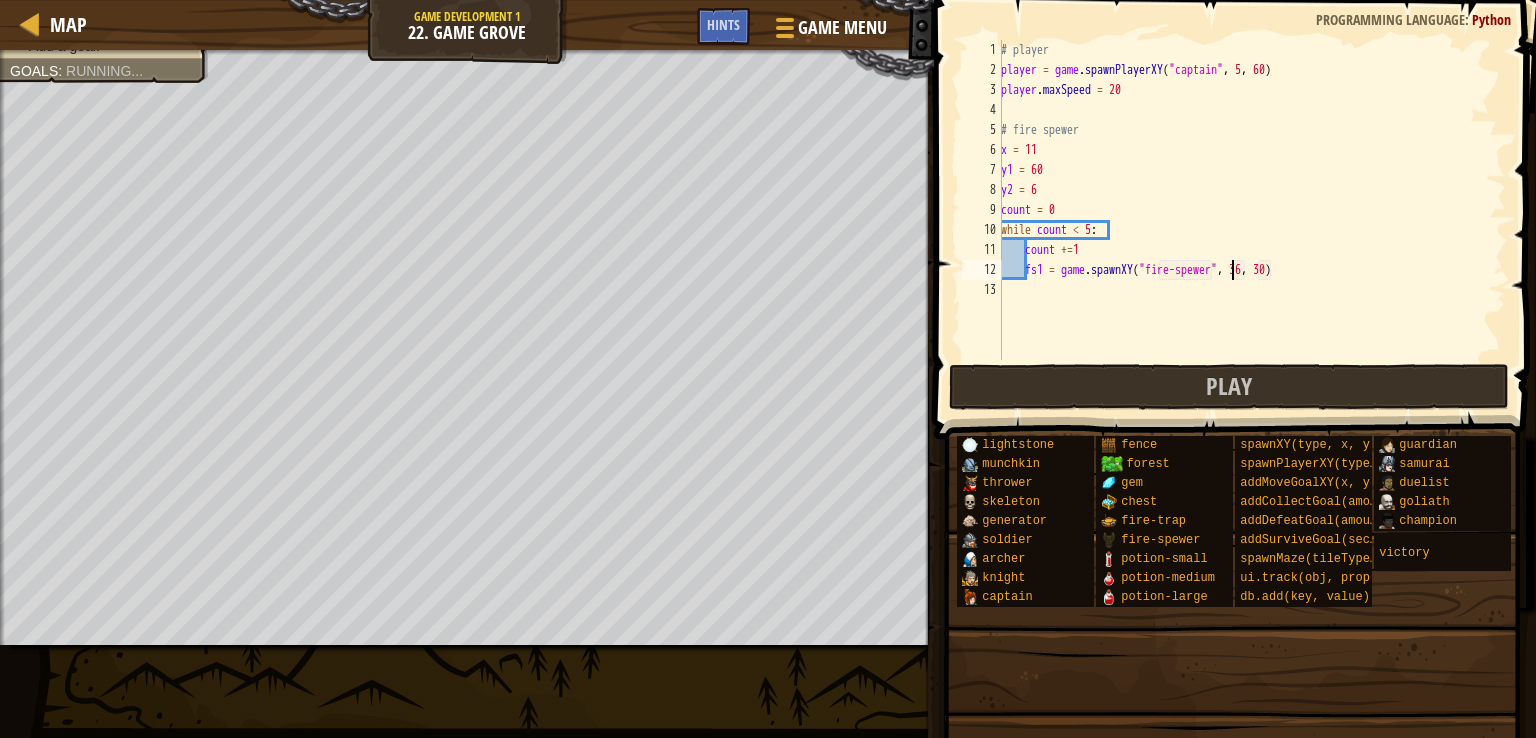 click on "# player player   =   game . spawnPlayerXY ( "captain" ,   5 ,   60 ) player . maxSpeed   =   20 # fire spewer x   =   11 y1   =   60 y2   =   6 count   =   0 while   count   <   5 :      count   += 1      fs1   =   game . spawnXY ( "fire-spewer" ,   36 ,   30 )" at bounding box center (1251, 220) 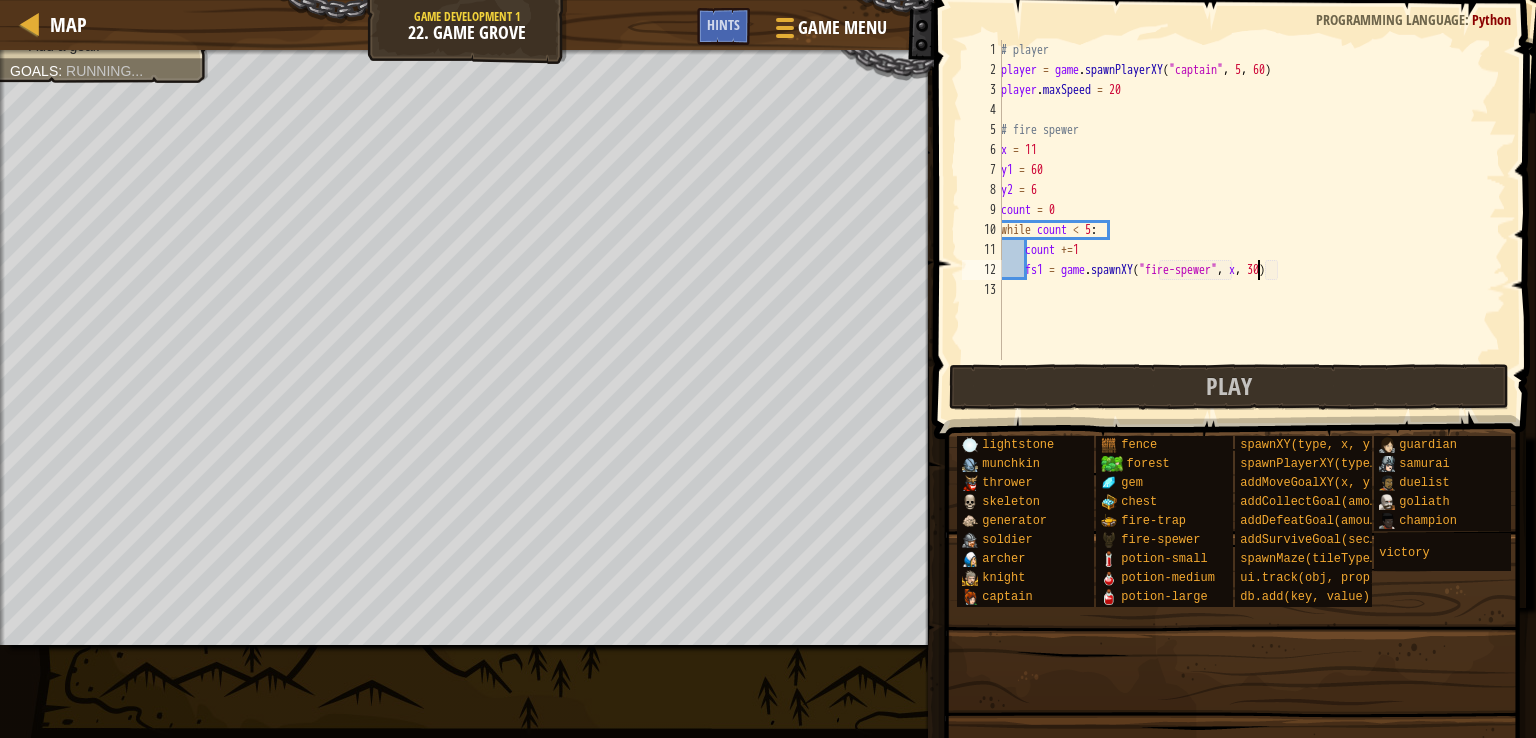 scroll, scrollTop: 9, scrollLeft: 21, axis: both 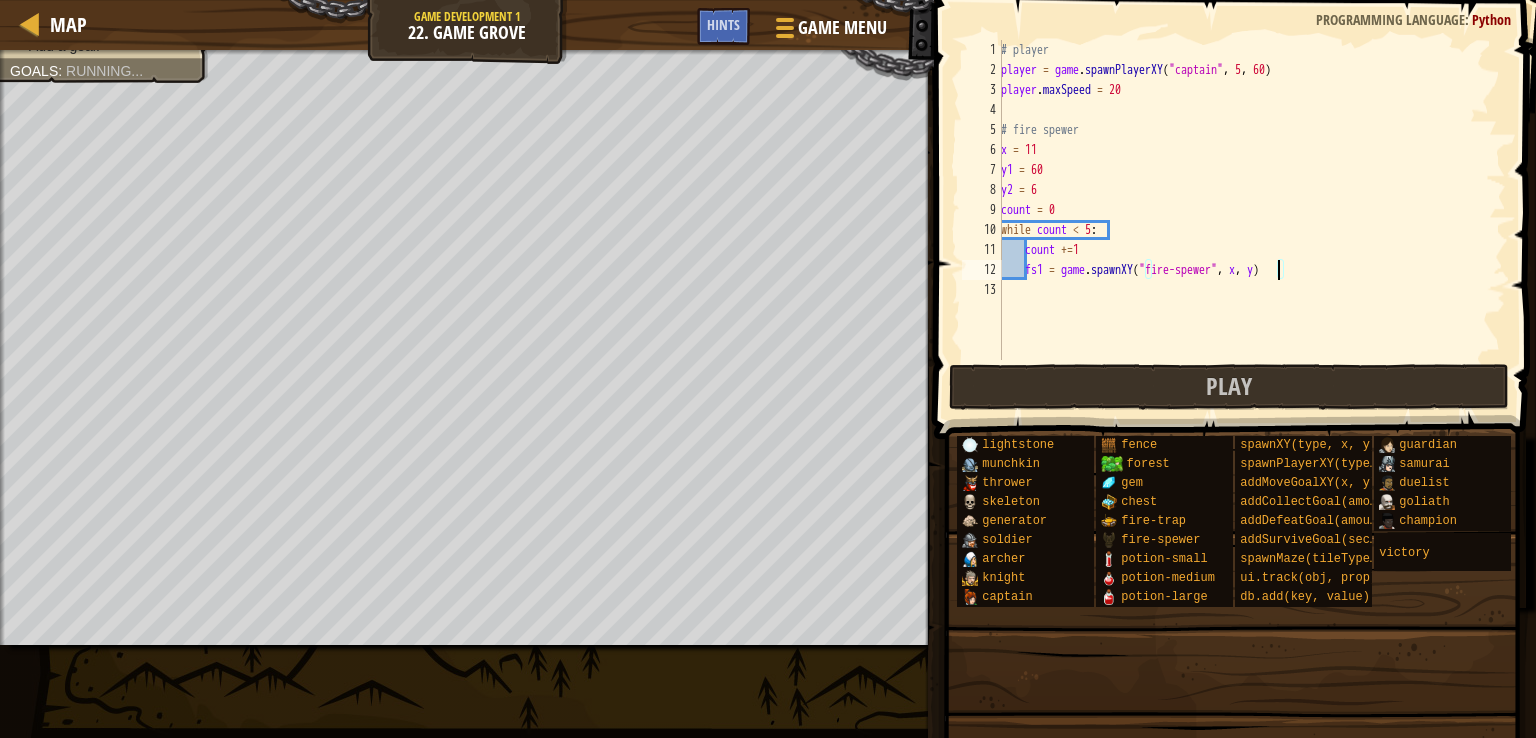 type on "fs1 = game.spawnXY("fire-spewer", x, y1)" 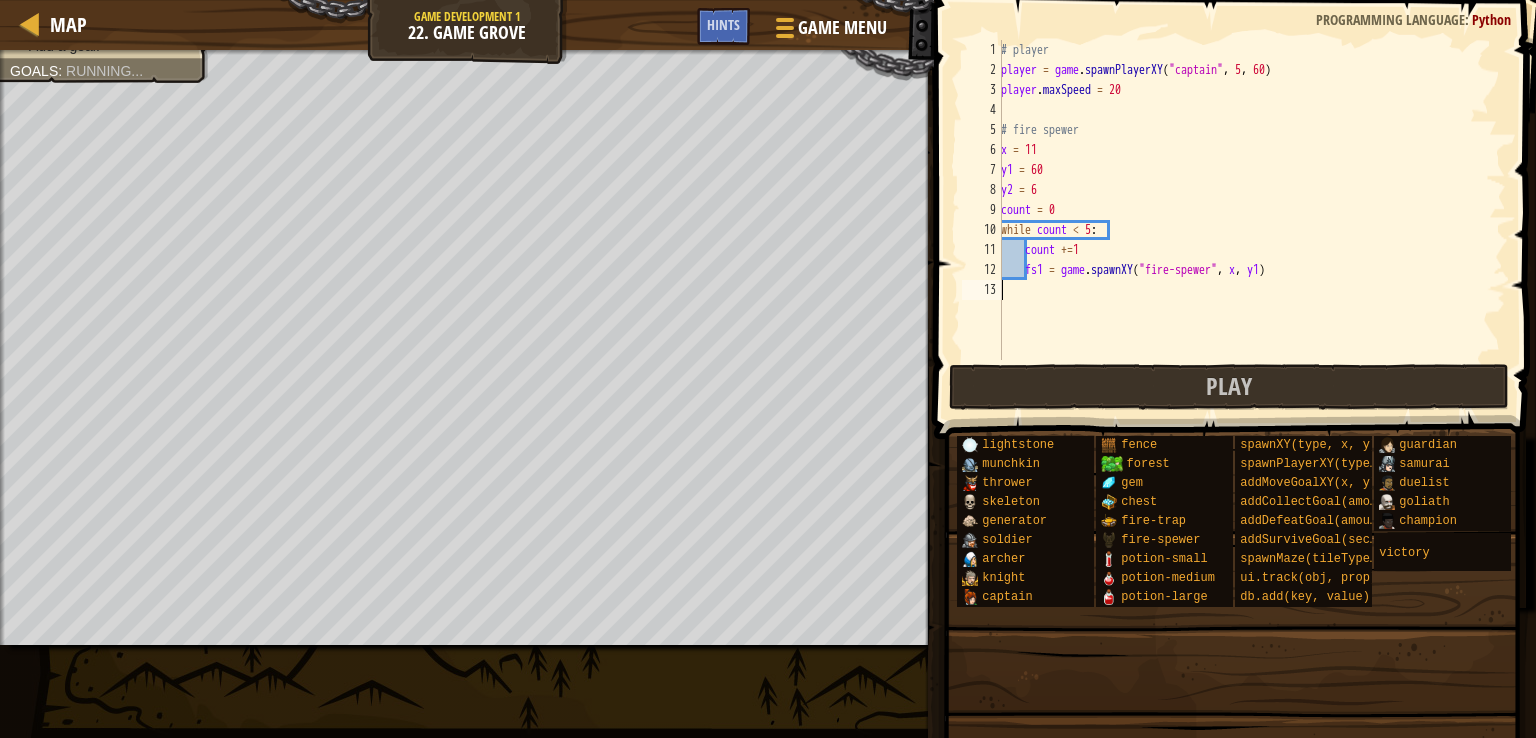 click on "# player player   =   game . spawnPlayerXY ( "captain" ,   5 ,   60 ) player . maxSpeed   =   20 # fire spewer x   =   11 y1   =   60 y2   =   6 count   =   0 while   count   <   5 :      count   += 1      fs1   =   game . spawnXY ( "fire-spewer" ,   x ,   y1 )" at bounding box center [1251, 220] 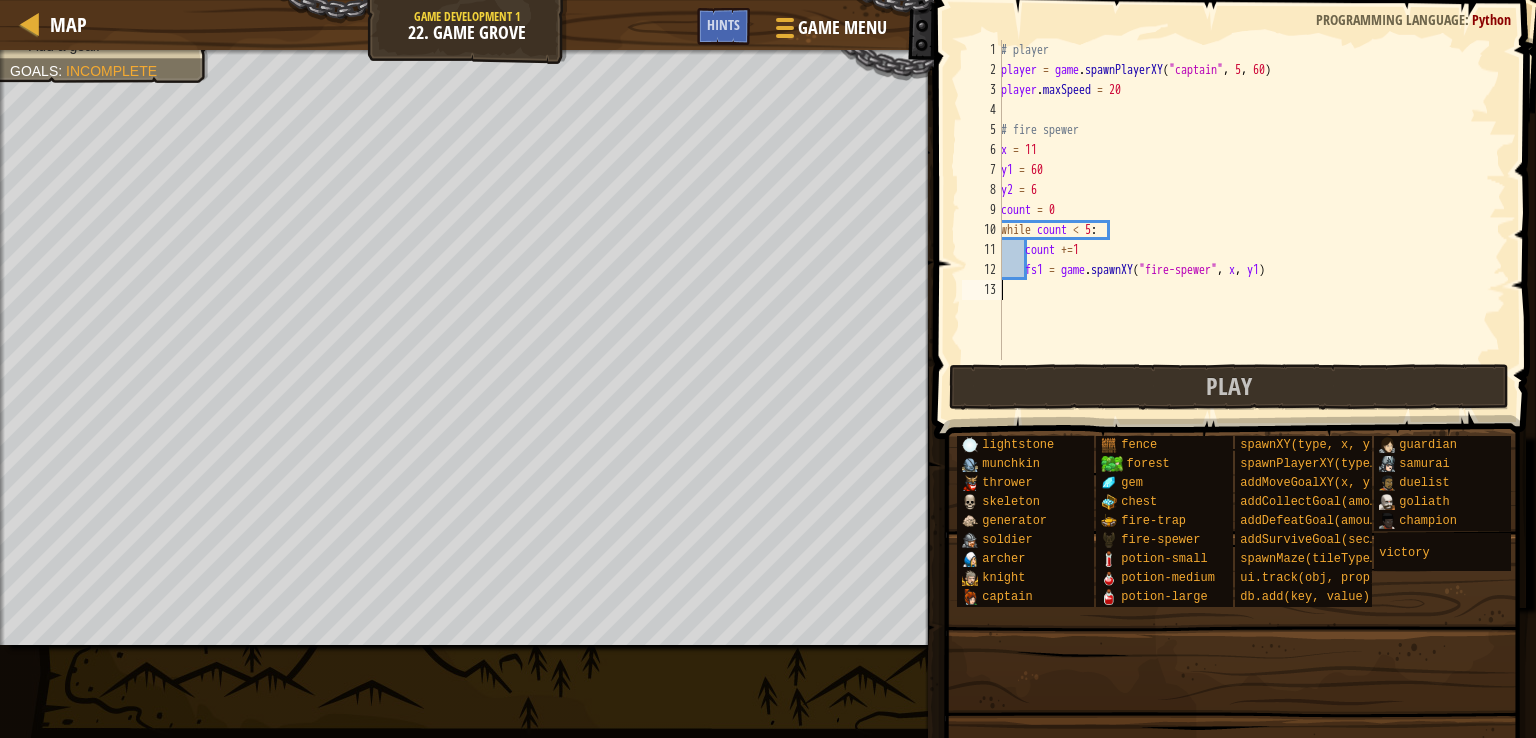 click on "# player player   =   game . spawnPlayerXY ( "captain" ,   5 ,   60 ) player . maxSpeed   =   20 # fire spewer x   =   11 y1   =   60 y2   =   6 count   =   0 while   count   <   5 :      count   += 1      fs1   =   game . spawnXY ( "fire-spewer" ,   x ,   y1 )" at bounding box center [1251, 220] 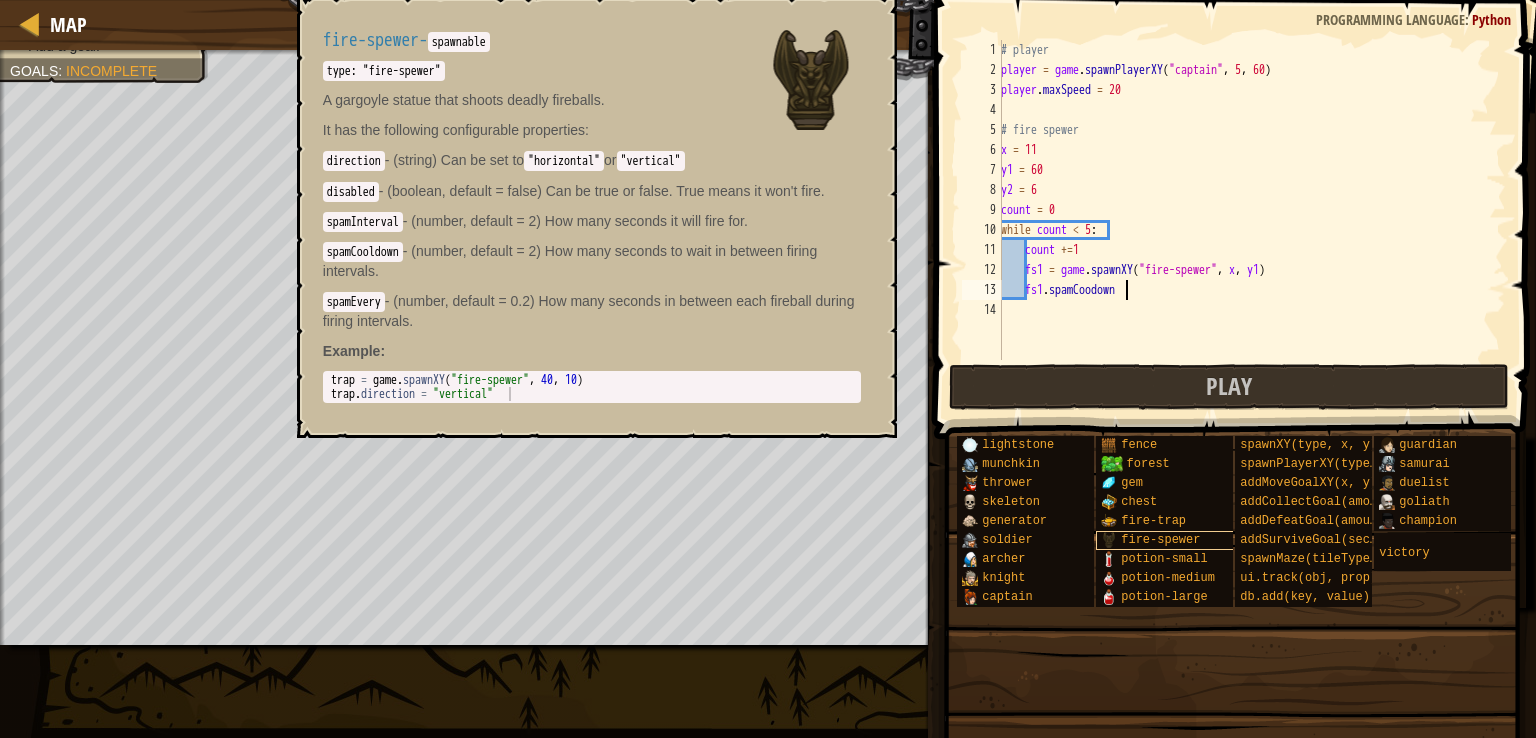 scroll, scrollTop: 9, scrollLeft: 10, axis: both 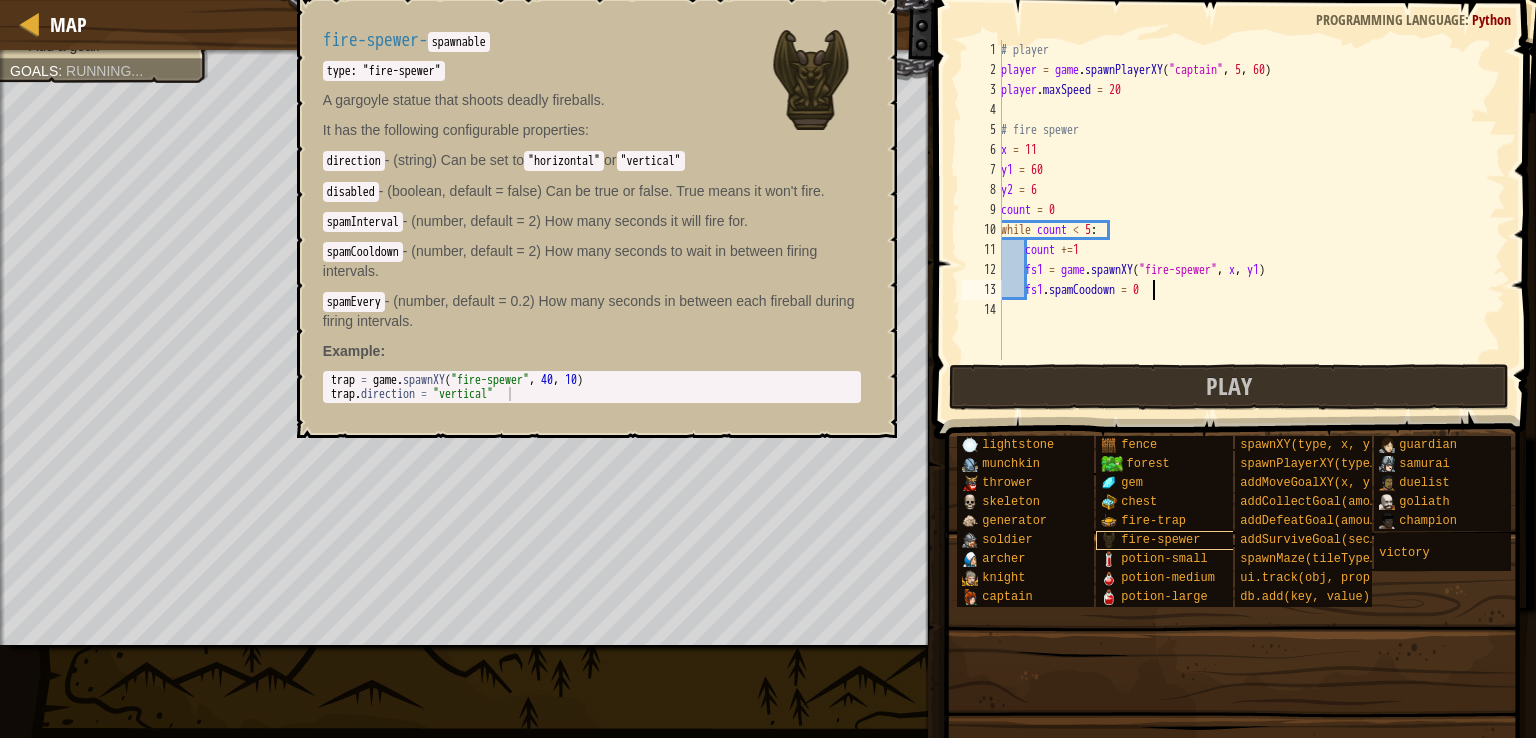 type on "fs1.spamCoodown = 0" 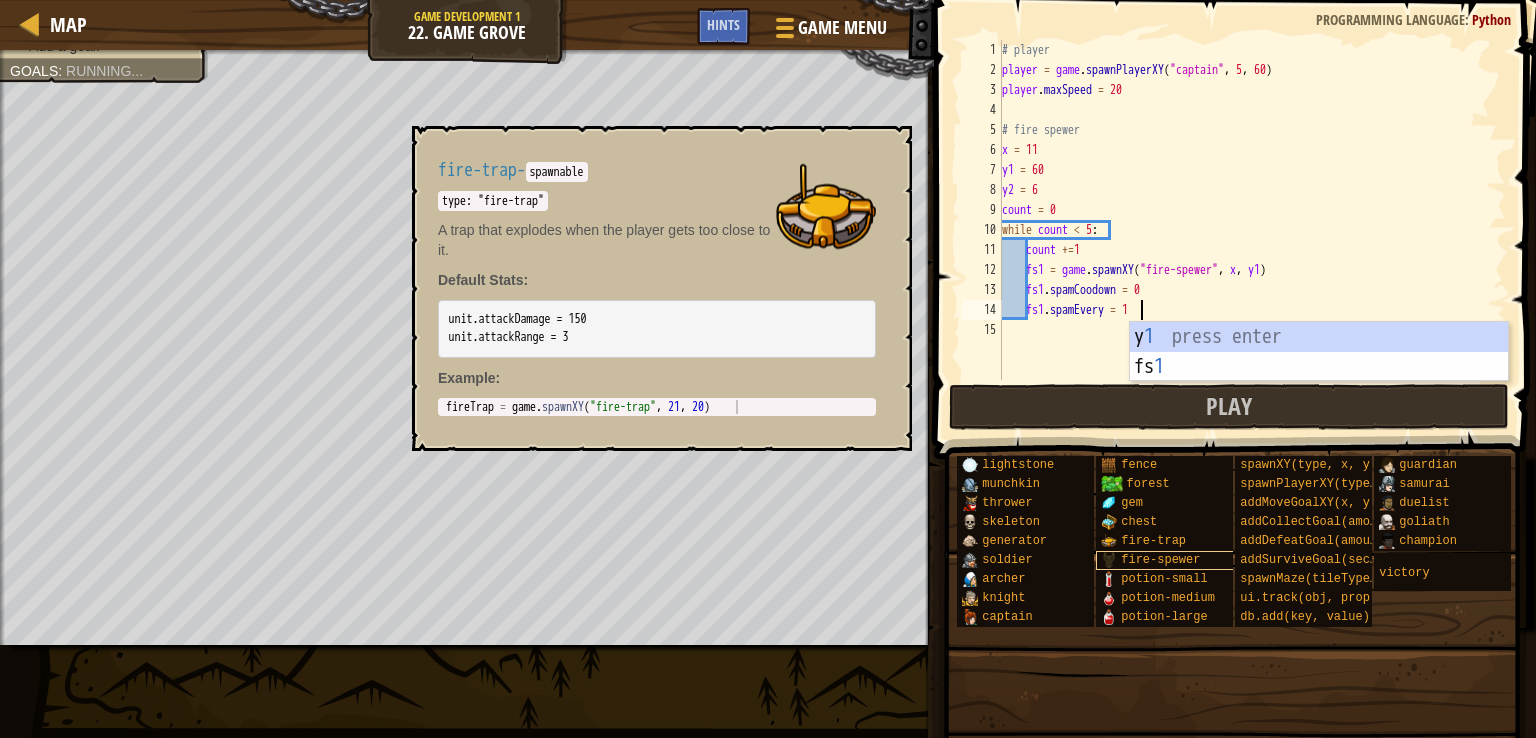 scroll, scrollTop: 9, scrollLeft: 10, axis: both 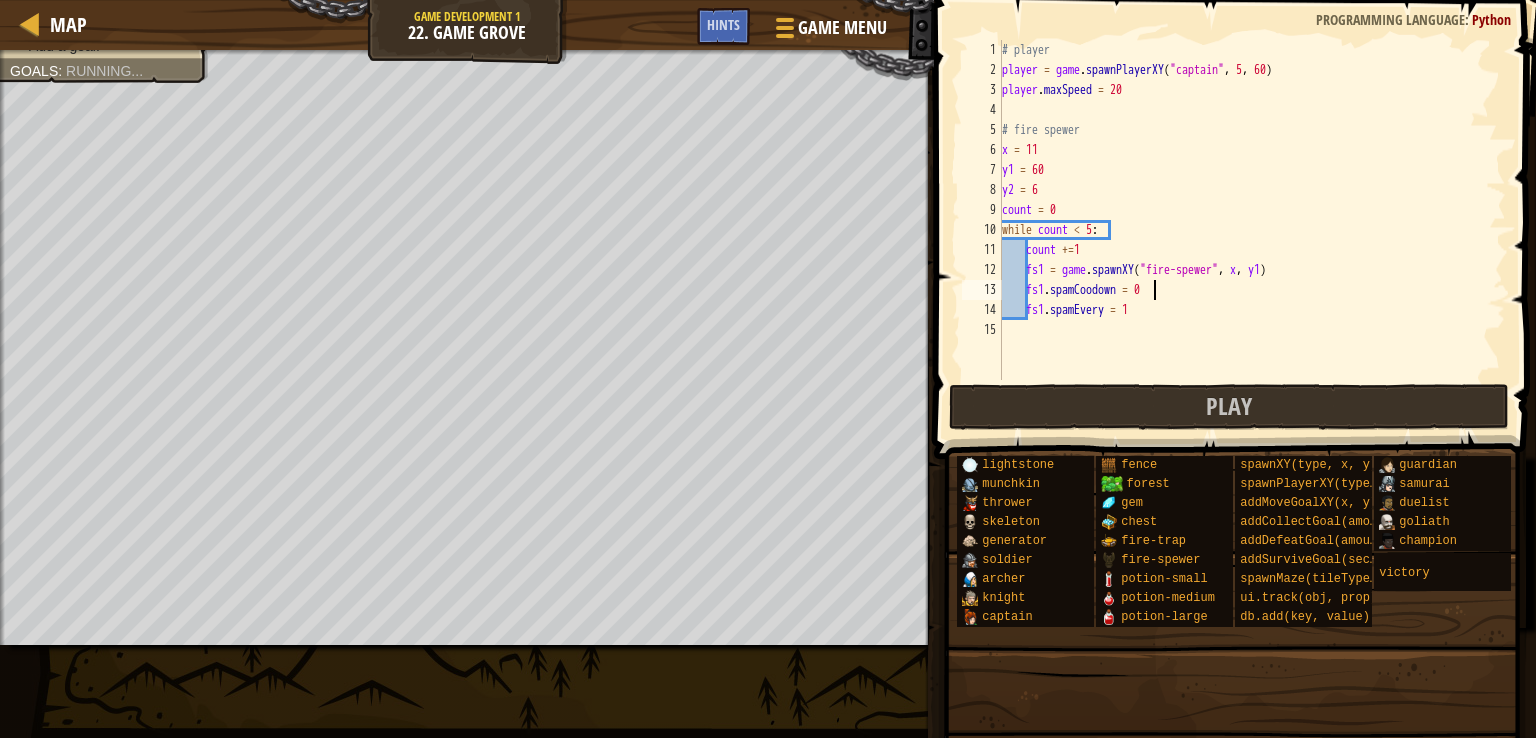 click on "# player player   =   game . spawnPlayerXY ( "captain" ,   5 ,   60 ) player . maxSpeed   =   20 # fire spewer x   =   11 y1   =   60 y2   =   6 count   =   0 while   count   <   5 :      count   += 1      fs1   =   game . spawnXY ( "fire-spewer" ,   x ,   y1 )      fs1 . spamCoodown   =   0      fs1 . spamEvery   =   1" at bounding box center (1252, 230) 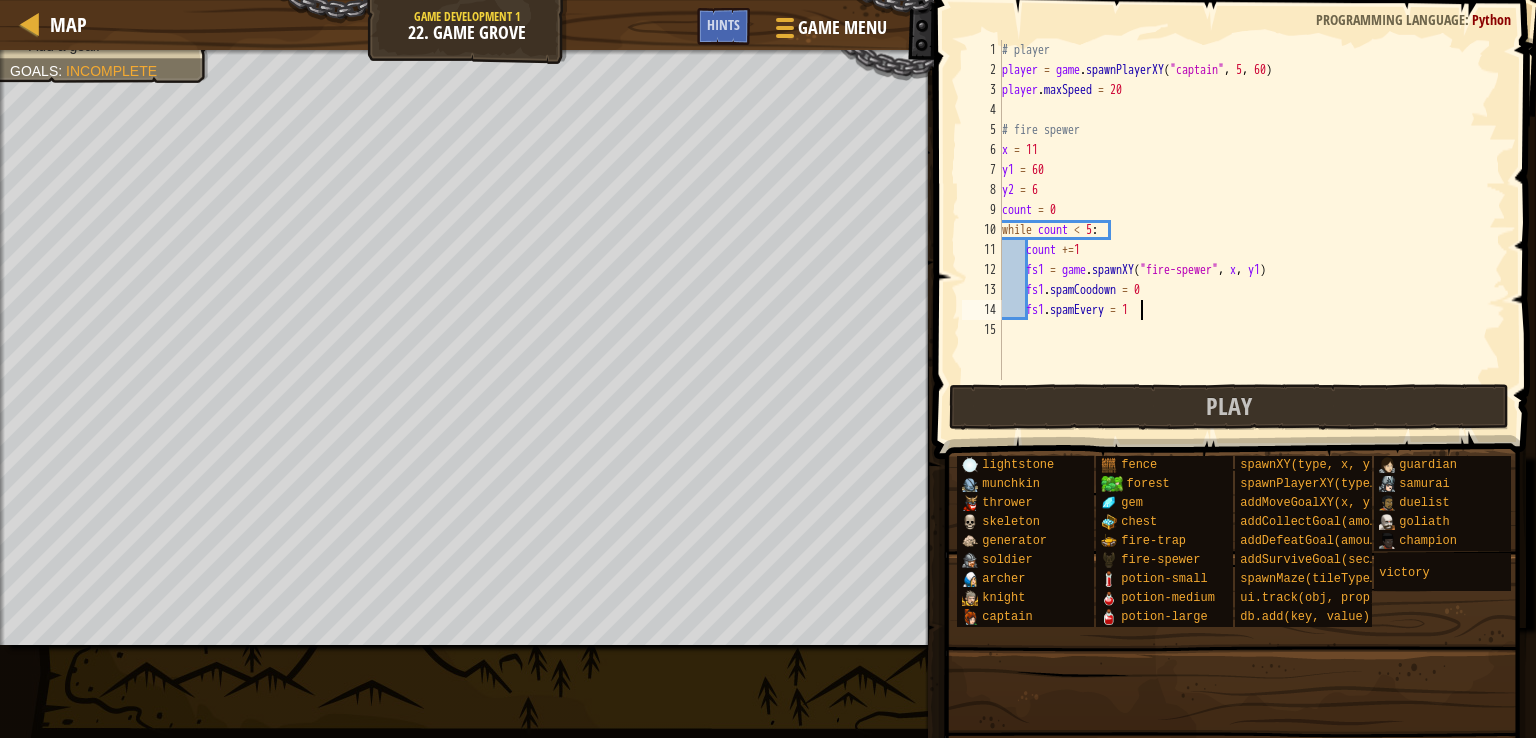 click on "# player player   =   game . spawnPlayerXY ( "captain" ,   5 ,   60 ) player . maxSpeed   =   20 # fire spewer x   =   11 y1   =   60 y2   =   6 count   =   0 while   count   <   5 :      count   += 1      fs1   =   game . spawnXY ( "fire-spewer" ,   x ,   y1 )      fs1 . spamCoodown   =   0      fs1 . spamEvery   =   1" at bounding box center [1252, 230] 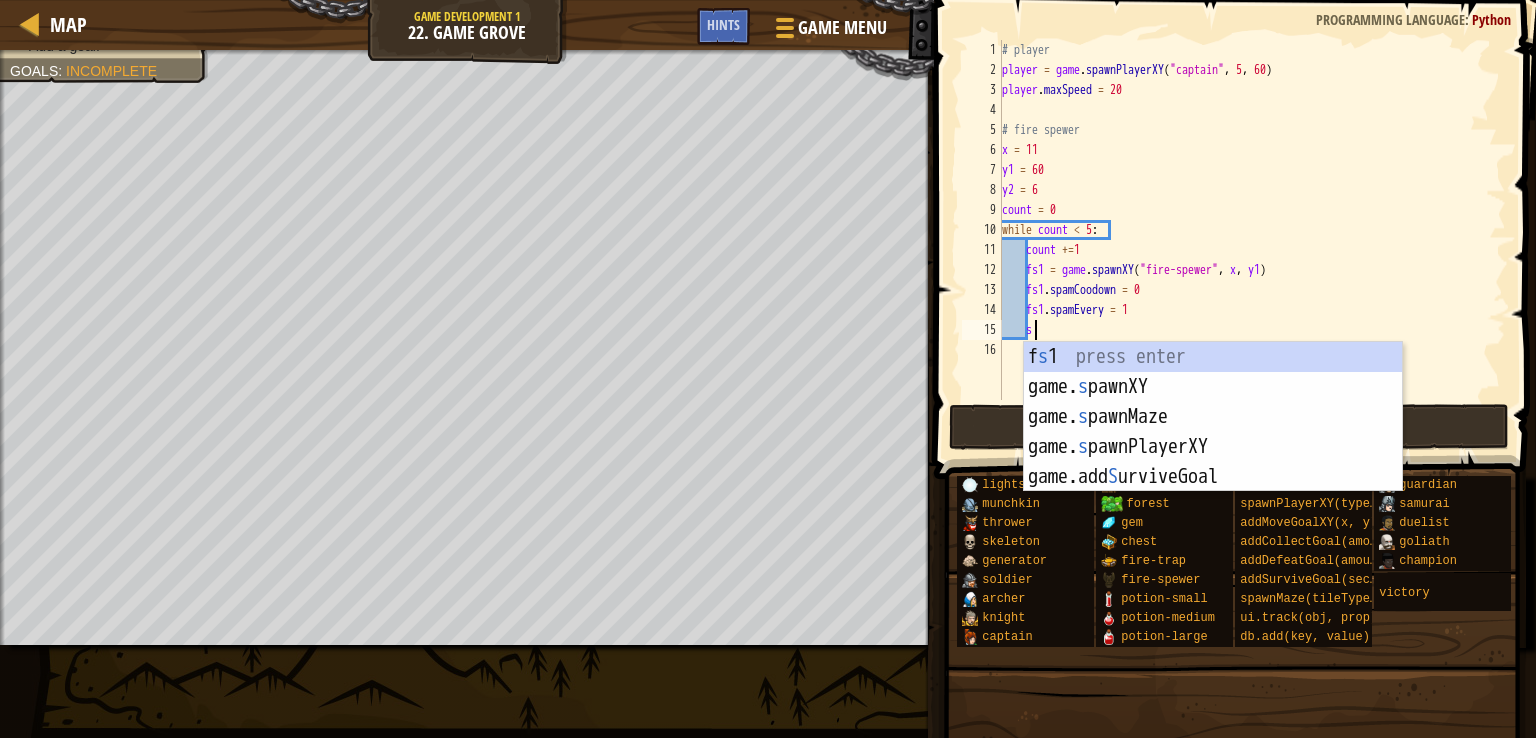 scroll, scrollTop: 9, scrollLeft: 1, axis: both 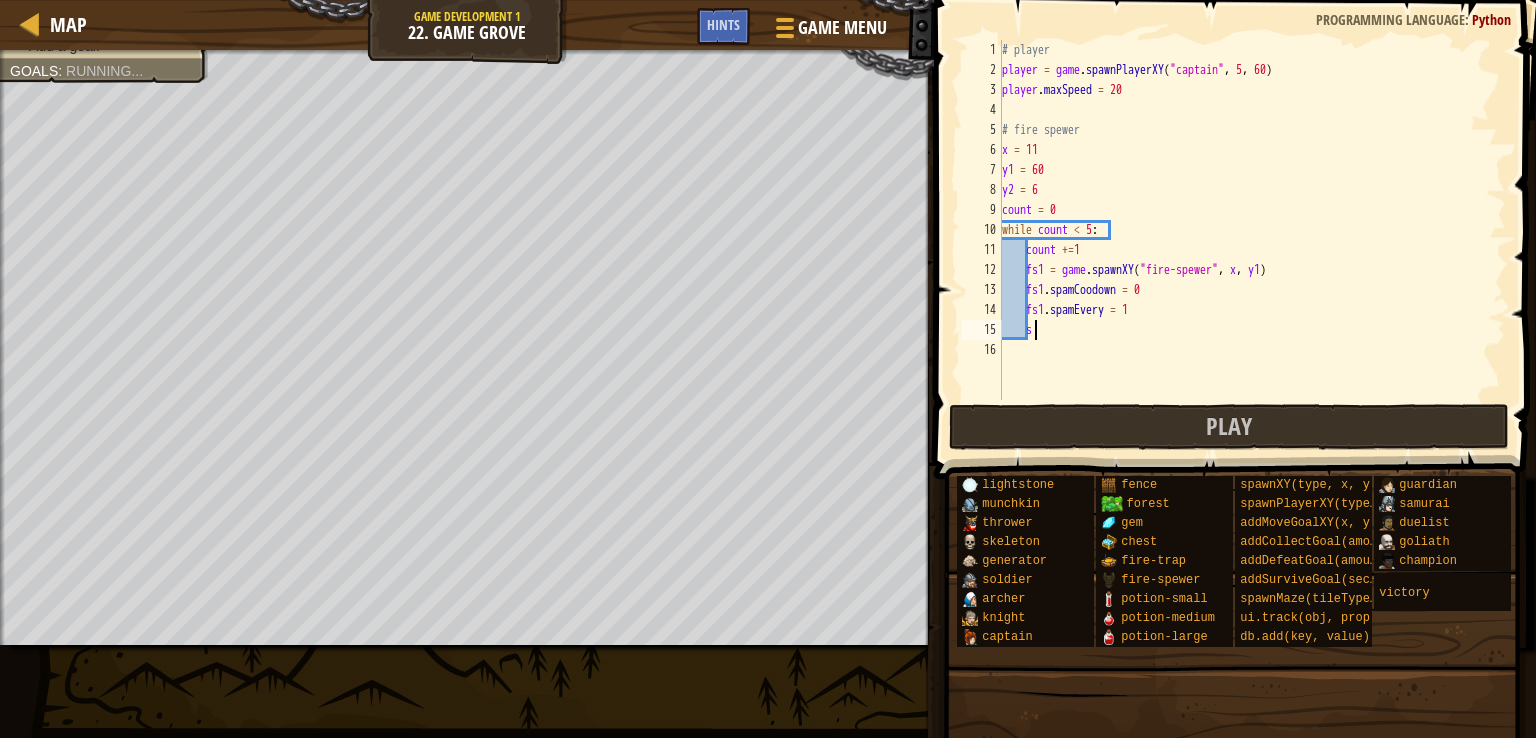 type on "s" 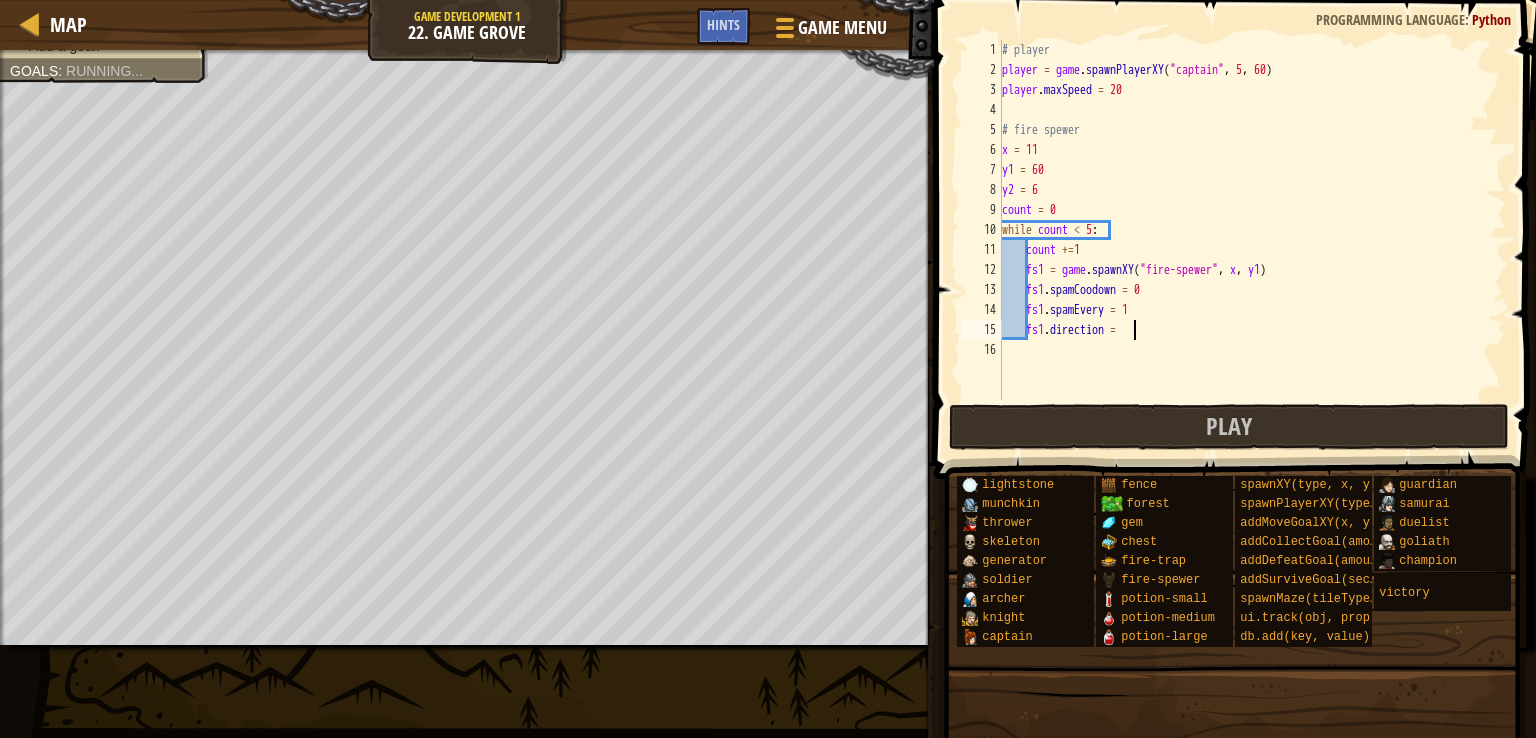 scroll, scrollTop: 9, scrollLeft: 10, axis: both 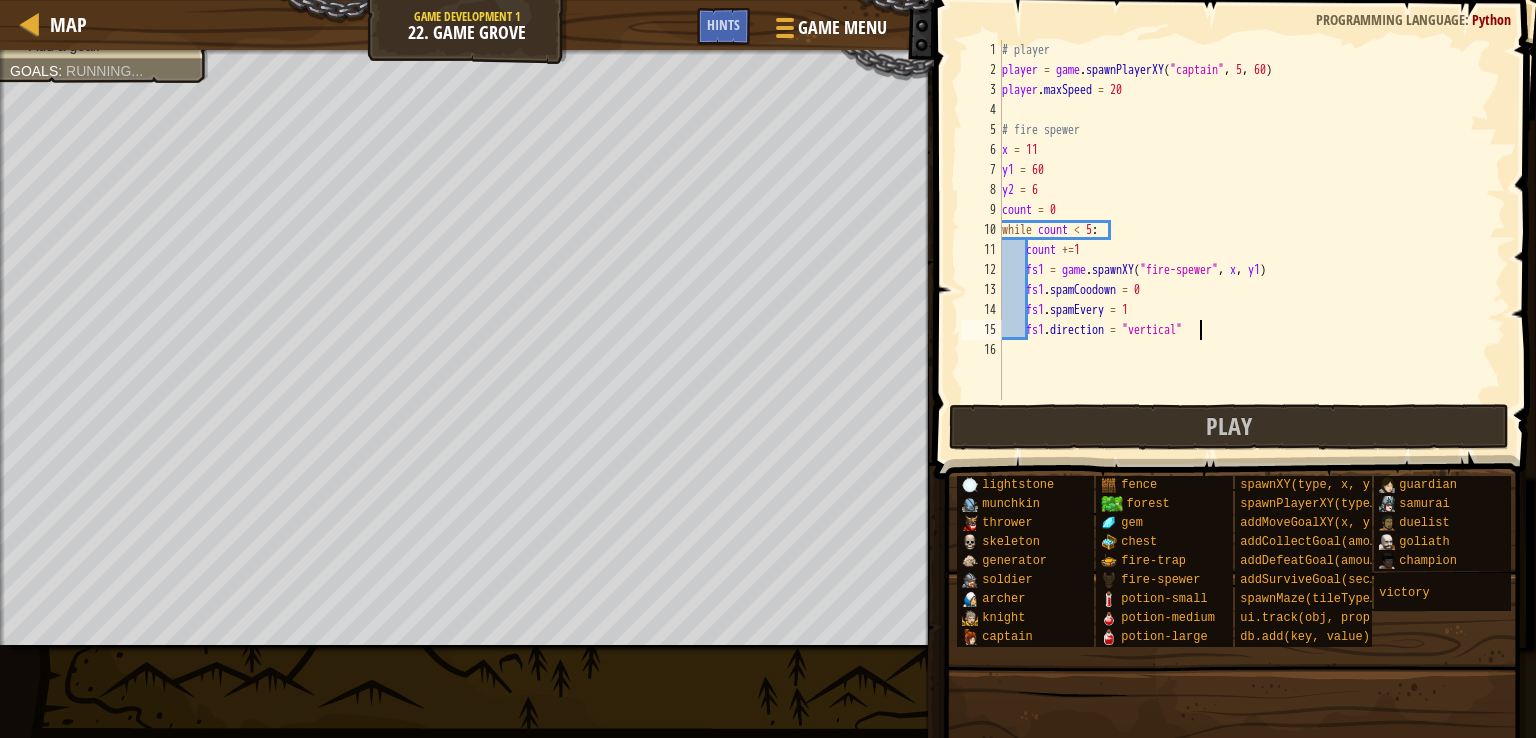 type on "fs1.direction = "vertical"" 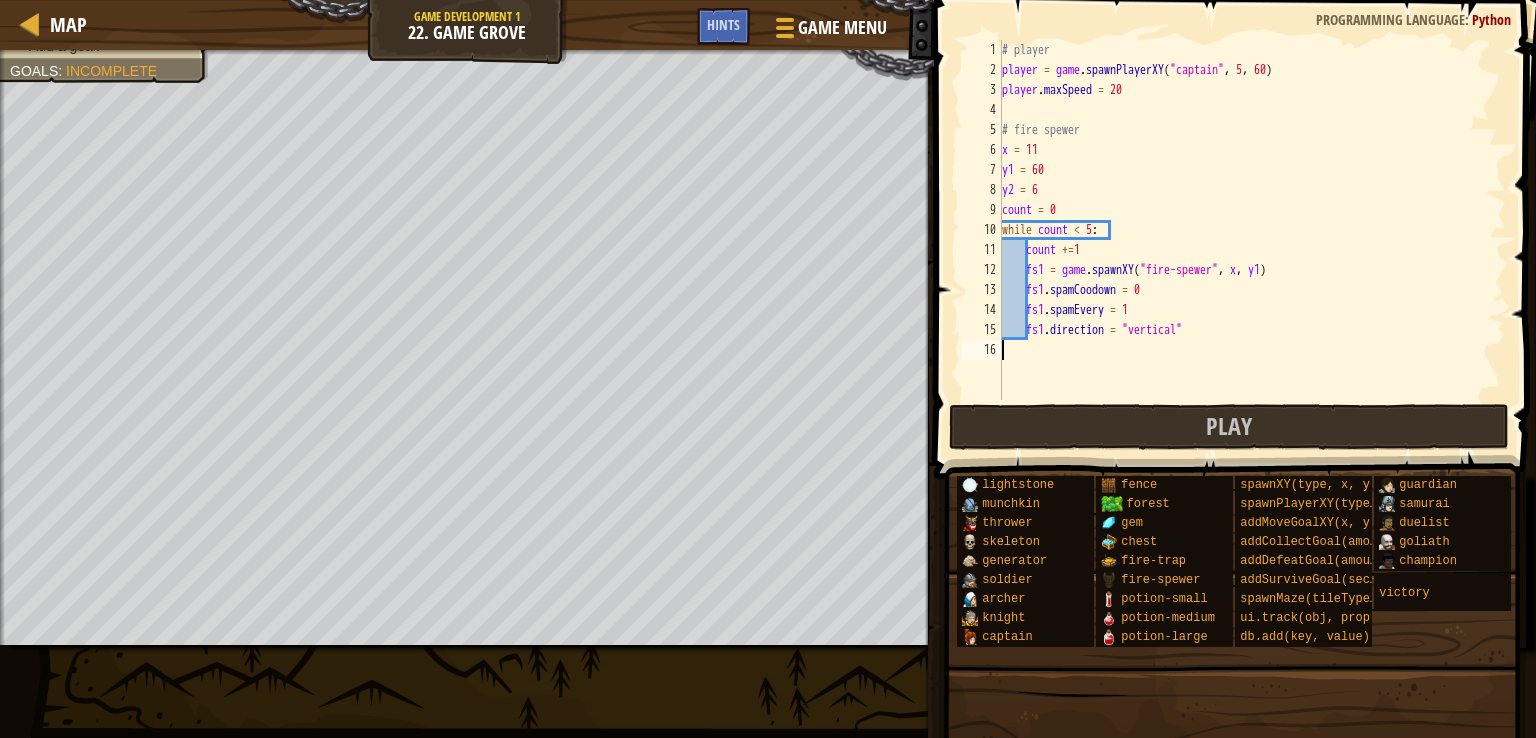click on "# player player   =   game . spawnPlayerXY ( "captain" ,   5 ,   60 ) player . maxSpeed   =   20 # fire spewer x   =   11 y1   =   60 y2   =   6 count   =   0 while   count   <   5 :      count   += 1      fs1   =   game . spawnXY ( "fire-spewer" ,   x ,   y1 )      fs1 . spamCoodown   =   0      fs1 . spamEvery   =   1      fs1 . direction   =   "vertical"" at bounding box center [1252, 240] 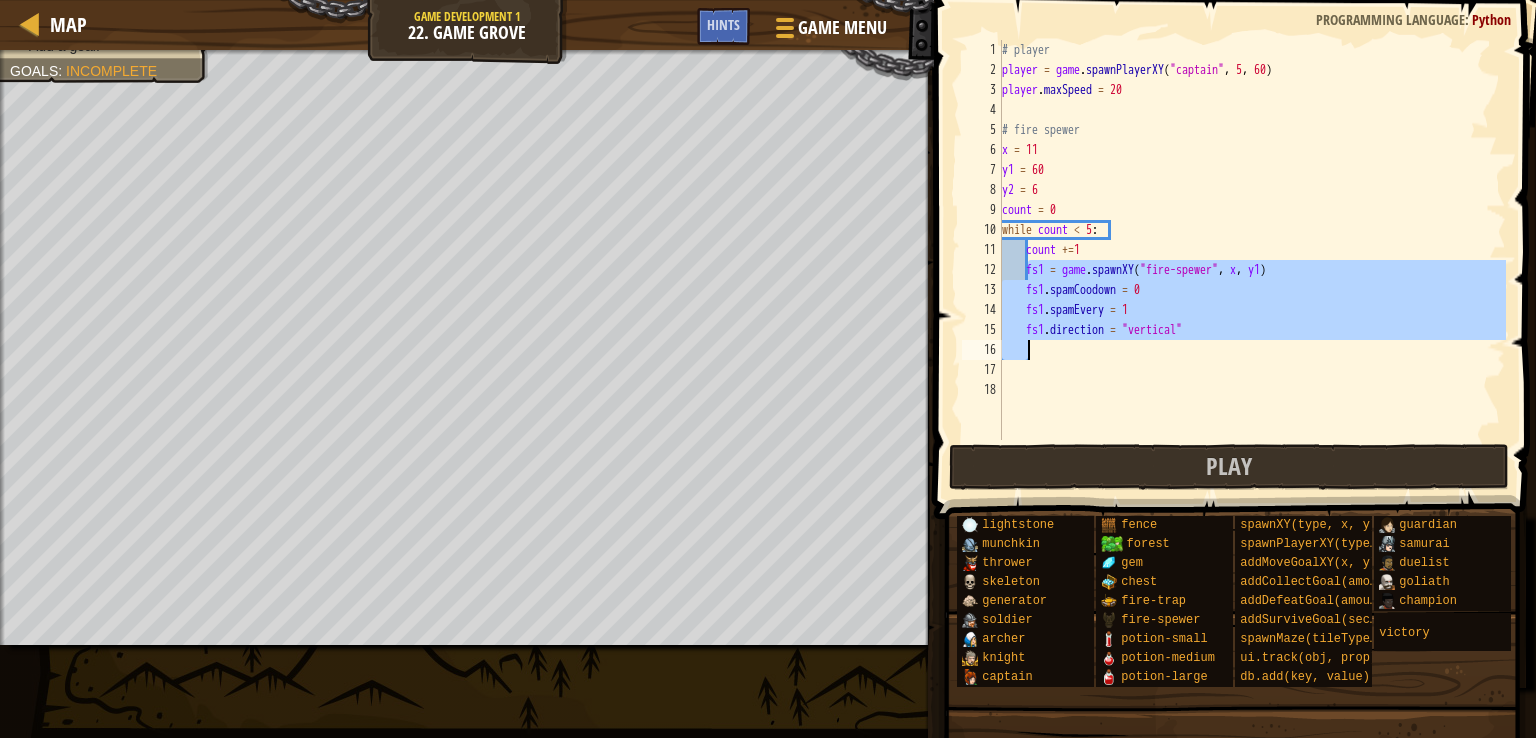 drag, startPoint x: 1028, startPoint y: 271, endPoint x: 1216, endPoint y: 338, distance: 199.58206 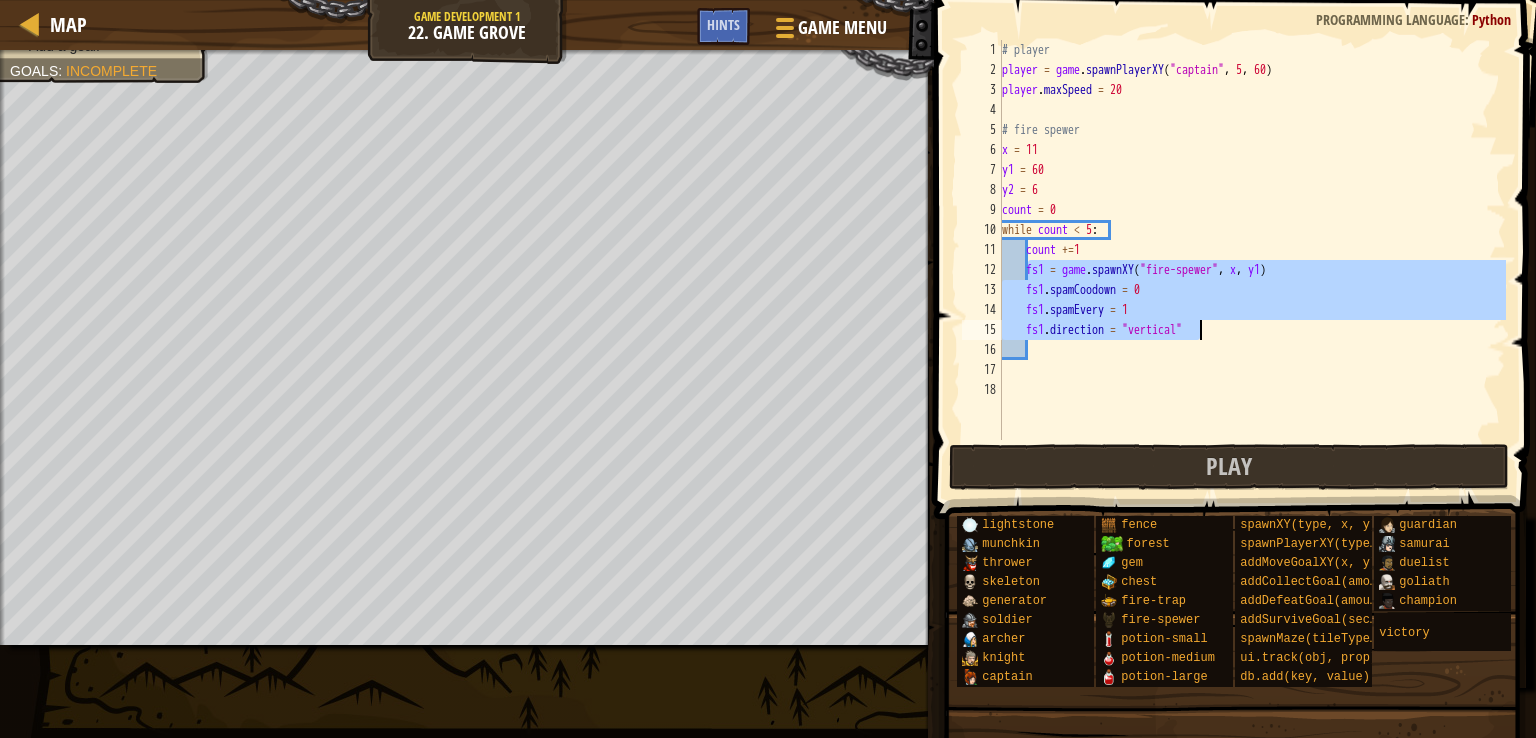 click on "# player player   =   game . spawnPlayerXY ( "captain" ,   5 ,   60 ) player . maxSpeed   =   20 # fire spewer x   =   11 y1   =   60 y2   =   6 count   =   0 while   count   <   5 :      count   += 1      fs1   =   game . spawnXY ( "fire-spewer" ,   x ,   y1 )      fs1 . spamCoodown   =   0      fs1 . spamEvery   =   1      fs1 . direction   =   "vertical"" at bounding box center [1252, 260] 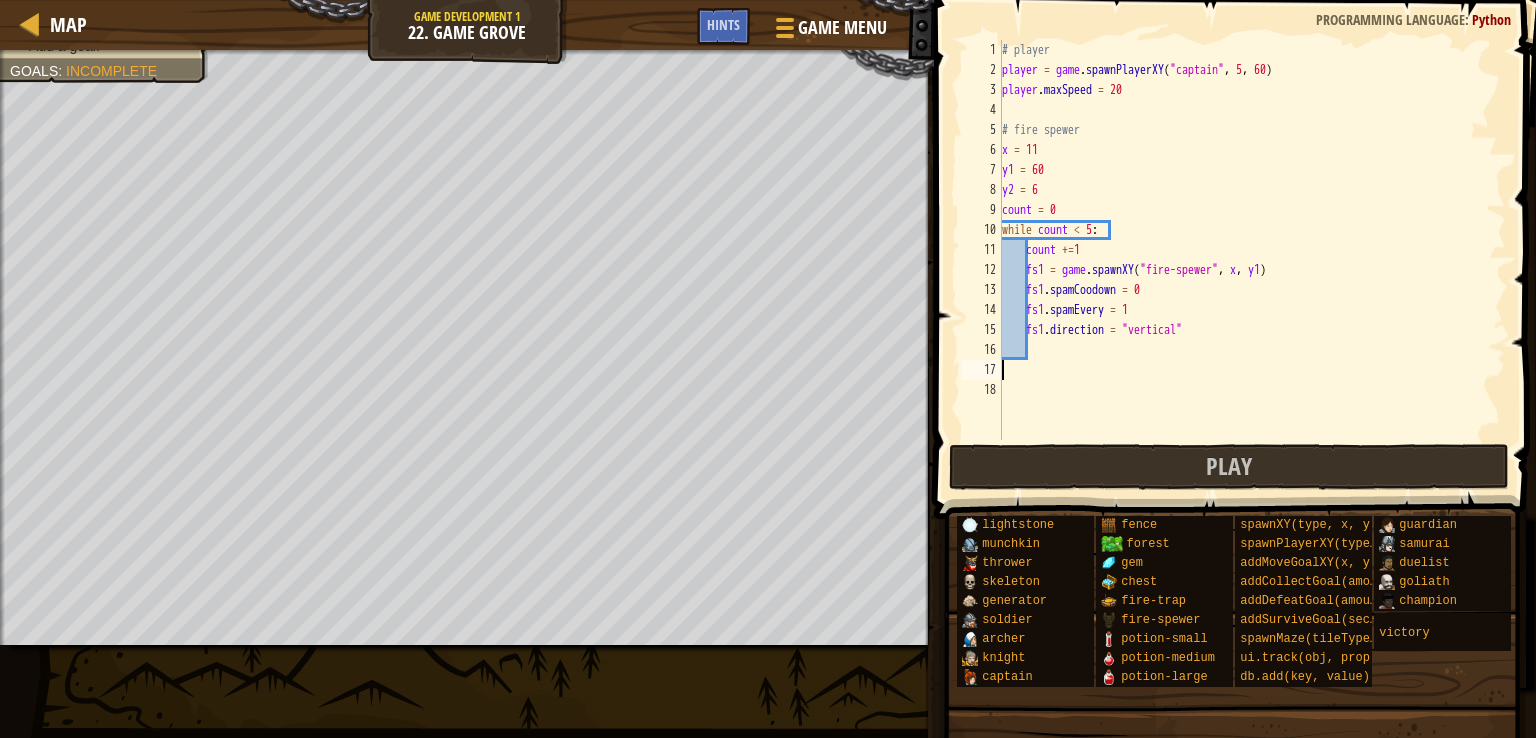click on "# player player   =   game . spawnPlayerXY ( "captain" ,   5 ,   60 ) player . maxSpeed   =   20 # fire spewer x   =   11 y1   =   60 y2   =   6 count   =   0 while   count   <   5 :      count   += 1      fs1   =   game . spawnXY ( "fire-spewer" ,   x ,   y1 )      fs1 . spamCoodown   =   0      fs1 . spamEvery   =   1      fs1 . direction   =   "vertical"" at bounding box center [1252, 260] 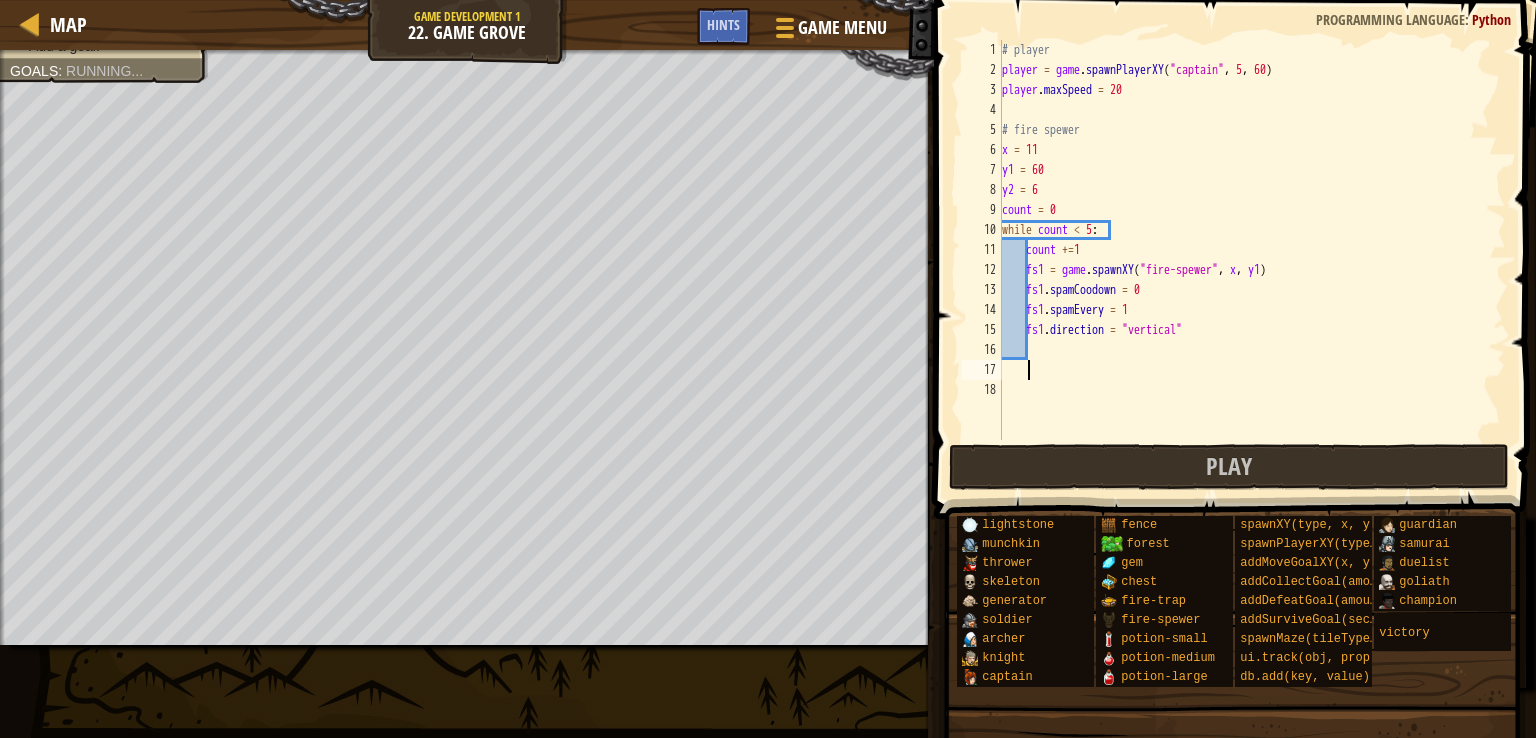 scroll, scrollTop: 9, scrollLeft: 1, axis: both 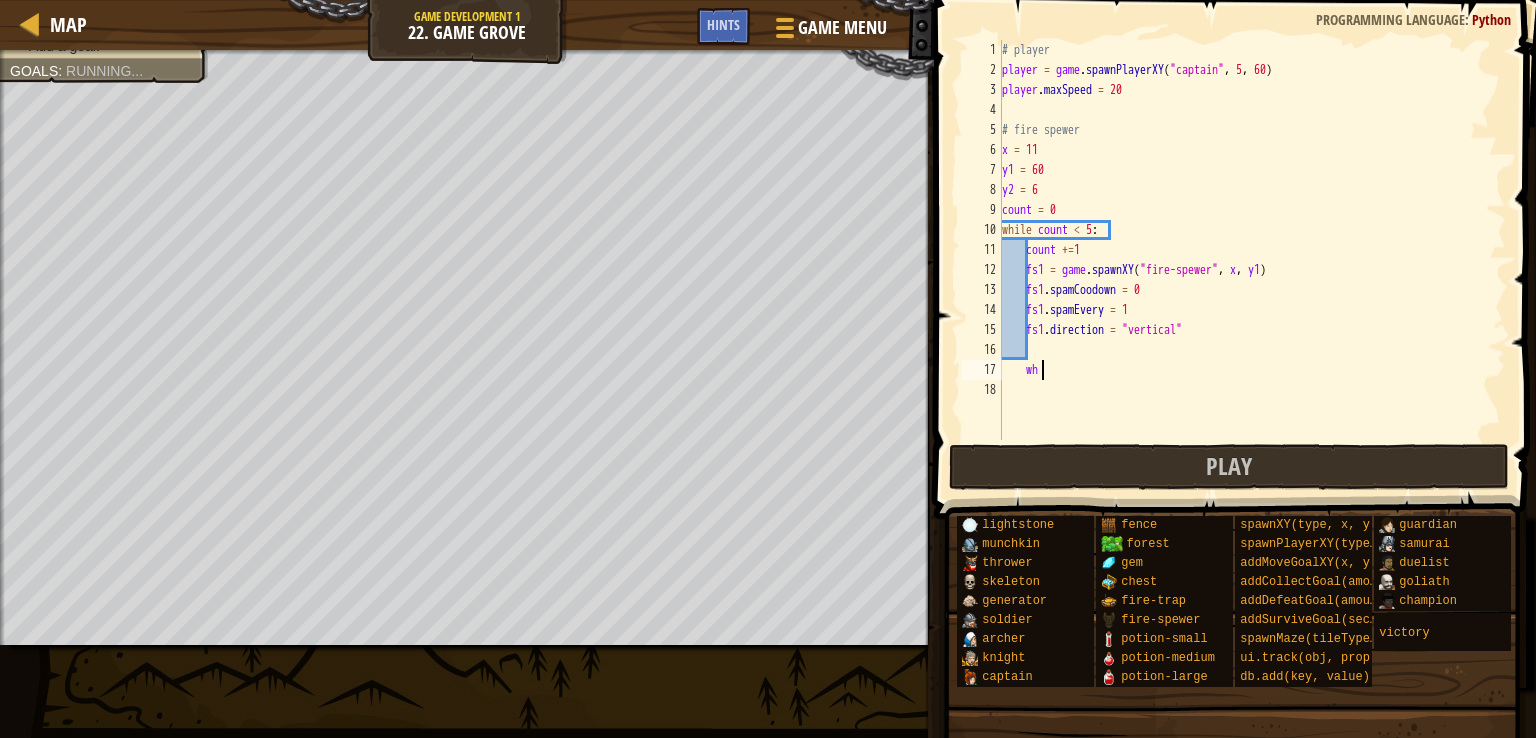 type on "w" 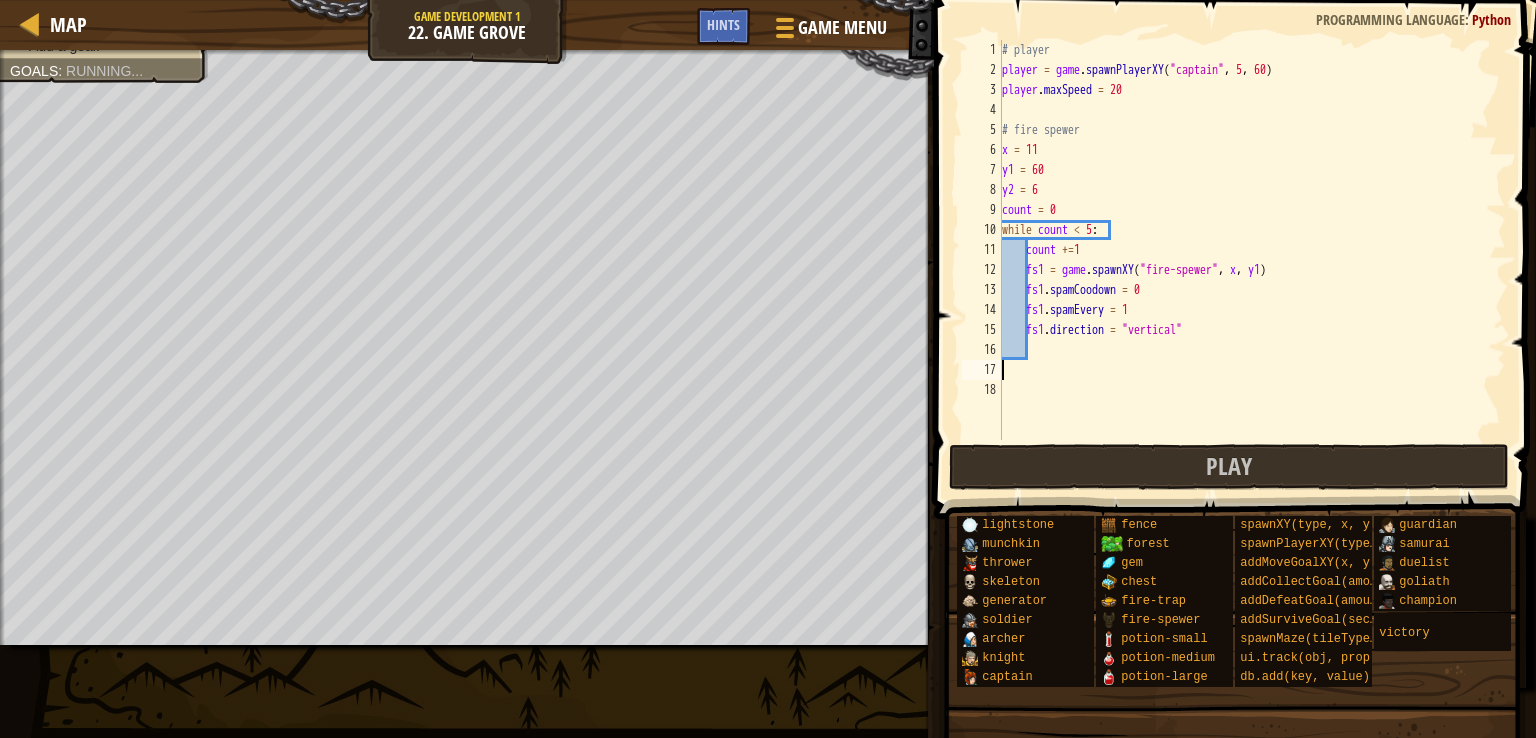 scroll, scrollTop: 9, scrollLeft: 0, axis: vertical 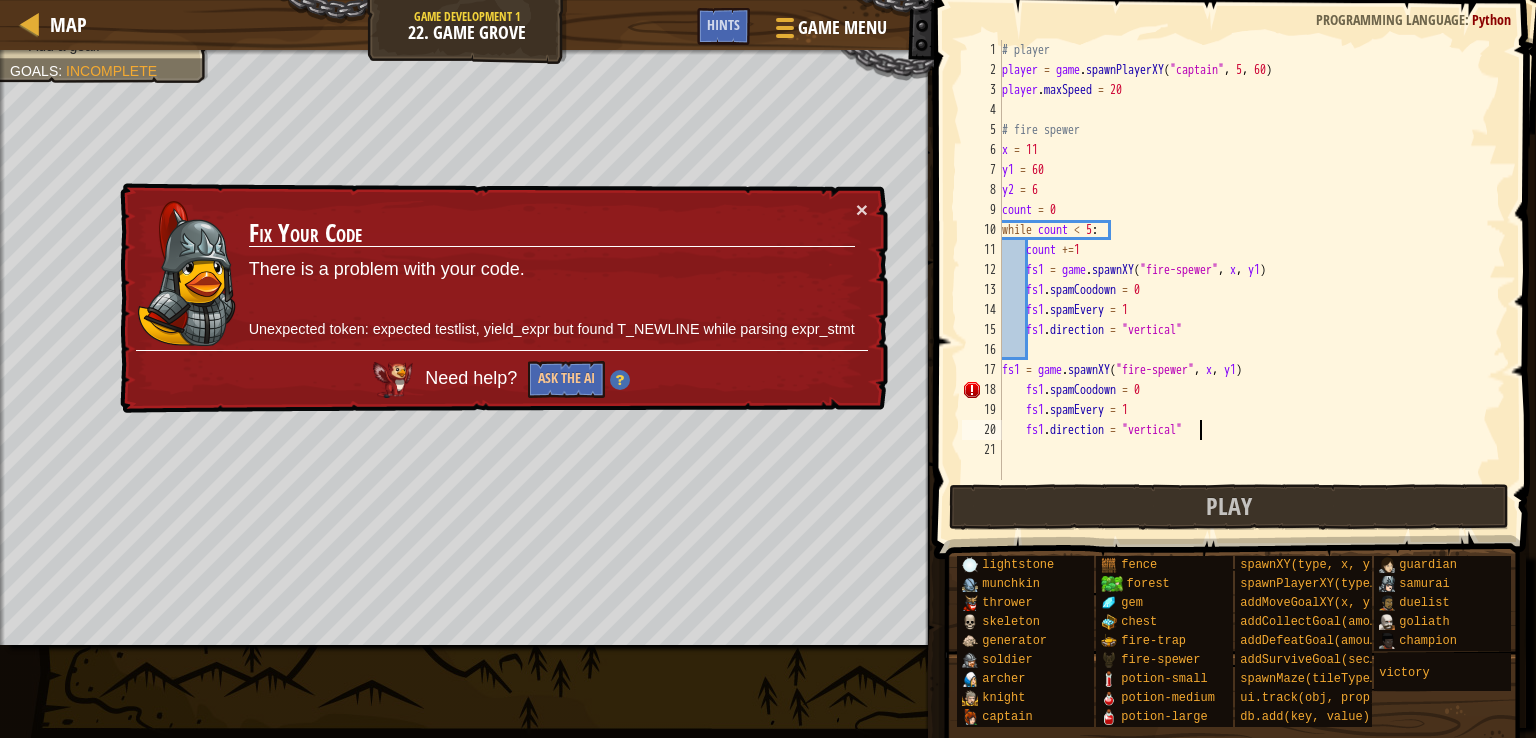 click on "# player player   =   game . spawnPlayerXY ( "captain" ,   5 ,   60 ) player . maxSpeed   =   20 # fire spewer x   =   11 y1   =   60 y2   =   6 count   =   0 while   count   <   5 :      count   += 1      fs1   =   game . spawnXY ( "fire-spewer" ,   x ,   y1 )      fs1 . spamCoodown   =   0      fs1 . spamEvery   =   1      fs1 . direction   =   "vertical"      fs1   =   game . spawnXY ( "fire-spewer" ,   x ,   y1 )      fs1 . spamCoodown   =   0      fs1 . spamEvery   =   1      fs1 . direction   =   "vertical"" at bounding box center [1252, 280] 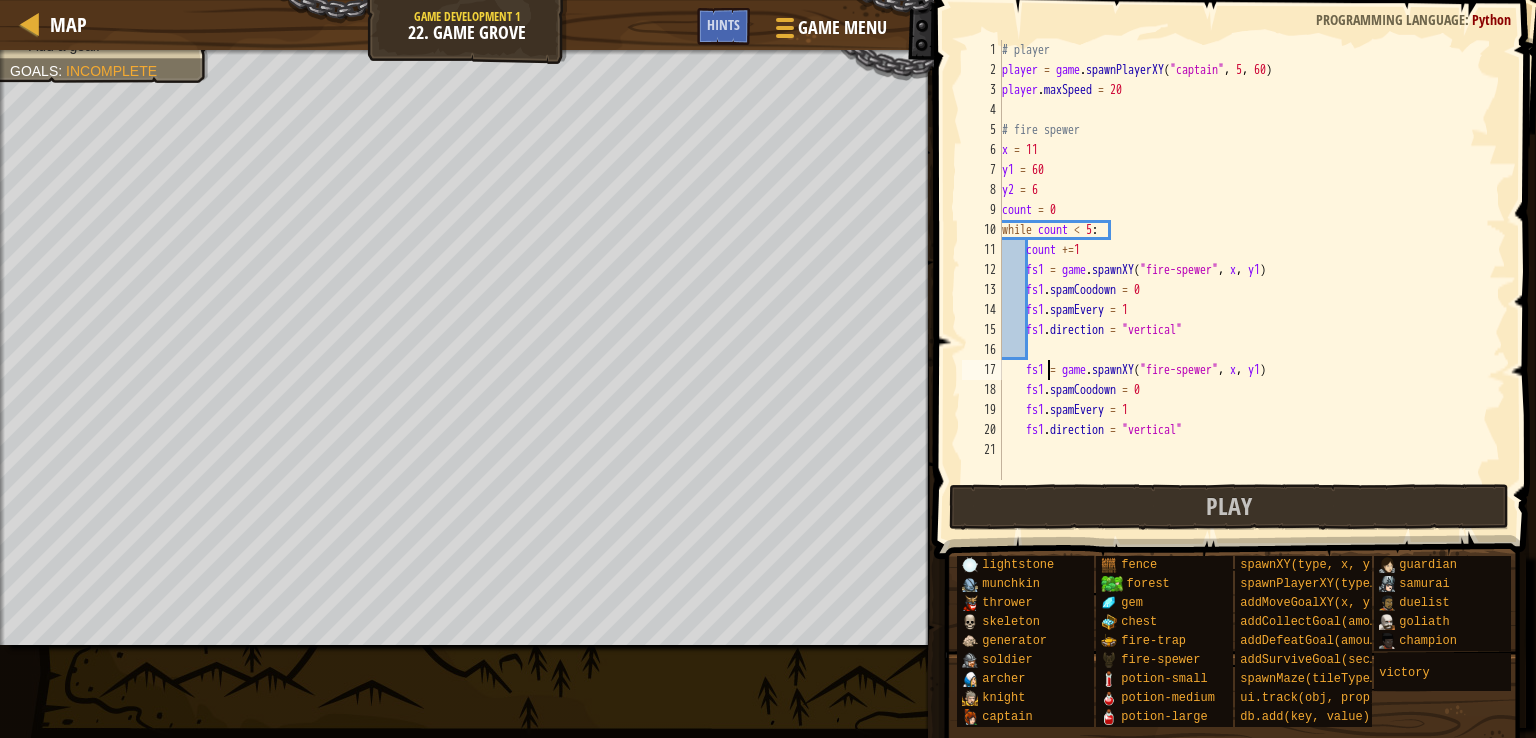 click on "# player player   =   game . spawnPlayerXY ( "captain" ,   5 ,   60 ) player . maxSpeed   =   20 # fire spewer x   =   11 y1   =   60 y2   =   6 count   =   0 while   count   <   5 :      count   += 1      fs1   =   game . spawnXY ( "fire-spewer" ,   x ,   y1 )      fs1 . spamCoodown   =   0      fs1 . spamEvery   =   1      fs1 . direction   =   "vertical"           fs1   =   game . spawnXY ( "fire-spewer" ,   x ,   y1 )      fs1 . spamCoodown   =   0      fs1 . spamEvery   =   1      fs1 . direction   =   "vertical"" at bounding box center [1252, 280] 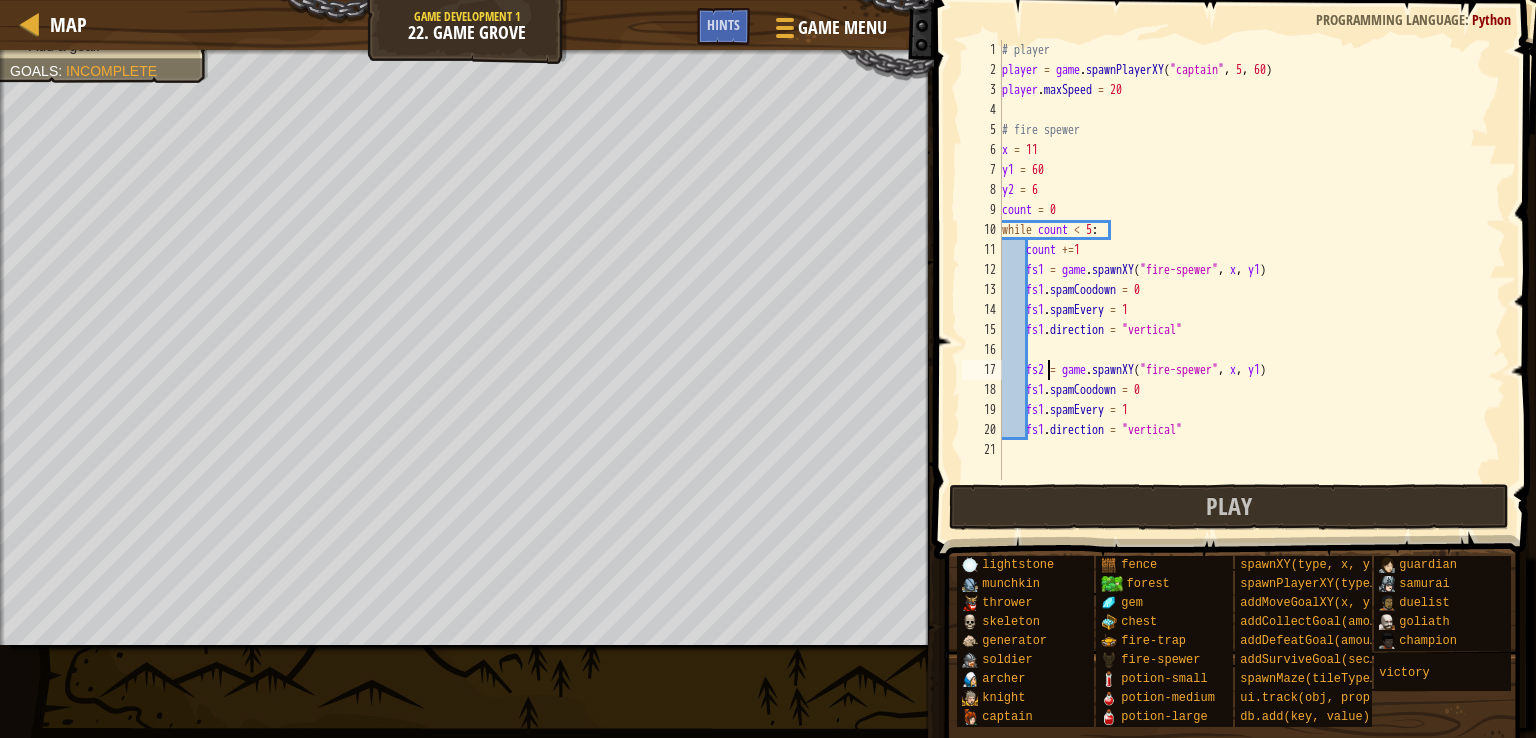 scroll, scrollTop: 9, scrollLeft: 3, axis: both 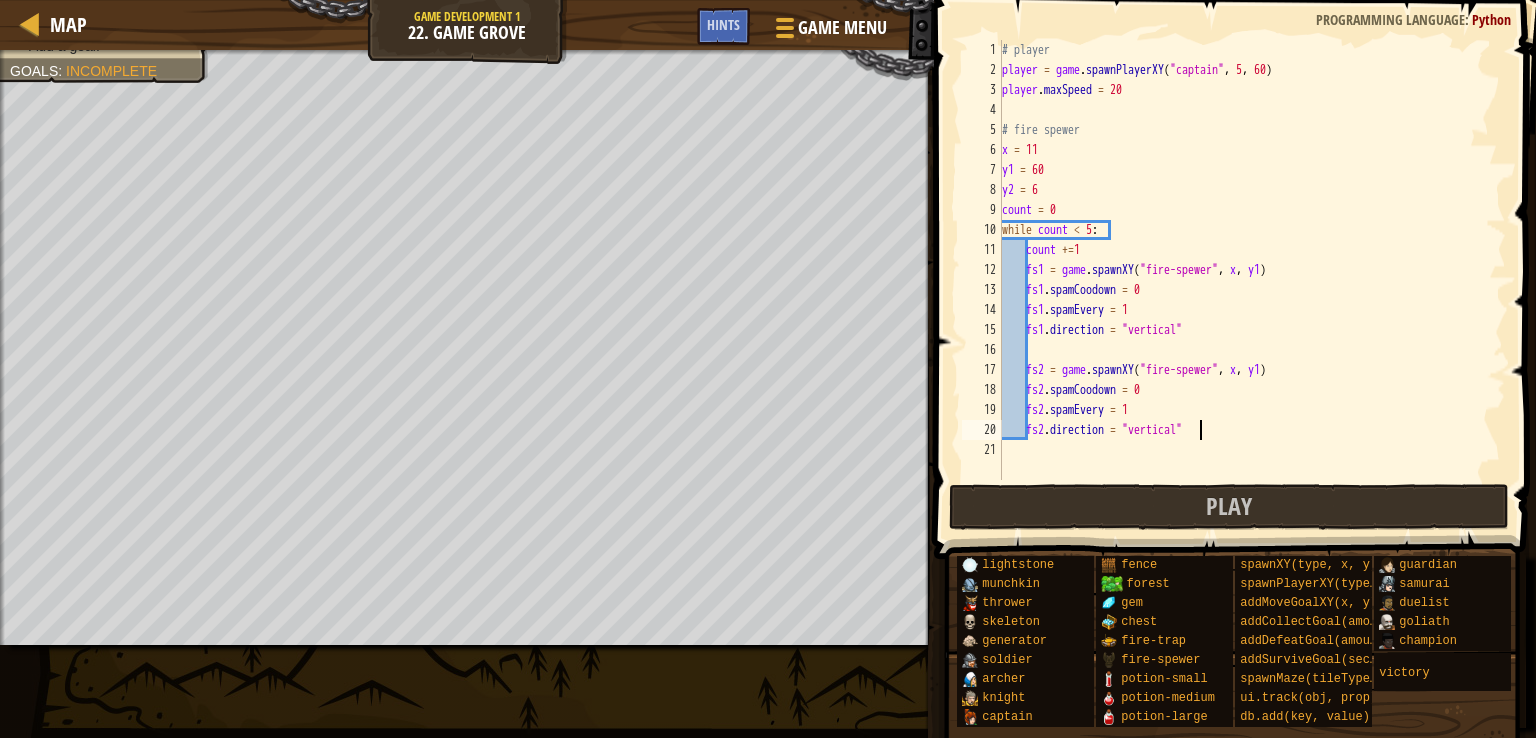 click on "# player player   =   game . spawnPlayerXY ( "captain" ,   5 ,   60 ) player . maxSpeed   =   20 # fire spewer x   =   11 y1   =   60 y2   =   6 count   =   0 while   count   <   5 :      count   += 1      fs1   =   game . spawnXY ( "fire-spewer" ,   x ,   y1 )      fs1 . spamCoodown   =   0      fs1 . spamEvery   =   1      fs1 . direction   =   "vertical"           fs2   =   game . spawnXY ( "fire-spewer" ,   x ,   y1 )      fs2 . spamCoodown   =   0      fs2 . spamEvery   =   1      fs2 . direction   =   "vertical"" at bounding box center (1252, 280) 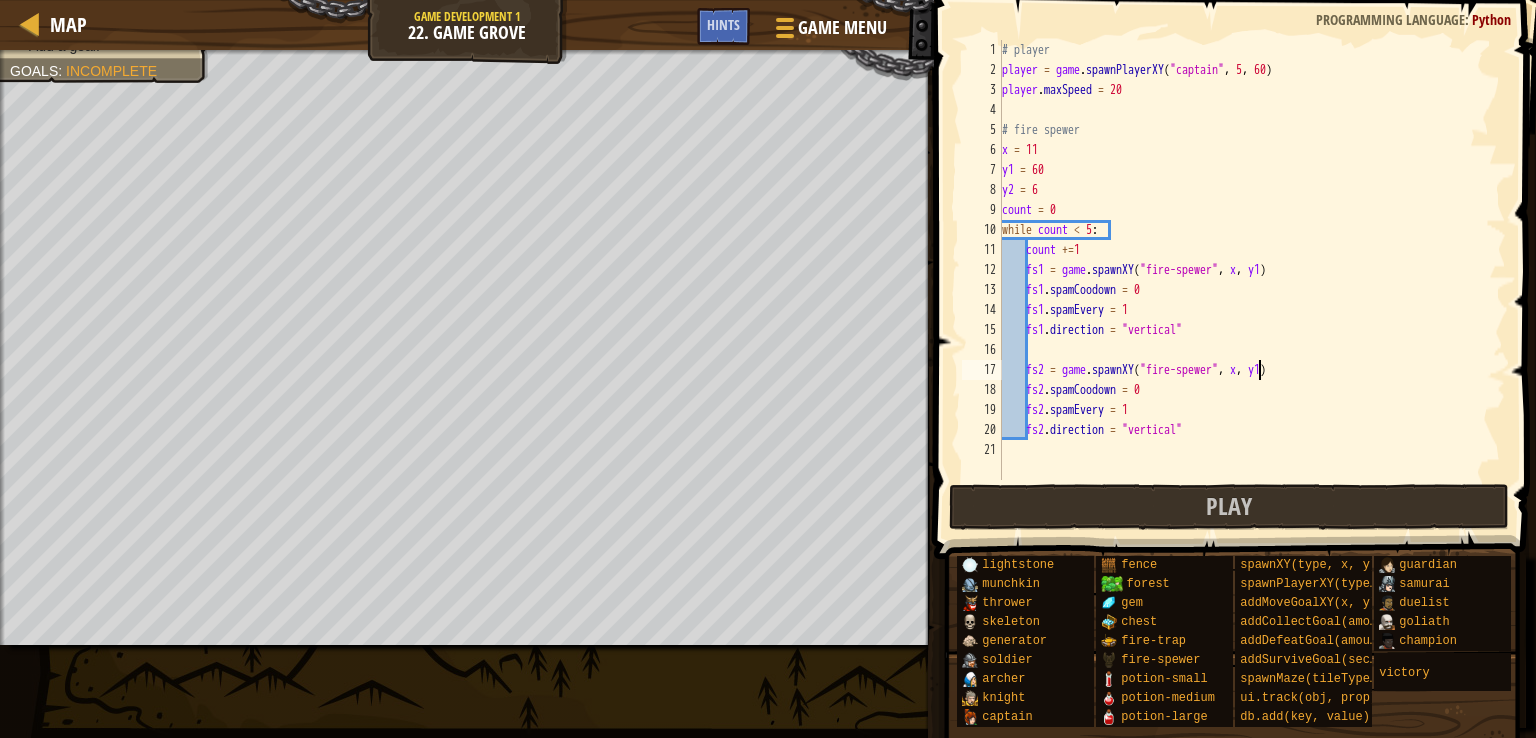 click on "# player player   =   game . spawnPlayerXY ( "captain" ,   5 ,   60 ) player . maxSpeed   =   20 # fire spewer x   =   11 y1   =   60 y2   =   6 count   =   0 while   count   <   5 :      count   += 1      fs1   =   game . spawnXY ( "fire-spewer" ,   x ,   y1 )      fs1 . spamCoodown   =   0      fs1 . spamEvery   =   1      fs1 . direction   =   "vertical"           fs2   =   game . spawnXY ( "fire-spewer" ,   x ,   y1 )      fs2 . spamCoodown   =   0      fs2 . spamEvery   =   1      fs2 . direction   =   "vertical"" at bounding box center [1252, 280] 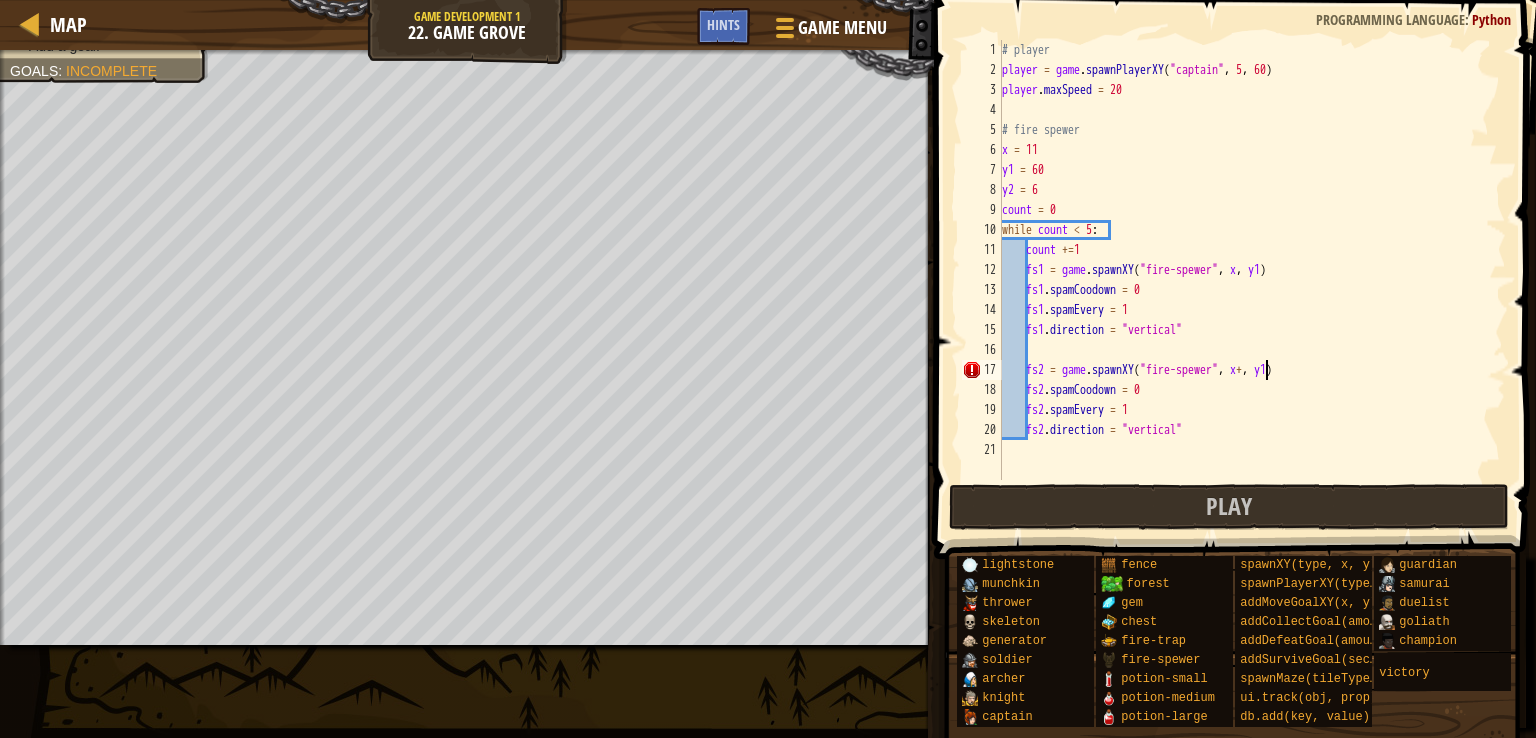 scroll, scrollTop: 9, scrollLeft: 22, axis: both 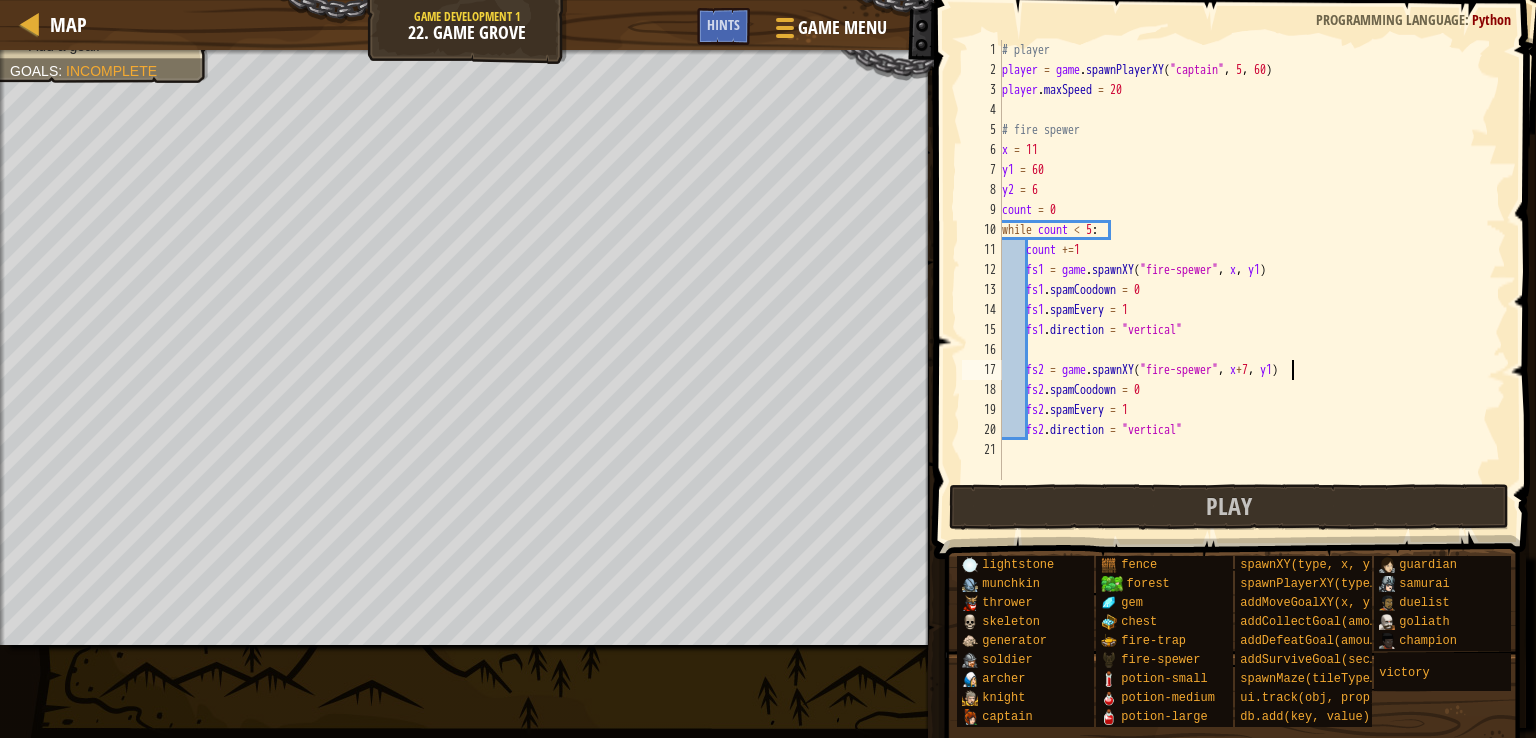click on "# player player   =   game . spawnPlayerXY ( "captain" ,   5 ,   60 ) player . maxSpeed   =   20 # fire spewer x   =   11 y1   =   60 y2   =   6 count   =   0 while   count   <   5 :      count   += 1      fs1   =   game . spawnXY ( "fire-spewer" ,   x ,   y1 )      fs1 . spamCoodown   =   0      fs1 . spamEvery   =   1      fs1 . direction   =   "vertical"           fs2   =   game . spawnXY ( "fire-spewer" ,   x + 7 ,   y1 )      fs2 . spamCoodown   =   0      fs2 . spamEvery   =   1      fs2 . direction   =   "vertical"" at bounding box center [1252, 280] 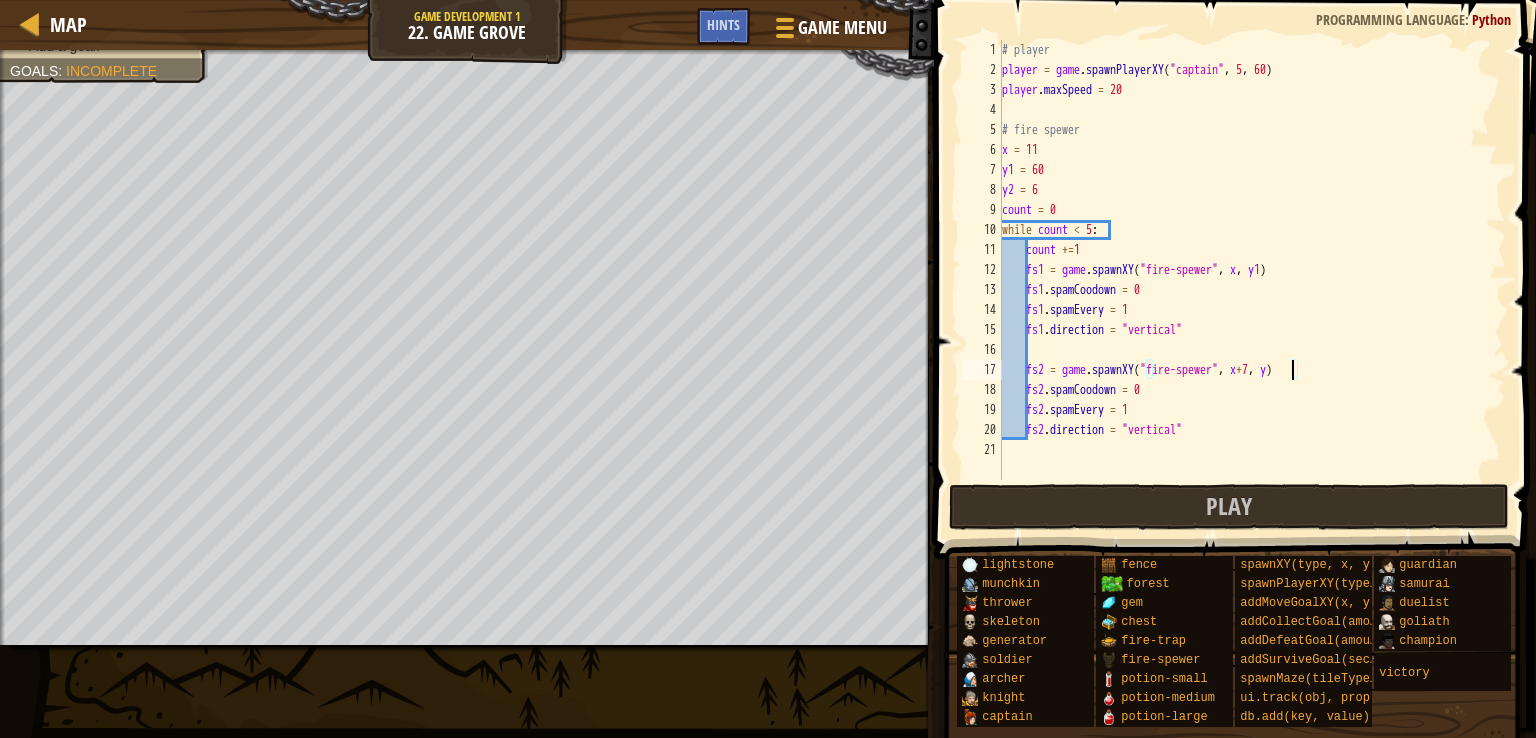 scroll, scrollTop: 9, scrollLeft: 24, axis: both 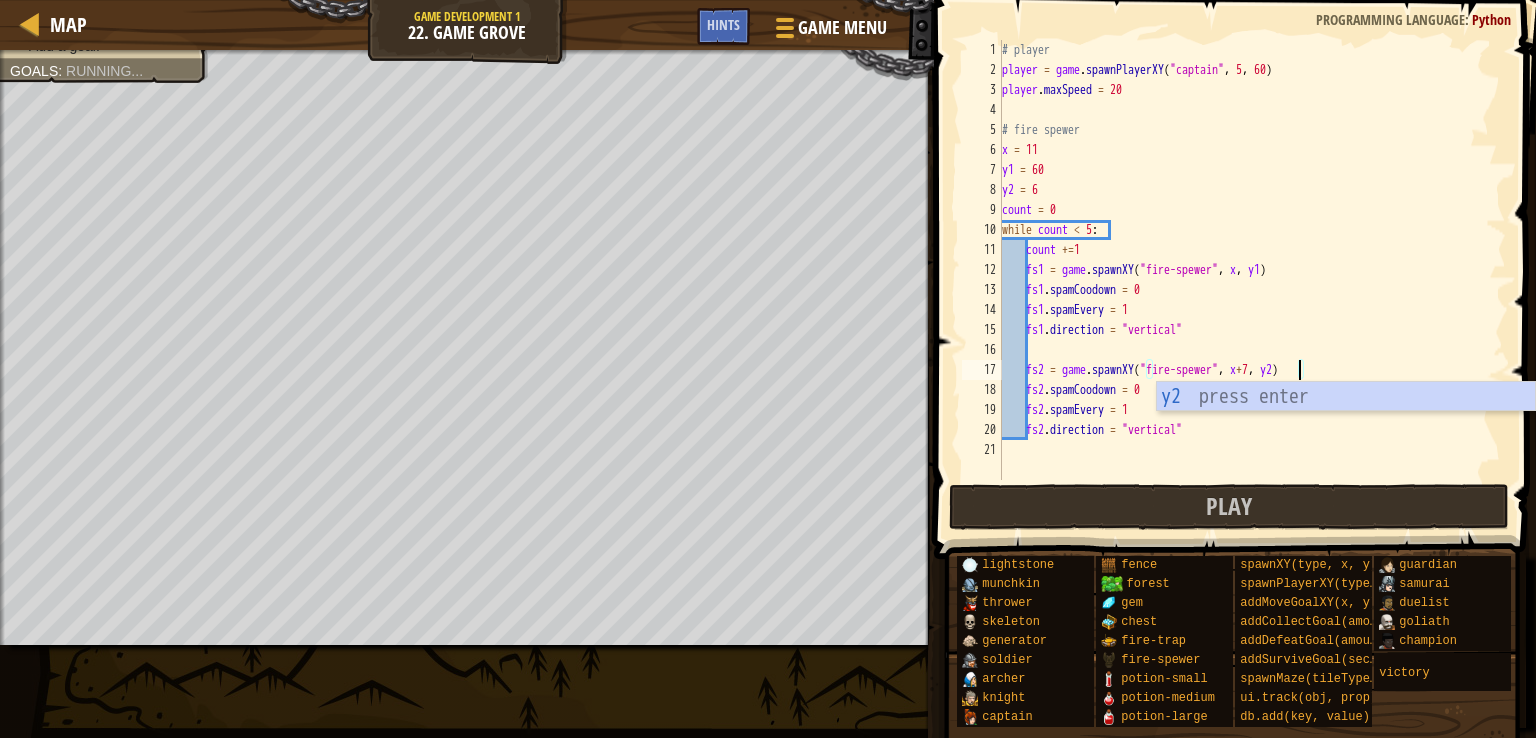 click on "# player player   =   game . spawnPlayerXY ( "captain" ,   5 ,   60 ) player . maxSpeed   =   20 # fire spewer x   =   11 y1   =   60 y2   =   6 count   =   0 while   count   <   5 :      count   += 1      fs1   =   game . spawnXY ( "fire-spewer" ,   x ,   y1 )      fs1 . spamCoodown   =   0      fs1 . spamEvery   =   1      fs1 . direction   =   "vertical"           fs2   =   game . spawnXY ( "fire-spewer" ,   x + 7 ,   y2 )      fs2 . spamCoodown   =   0      fs2 . spamEvery   =   1      fs2 . direction   =   "vertical"" at bounding box center [1252, 280] 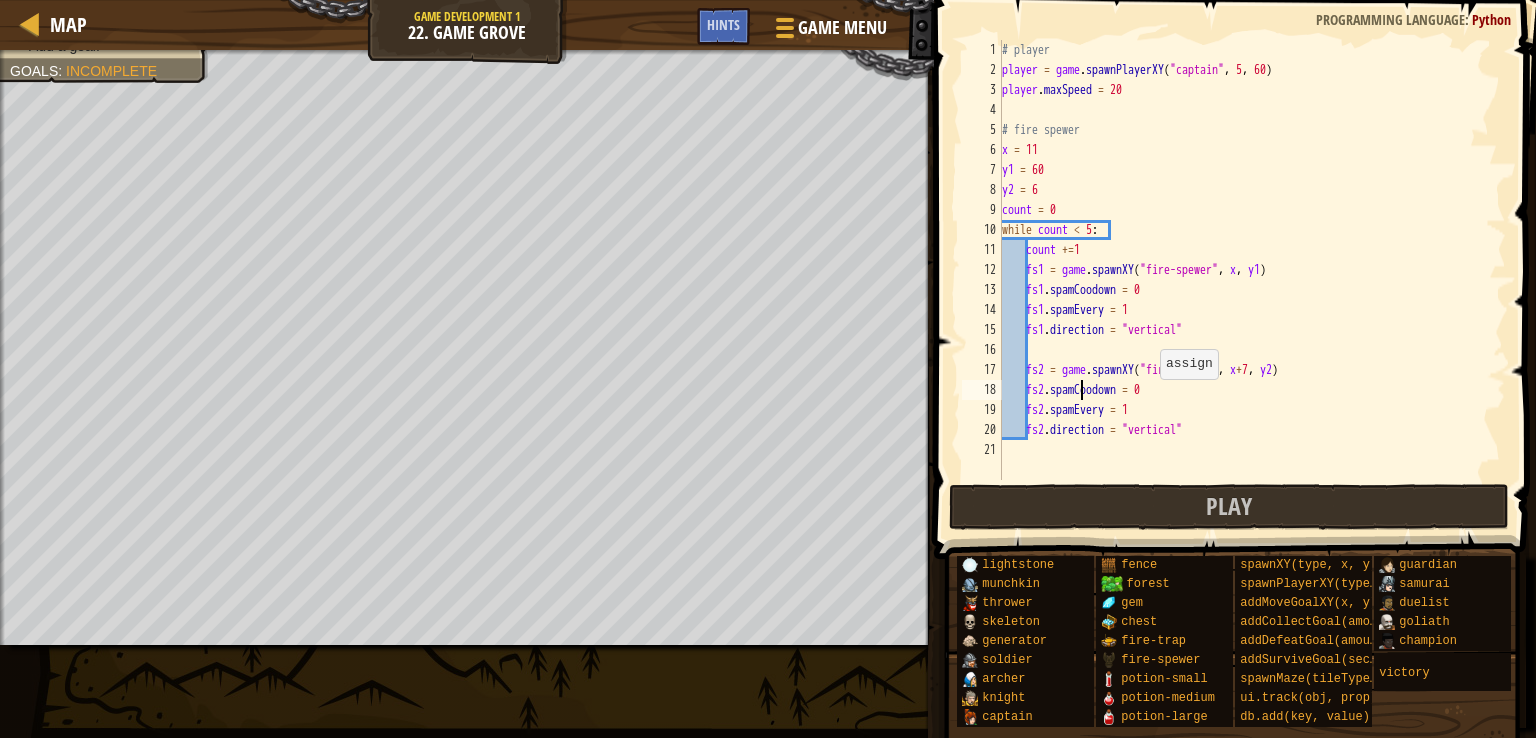 click on "# player player   =   game . spawnPlayerXY ( "captain" ,   5 ,   60 ) player . maxSpeed   =   20 # fire spewer x   =   11 y1   =   60 y2   =   6 count   =   0 while   count   <   5 :      count   += 1      fs1   =   game . spawnXY ( "fire-spewer" ,   x ,   y1 )      fs1 . spamCoodown   =   0      fs1 . spamEvery   =   1      fs1 . direction   =   "vertical"           fs2   =   game . spawnXY ( "fire-spewer" ,   x + 7 ,   y2 )      fs2 . spamCoodown   =   0      fs2 . spamEvery   =   1      fs2 . direction   =   "vertical"" at bounding box center (1252, 280) 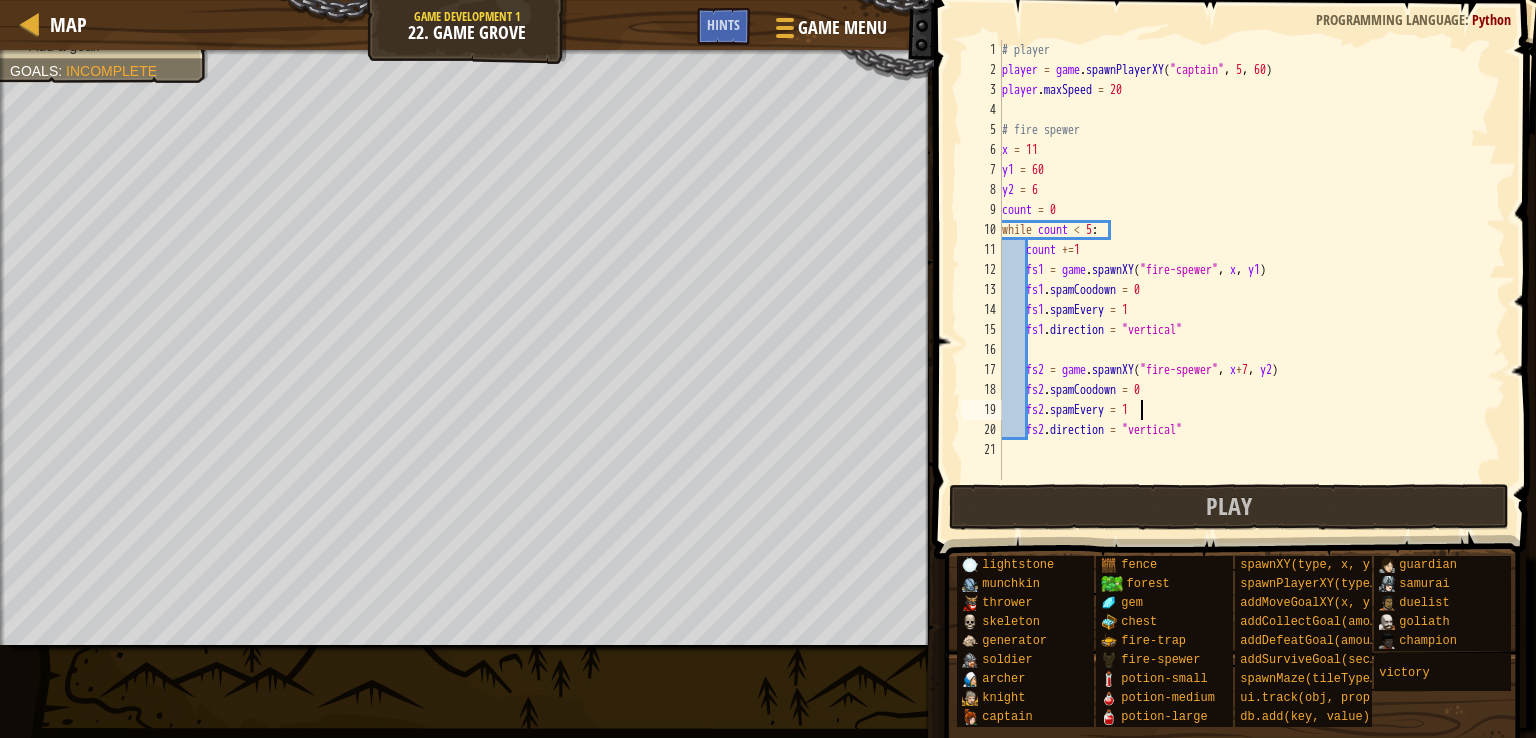 scroll, scrollTop: 9, scrollLeft: 10, axis: both 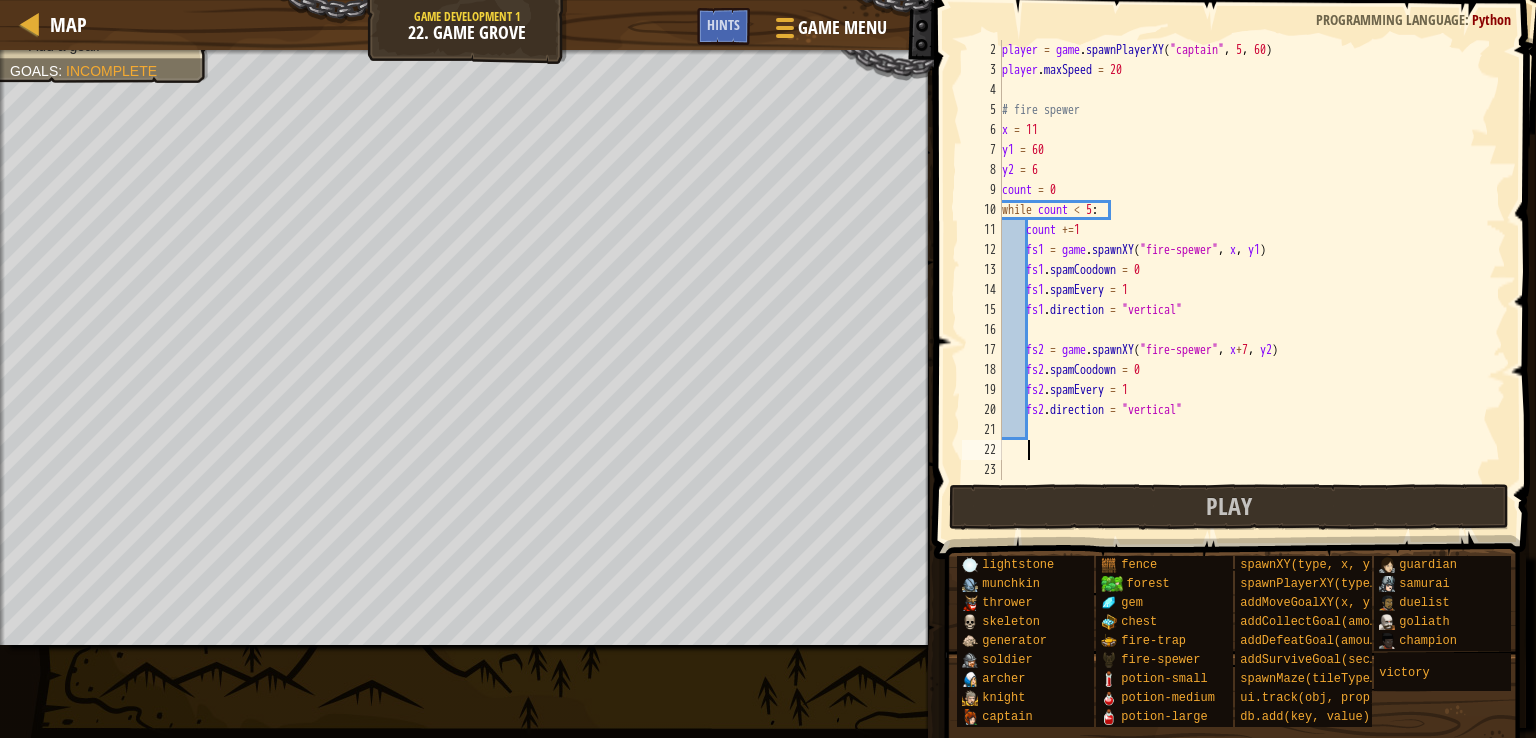 click on "player   =   game . spawnPlayerXY ( "captain" ,   5 ,   60 ) player . maxSpeed   =   20 # fire spewer x   =   11 y1   =   60 y2   =   6 count   =   0 while   count   <   5 :      count   += 1      fs1   =   game . spawnXY ( "fire-spewer" ,   x ,   y1 )      fs1 . spamCoodown   =   0      fs1 . spamEvery   =   1      fs1 . direction   =   "vertical"           fs2   =   game . spawnXY ( "fire-spewer" ,   x + 7 ,   y2 )      fs2 . spamCoodown   =   0      fs2 . spamEvery   =   1      fs2 . direction   =   "vertical"" at bounding box center (1244, 280) 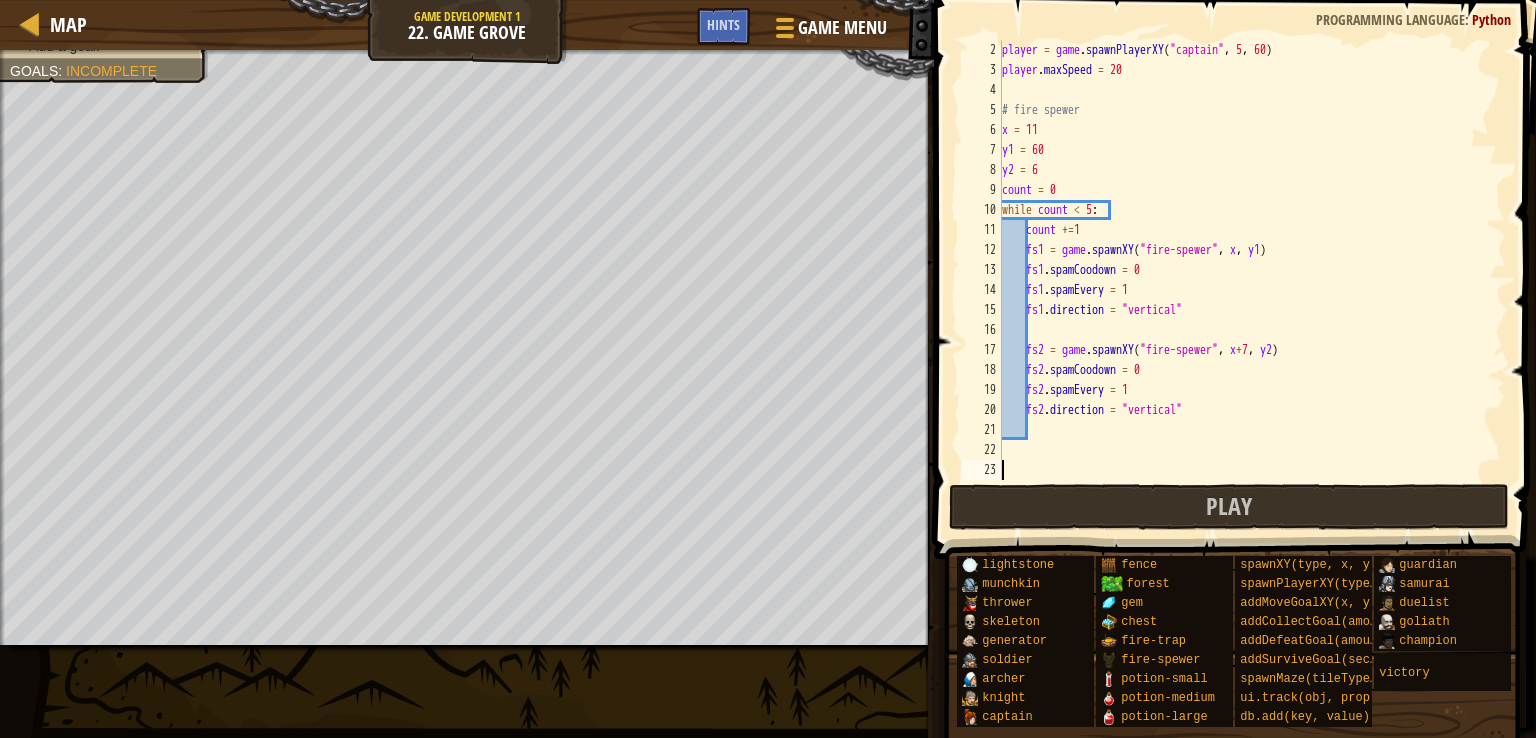 scroll, scrollTop: 9, scrollLeft: 0, axis: vertical 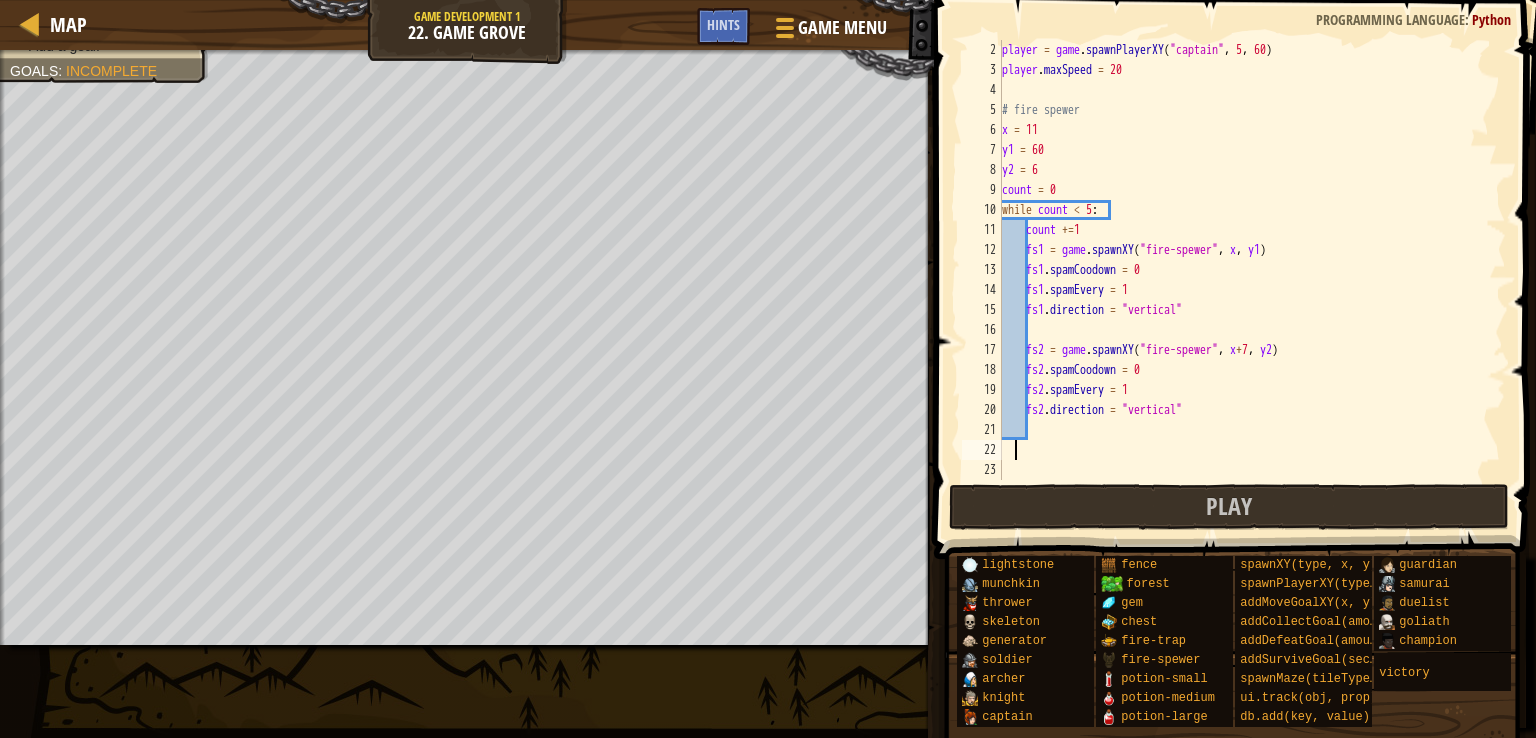 click on "player   =   game . spawnPlayerXY ( "captain" ,   5 ,   60 ) player . maxSpeed   =   20 # fire spewer x   =   11 y1   =   60 y2   =   6 count   =   0 while   count   <   5 :      count   += 1      fs1   =   game . spawnXY ( "fire-spewer" ,   x ,   y1 )      fs1 . spamCoodown   =   0      fs1 . spamEvery   =   1      fs1 . direction   =   "vertical"           fs2   =   game . spawnXY ( "fire-spewer" ,   x + 7 ,   y2 )      fs2 . spamCoodown   =   0      fs2 . spamEvery   =   1      fs2 . direction   =   "vertical"" at bounding box center [1244, 280] 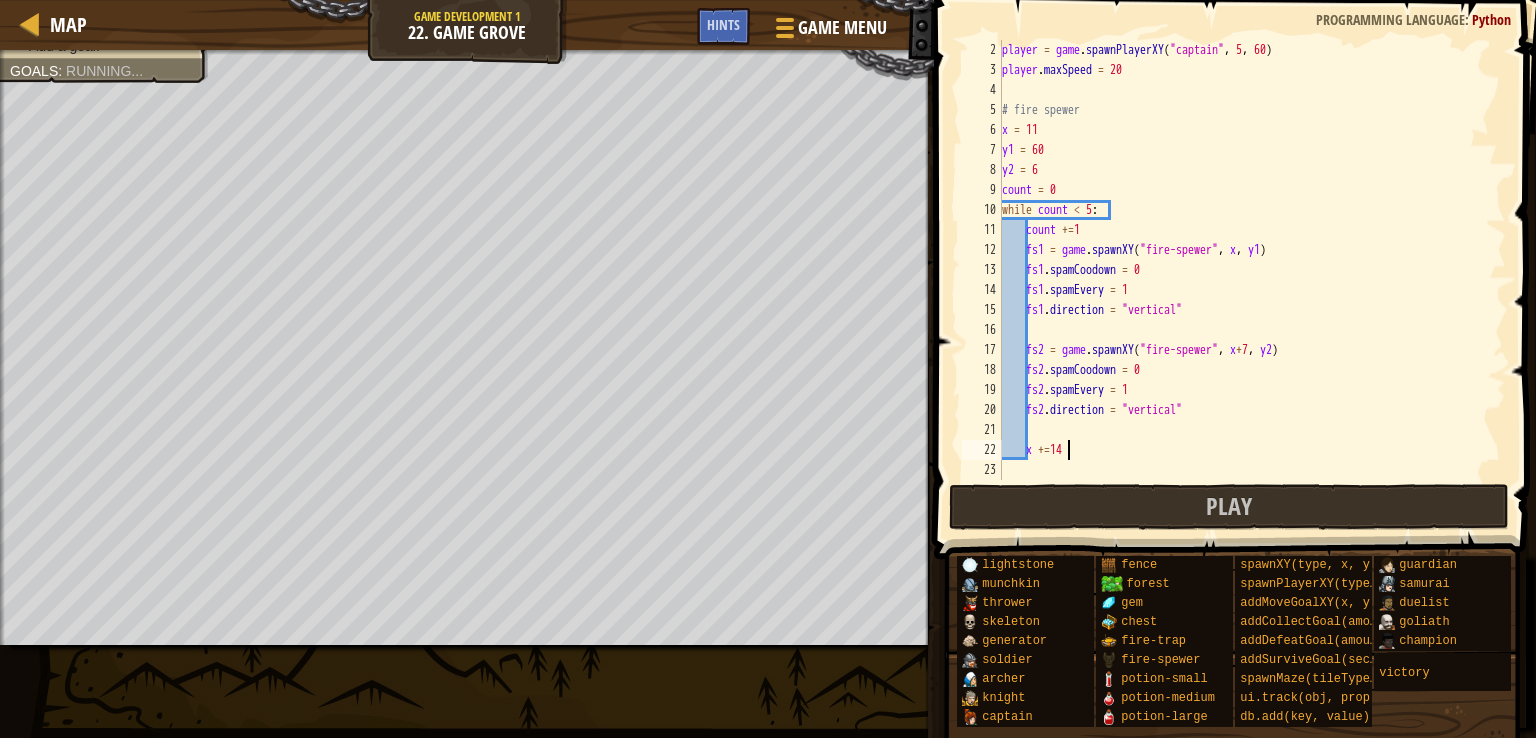 scroll, scrollTop: 9, scrollLeft: 4, axis: both 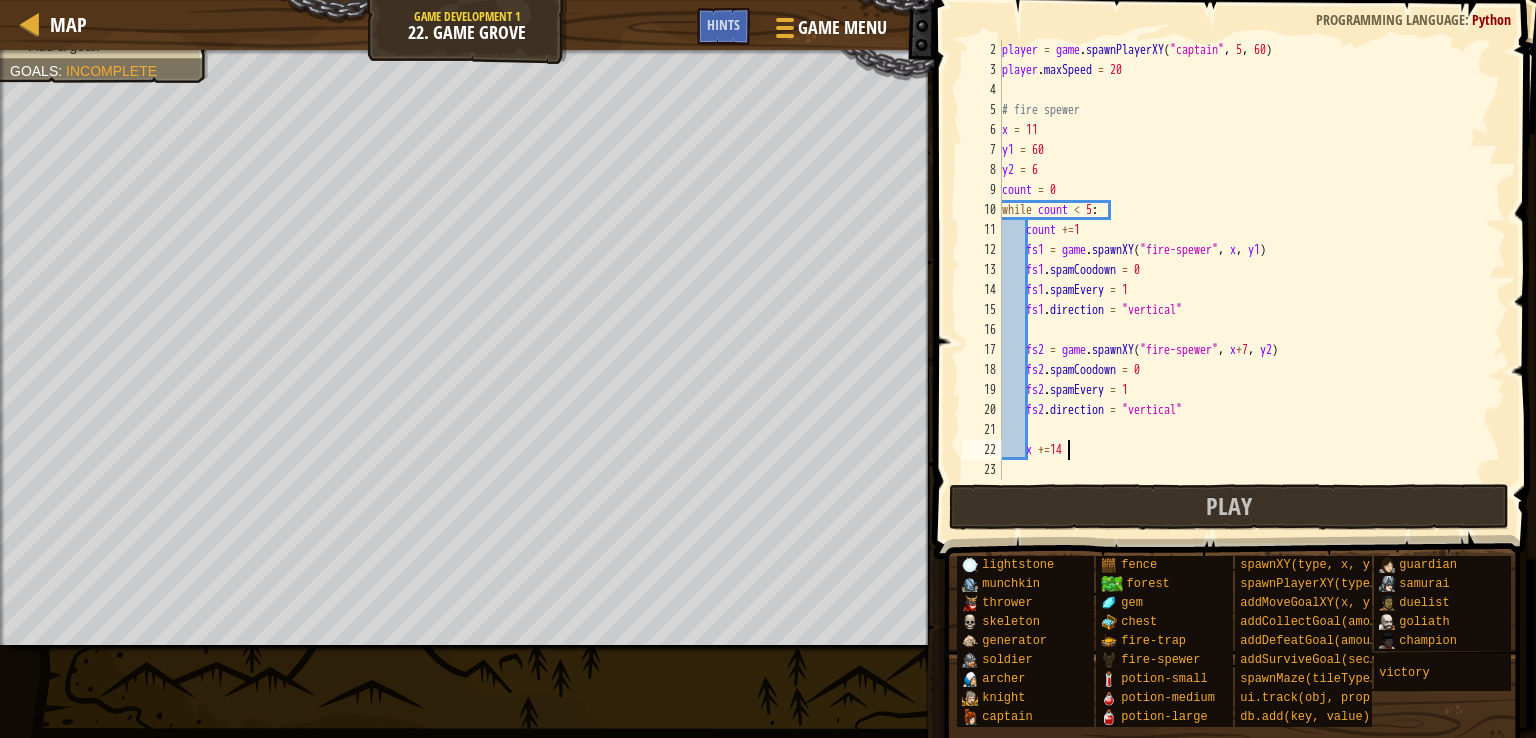 type on "x +=14" 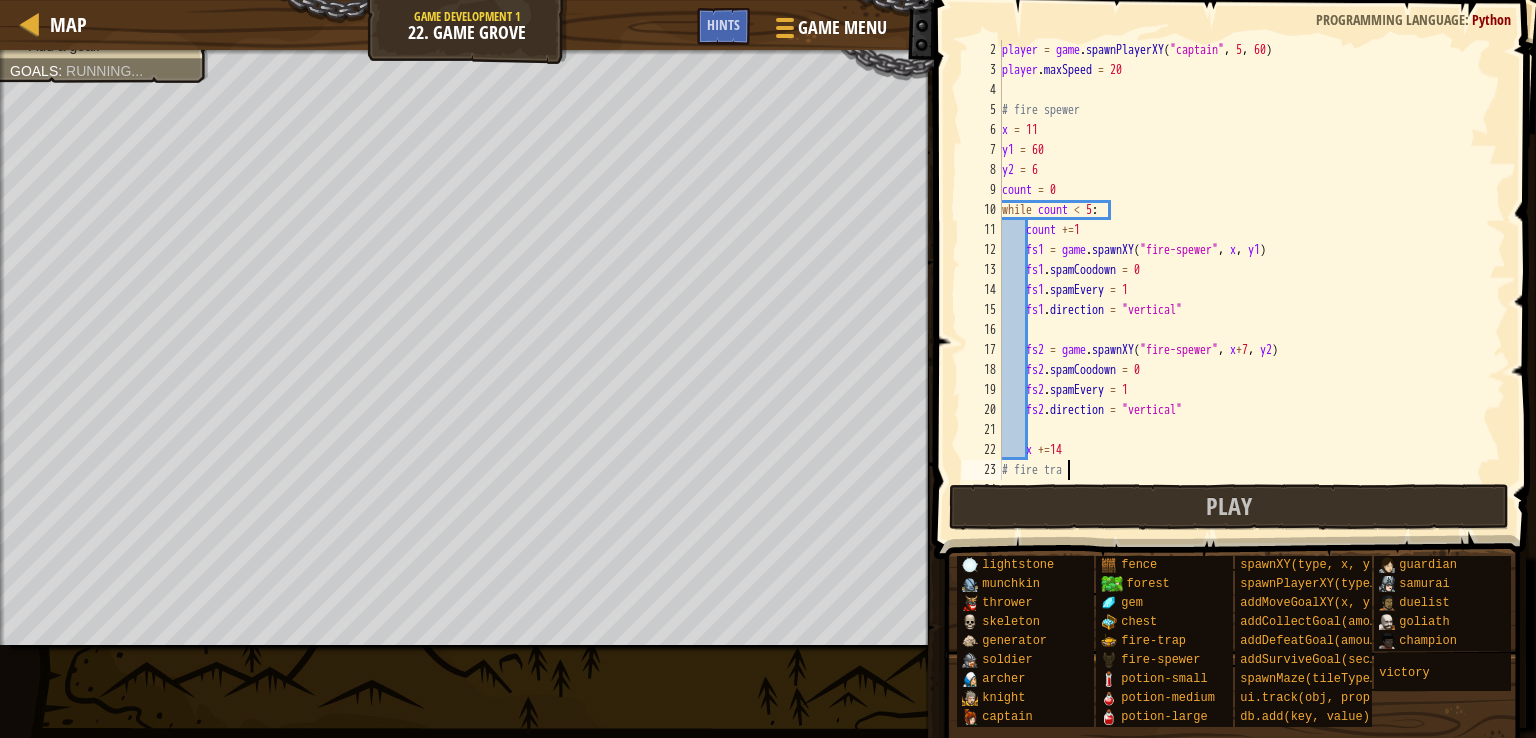 scroll, scrollTop: 9, scrollLeft: 4, axis: both 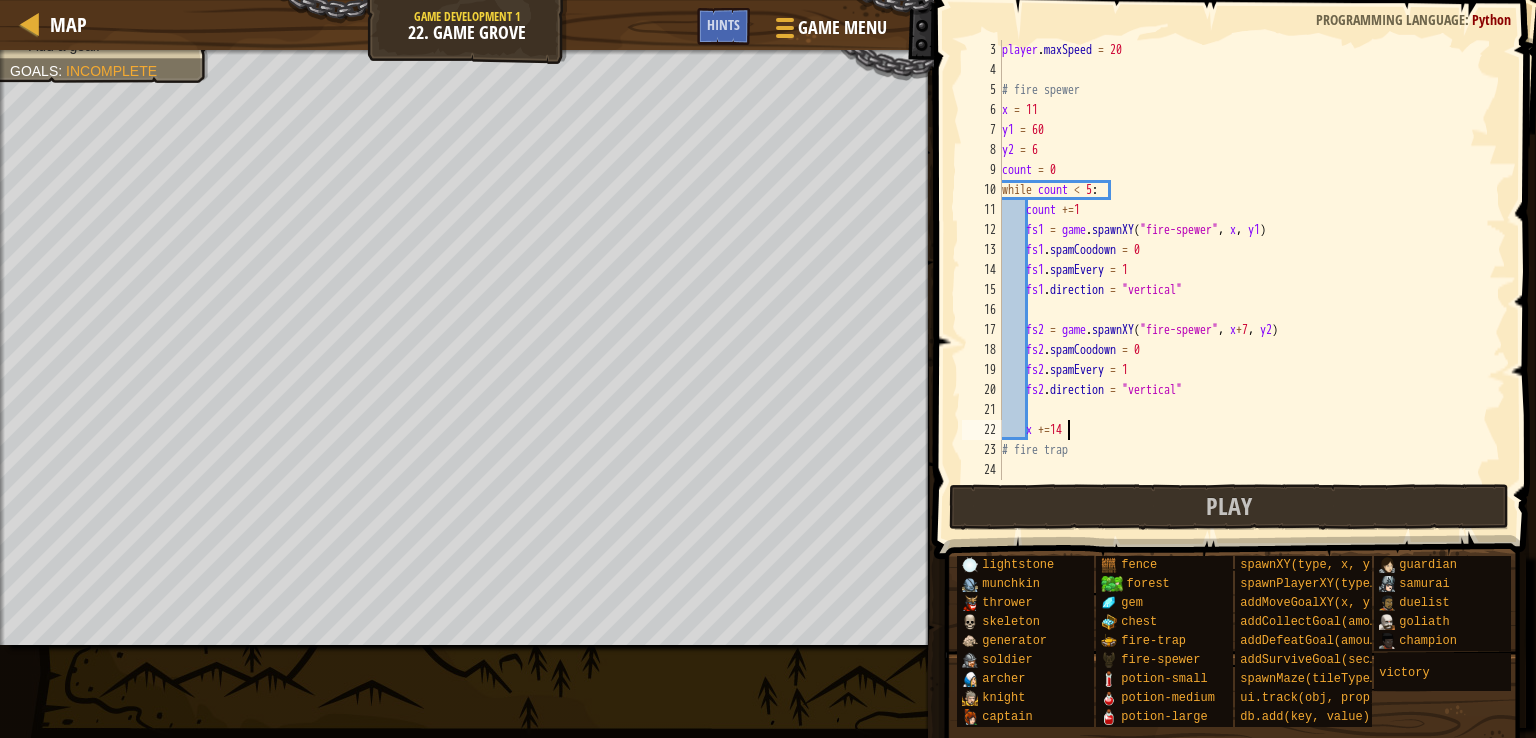 click on "player . maxSpeed   =   20 # fire spewer x   =   11 y1   =   60 y2   =   6 count   =   0 while   count   <   5 :      count   += 1      fs1   =   game . spawnXY ( "fire-spewer" ,   x ,   y1 )      fs1 . spamCoodown   =   0      fs1 . spamEvery   =   1      fs1 . direction   =   "vertical"           fs2   =   game . spawnXY ( "fire-spewer" ,   x + 7 ,   y2 )      fs2 . spamCoodown   =   0      fs2 . spamEvery   =   1      fs2 . direction   =   "vertical"           x   += 14 # fire trap" at bounding box center (1244, 280) 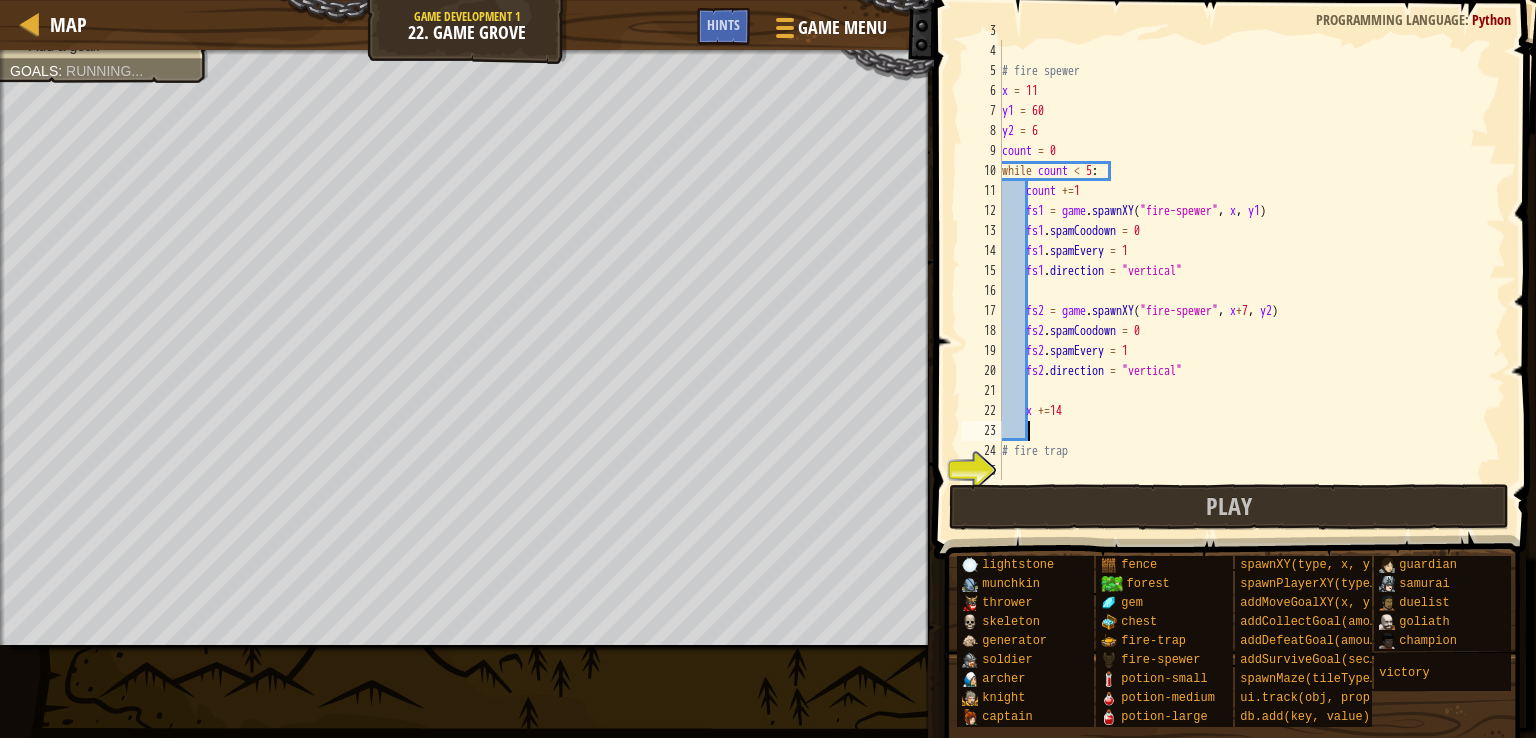 click on "player . maxSpeed   =   20 # fire spewer x   =   11 y1   =   60 y2   =   6 count   =   0 while   count   <   5 :      count   += 1      fs1   =   game . spawnXY ( "fire-spewer" ,   x ,   y1 )      fs1 . spamCoodown   =   0      fs1 . spamEvery   =   1      fs1 . direction   =   "vertical"           fs2   =   game . spawnXY ( "fire-spewer" ,   x + 7 ,   y2 )      fs2 . spamCoodown   =   0      fs2 . spamEvery   =   1      fs2 . direction   =   "vertical"           x   += 14      # fire trap" at bounding box center (1244, 261) 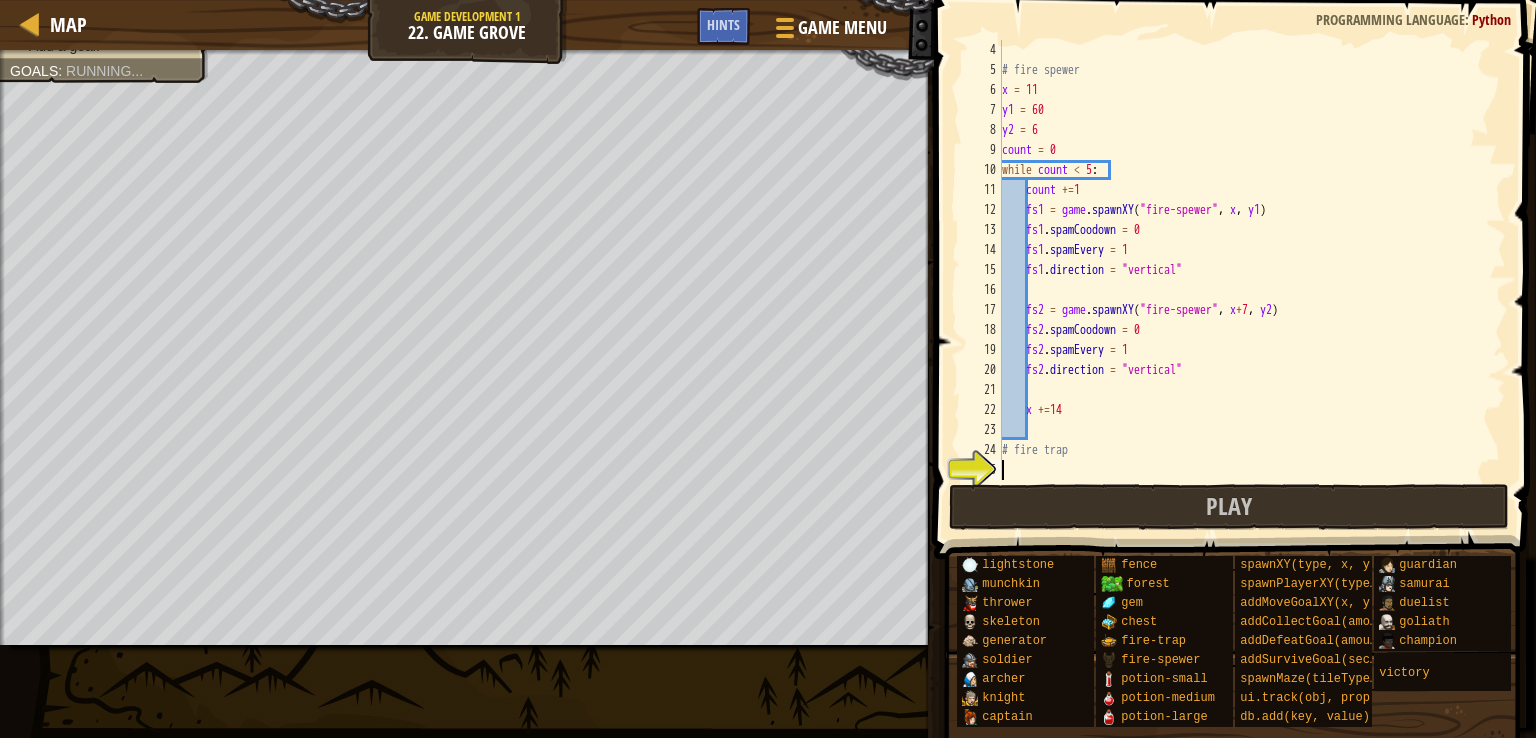 scroll, scrollTop: 60, scrollLeft: 0, axis: vertical 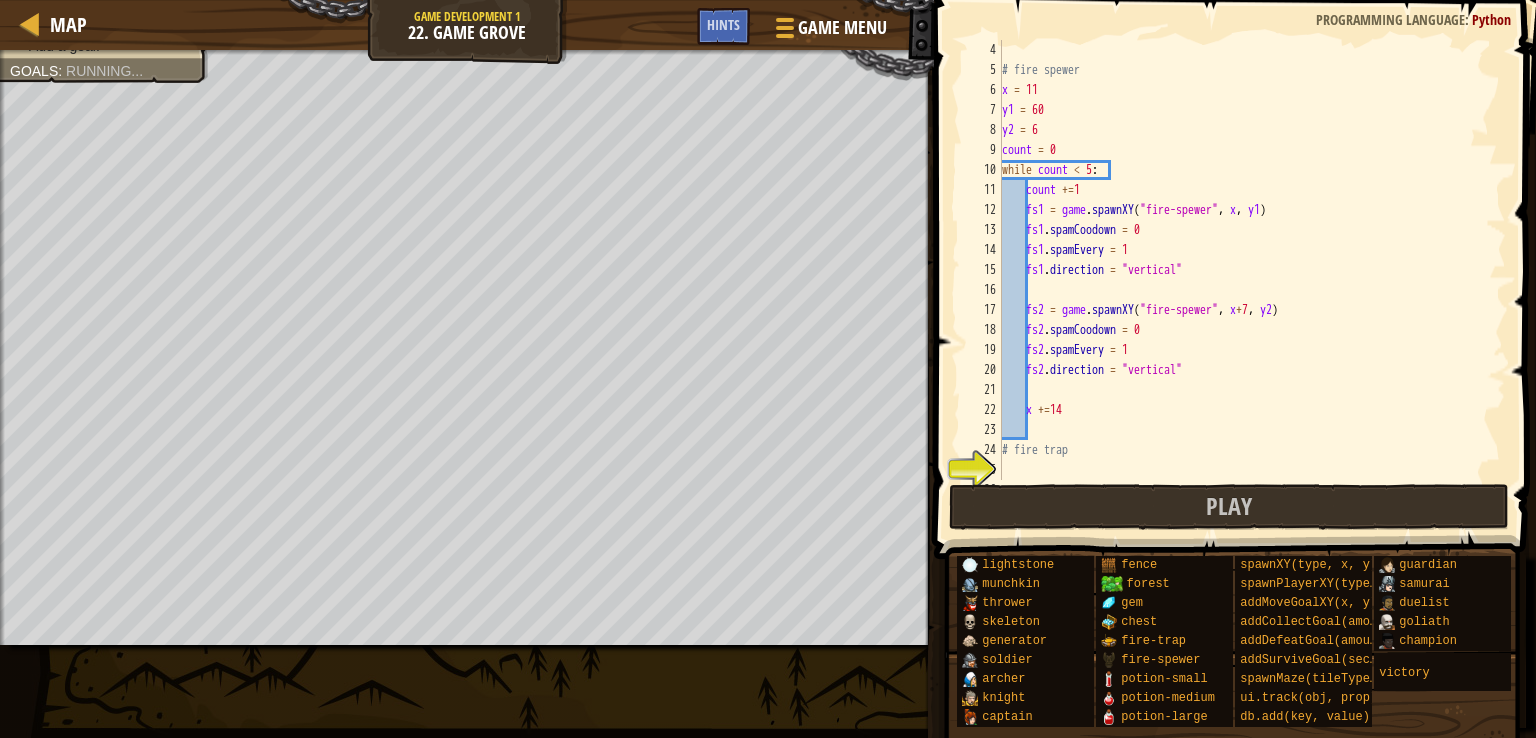 click on "# fire spewer x   =   11 y1   =   60 y2   =   6 count   =   0 while   count   <   5 :      count   += 1      fs1   =   game . spawnXY ( "fire-spewer" ,   x ,   y1 )      fs1 . spamCoodown   =   0      fs1 . spamEvery   =   1      fs1 . direction   =   "vertical"           fs2   =   game . spawnXY ( "fire-spewer" ,   x + 7 ,   y2 )      fs2 . spamCoodown   =   0      fs2 . spamEvery   =   1      fs2 . direction   =   "vertical"           x   += 14      # fire trap" at bounding box center (1244, 280) 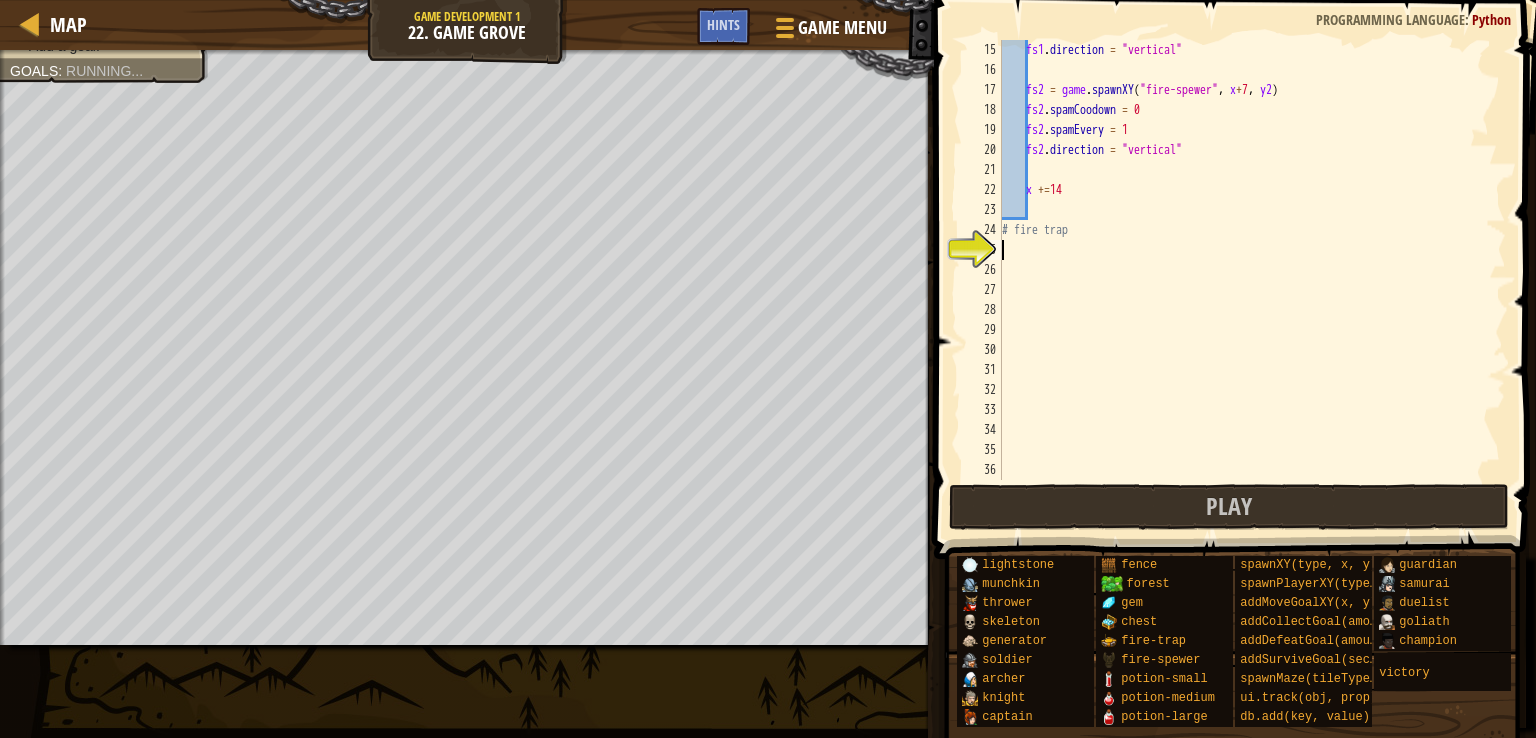 scroll, scrollTop: 280, scrollLeft: 0, axis: vertical 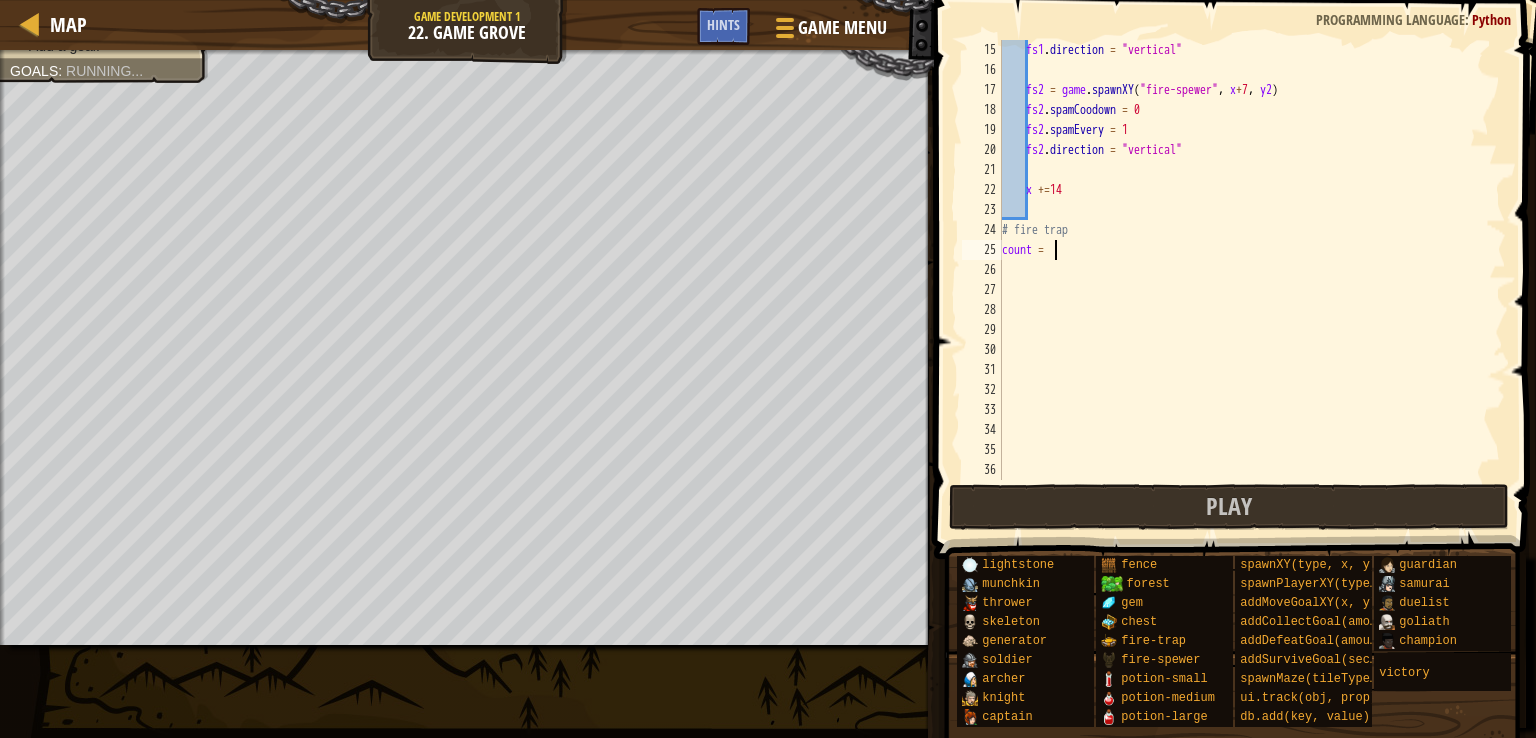 type on "count = 0" 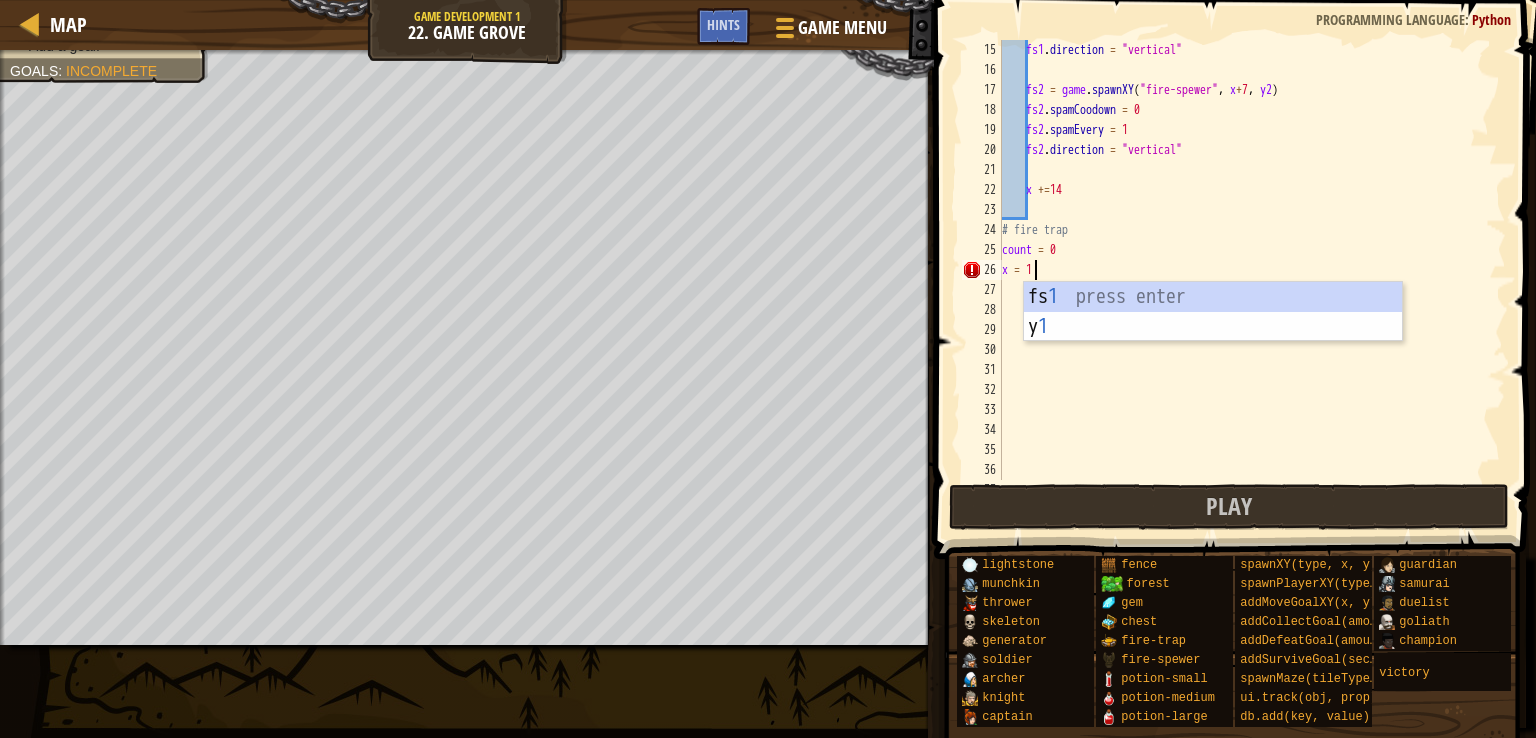 scroll, scrollTop: 9, scrollLeft: 1, axis: both 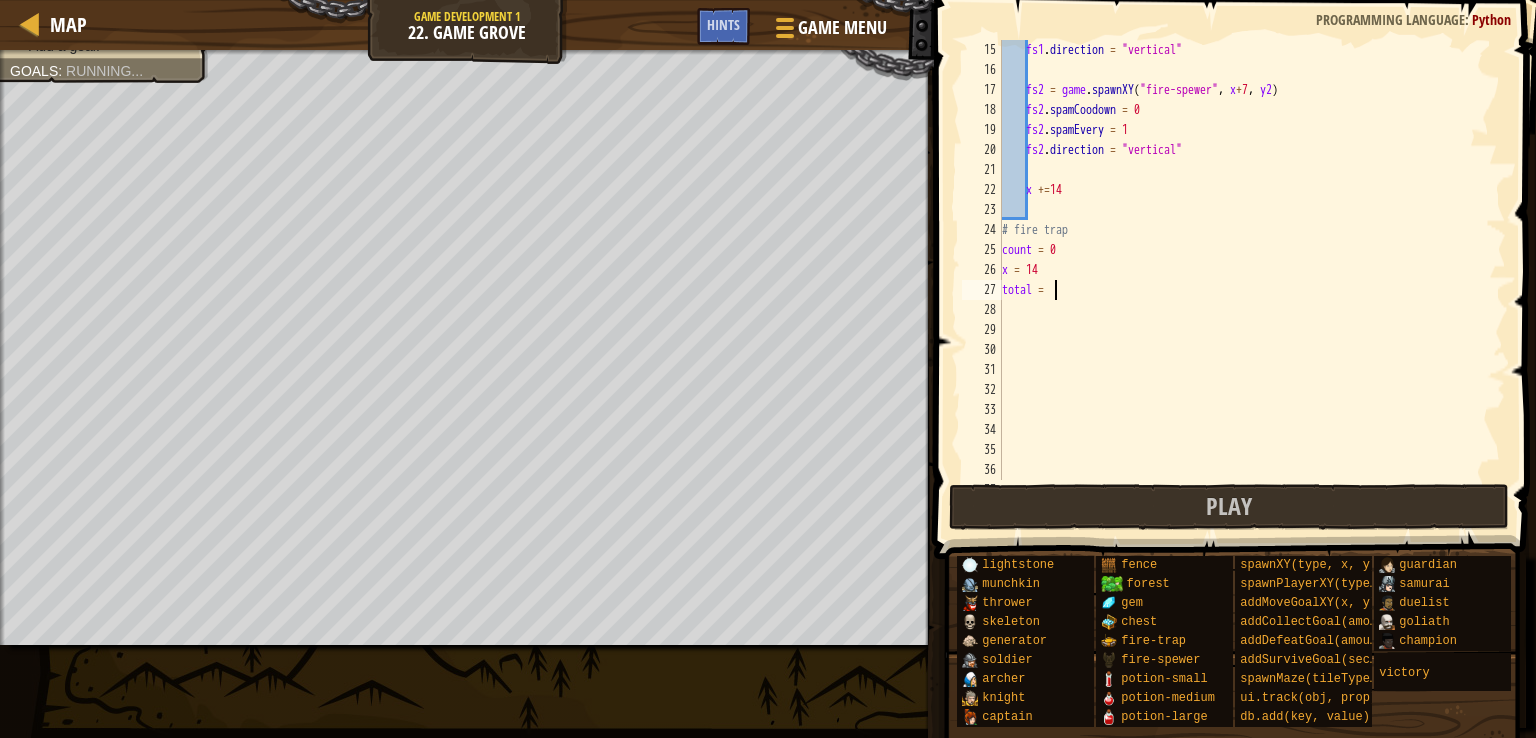 type on "total = 2" 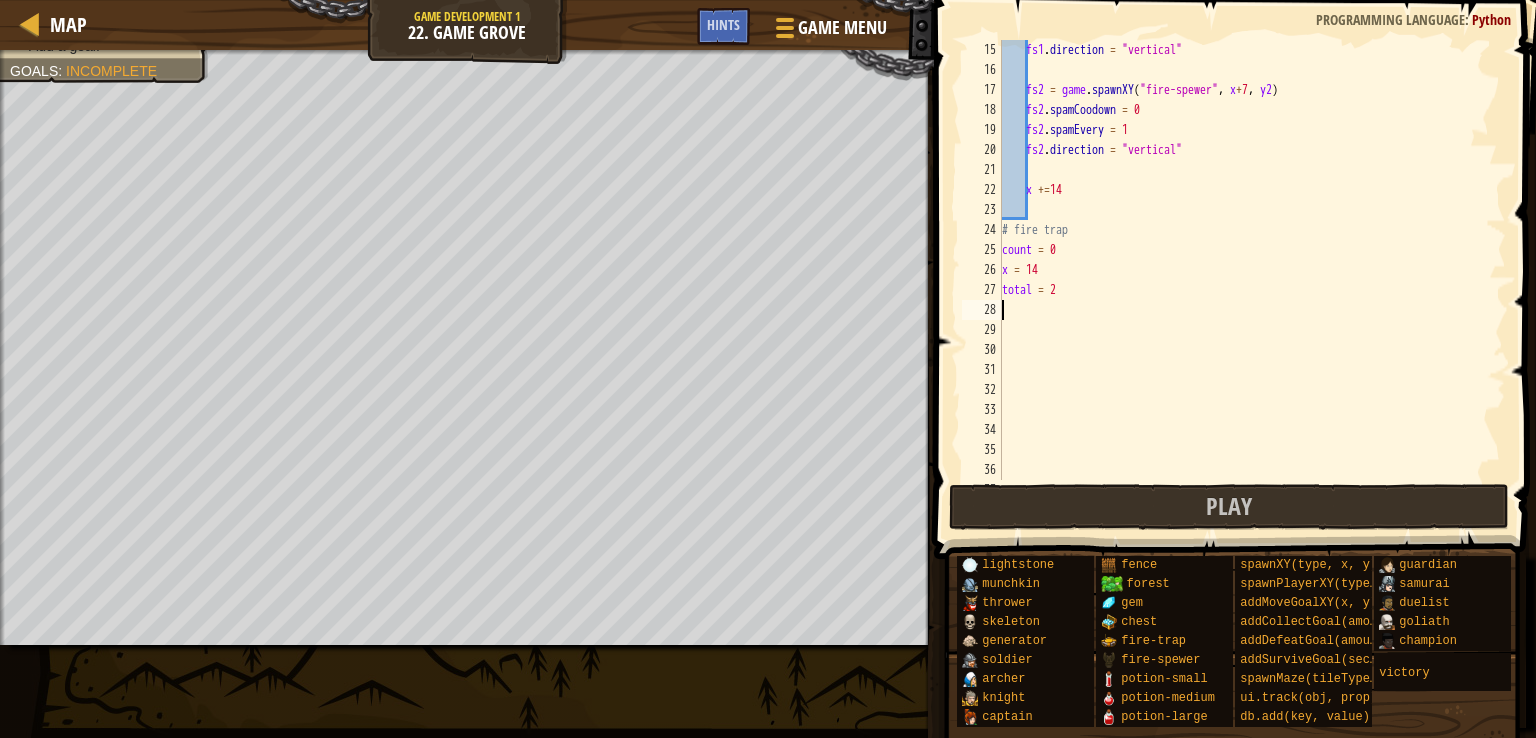 scroll, scrollTop: 9, scrollLeft: 0, axis: vertical 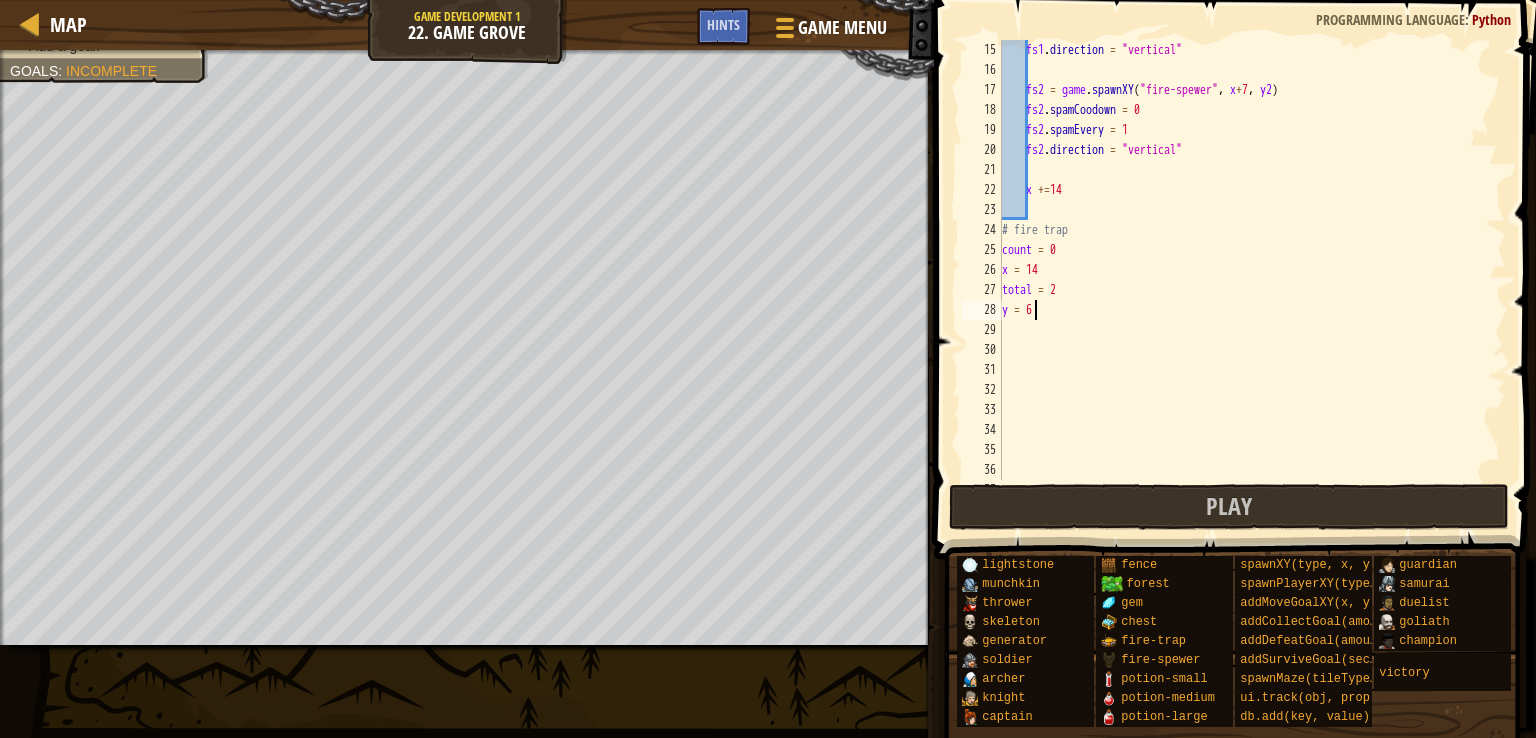 type on "y = 60" 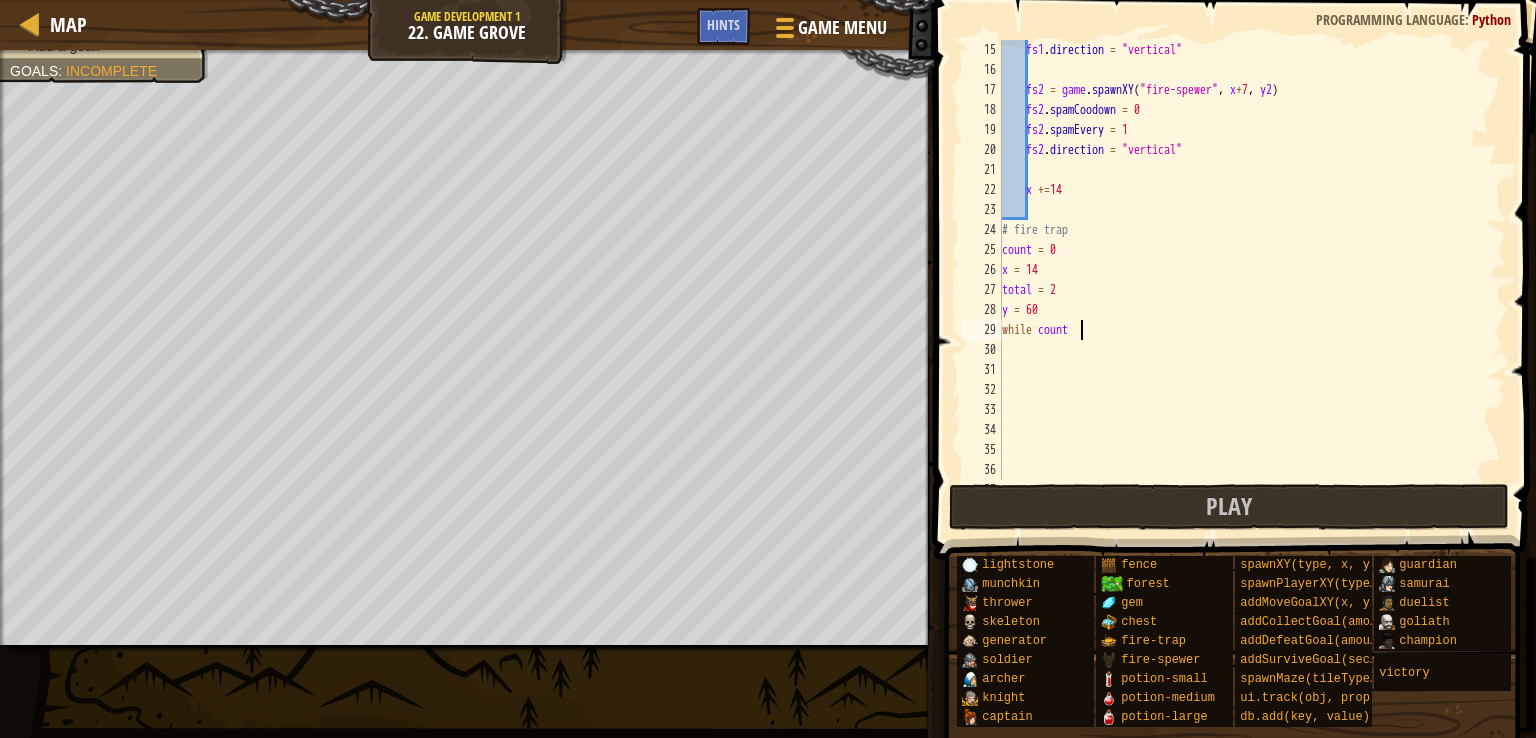 scroll, scrollTop: 9, scrollLeft: 5, axis: both 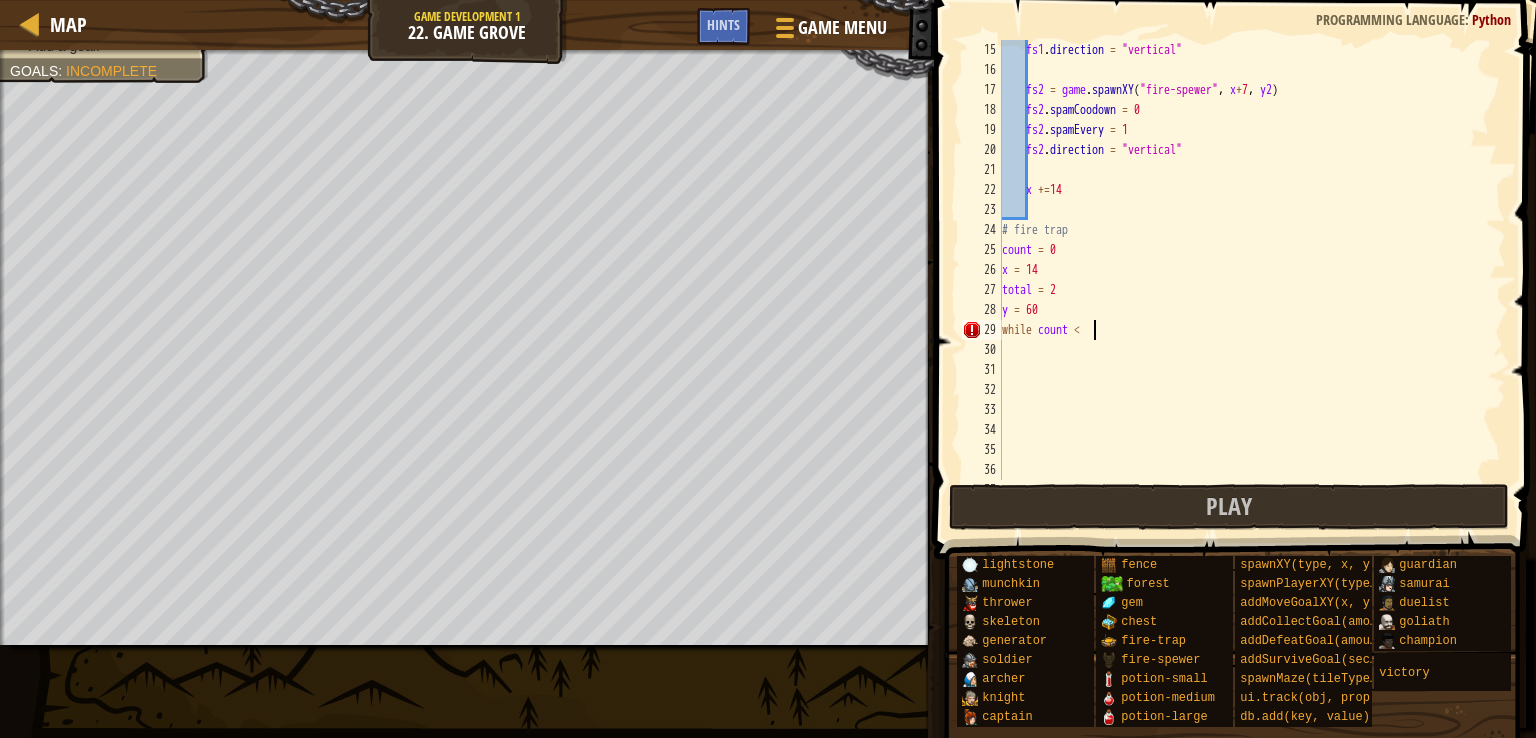 type on "while count < 9" 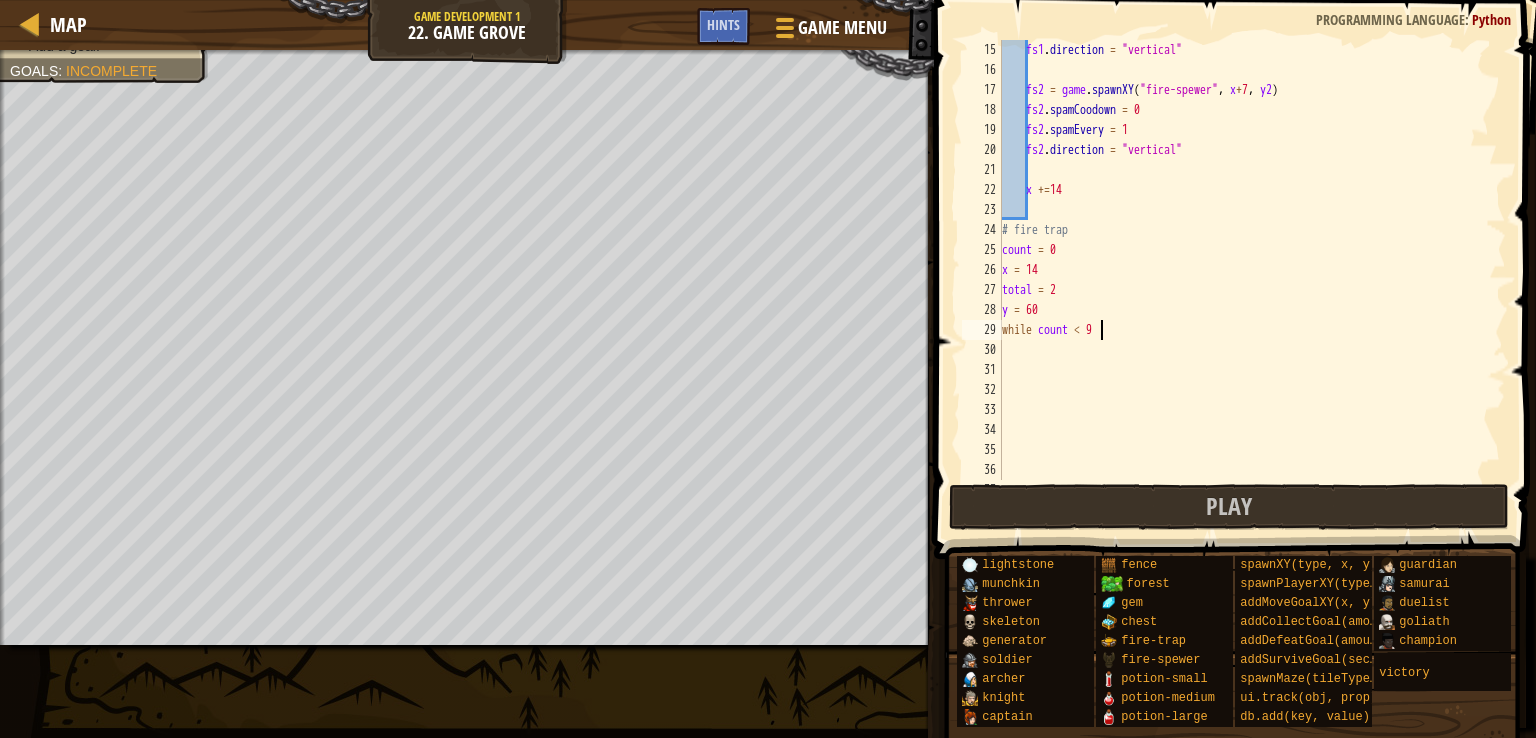 scroll, scrollTop: 9, scrollLeft: 0, axis: vertical 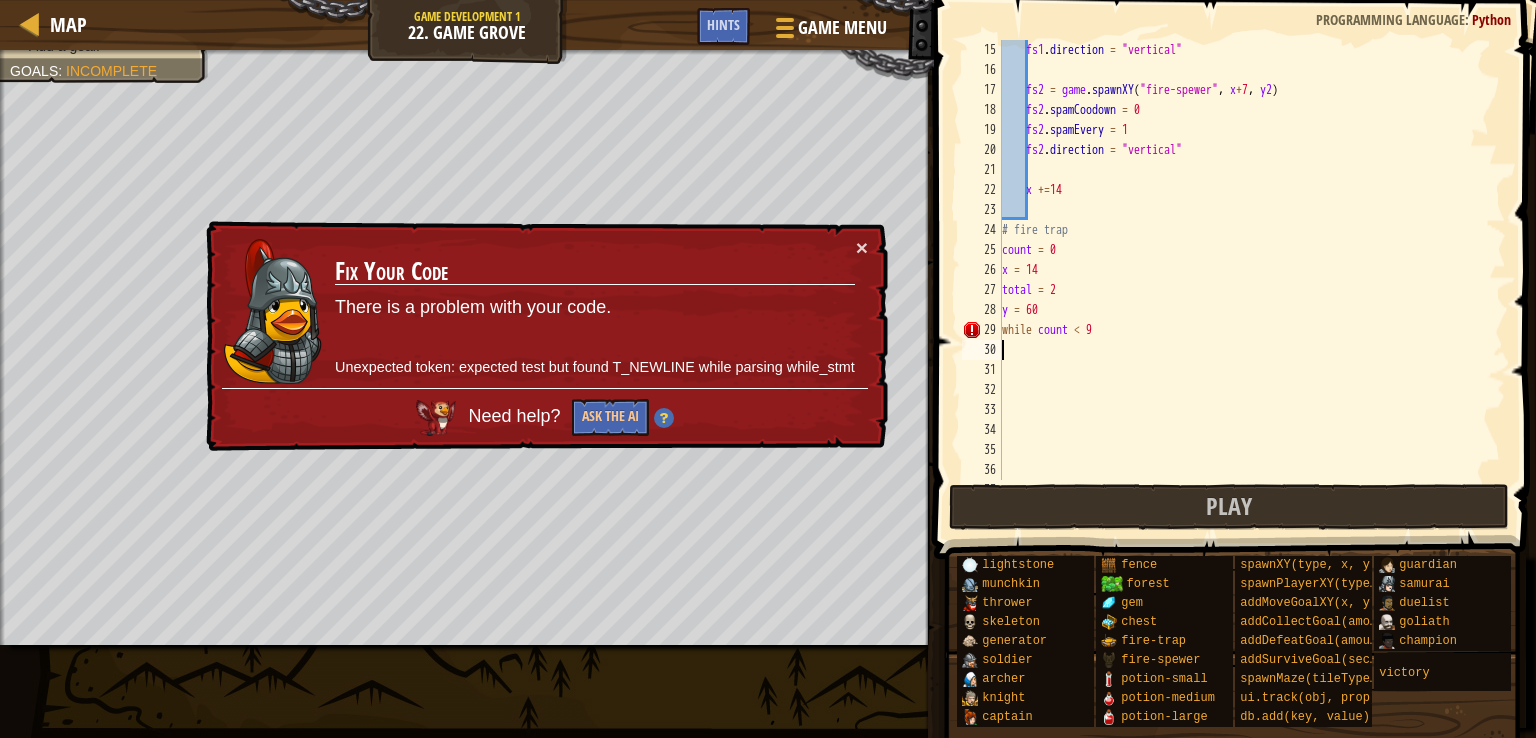 click on "fs1 . direction   =   "vertical"           fs2   =   game . spawnXY ( "fire-spewer" ,   x + 7 ,   y2 )      fs2 . spamCoodown   =   0      fs2 . spamEvery   =   1      fs2 . direction   =   "vertical"           x   += 14      # fire trap count   =   0 x   =   14 total   =   2 y   =   60 while   count   <   9" at bounding box center [1244, 280] 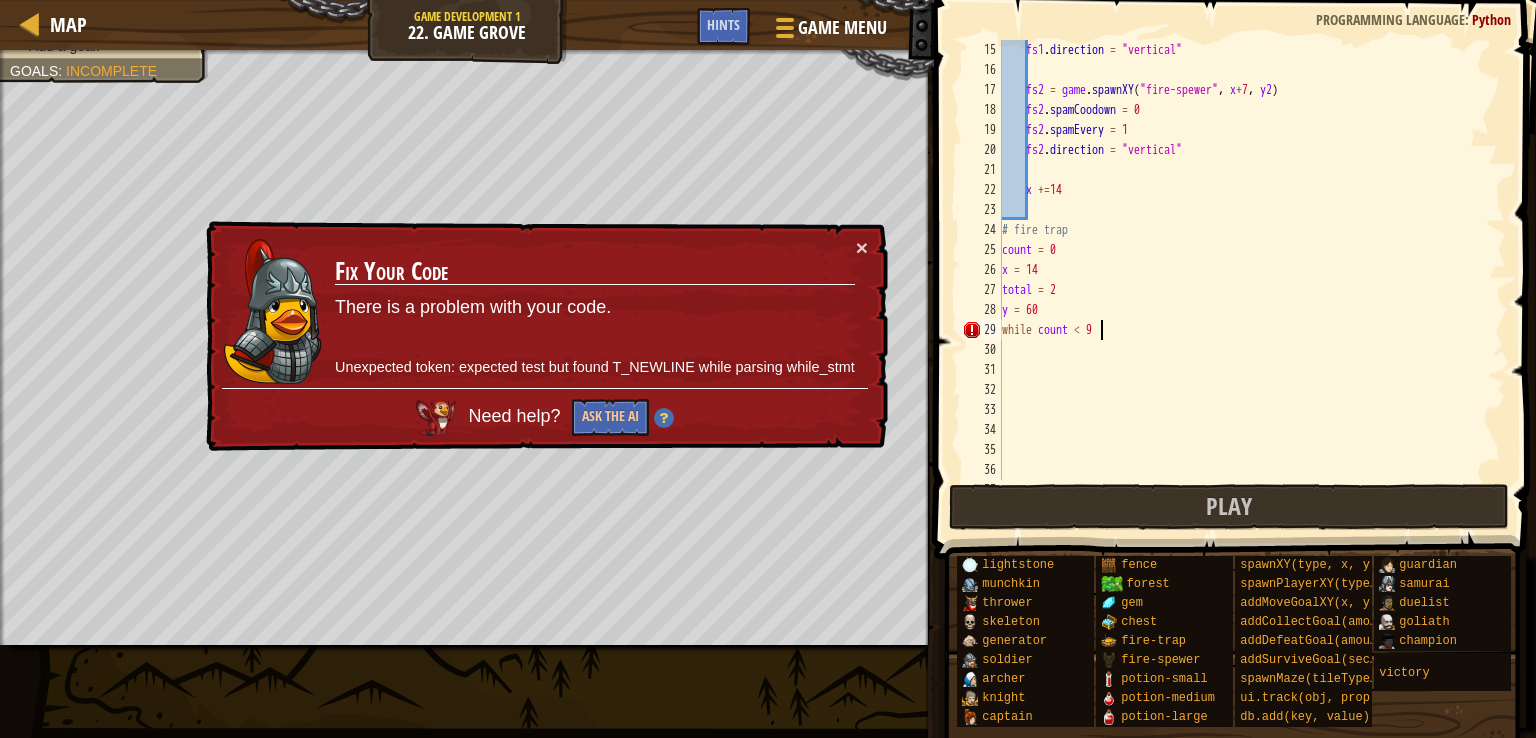type on "while count < 9:" 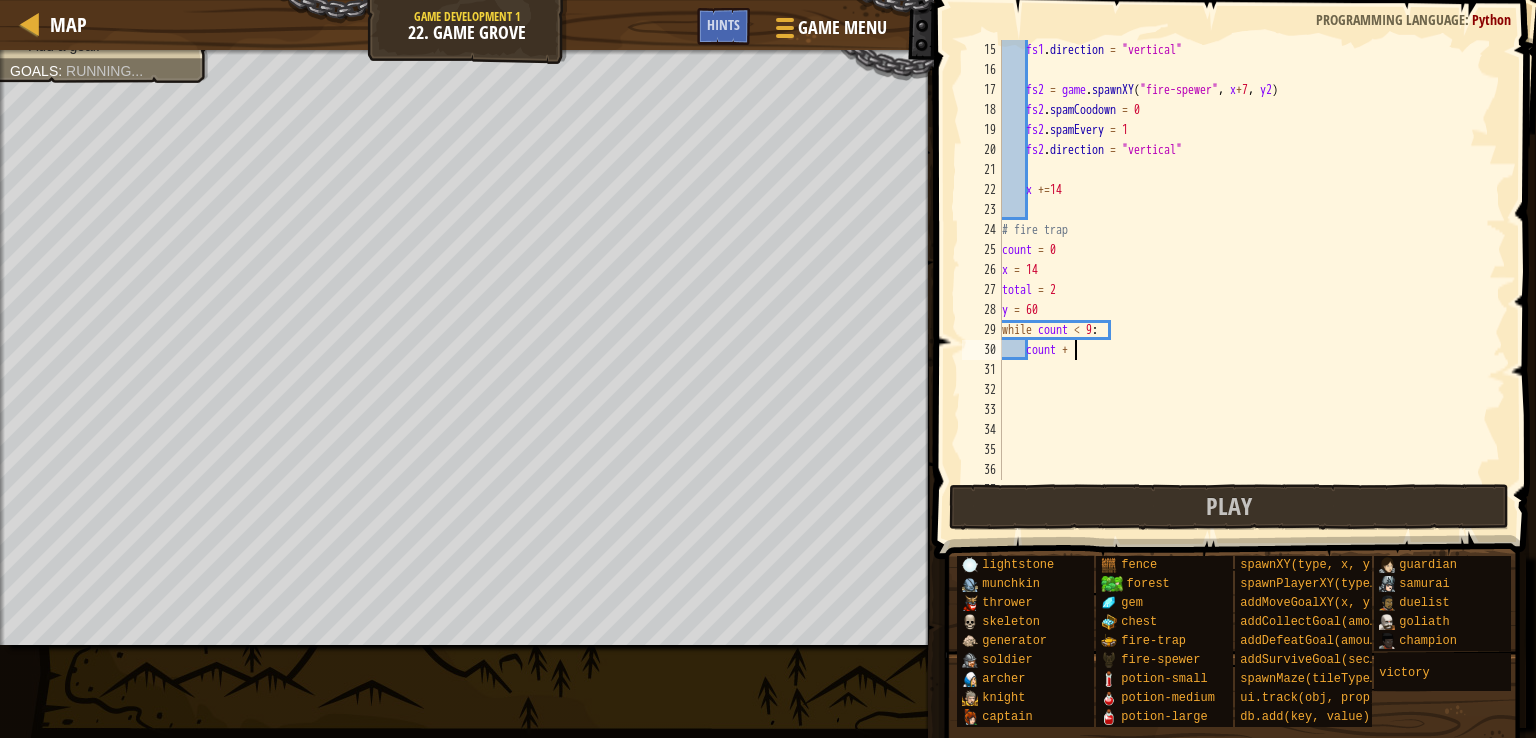 scroll, scrollTop: 9, scrollLeft: 5, axis: both 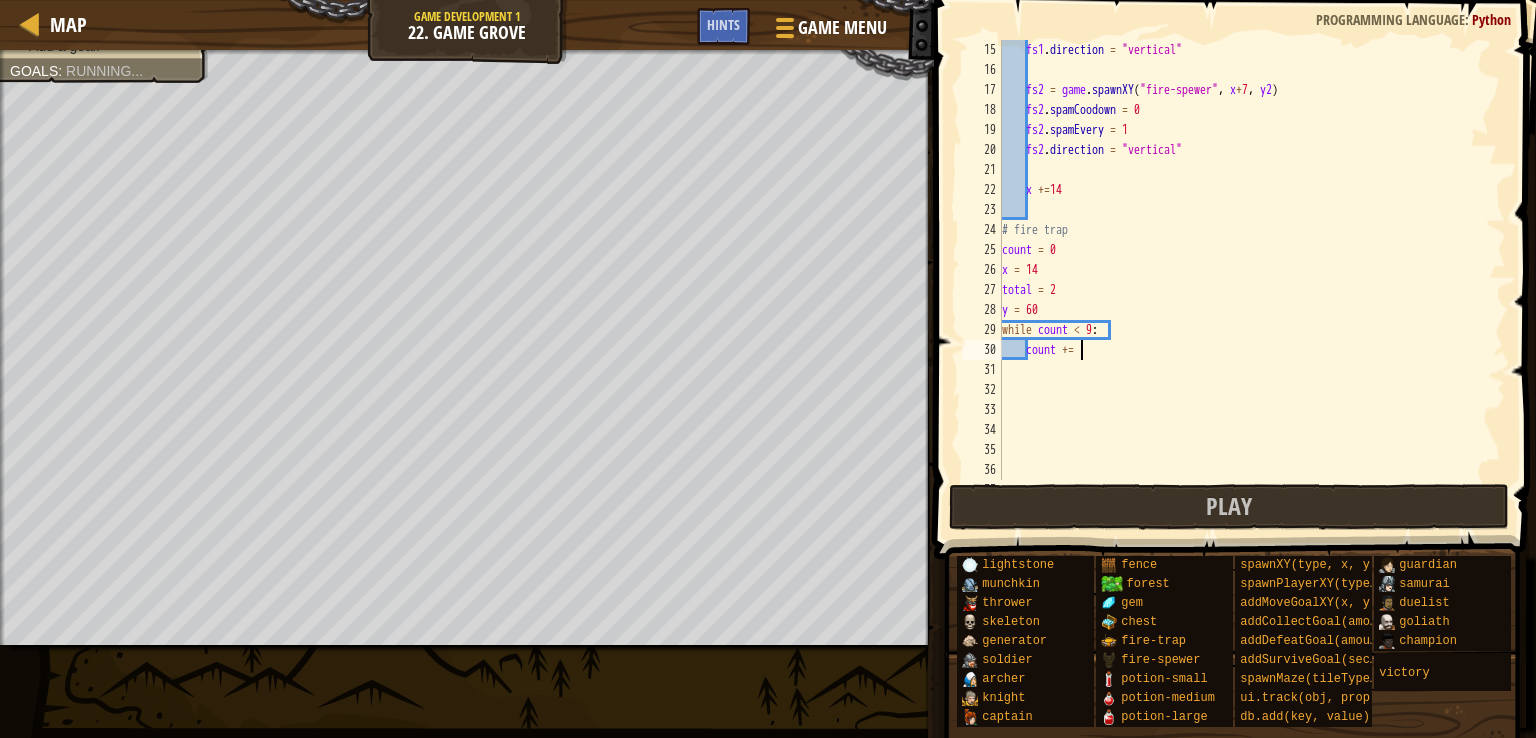 type on "count +=1" 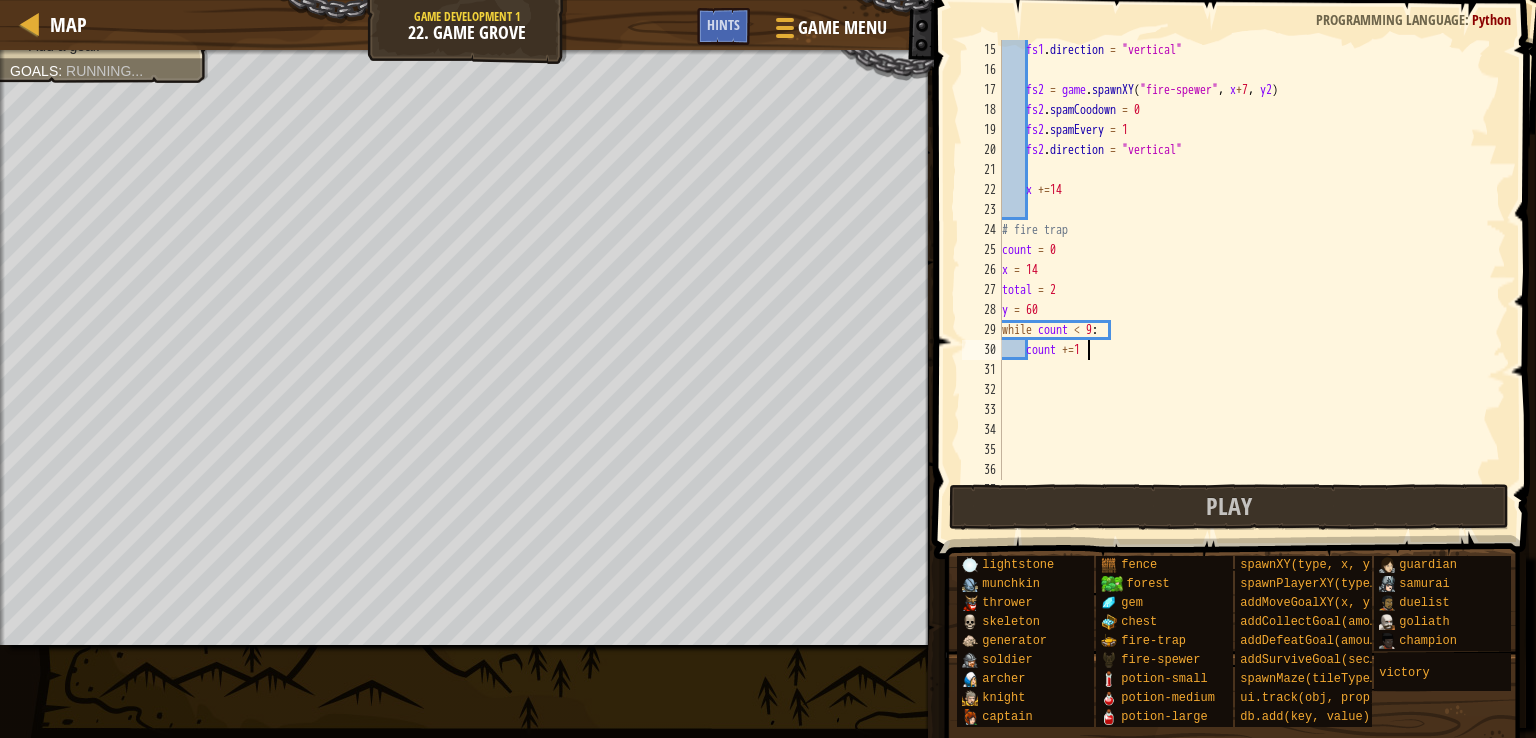 scroll, scrollTop: 9, scrollLeft: 0, axis: vertical 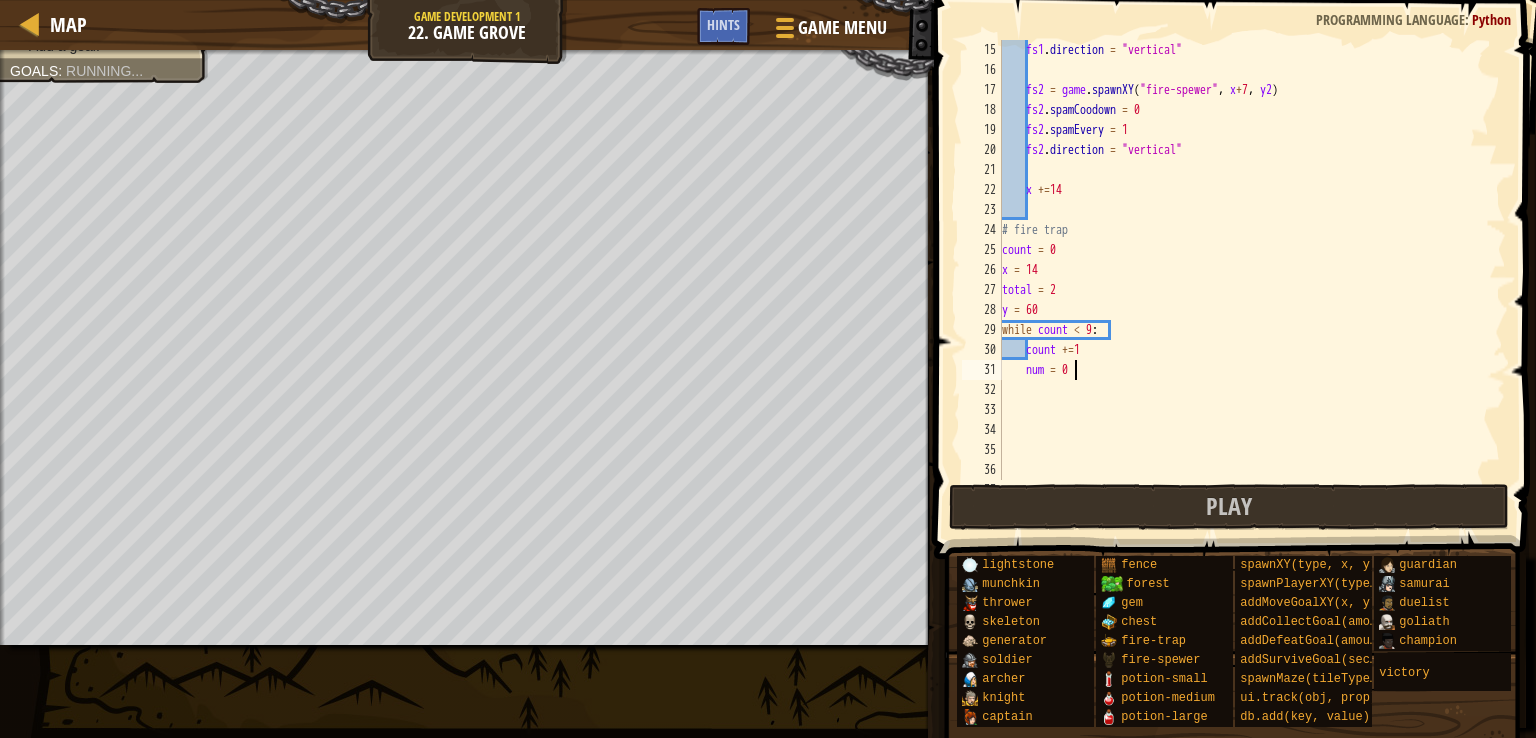 type on "num = 0" 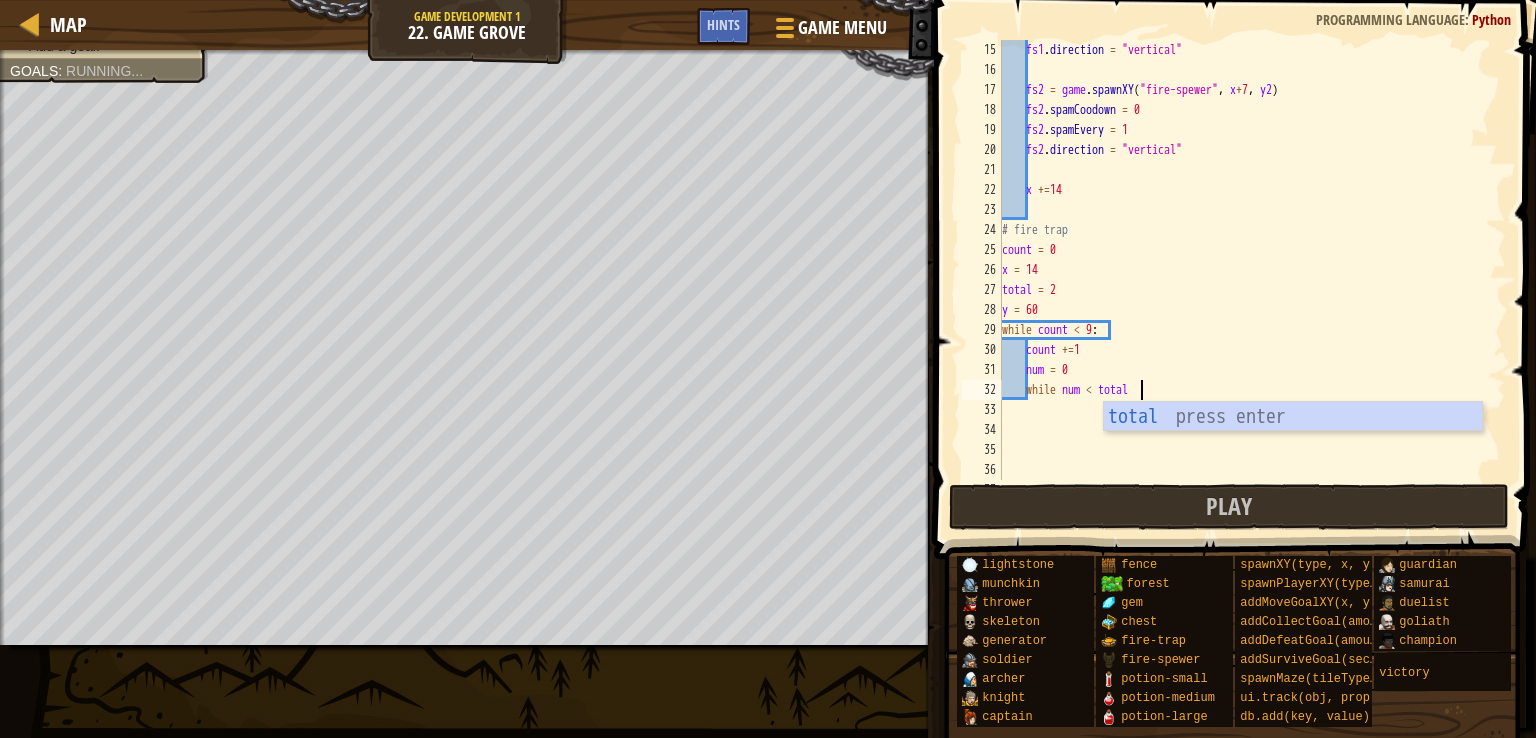 scroll, scrollTop: 9, scrollLeft: 10, axis: both 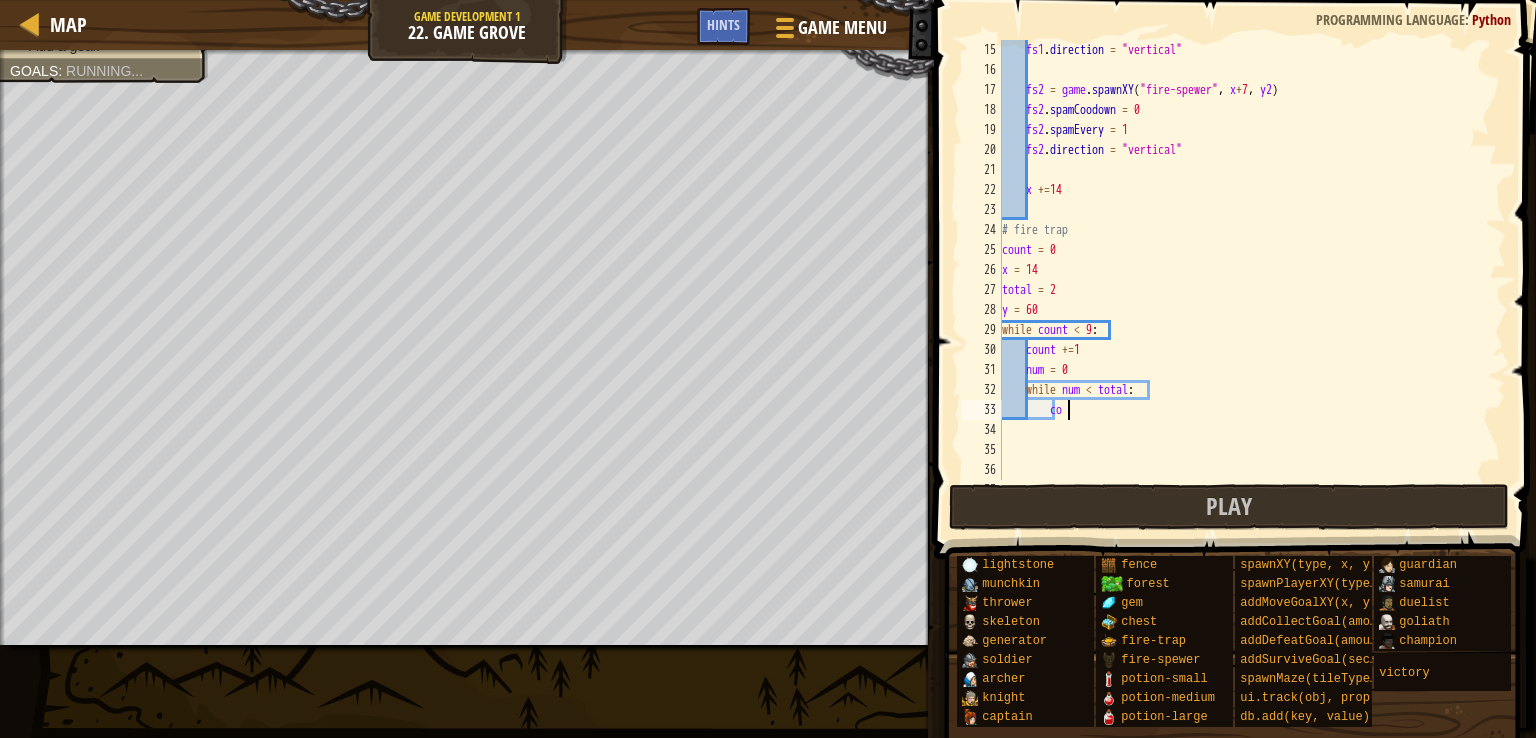 type on "c" 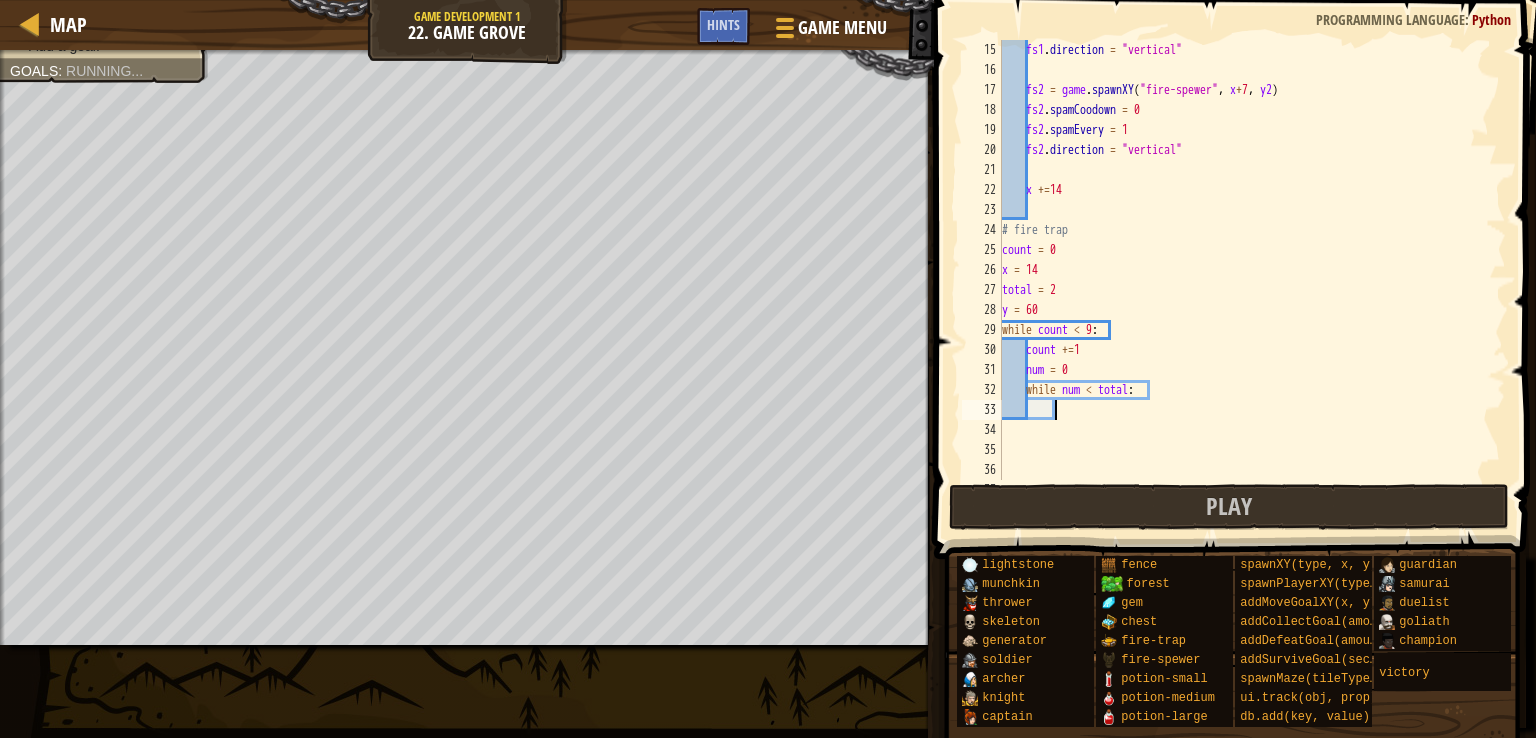 type on "u" 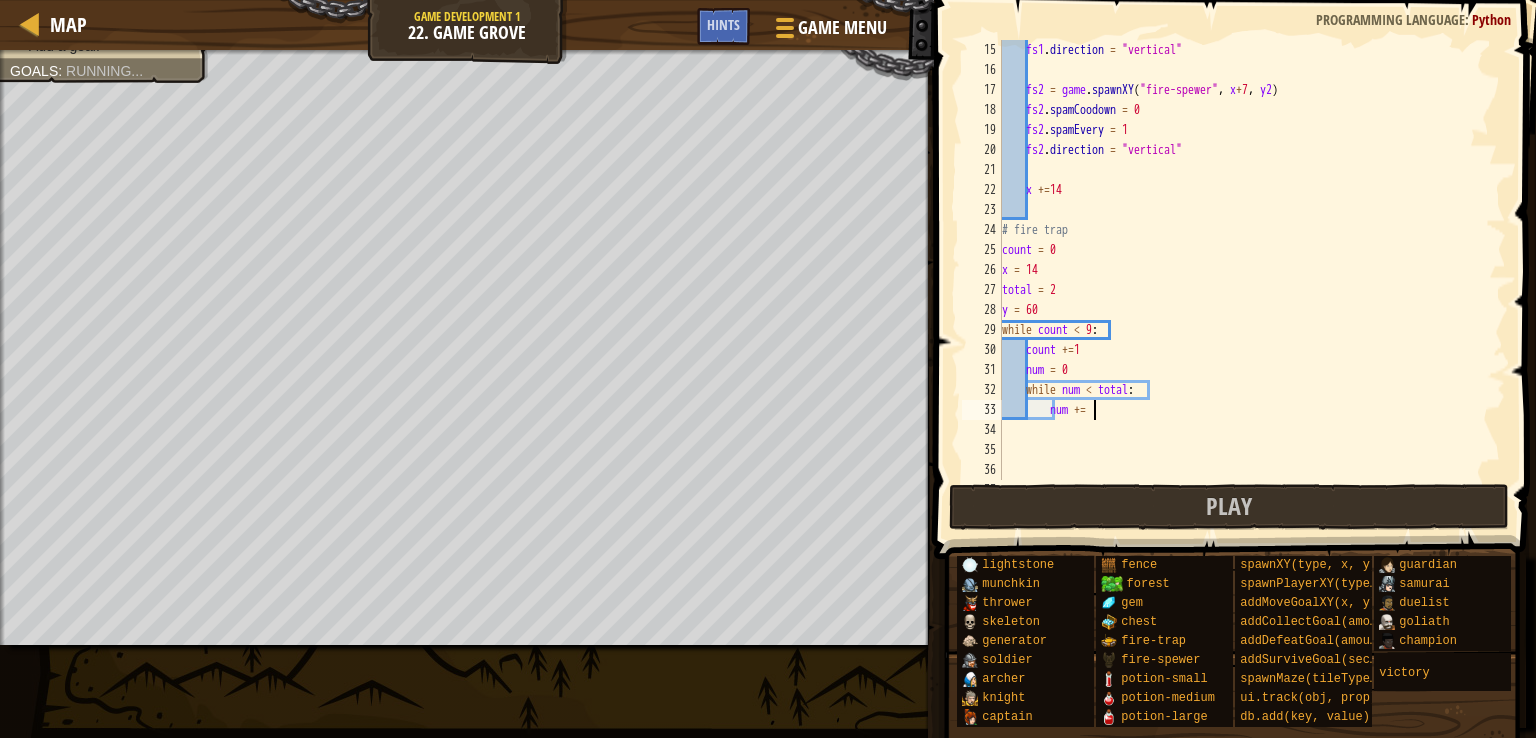 scroll, scrollTop: 9, scrollLeft: 7, axis: both 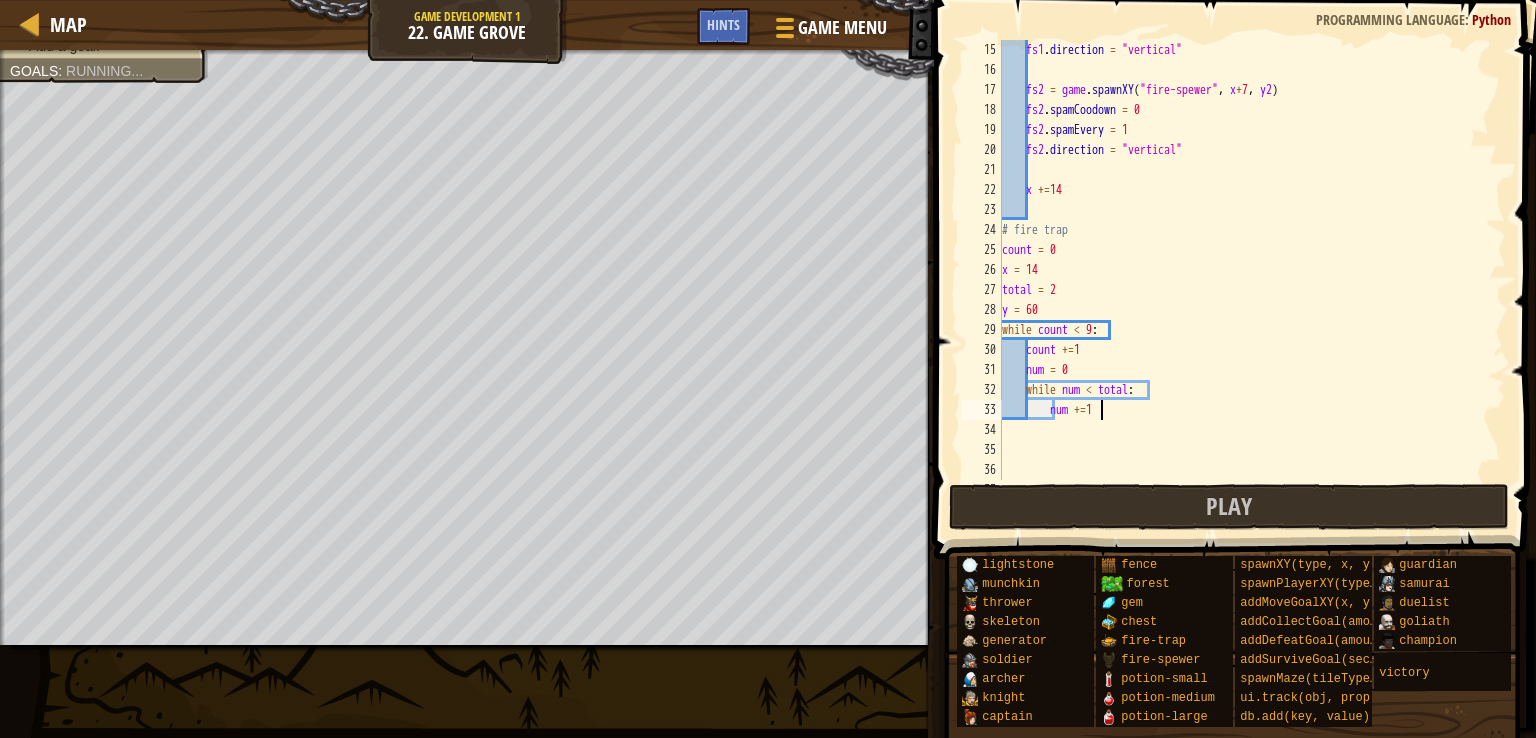 type on "num +=1" 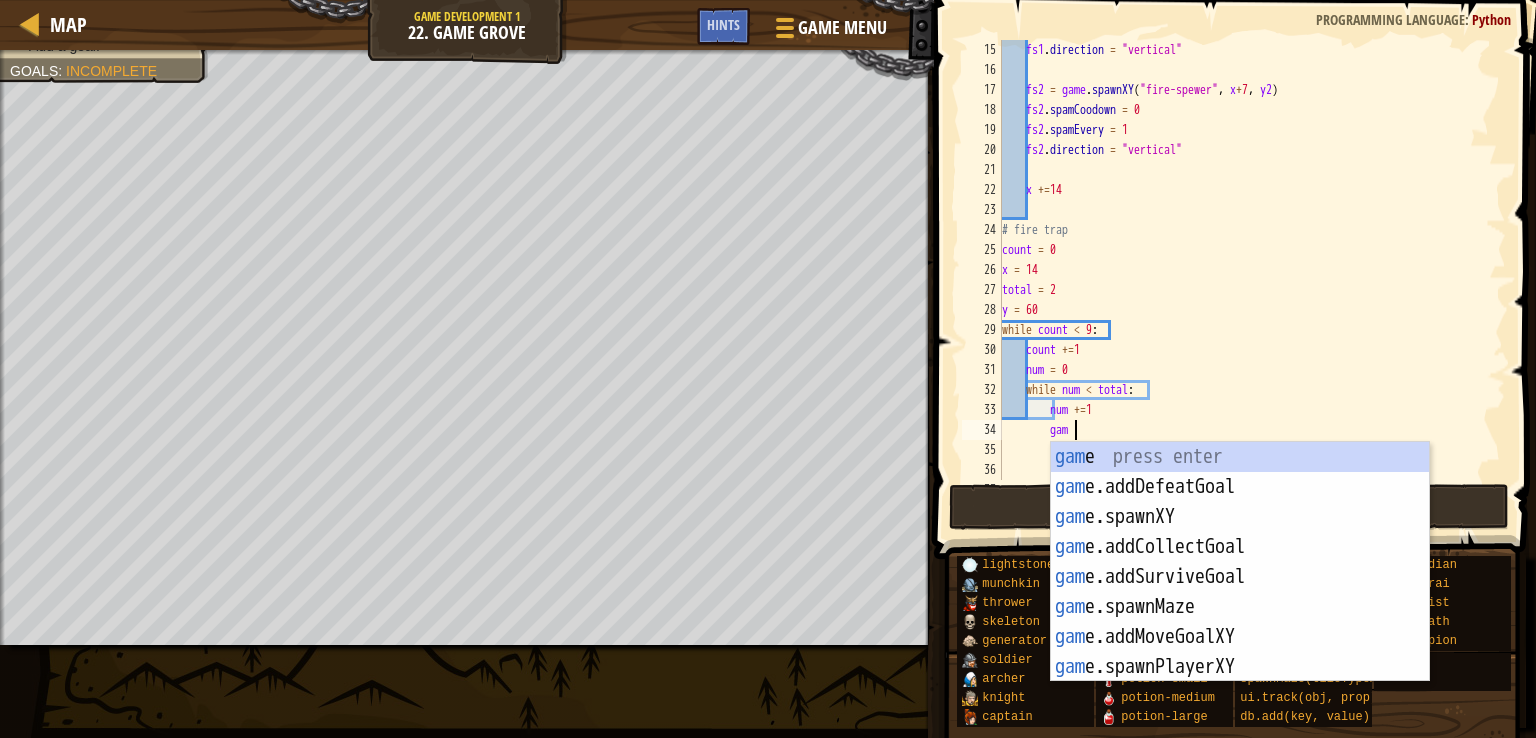 scroll, scrollTop: 9, scrollLeft: 5, axis: both 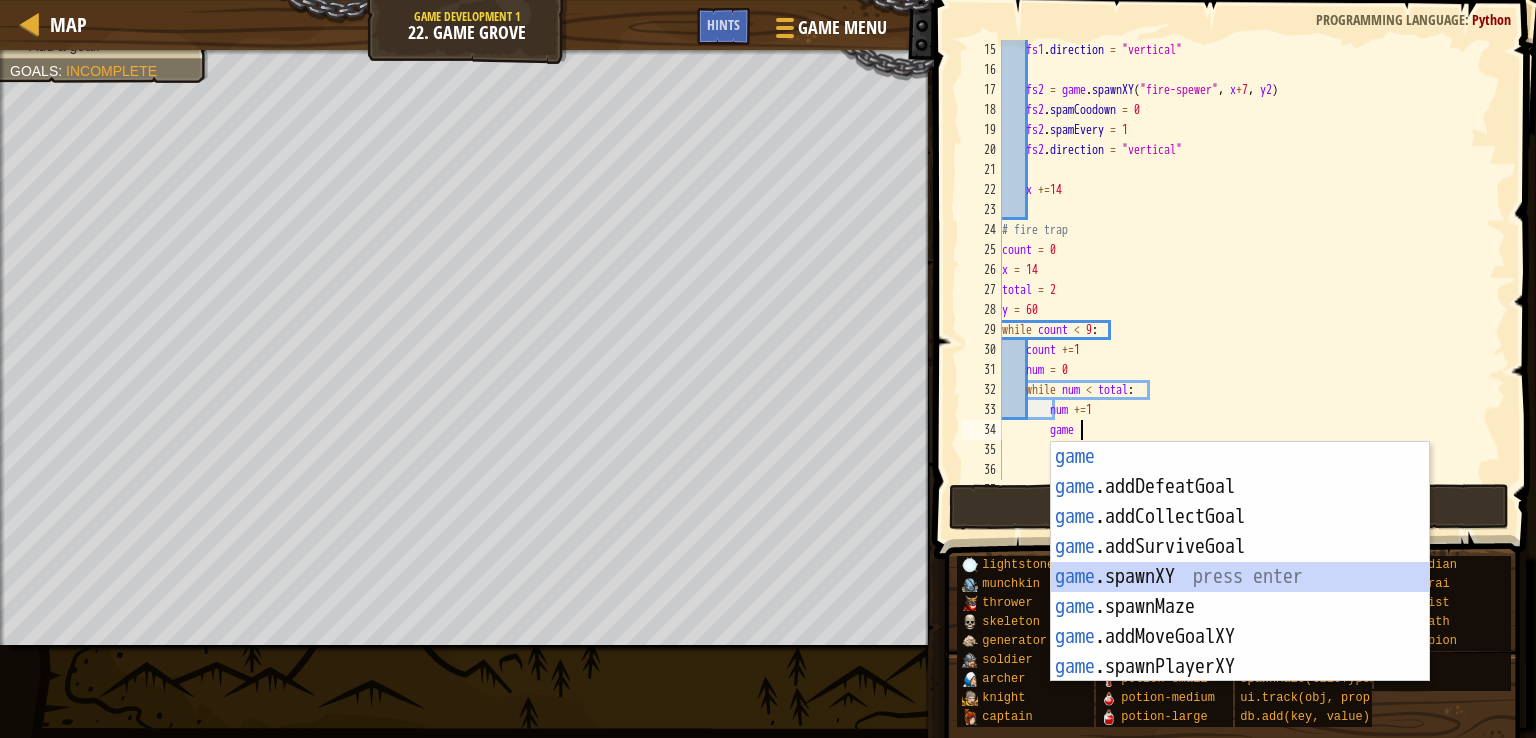 click on "game press enter game .addDefeatGoal press enter game .addCollectGoal press enter game .addSurviveGoal press enter game .spawnXY press enter game .spawnMaze press enter game .addMoveGoalXY press enter game .spawnPlayerXY press enter" at bounding box center (1240, 592) 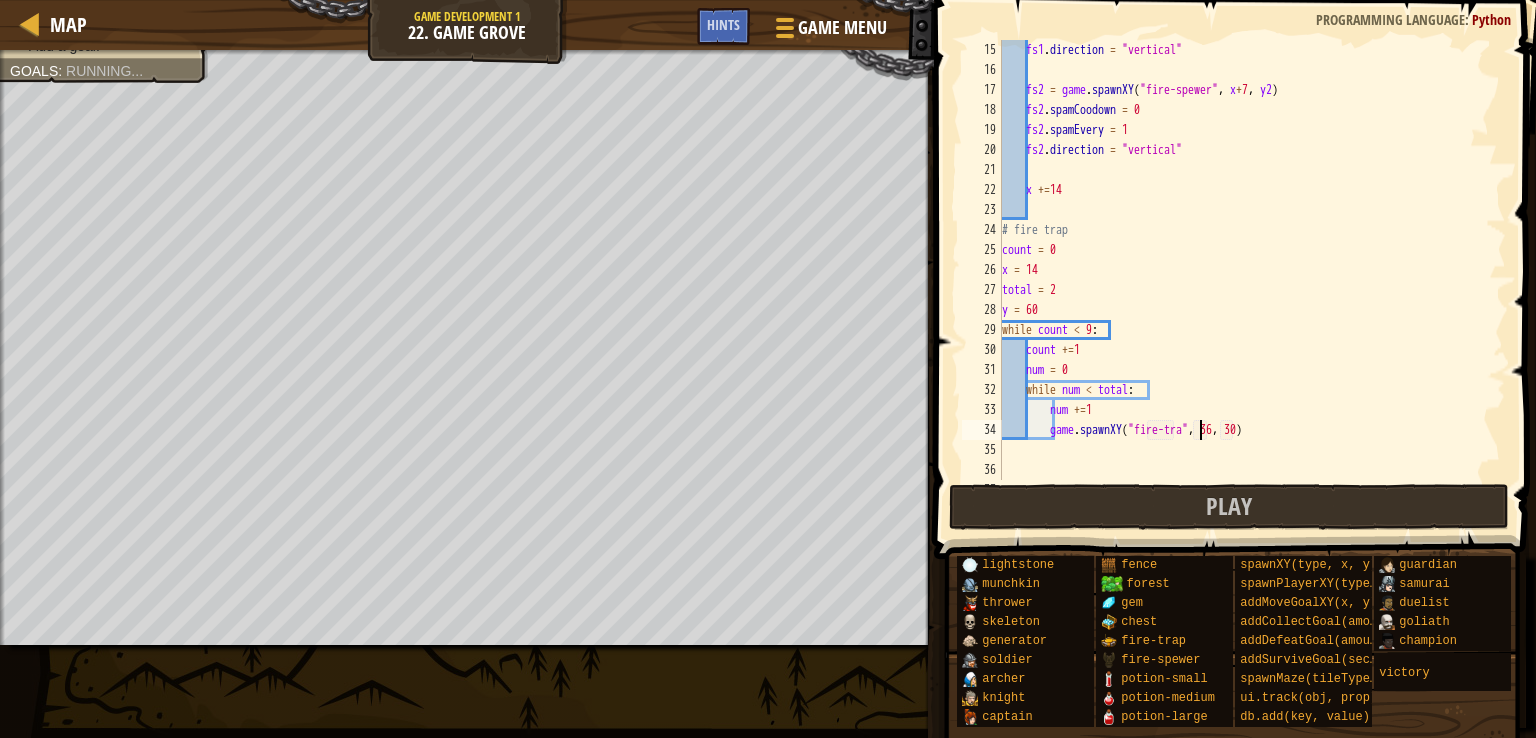 scroll, scrollTop: 9, scrollLeft: 17, axis: both 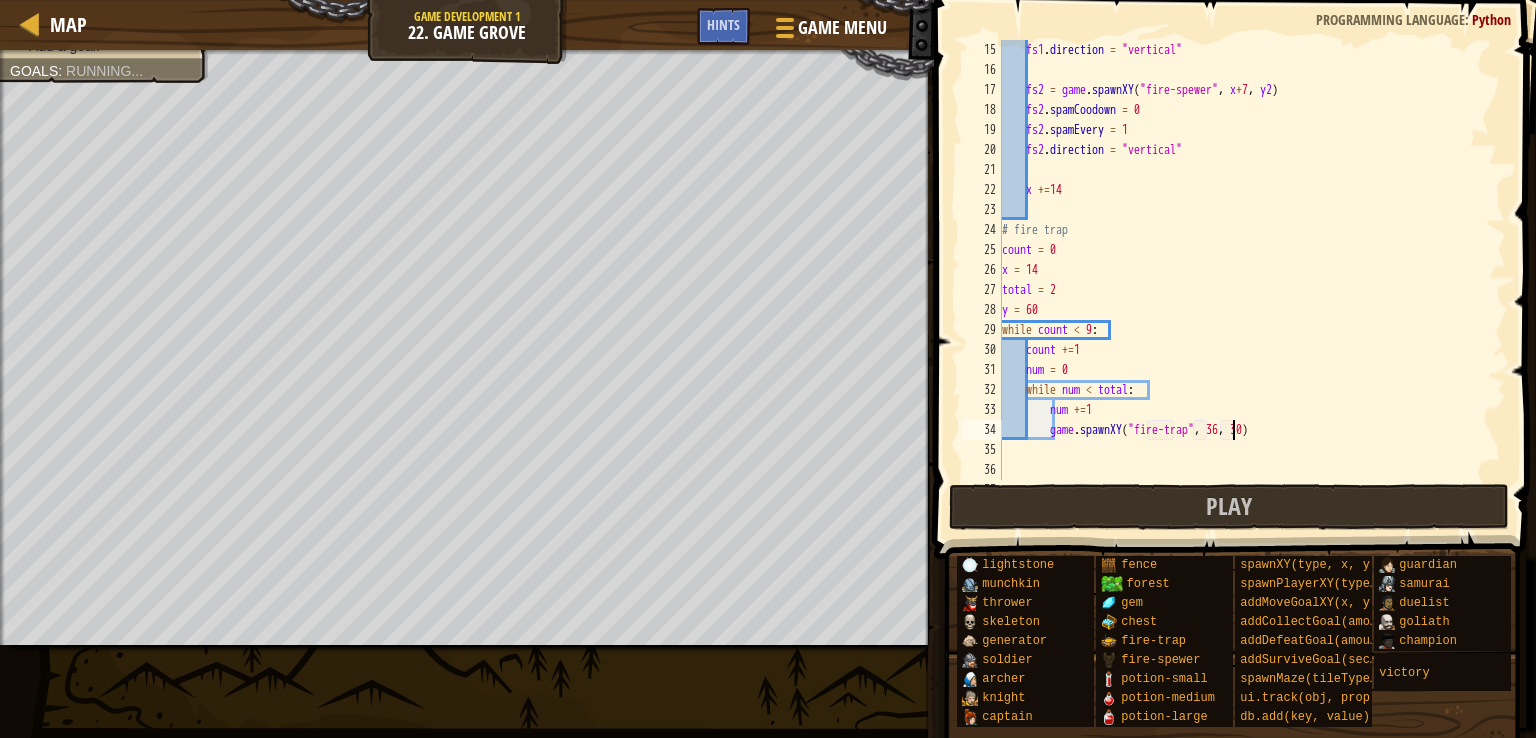 click on "fs1 . direction   =   "vertical"           fs2   =   game . spawnXY ( "fire-spewer" ,   x + 7 ,   y2 )      fs2 . spamCoodown   =   0      fs2 . spamEvery   =   1      fs2 . direction   =   "vertical"           x   += 14      # fire trap count   =   0 x   =   14 total   =   2 y   =   60 while   count   <   9 :      count   += 1      num   =   0      while   num   <   total :          num   += 1          game . spawnXY ( "fire-trap" ,   36 ,   30 )" at bounding box center [1244, 280] 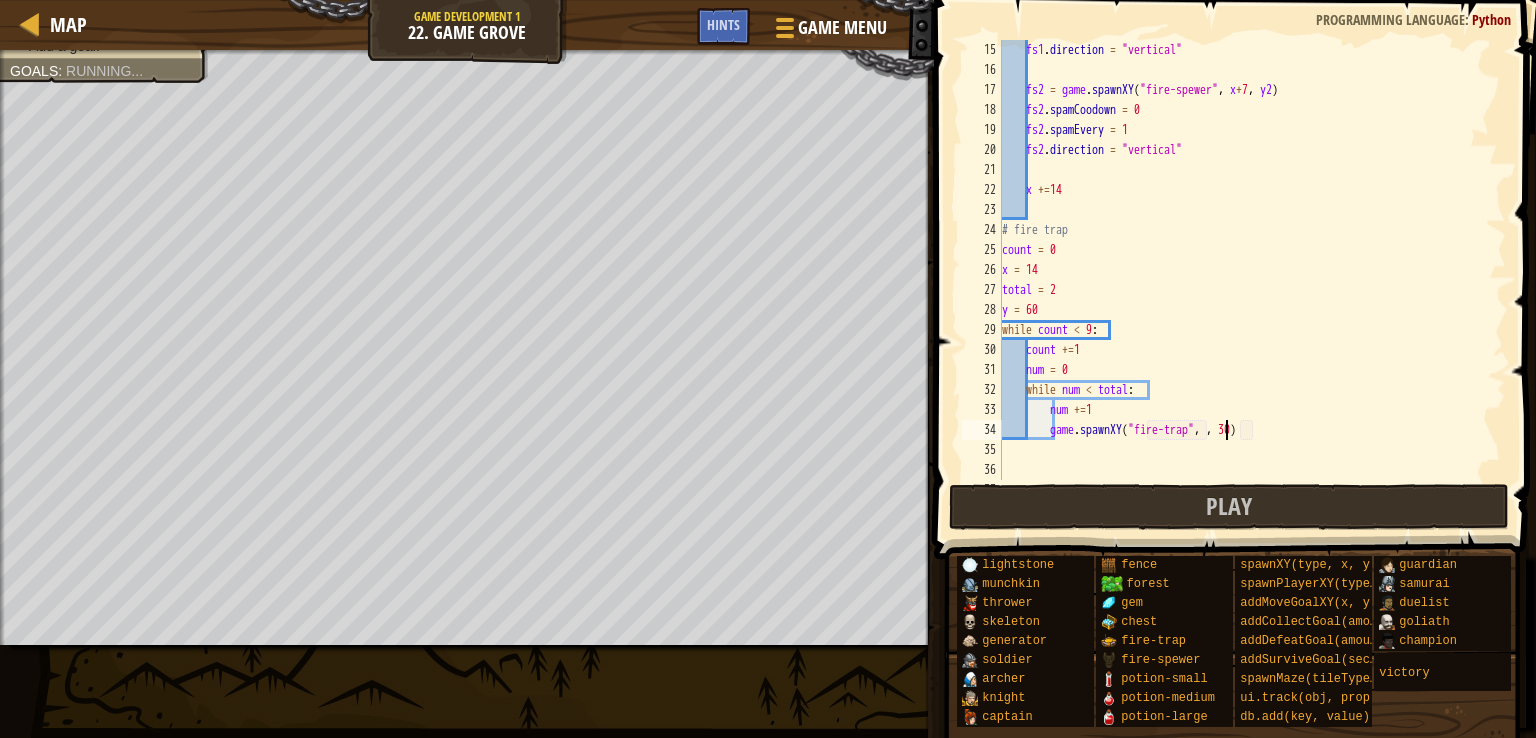 scroll, scrollTop: 9, scrollLeft: 18, axis: both 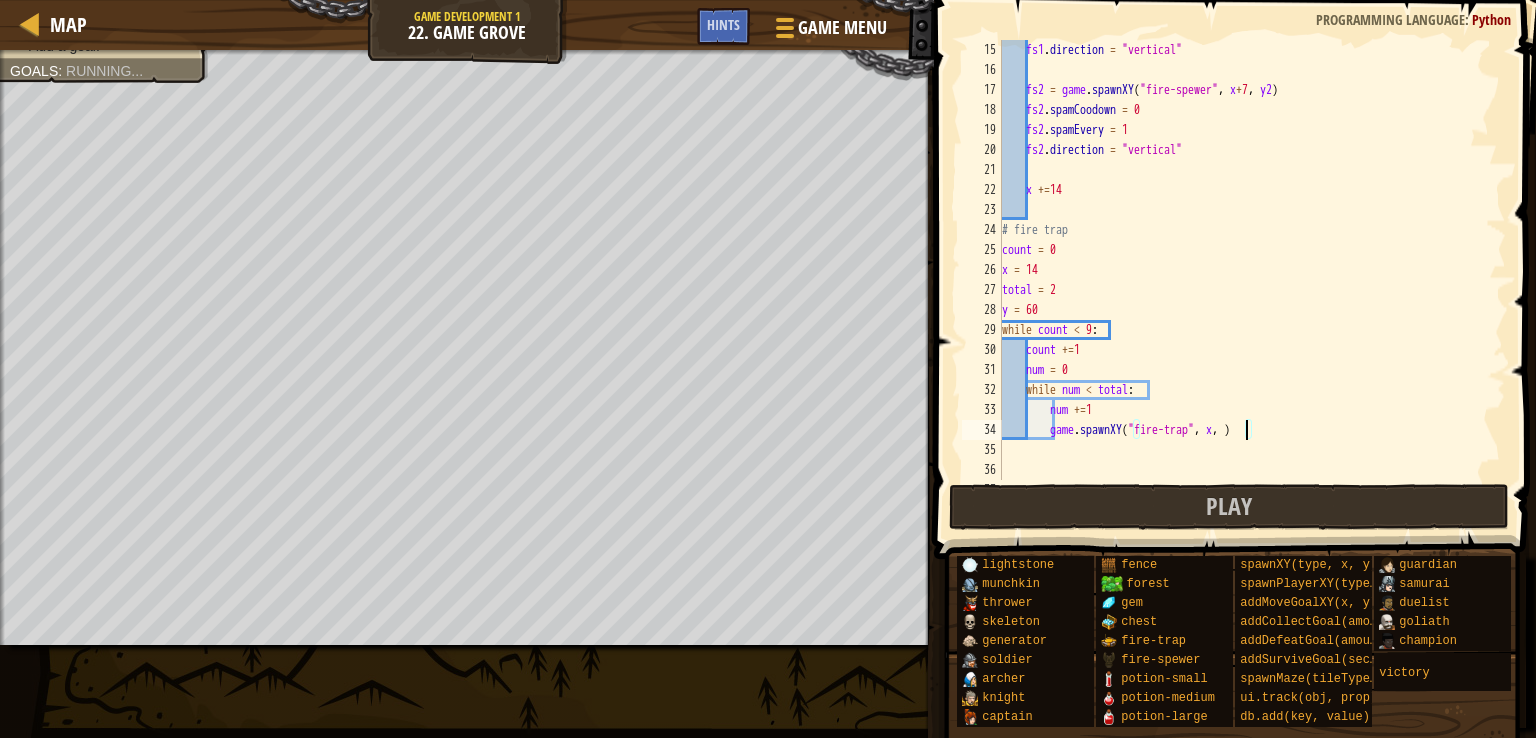 type on "game.spawnXY("fire-trap", x, y)" 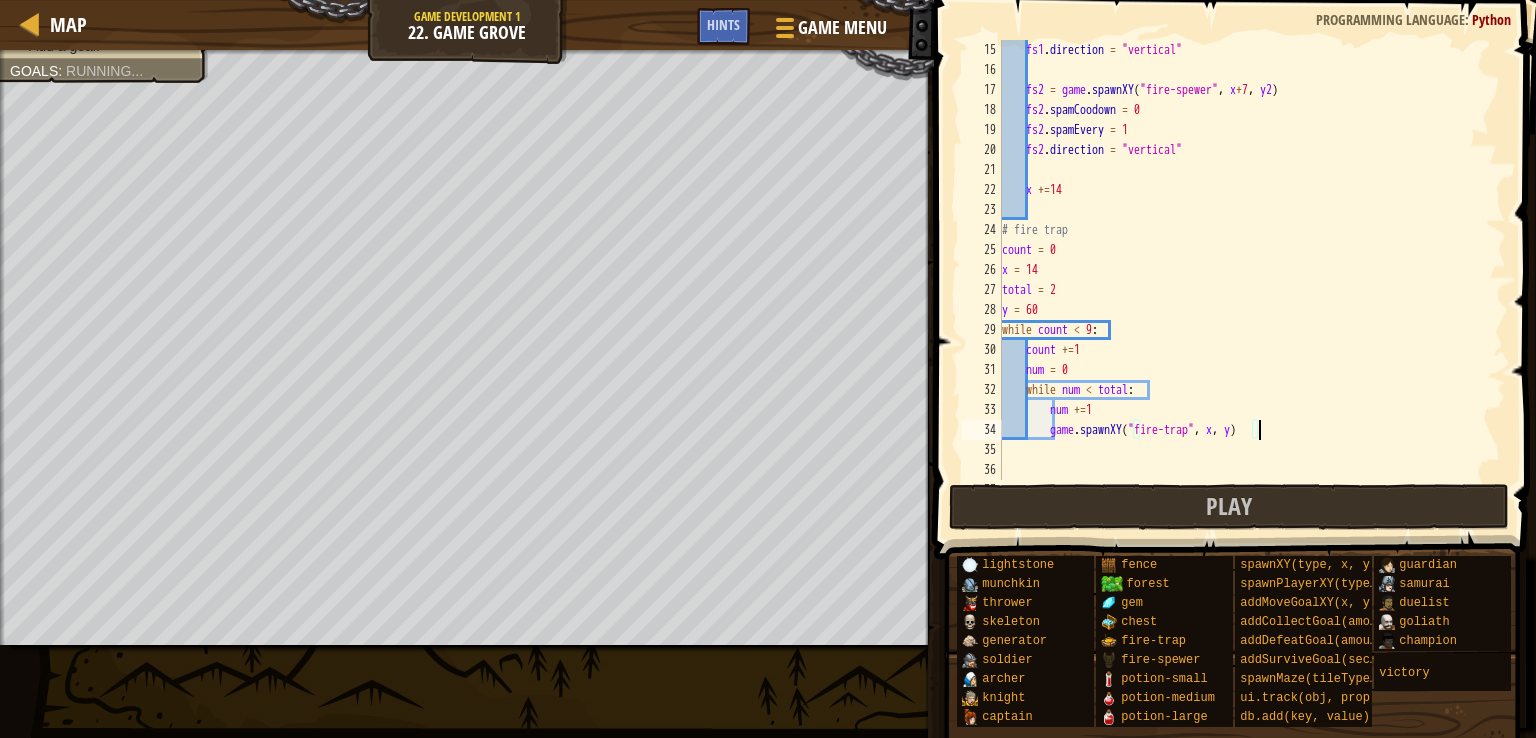 scroll, scrollTop: 9, scrollLeft: 3, axis: both 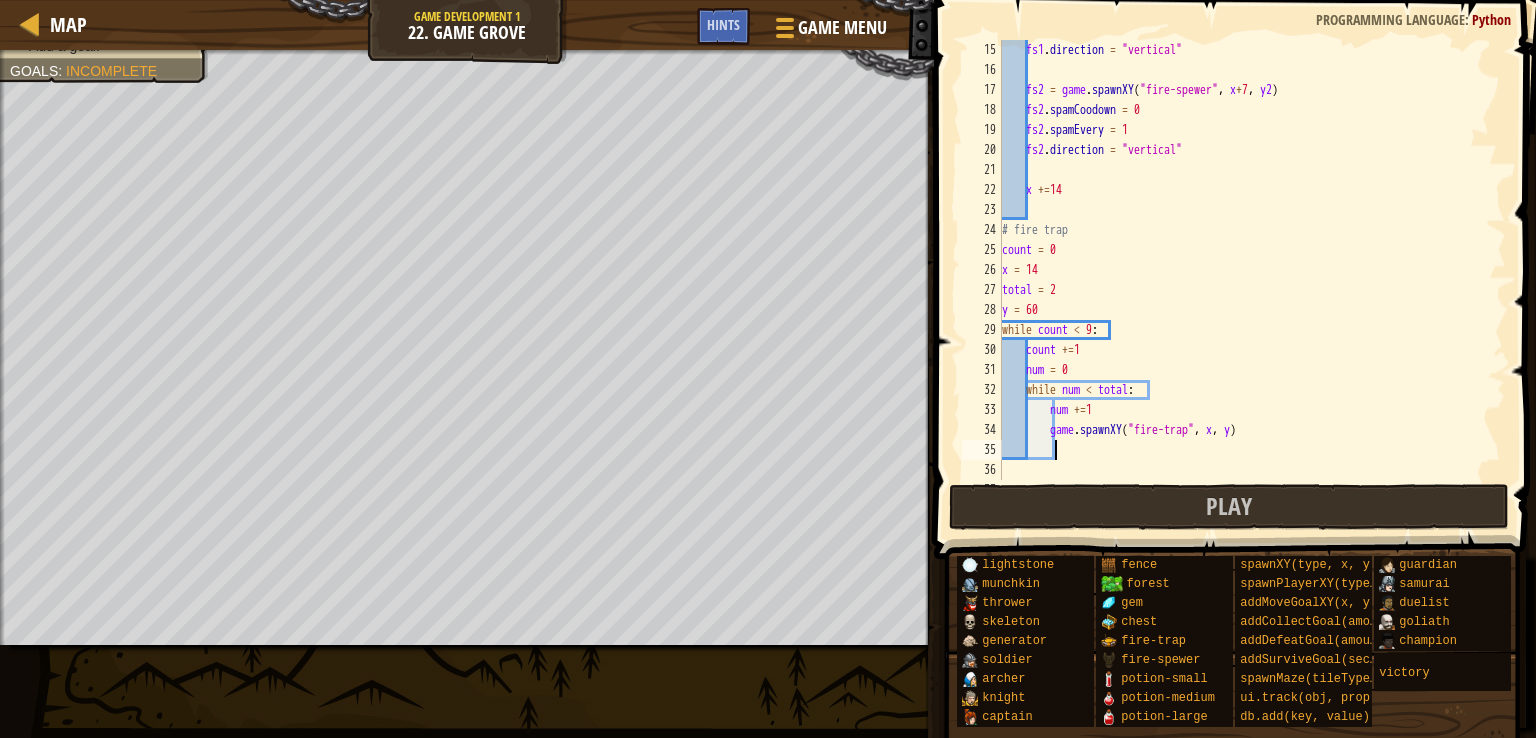 type on "game.spawnXY("fire-trap", x, y)" 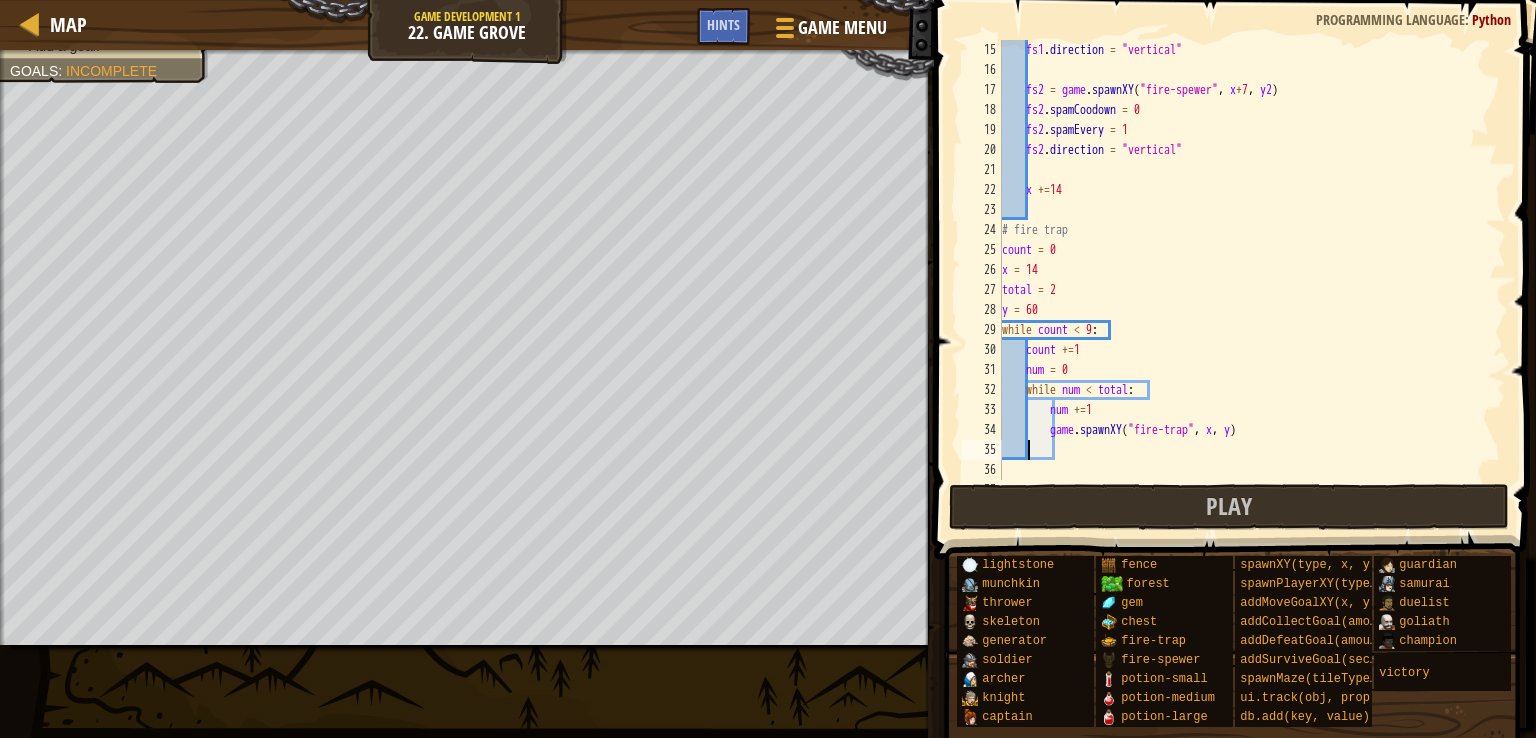 scroll, scrollTop: 9, scrollLeft: 0, axis: vertical 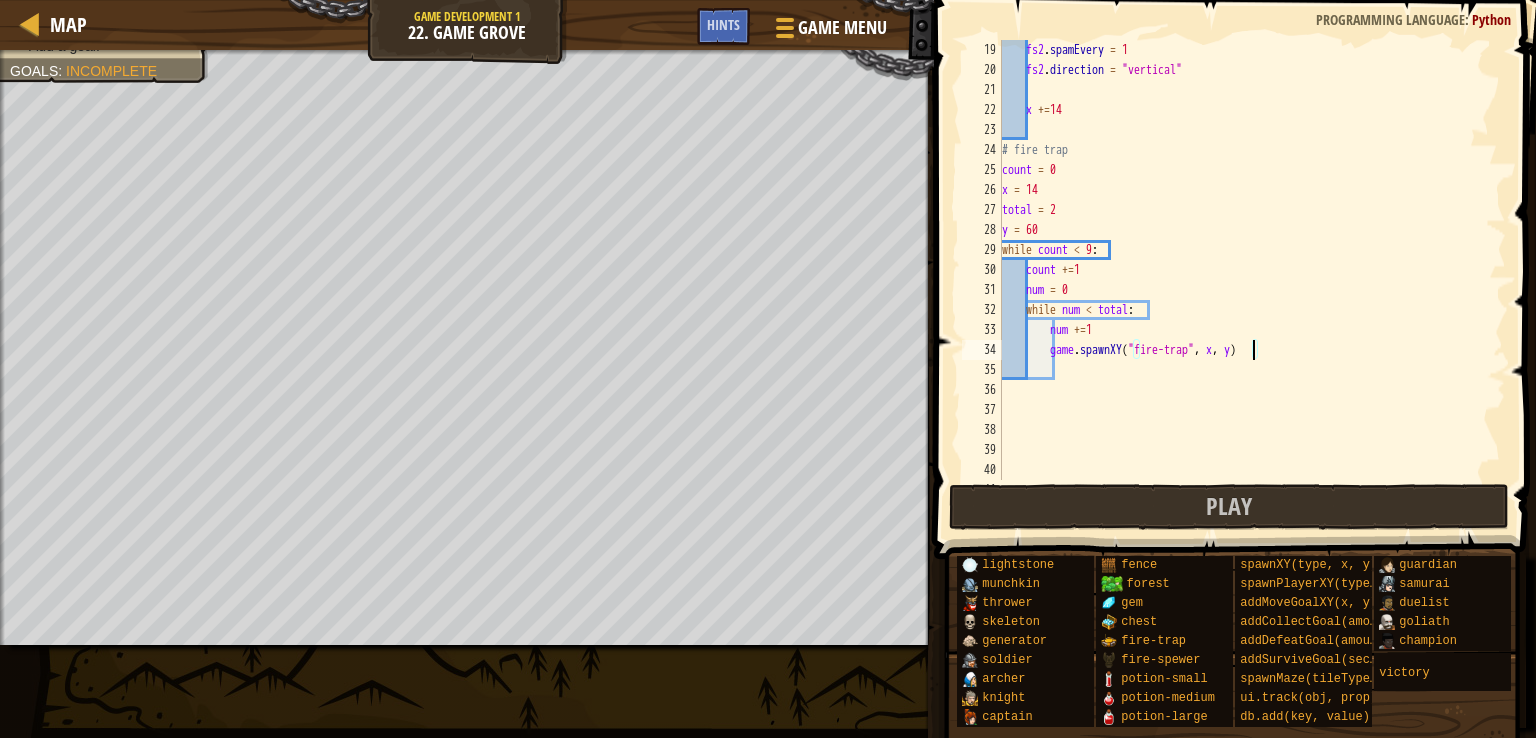 click on "fs2 . spamEvery   =   1      fs2 . direction   =   "vertical"           x   += 14      # fire trap count   =   0 x   =   14 total   =   2 y   =   60 while   count   <   9 :      count   += 1      num   =   0      while   num   <   total :          num   += 1          game . spawnXY ( "fire-trap" ,   x ,   y )" at bounding box center [1244, 280] 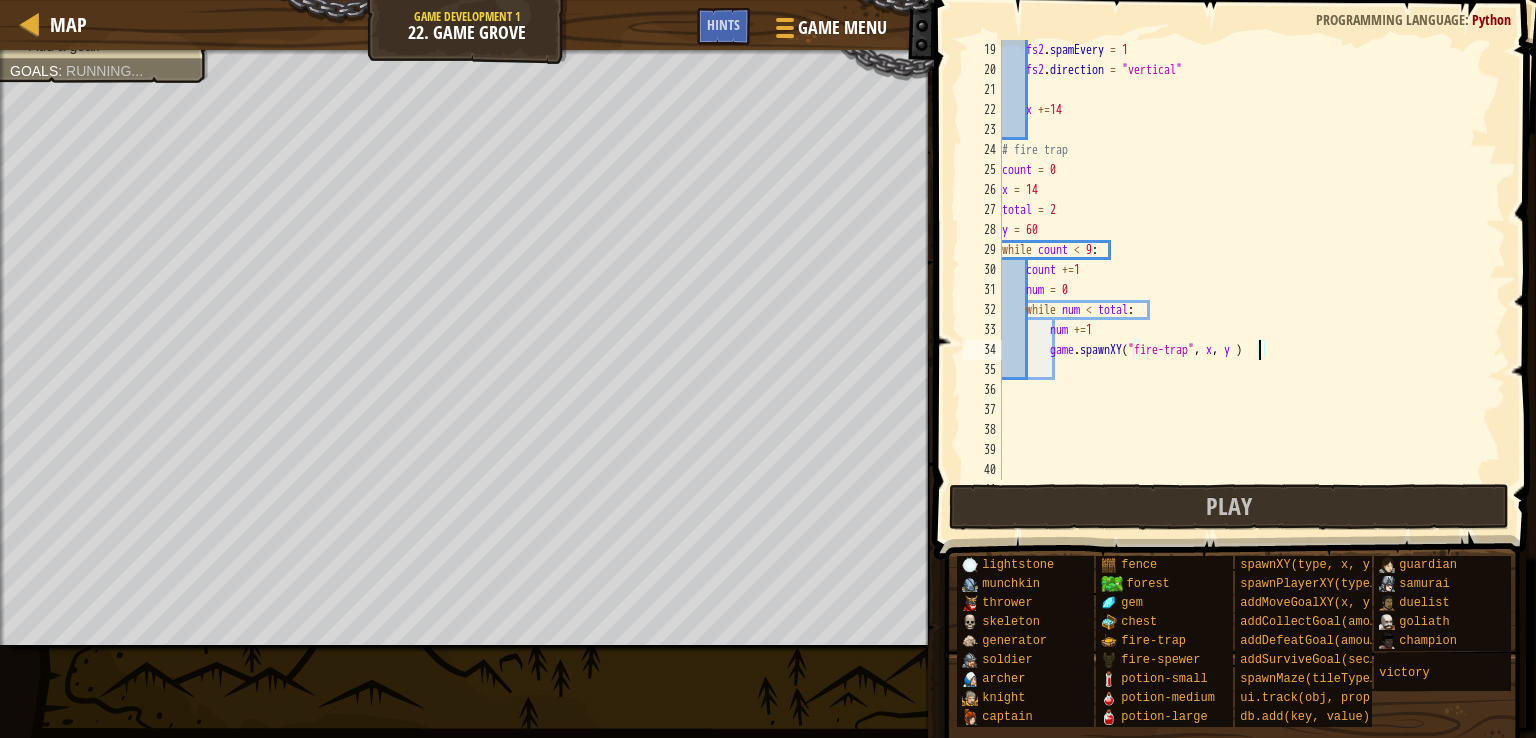 scroll, scrollTop: 9, scrollLeft: 20, axis: both 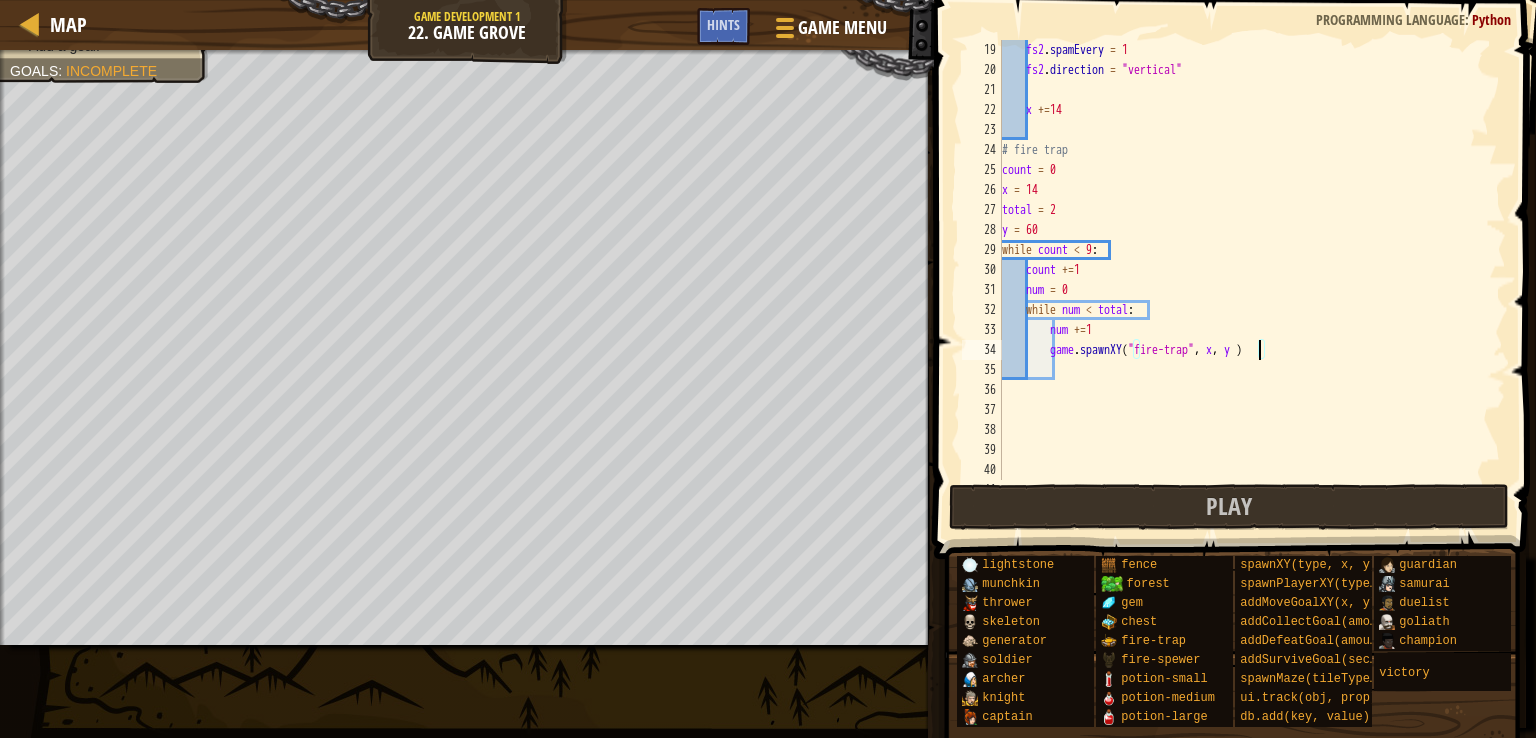 type on "game.spawnXY("fire-trap", x, y)" 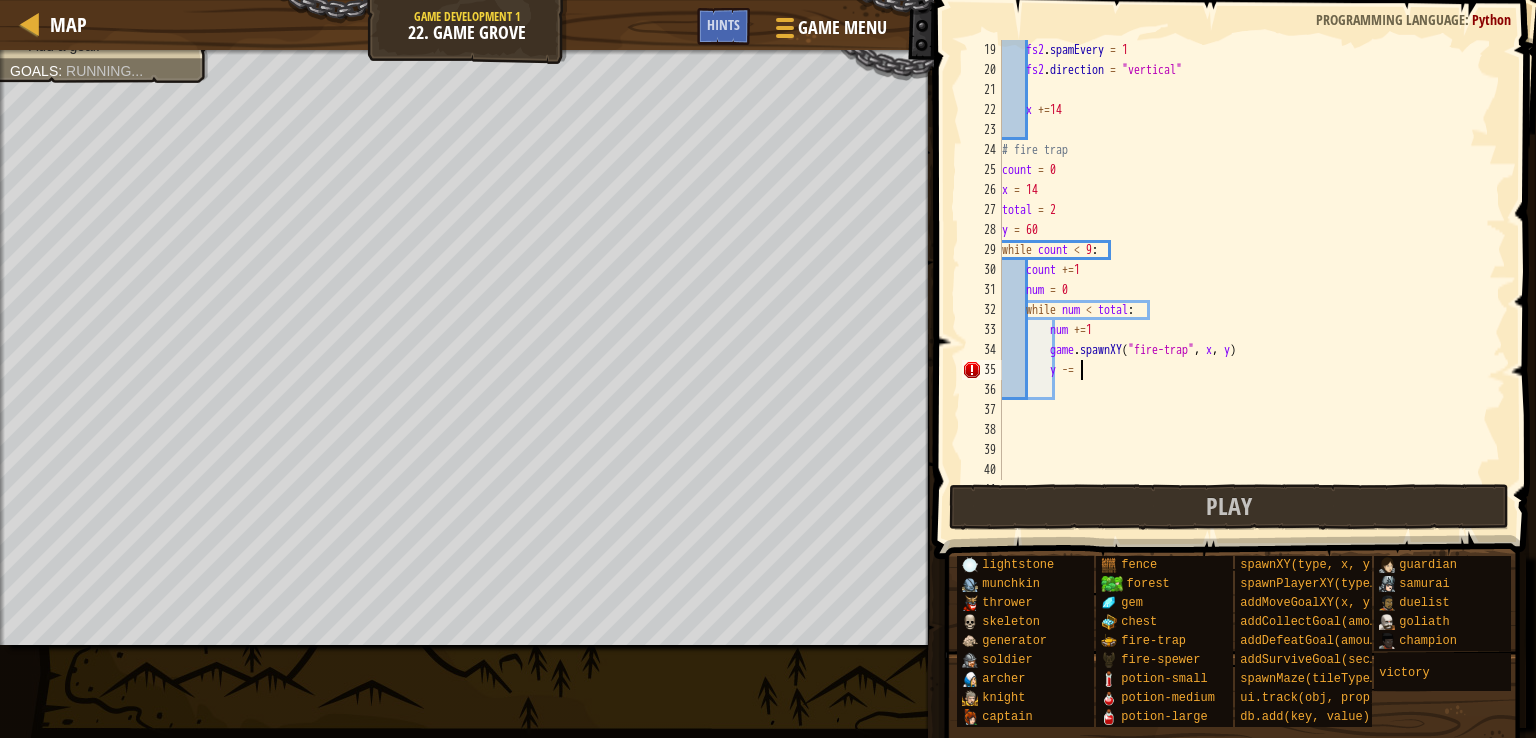 scroll, scrollTop: 9, scrollLeft: 5, axis: both 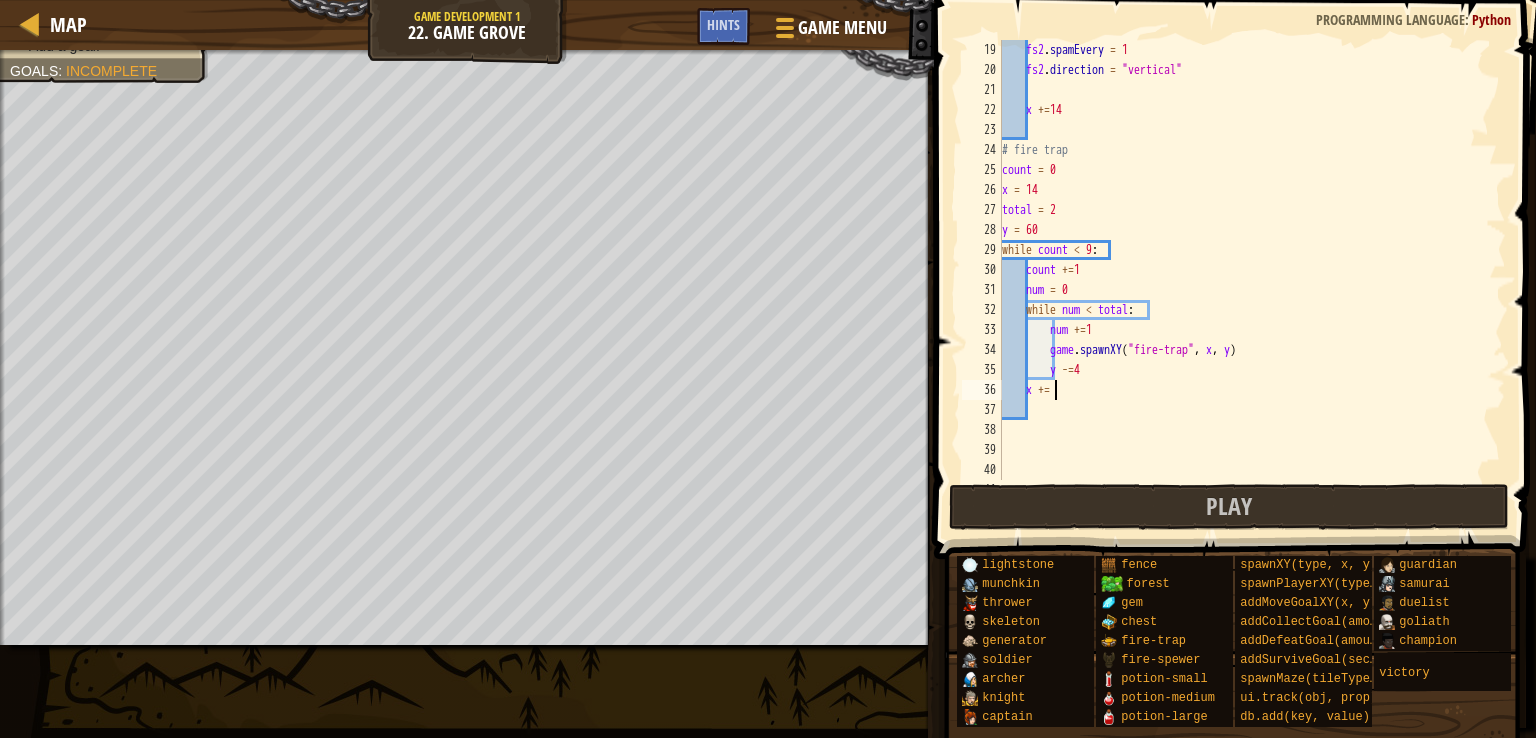 type on "x +=7" 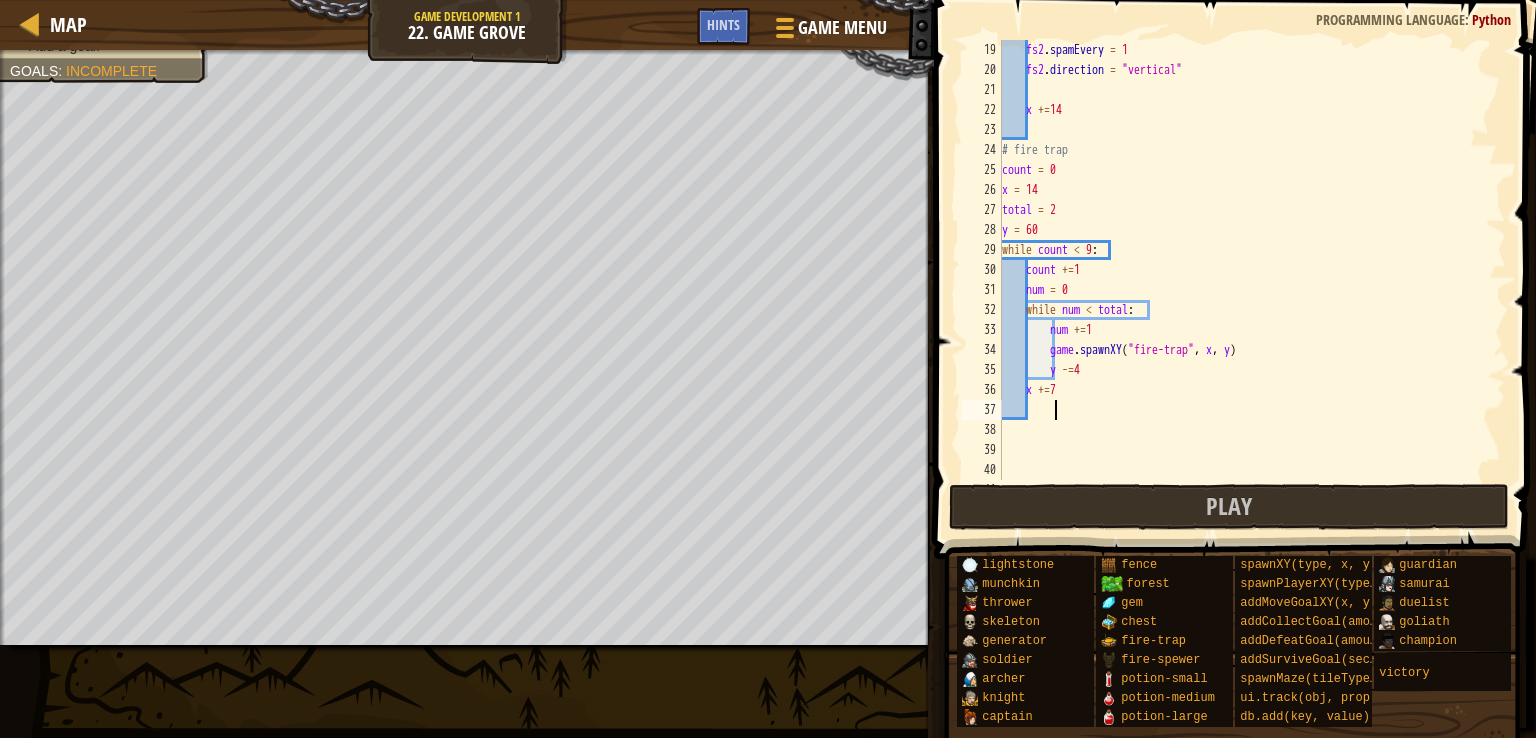 click on "fs2 . spamEvery   =   1      fs2 . direction   =   "vertical"           x   += 14      # fire trap count   =   0 x   =   14 total   =   2 y   =   60 while   count   <   9 :      count   += 1      num   =   0      while   num   <   total :          num   += 1          game . spawnXY ( "fire-trap" ,   x ,   y )          y   -= 4      x   += 7" at bounding box center [1244, 280] 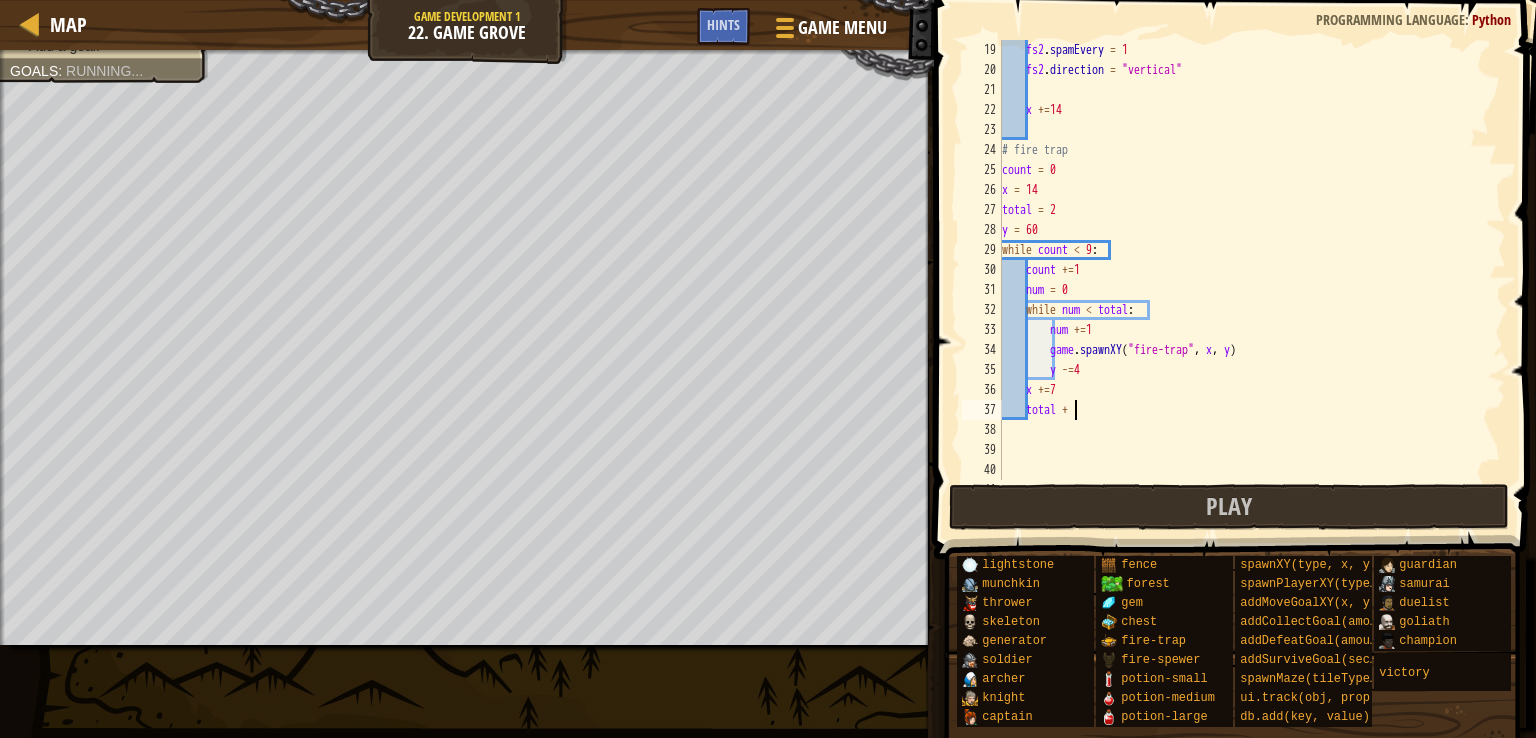 scroll, scrollTop: 9, scrollLeft: 5, axis: both 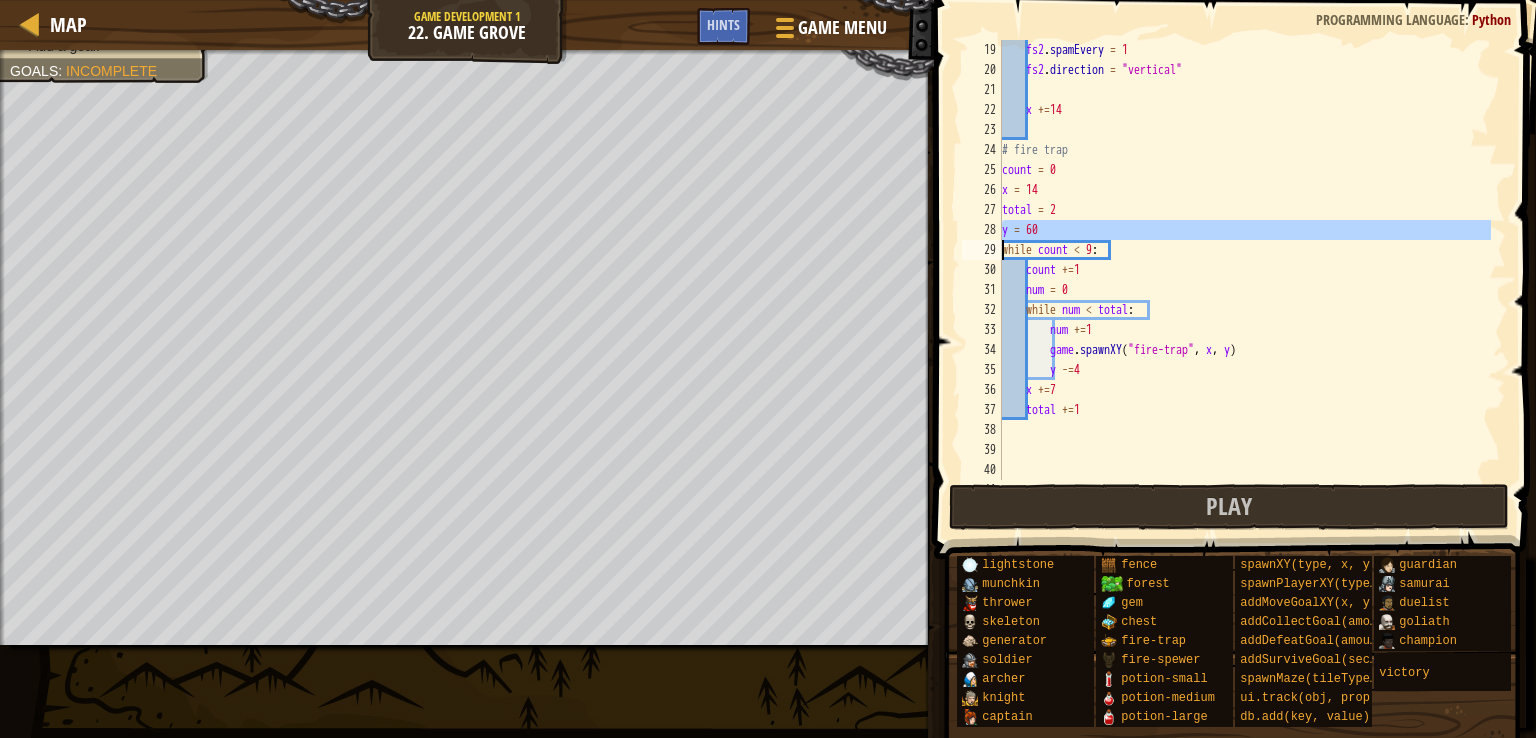 drag, startPoint x: 999, startPoint y: 222, endPoint x: 1045, endPoint y: 234, distance: 47.539455 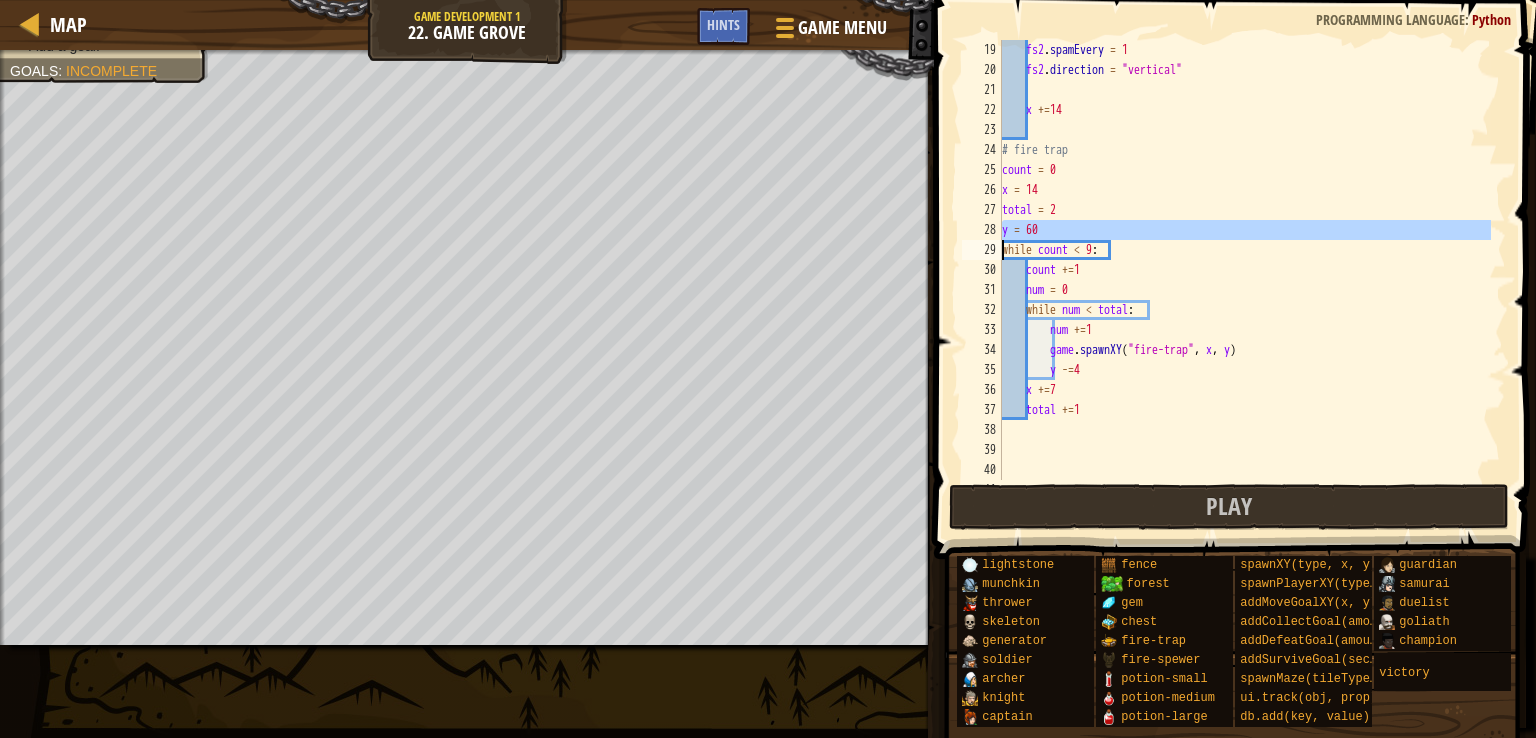 click on "fs2 . spamEvery   =   1      fs2 . direction   =   "vertical"           x   += 14      # fire trap count   =   0 x   =   14 total   =   2 y   =   60 while   count   <   9 :      count   += 1      num   =   0      while   num   <   total :          num   += 1          game . spawnXY ( "fire-trap" ,   x ,   y )          y   -= 4      x   += 7      total   += 1" at bounding box center (1244, 260) 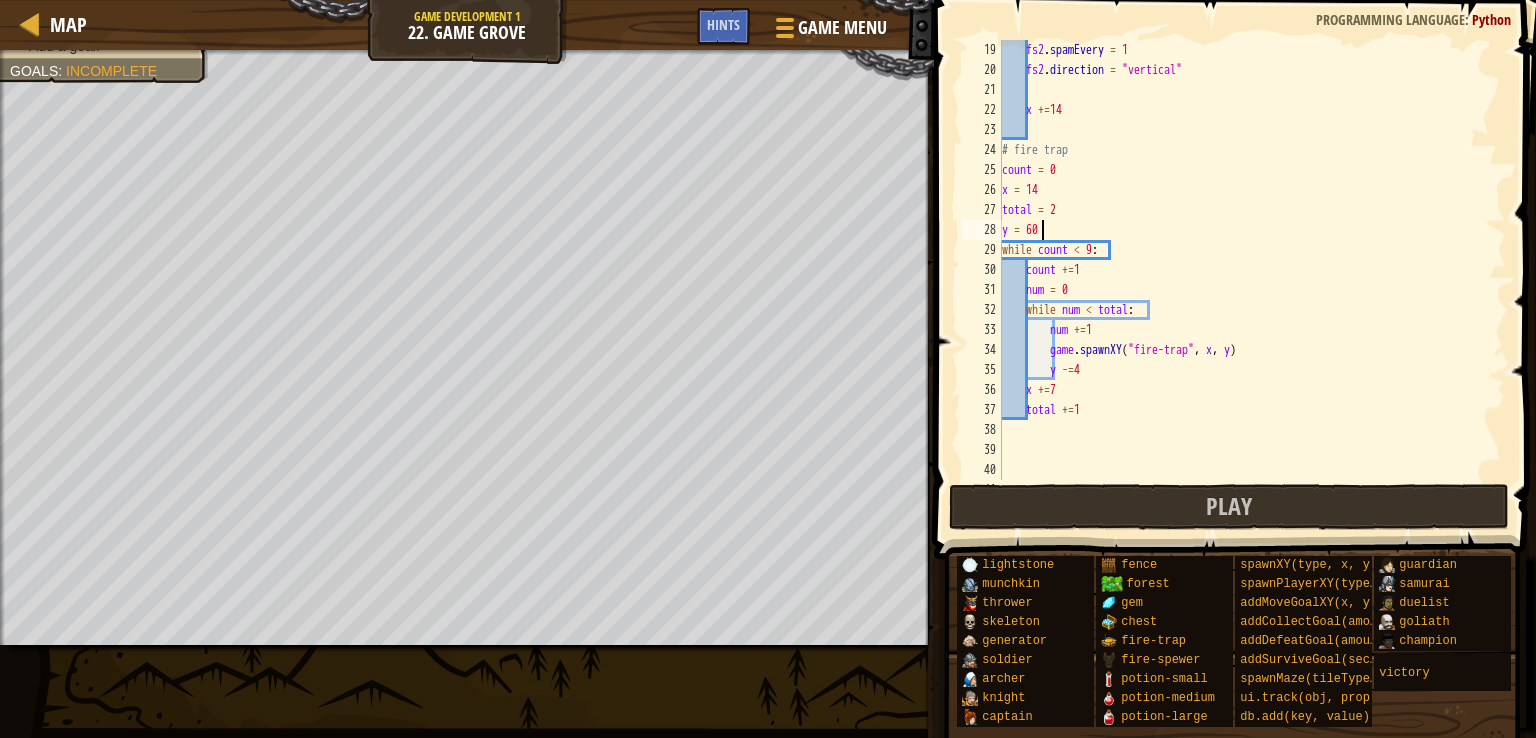 click on "fs2 . spamEvery   =   1      fs2 . direction   =   "vertical"           x   += 14      # fire trap count   =   0 x   =   14 total   =   2 y   =   60 while   count   <   9 :      count   += 1      num   =   0      while   num   <   total :          num   += 1          game . spawnXY ( "fire-trap" ,   x ,   y )          y   -= 4      x   += 7      total   += 1" at bounding box center (1244, 280) 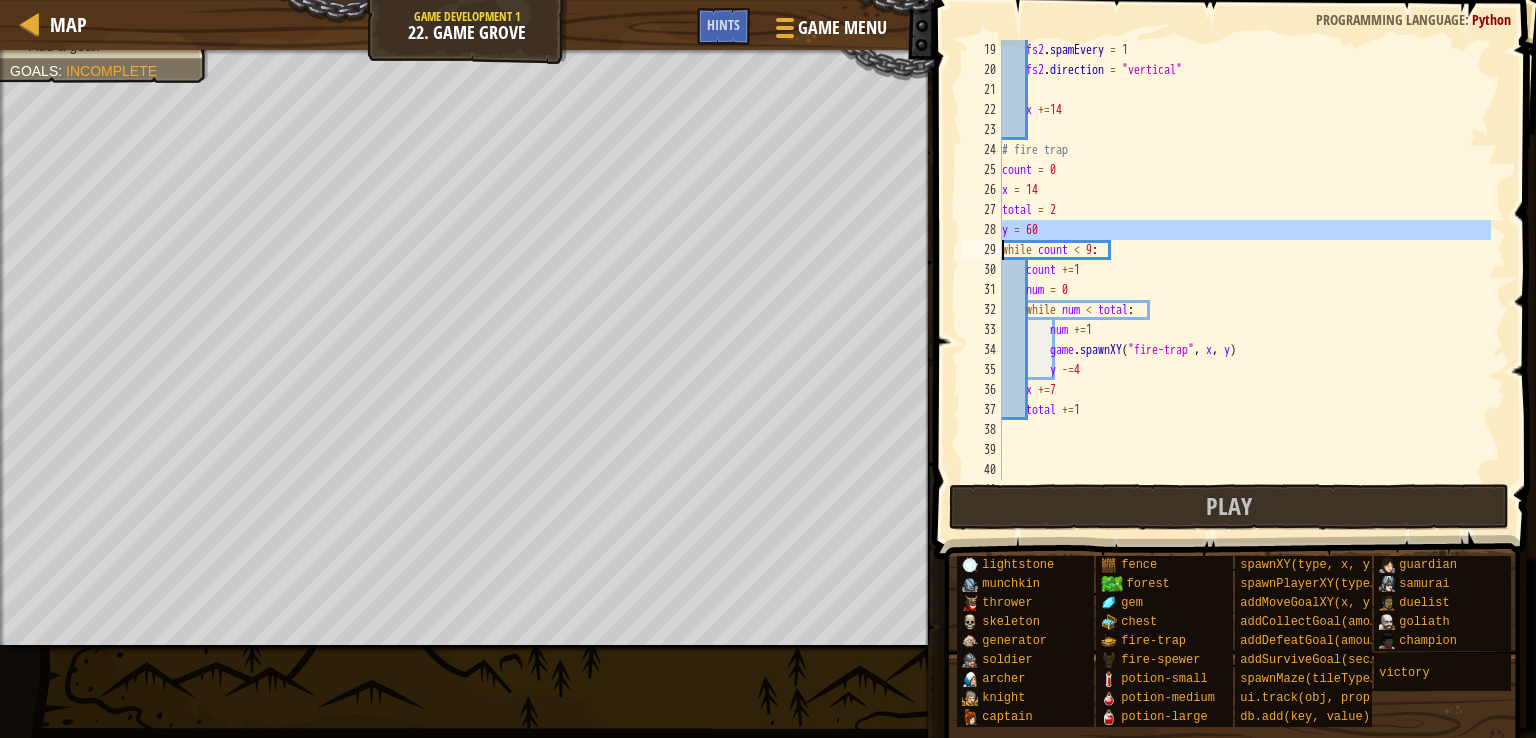 drag, startPoint x: 994, startPoint y: 229, endPoint x: 1041, endPoint y: 226, distance: 47.095646 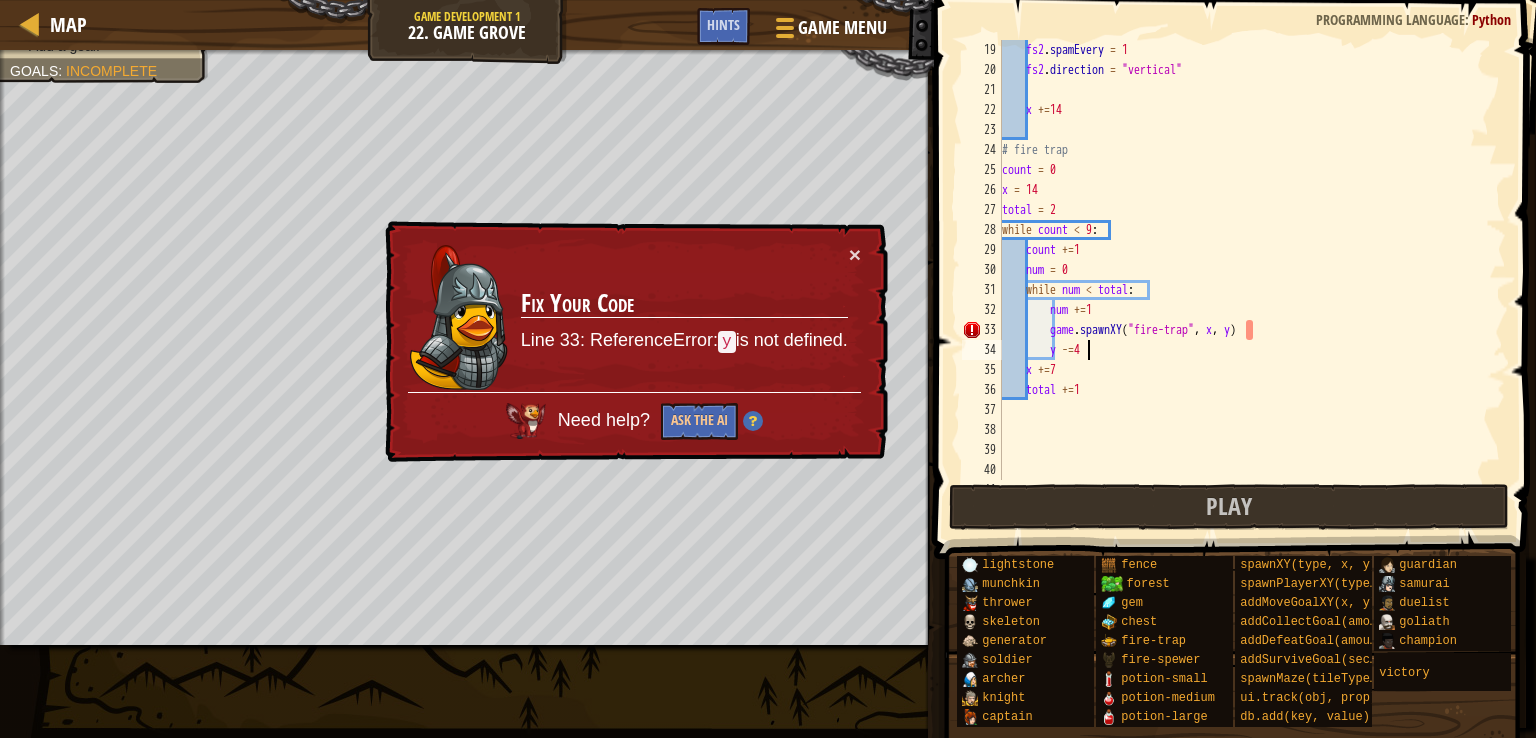 click on "fs2 . spamEvery   =   1      fs2 . direction   =   "vertical"           x   += 14      # fire trap count   =   0 x   =   14 total   =   2 while   count   <   9 :      count   += 1      num   =   0      while   num   <   total :          num   += 1          game . spawnXY ( "fire-trap" ,   x ,   y )          y   -= 4      x   += 7      total   += 1" at bounding box center [1244, 280] 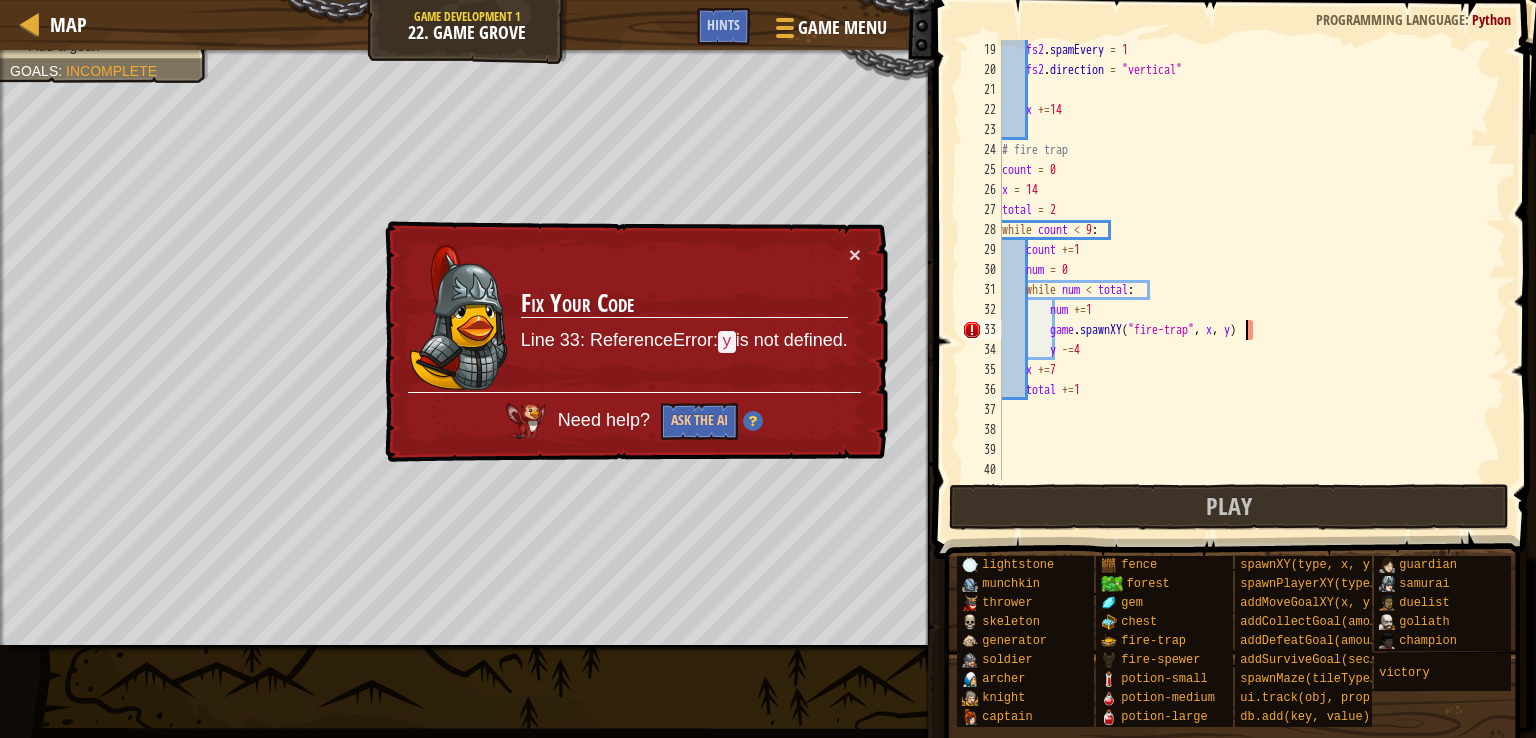 click on "fs2 . spamEvery   =   1      fs2 . direction   =   "vertical"           x   += 14      # fire trap count   =   0 x   =   14 total   =   2 while   count   <   9 :      count   += 1      num   =   0      while   num   <   total :          num   += 1          game . spawnXY ( "fire-trap" ,   x ,   y )          y   -= 4      x   += 7      total   += 1" at bounding box center (1244, 280) 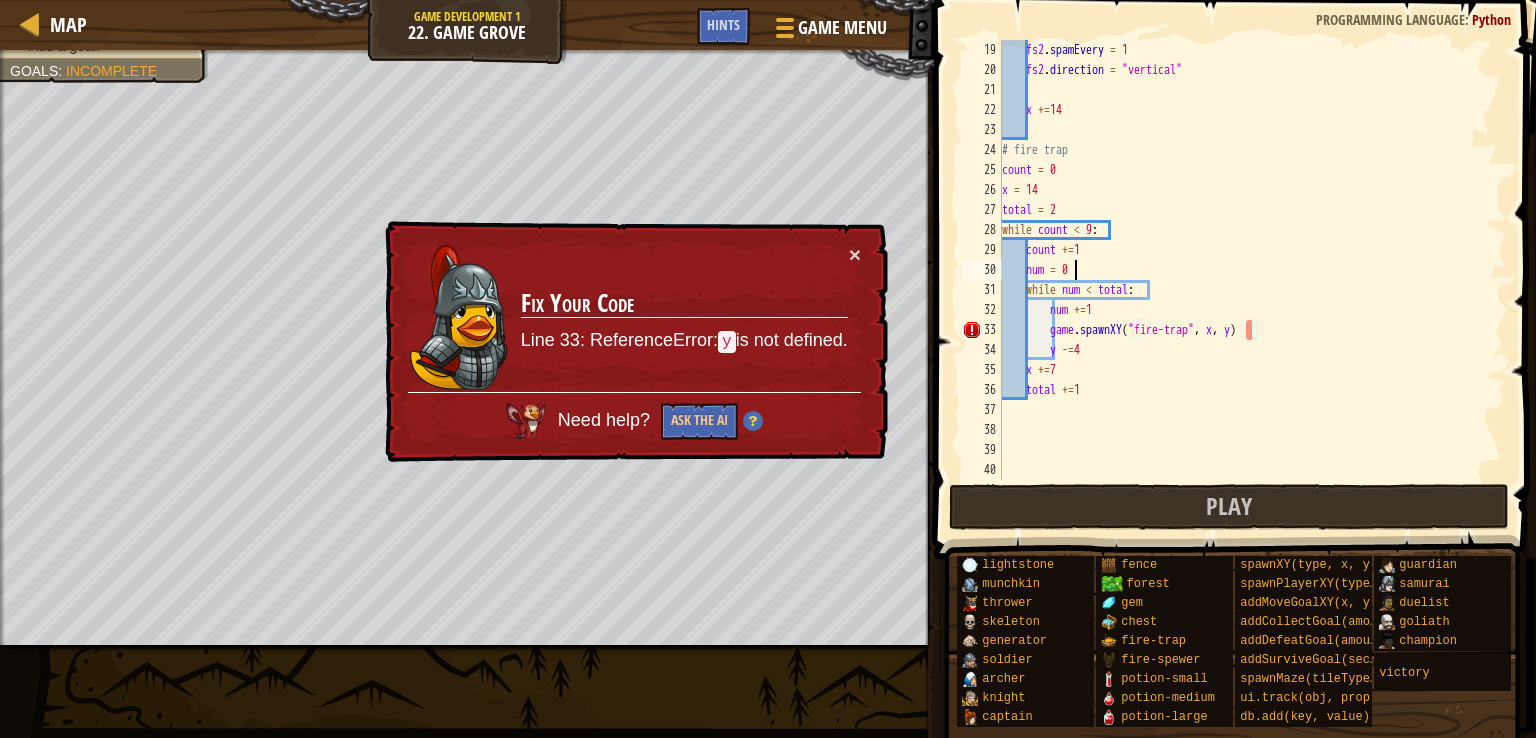 click on "fs2 . spamEvery   =   1      fs2 . direction   =   "vertical"           x   += 14      # fire trap count   =   0 x   =   14 total   =   2 while   count   <   9 :      count   += 1      num   =   0      while   num   <   total :          num   += 1          game . spawnXY ( "fire-trap" ,   x ,   y )          y   -= 4      x   += 7      total   += 1" at bounding box center (1244, 280) 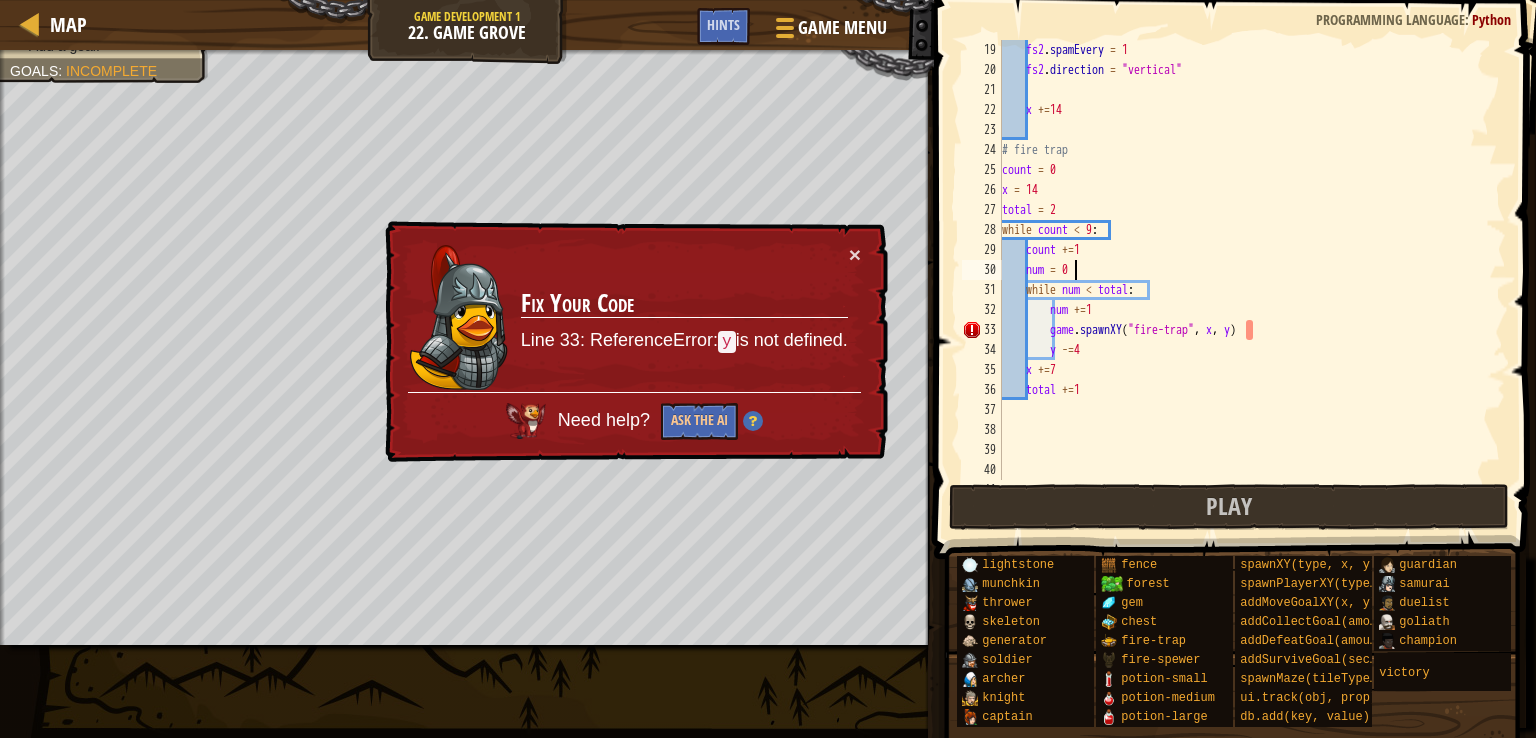 scroll, scrollTop: 9, scrollLeft: 0, axis: vertical 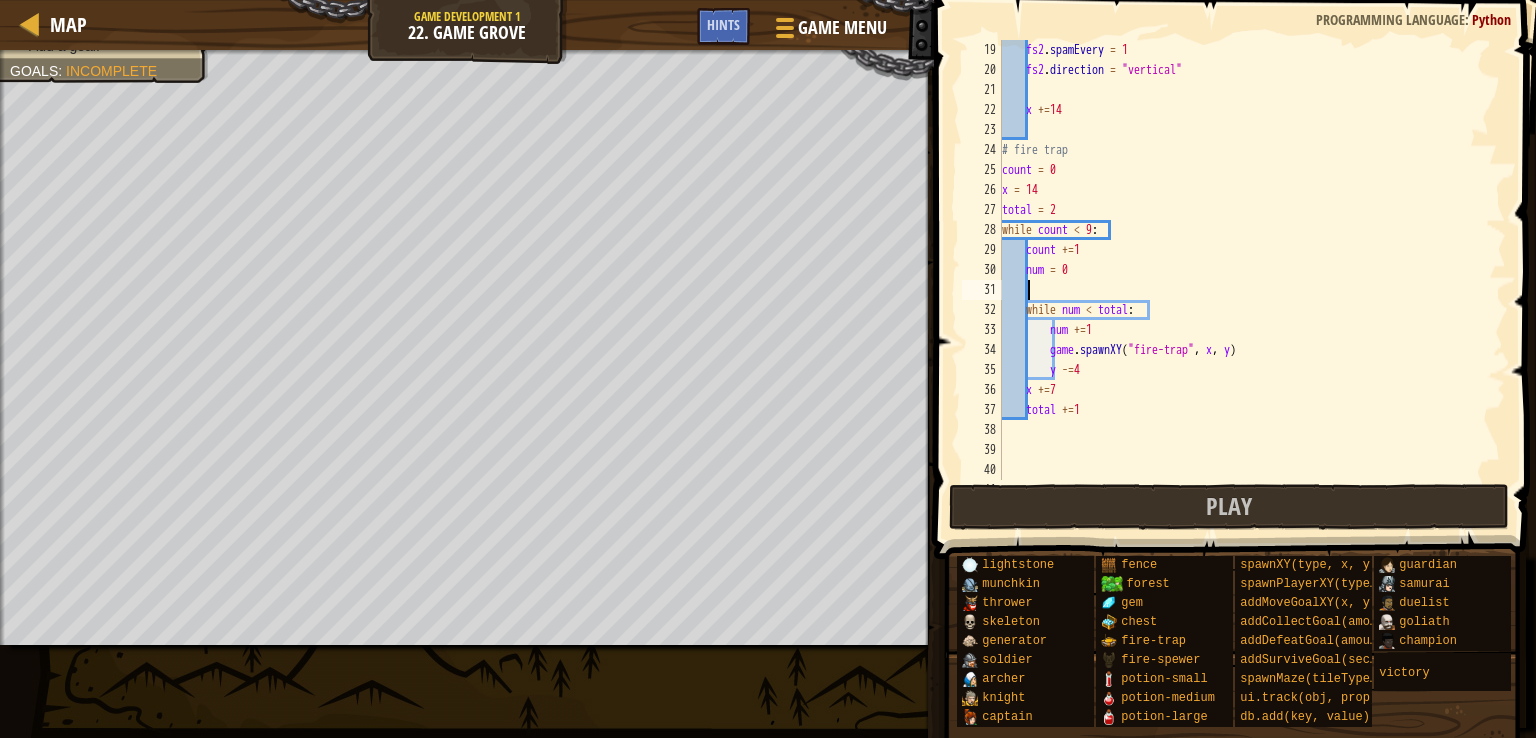 paste 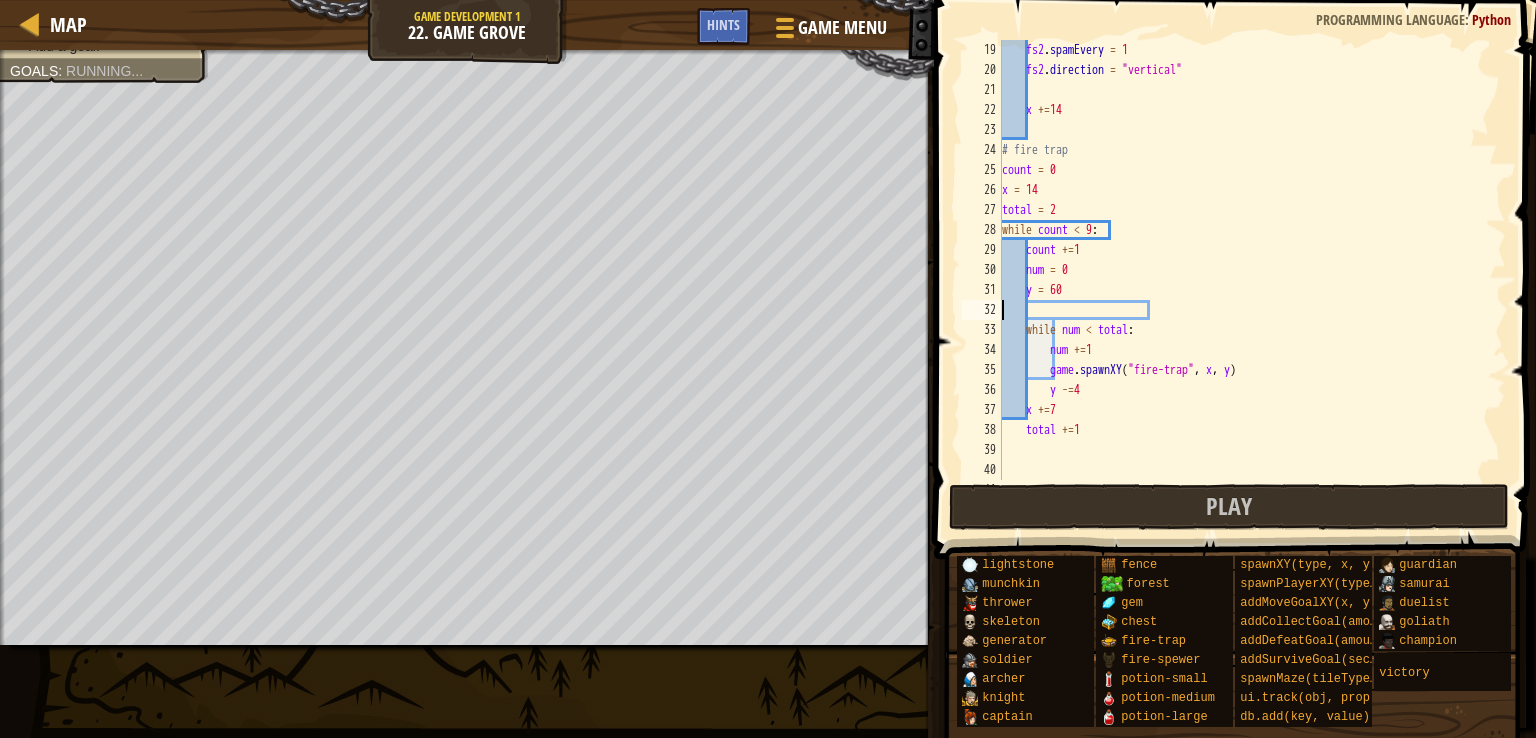 scroll, scrollTop: 9, scrollLeft: 0, axis: vertical 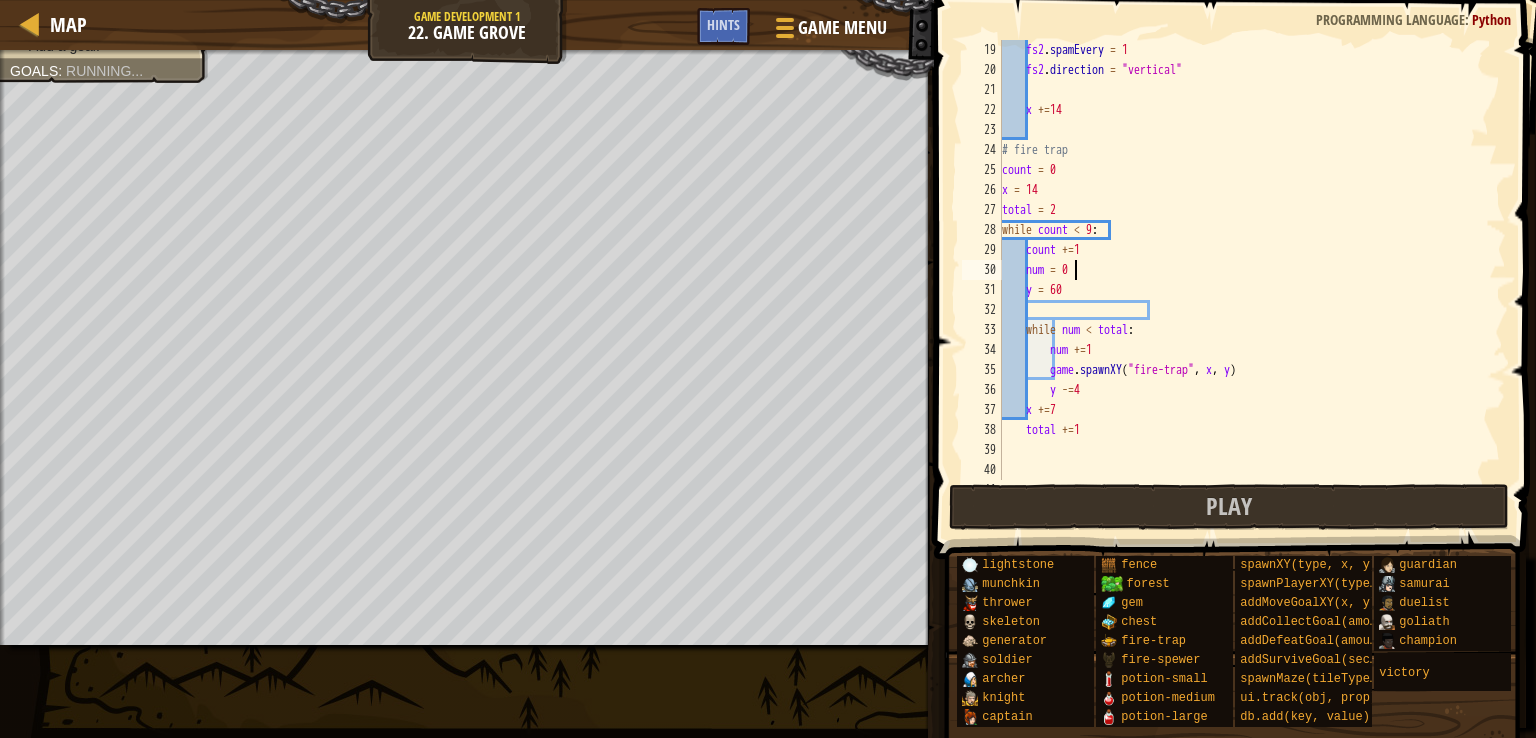 click on "fs2 . spamEvery   =   1      fs2 . direction   =   "vertical"           x   += 14      # fire trap count   =   0 x   =   14 total   =   2 while   count   <   9 :      count   += 1      num   =   0      y   =   60      while   num   <   total :          num   += 1          game . spawnXY ( "fire-trap" ,   x ,   y )          y   -= 4      x   += 7      total   += 1" at bounding box center (1244, 280) 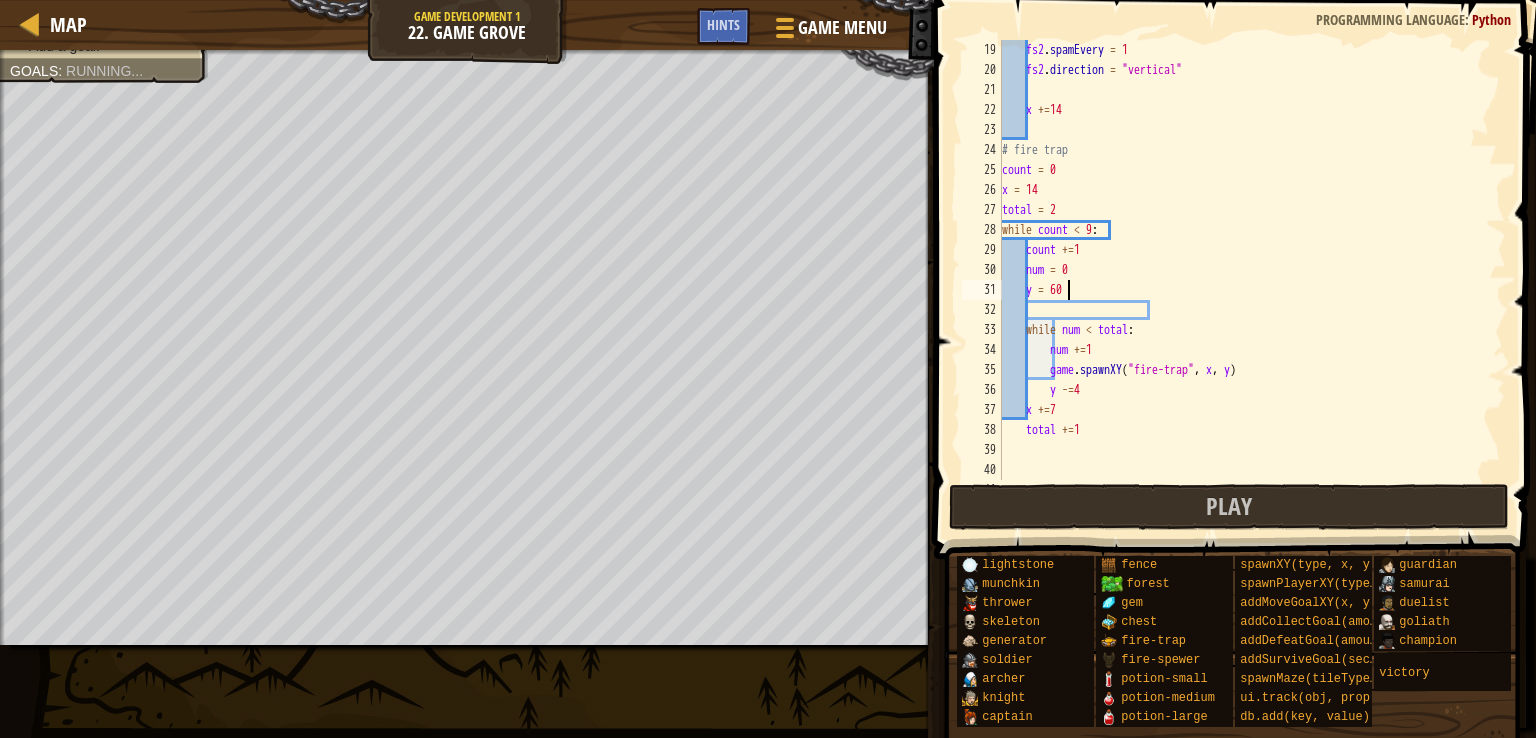 click on "fs2 . spamEvery   =   1      fs2 . direction   =   "vertical"           x   += 14      # fire trap count   =   0 x   =   14 total   =   2 while   count   <   9 :      count   += 1      num   =   0      y   =   60      while   num   <   total :          num   += 1          game . spawnXY ( "fire-trap" ,   x ,   y )          y   -= 4      x   += 7      total   += 1" at bounding box center (1244, 280) 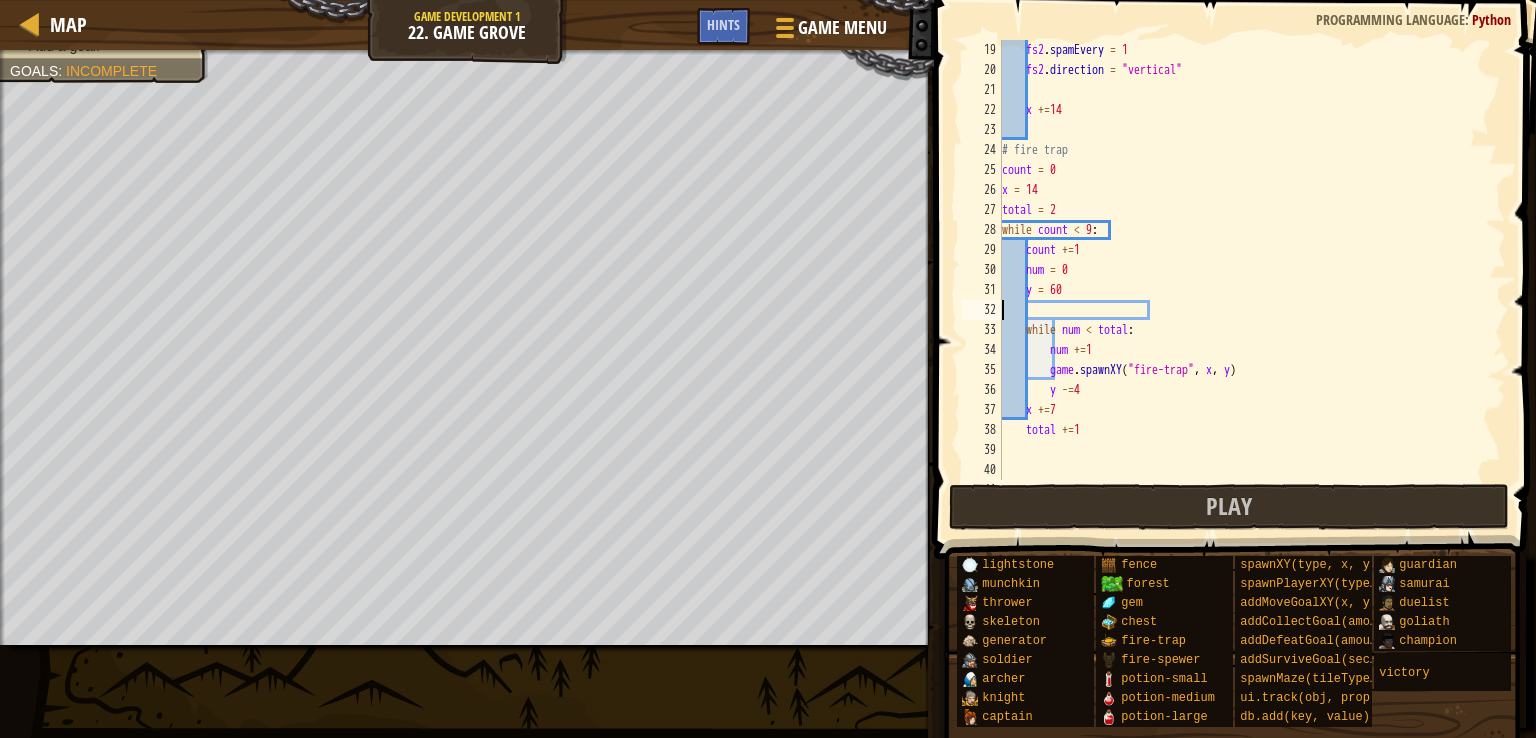 click on "fs2 . spamEvery   =   1      fs2 . direction   =   "vertical"           x   += 14      # fire trap count   =   0 x   =   14 total   =   2 while   count   <   9 :      count   += 1      num   =   0      y   =   60      while   num   <   total :          num   += 1          game . spawnXY ( "fire-trap" ,   x ,   y )          y   -= 4      x   += 7      total   += 1" at bounding box center [1244, 280] 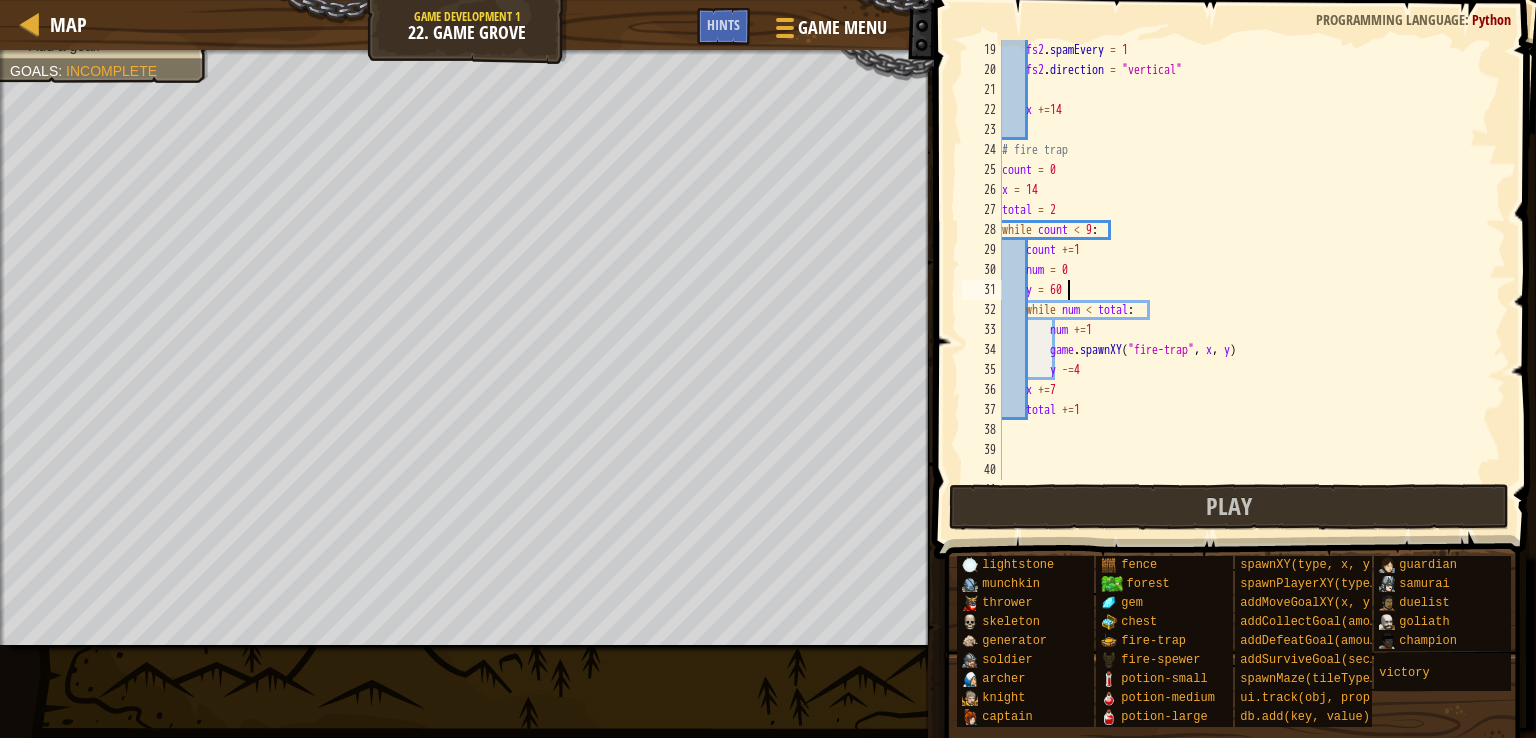 click on "fs2 . spamEvery   =   1      fs2 . direction   =   "vertical"           x   += 14      # fire trap count   =   0 x   =   14 total   =   2 while   count   <   9 :      count   += 1      num   =   0      y   =   60      while   num   <   total :          num   += 1          game . spawnXY ( "fire-trap" ,   x ,   y )          y   -= 4      x   += 7      total   += 1" at bounding box center (1244, 280) 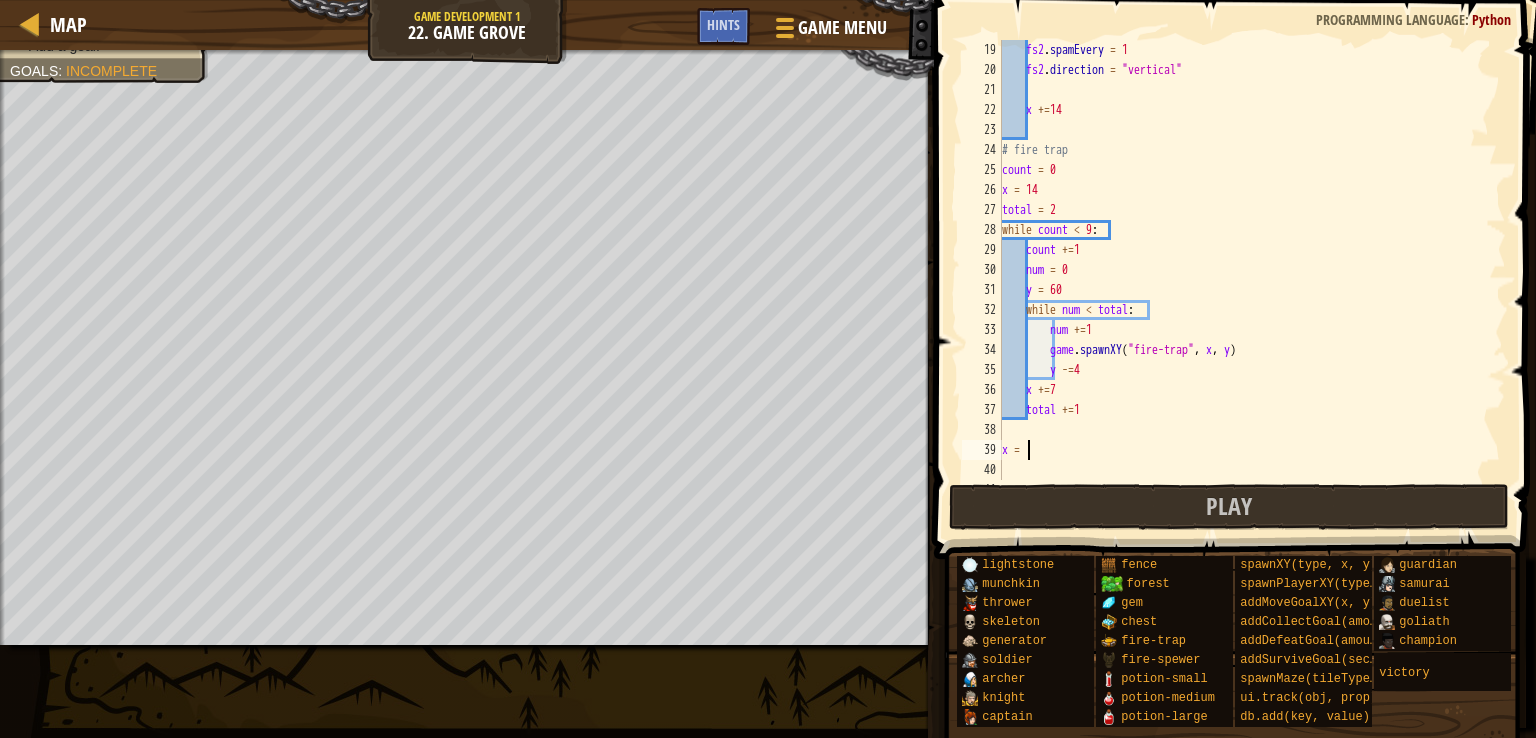 type on "x = 7" 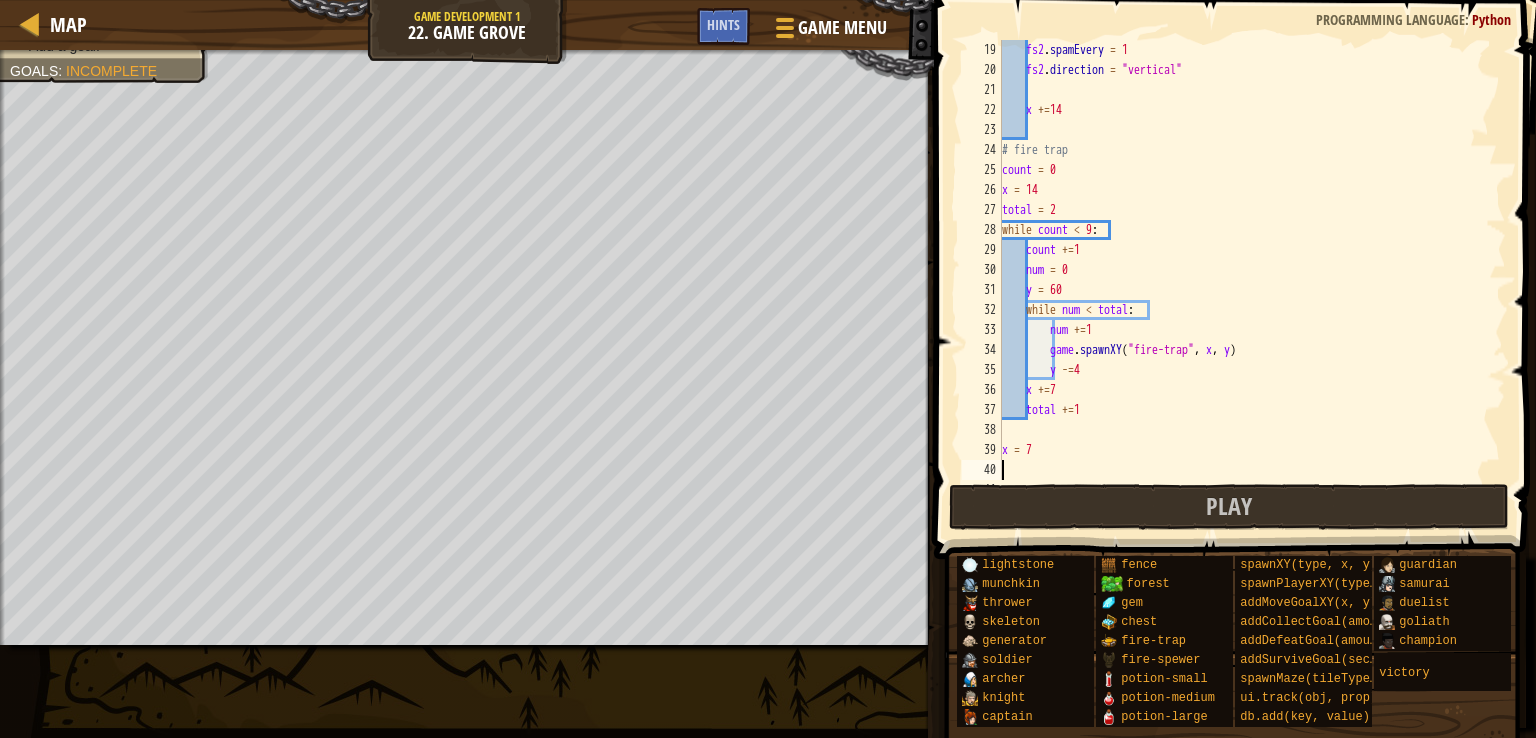 scroll, scrollTop: 9, scrollLeft: 0, axis: vertical 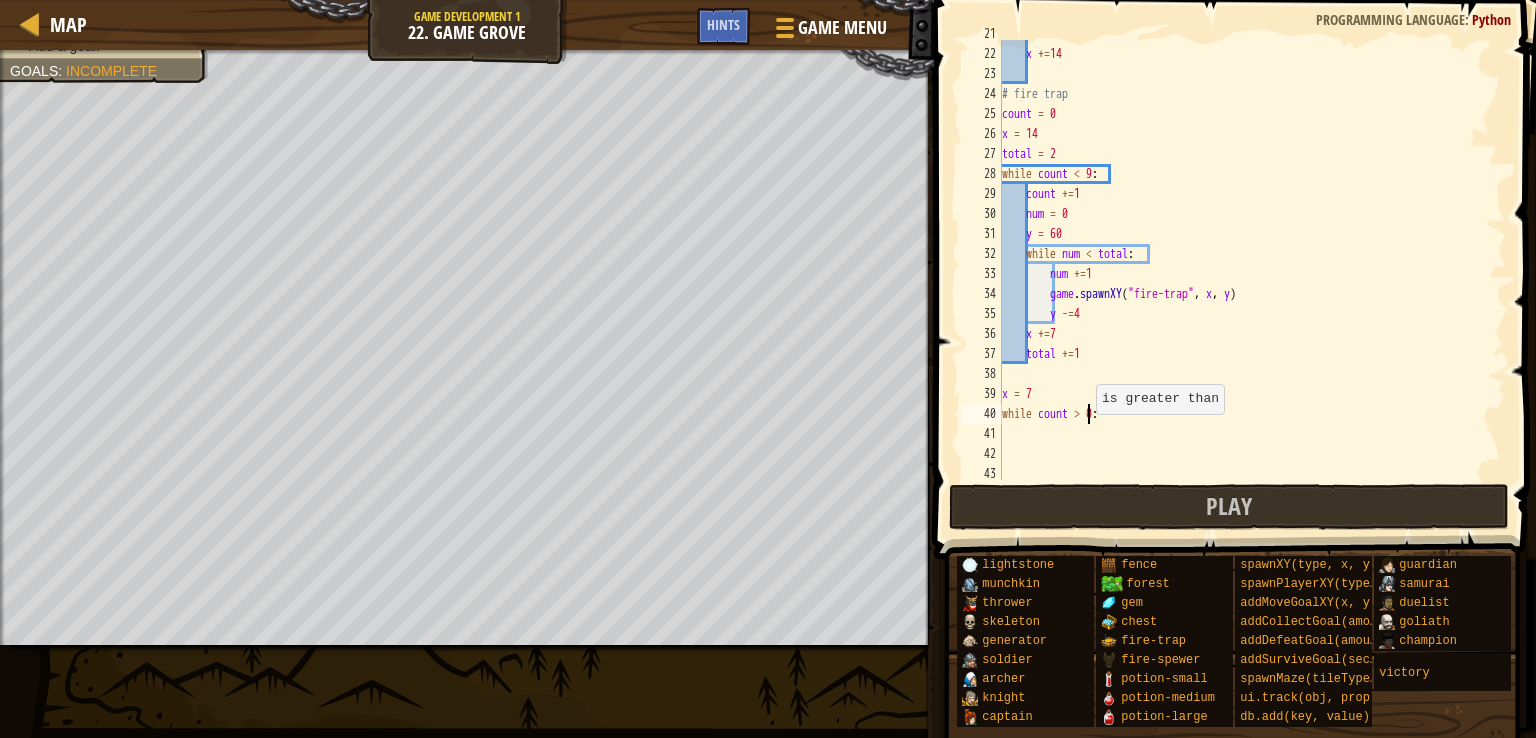 click on "x   += 14      # fire trap count   =   0 x   =   14 total   =   2 while   count   <   9 :      count   += 1      num   =   0      y   =   60      while   num   <   total :          num   += 1          game . spawnXY ( "fire-trap" ,   x ,   y )          y   -= 4      x   += 7      total   += 1 x   =   7 while   count   >   0 :" at bounding box center (1244, 264) 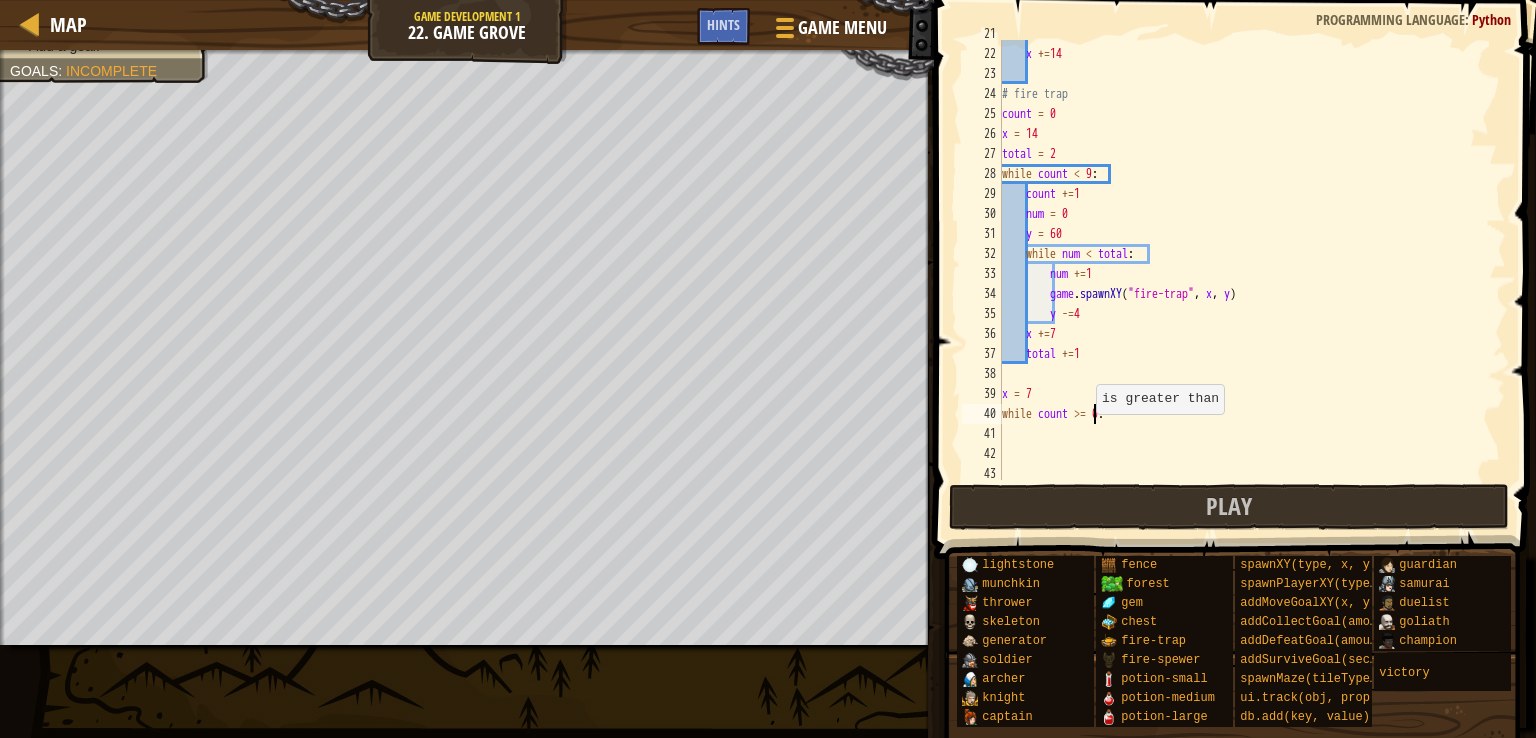 scroll, scrollTop: 9, scrollLeft: 8, axis: both 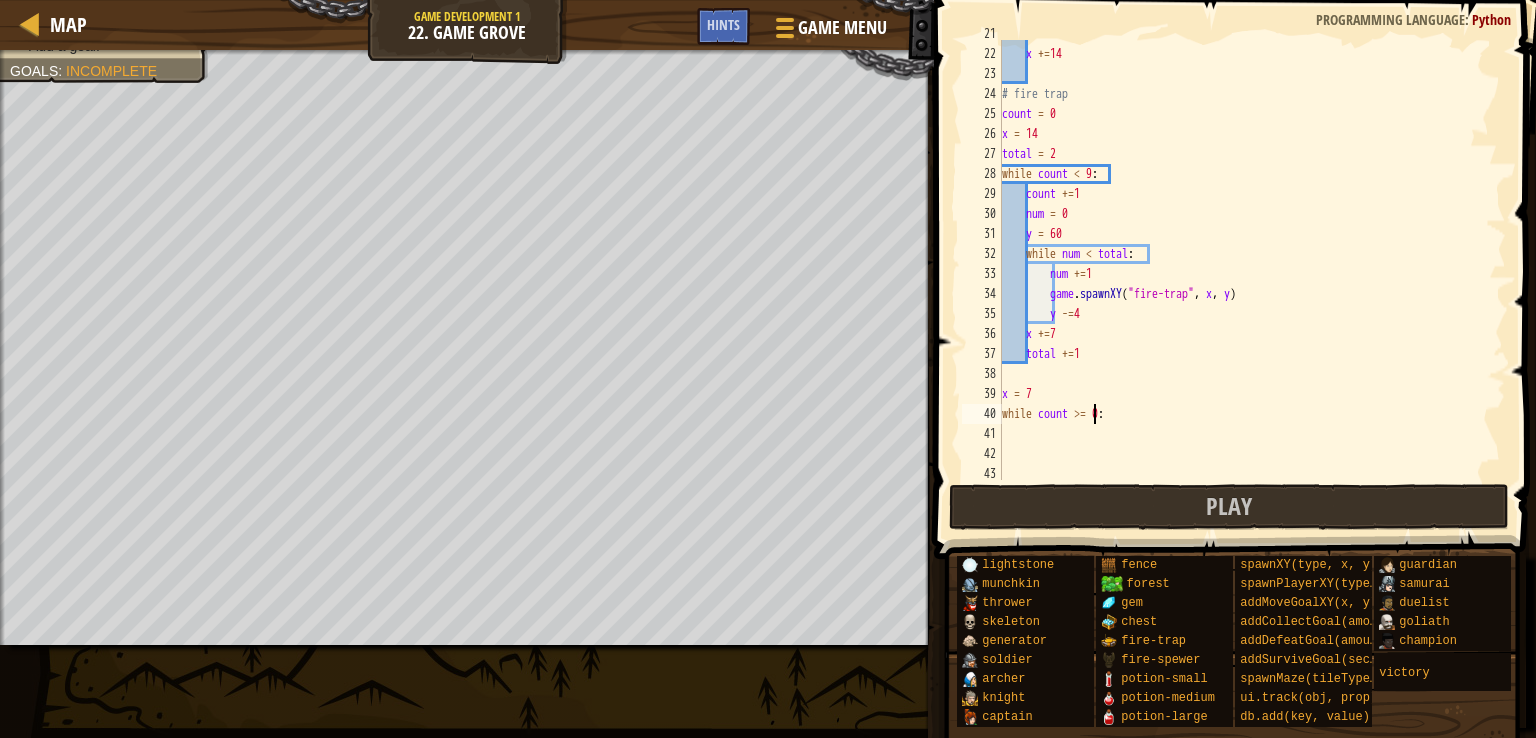 click on "x   += 14      # fire trap count   =   0 x   =   14 total   =   2 while   count   <   9 :      count   += 1      num   =   0      y   =   60      while   num   <   total :          num   += 1          game . spawnXY ( "fire-trap" ,   x ,   y )          y   -= 4      x   += 7      total   += 1 x   =   7 while   count   >=   0 :" at bounding box center [1244, 264] 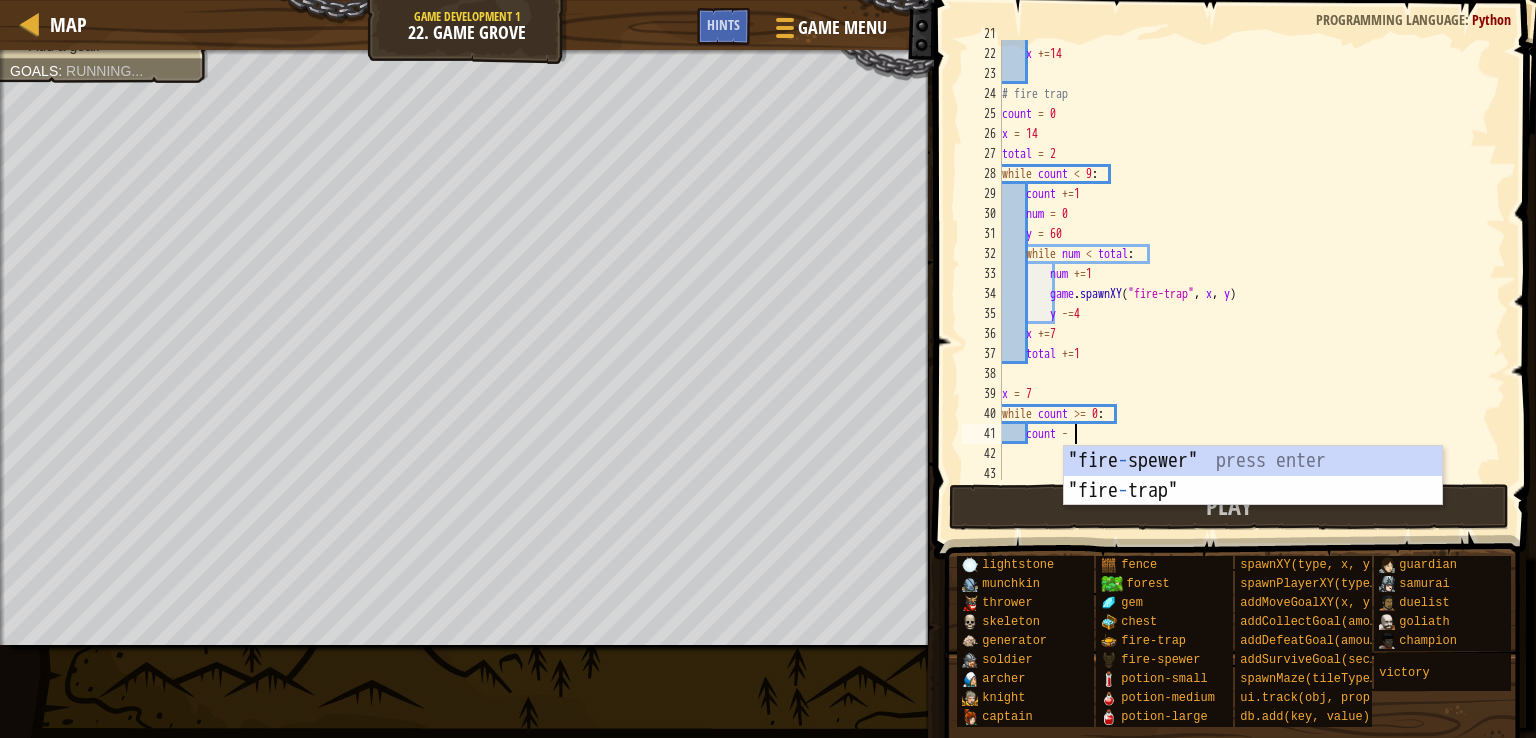 scroll, scrollTop: 9, scrollLeft: 5, axis: both 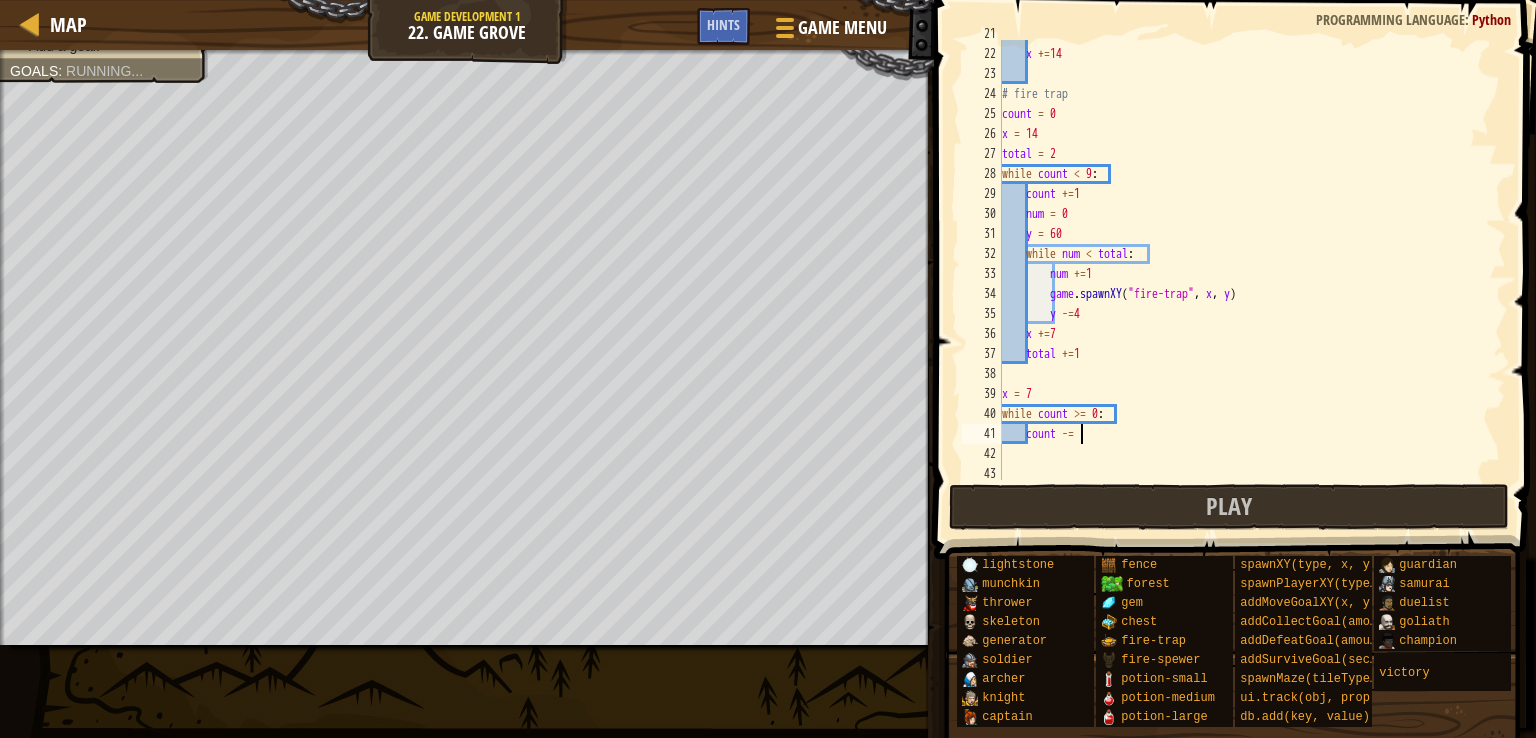 type on "count -=1" 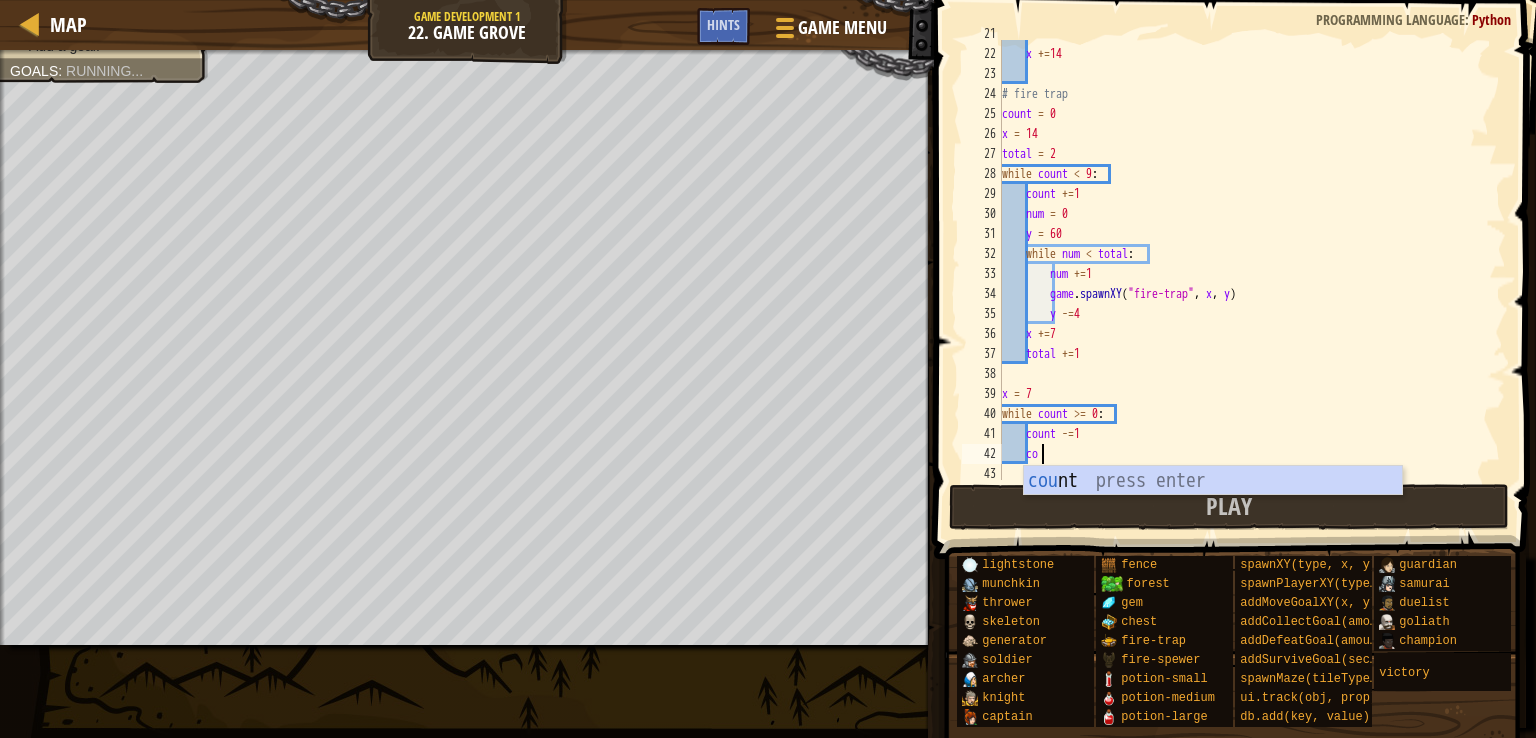 scroll, scrollTop: 9, scrollLeft: 1, axis: both 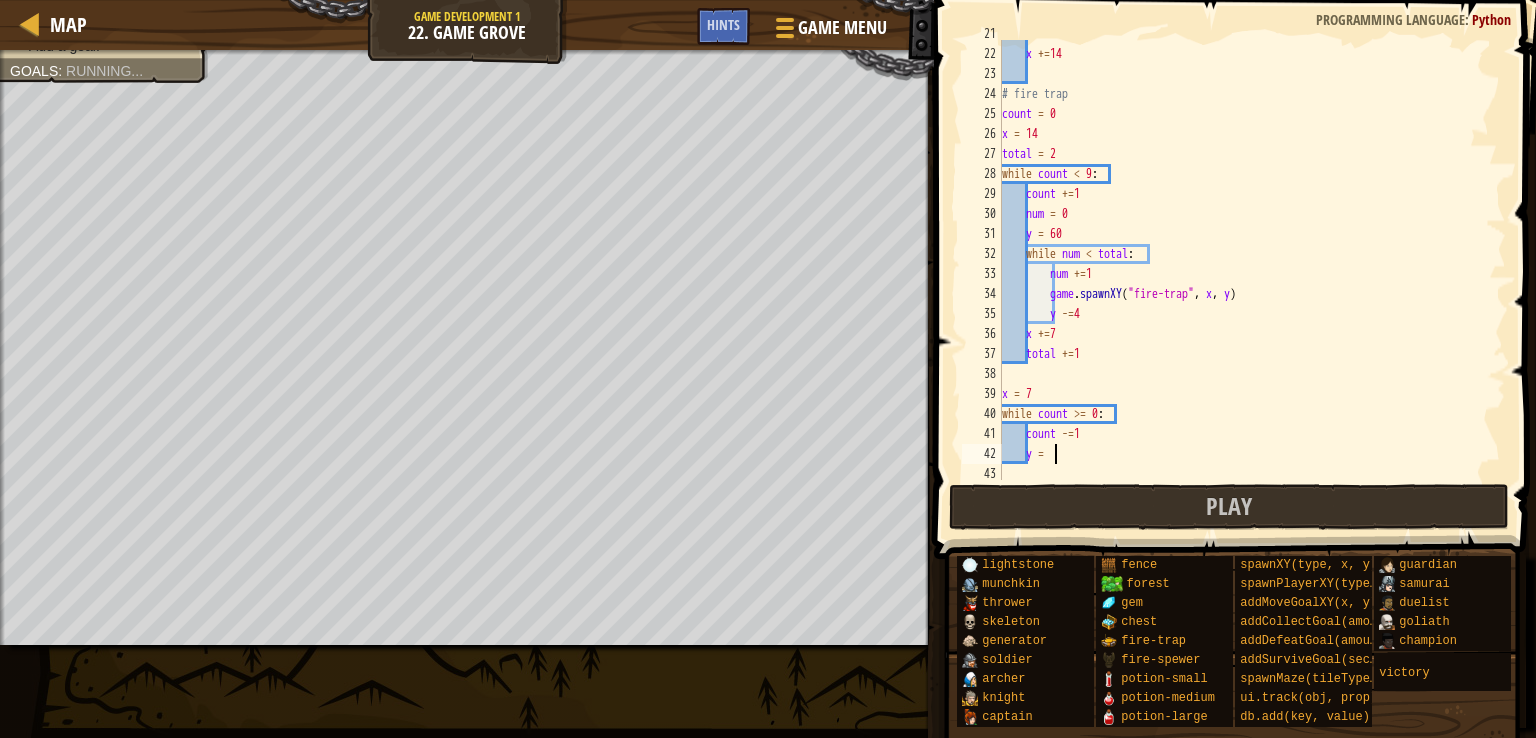 type on "y = 8" 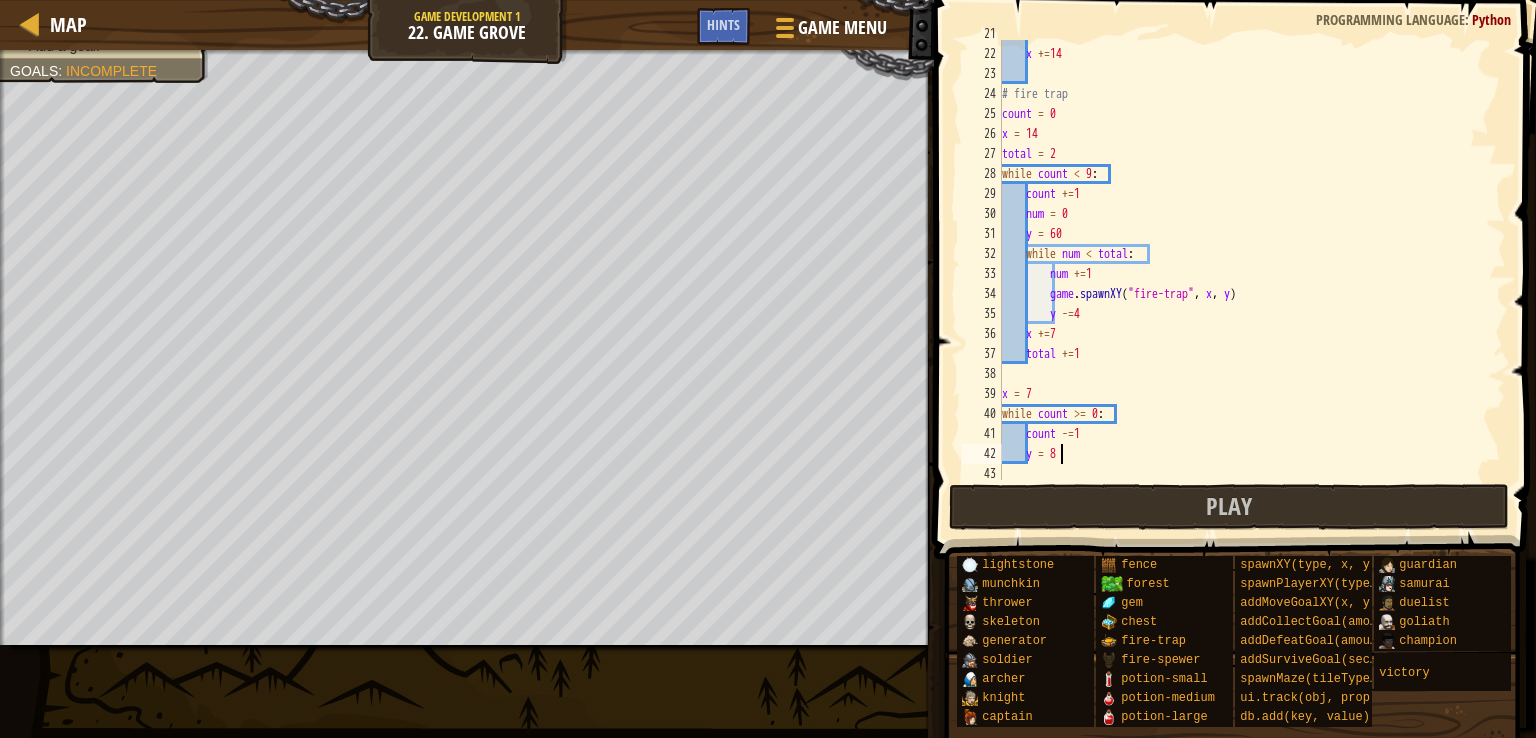 scroll, scrollTop: 9, scrollLeft: 3, axis: both 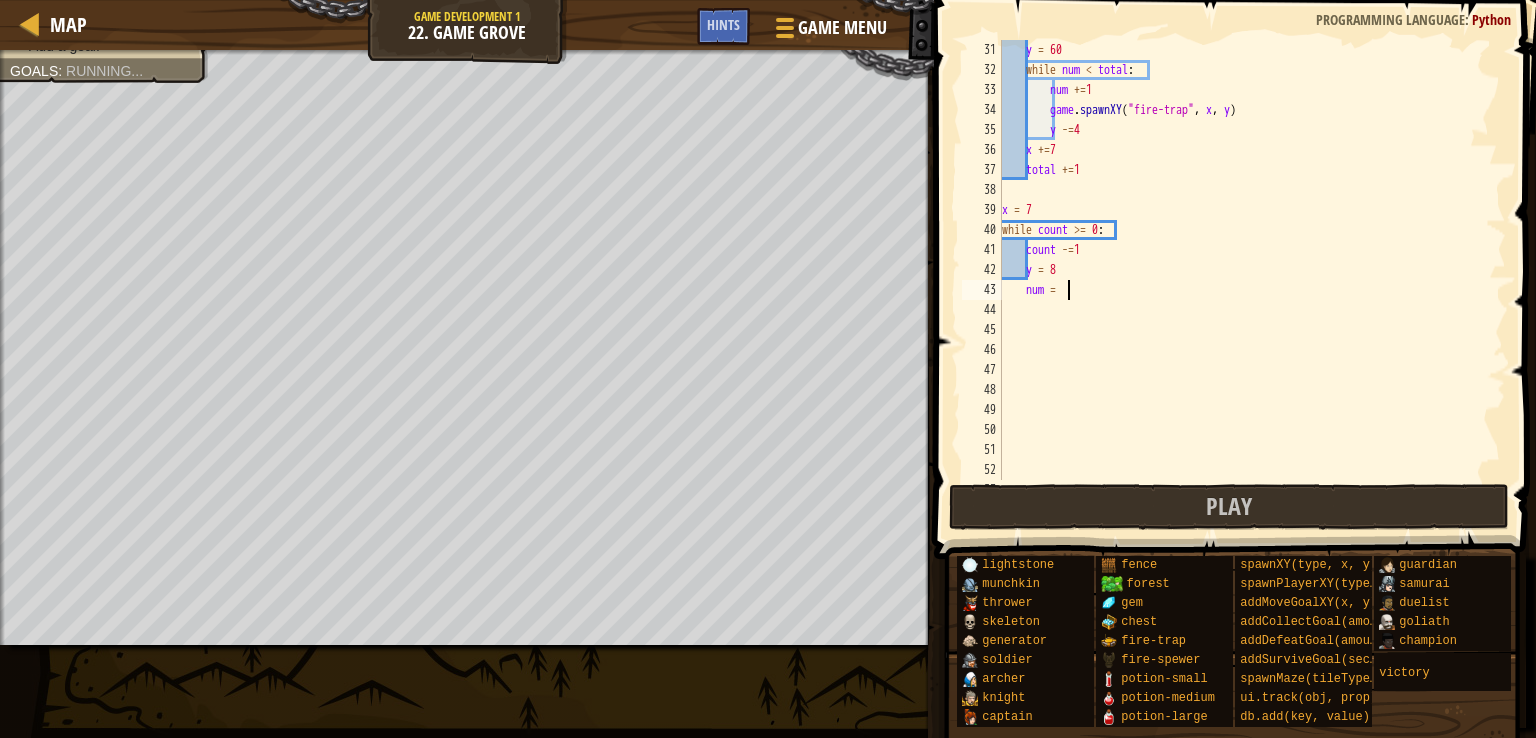 type on "num = 0" 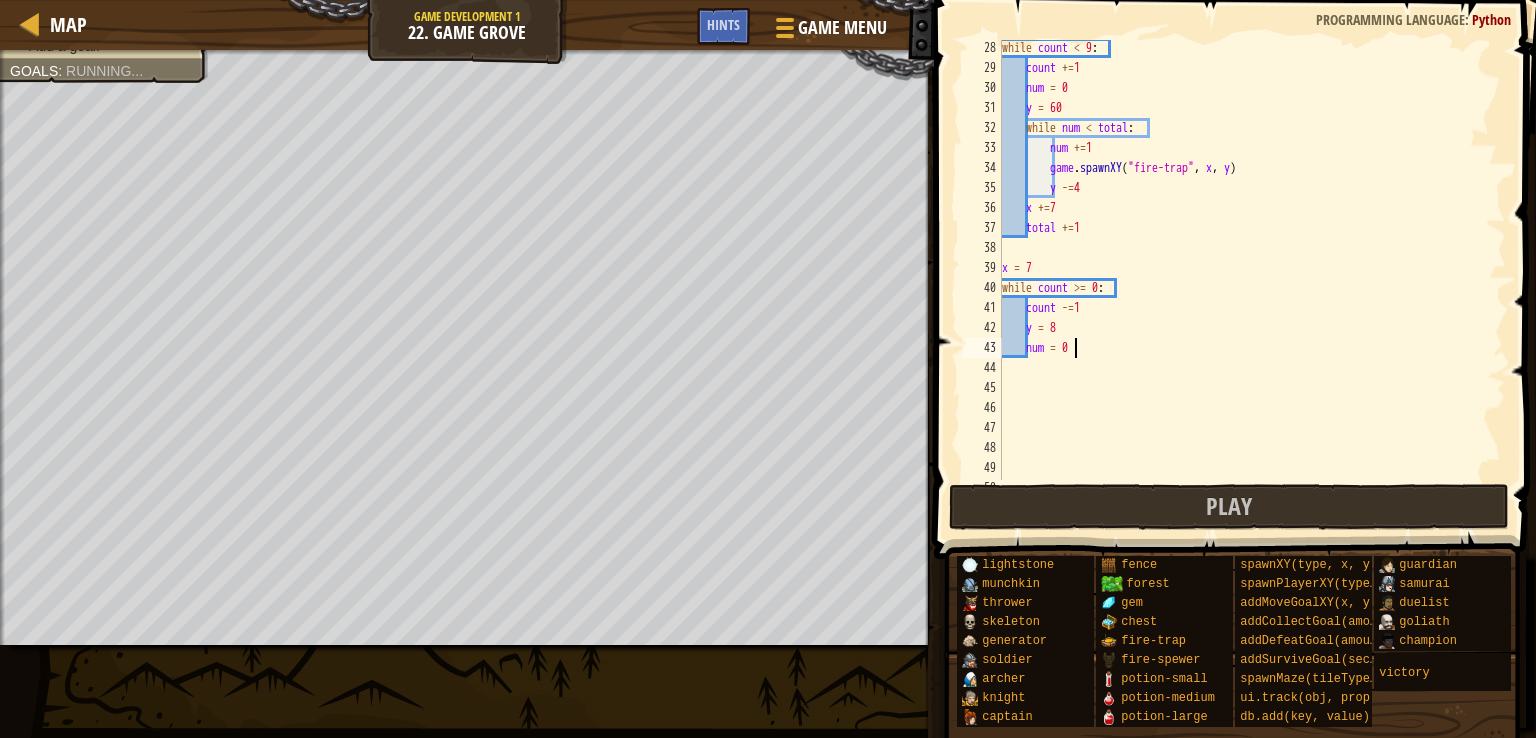 scroll, scrollTop: 542, scrollLeft: 0, axis: vertical 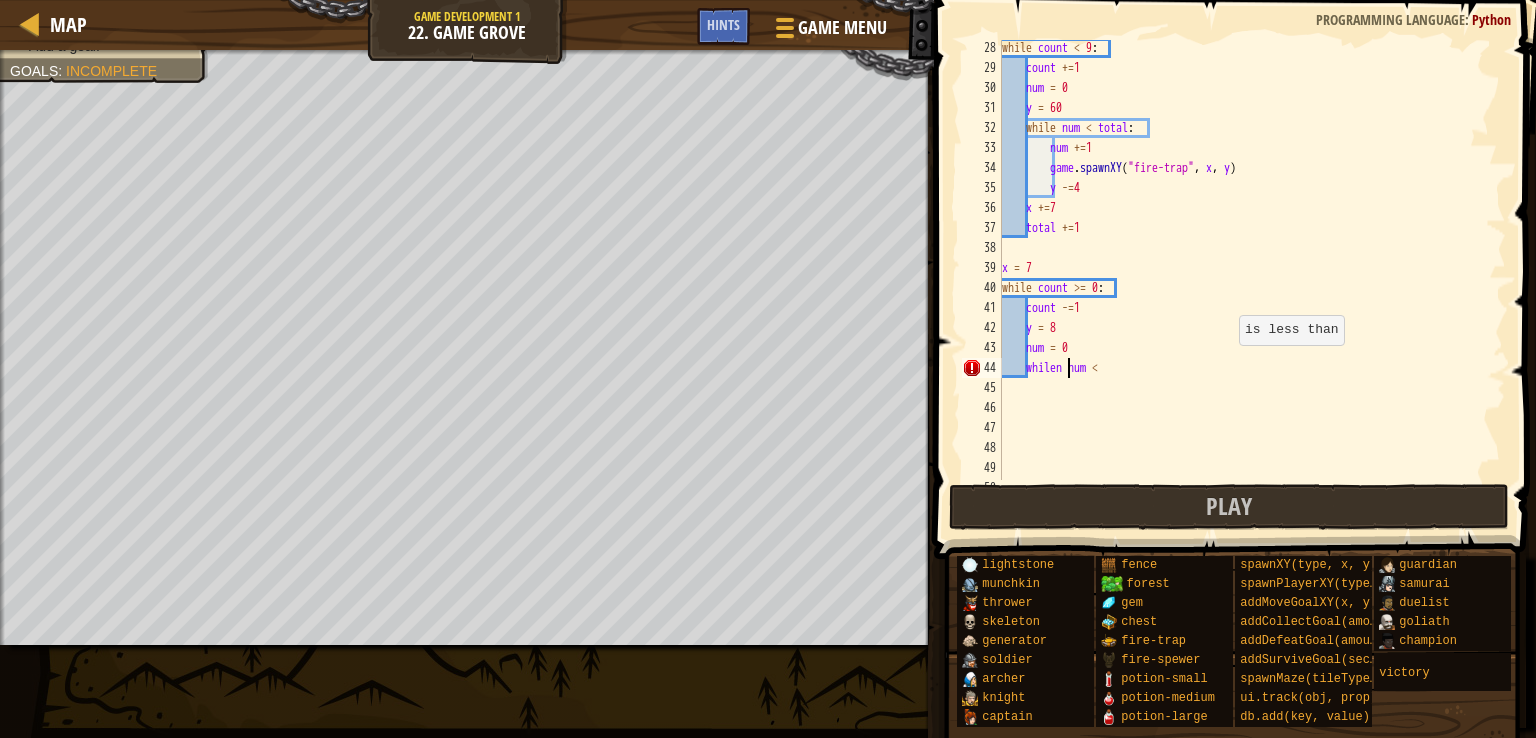 type on "while num <" 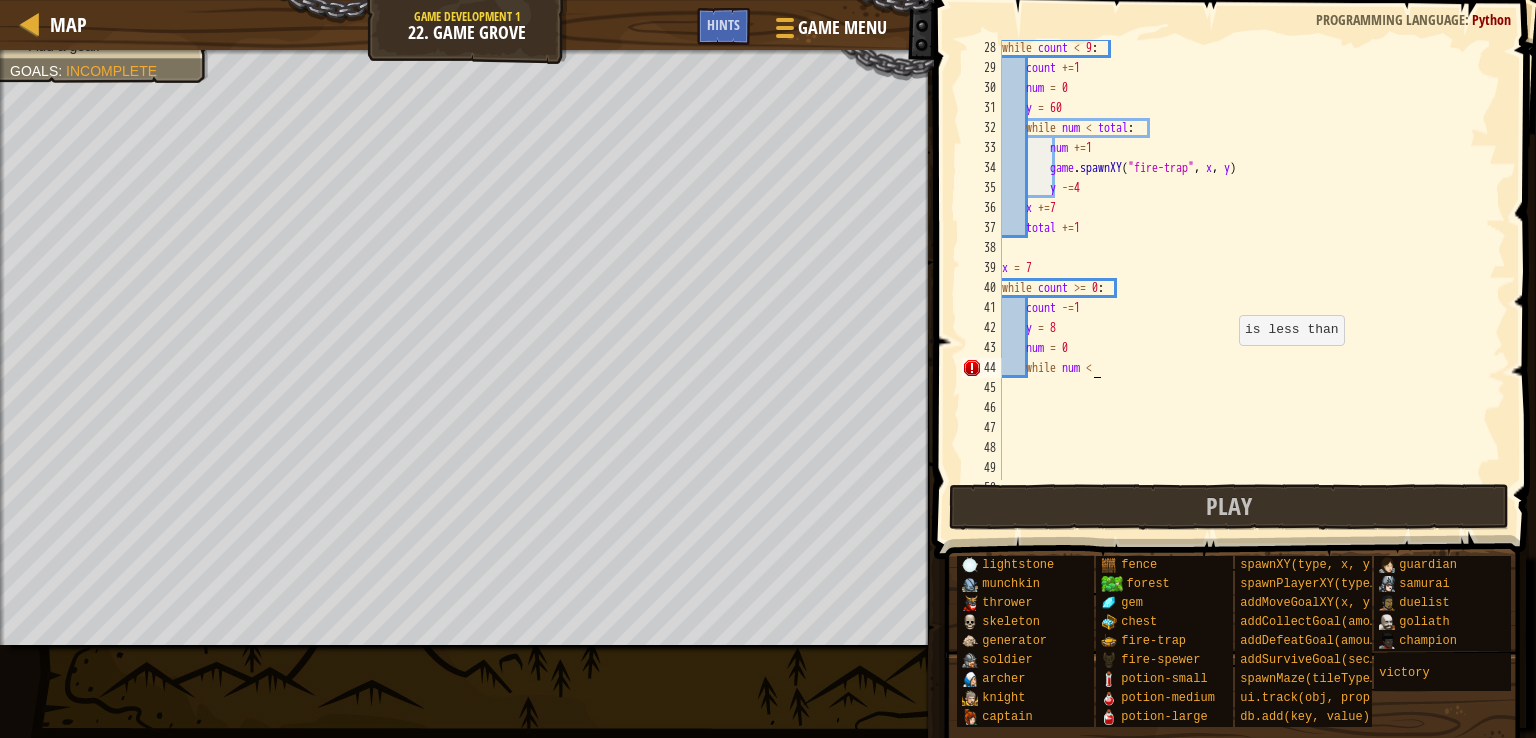 scroll, scrollTop: 9, scrollLeft: 0, axis: vertical 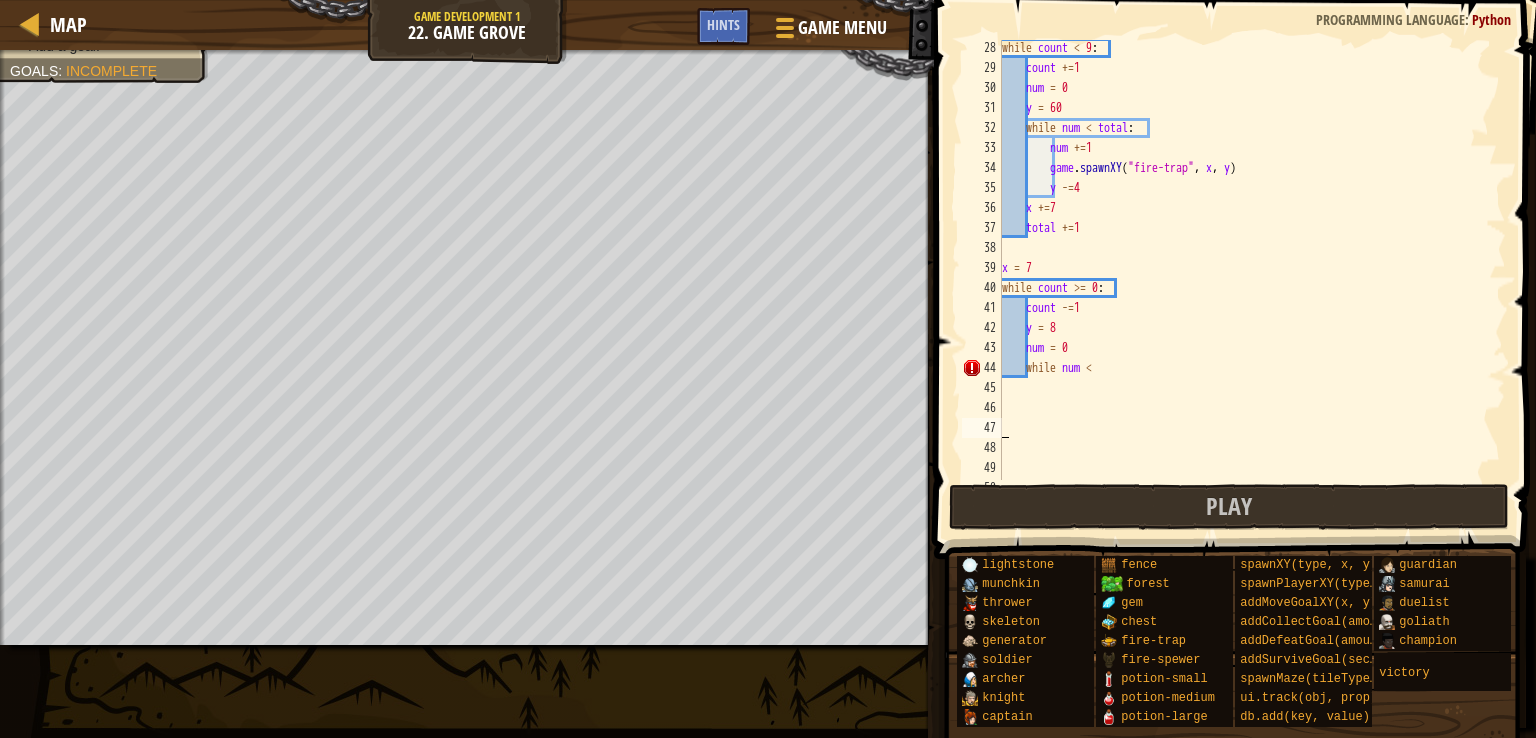 click on "while   count   <   9 :      count   += 1      num   =   0      y   =   60      while   num   <   total :          num   += 1          game . spawnXY ( "fire-trap" ,   x ,   y )          y   -= 4      x   += 7      total   += 1 x   =   7 while   count   >=   0 :      count   -= 1      y   =   8      num   =   0      while   num   <" at bounding box center [1244, 278] 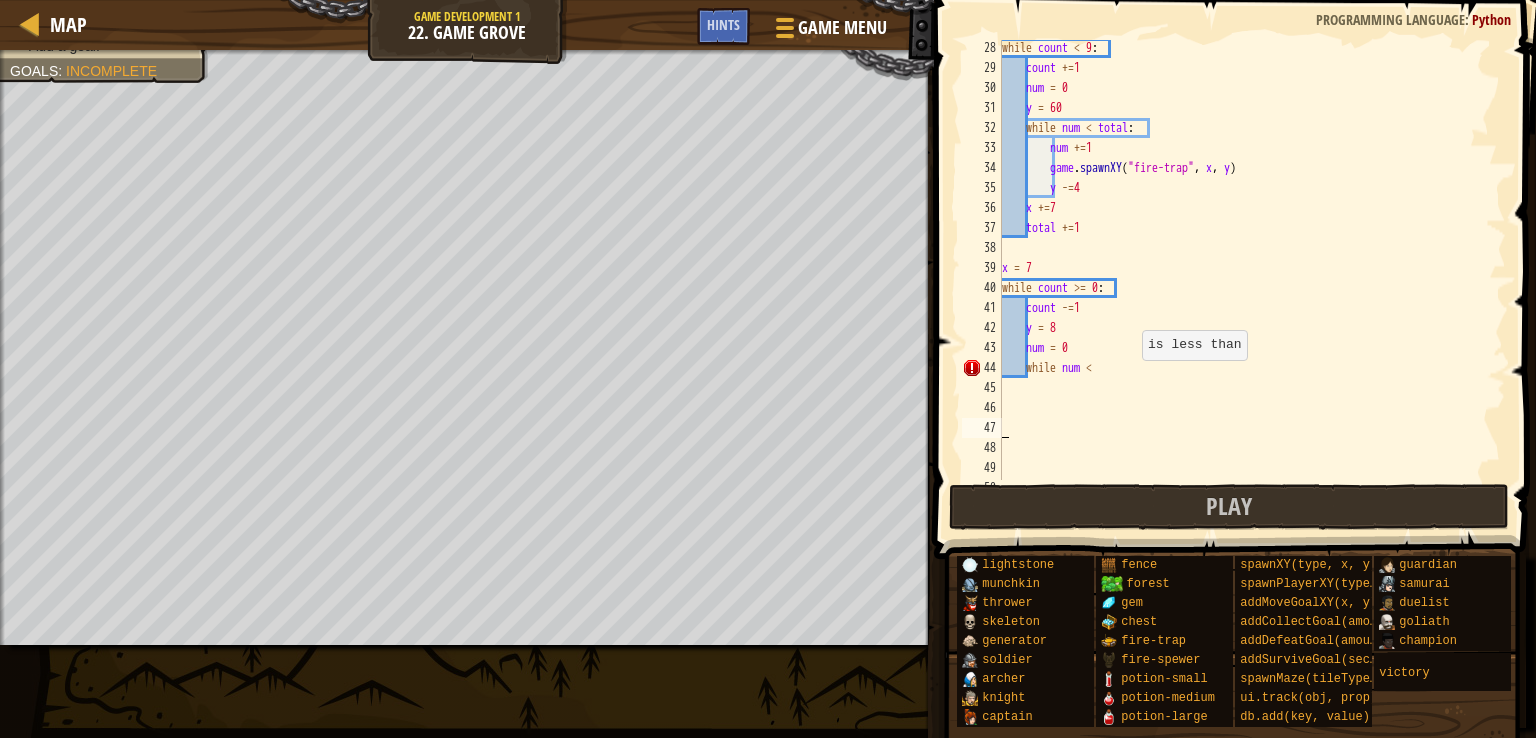 click on "while   count   <   9 :      count   += 1      num   =   0      y   =   60      while   num   <   total :          num   += 1          game . spawnXY ( "fire-trap" ,   x ,   y )          y   -= 4      x   += 7      total   += 1 x   =   7 while   count   >=   0 :      count   -= 1      y   =   8      num   =   0      while   num   <" at bounding box center (1244, 278) 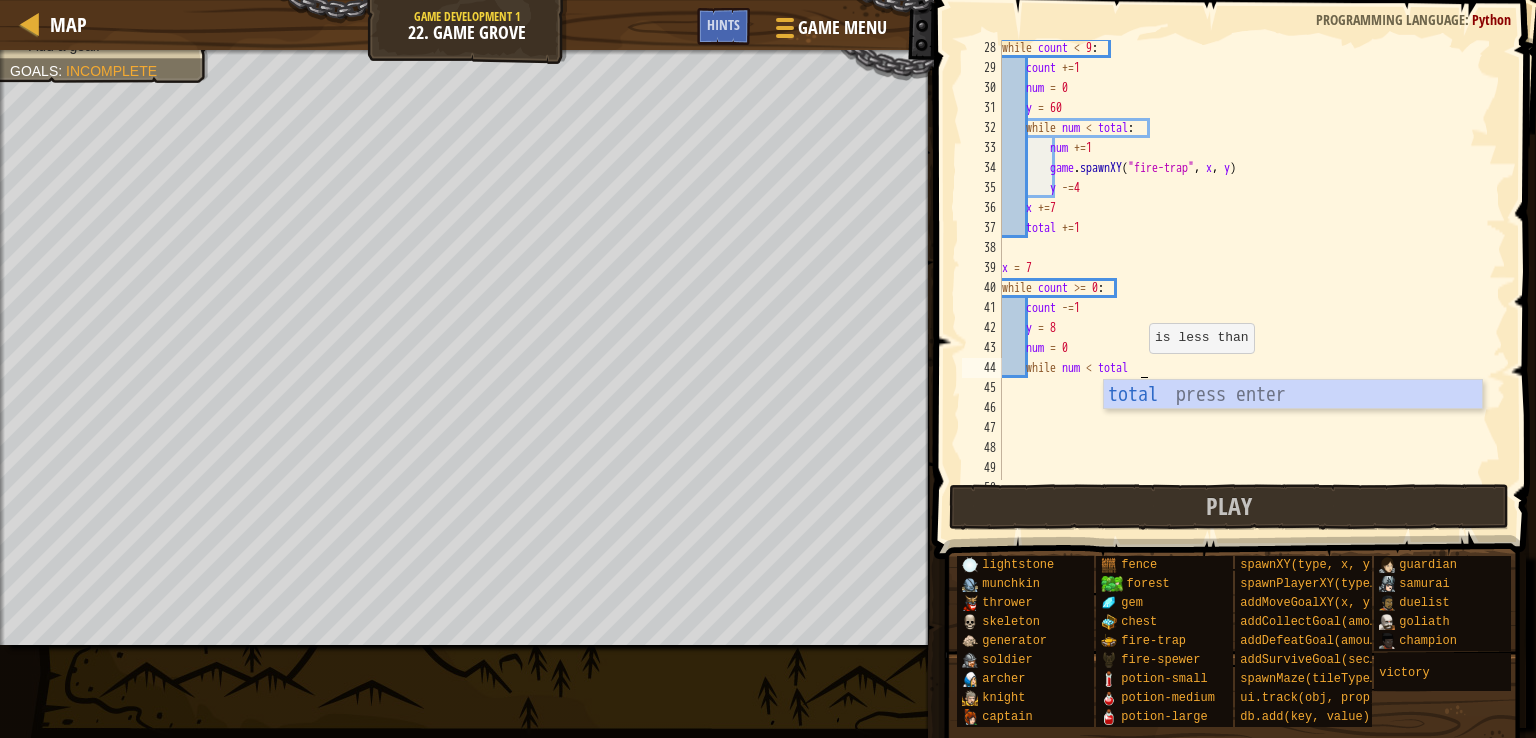 scroll, scrollTop: 9, scrollLeft: 10, axis: both 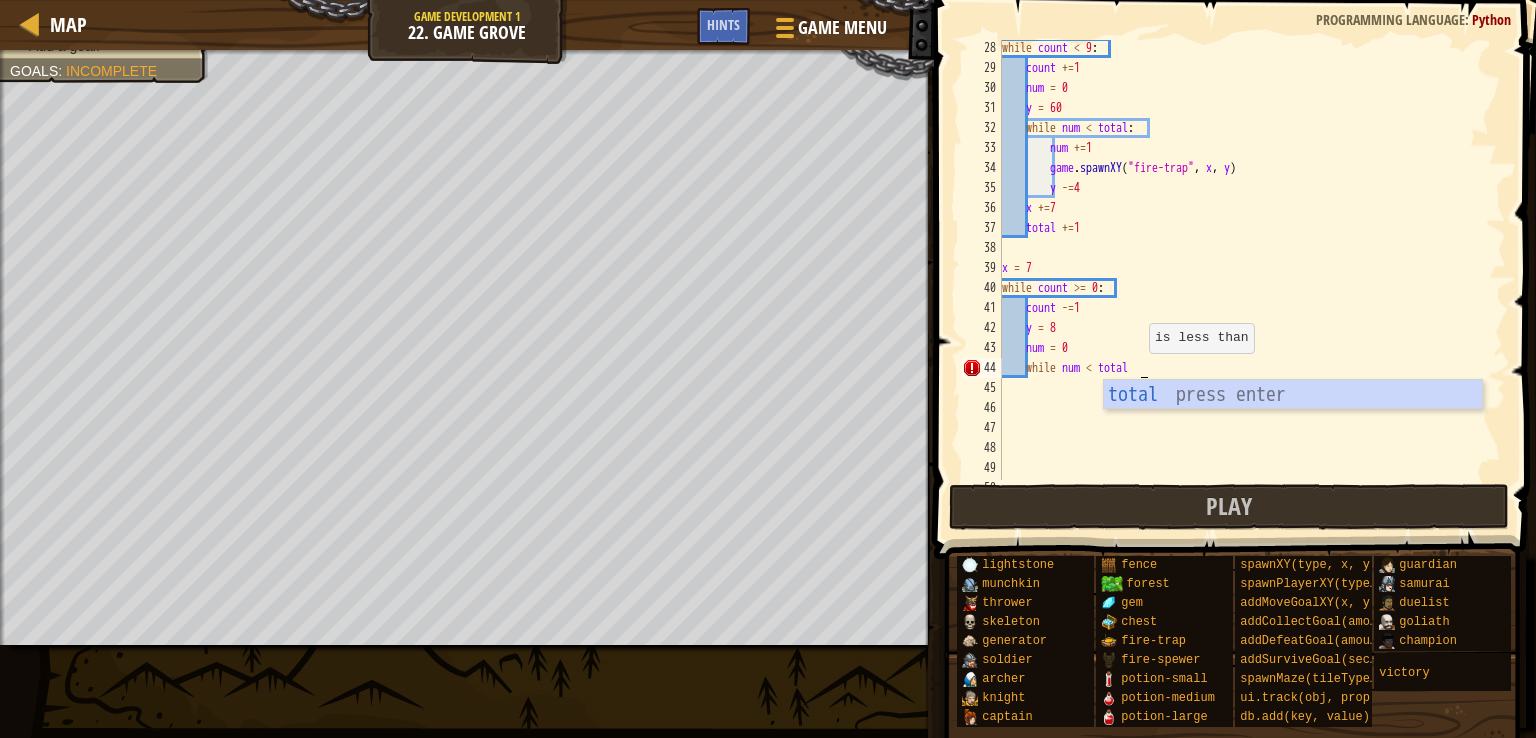 type on "while num < total:" 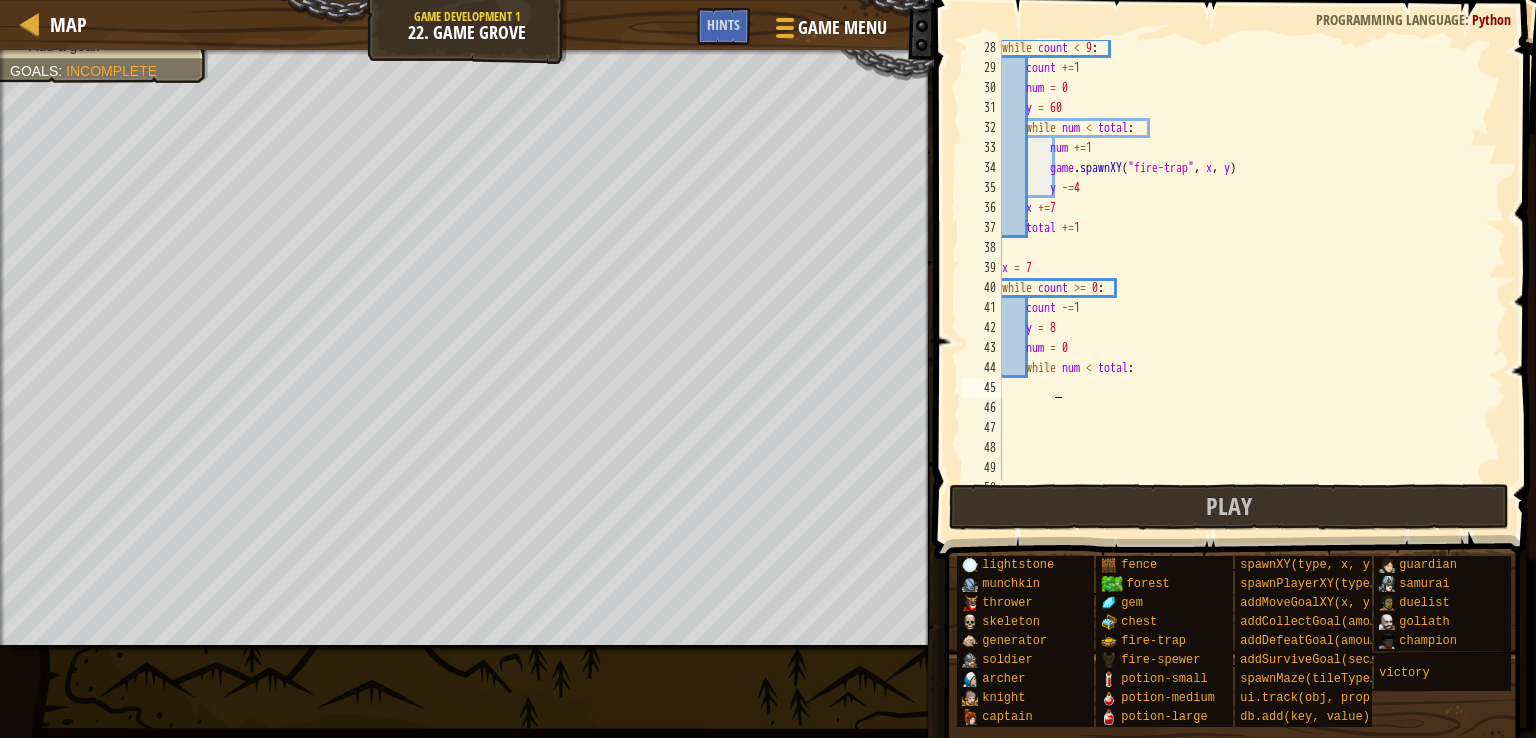 scroll, scrollTop: 9, scrollLeft: 3, axis: both 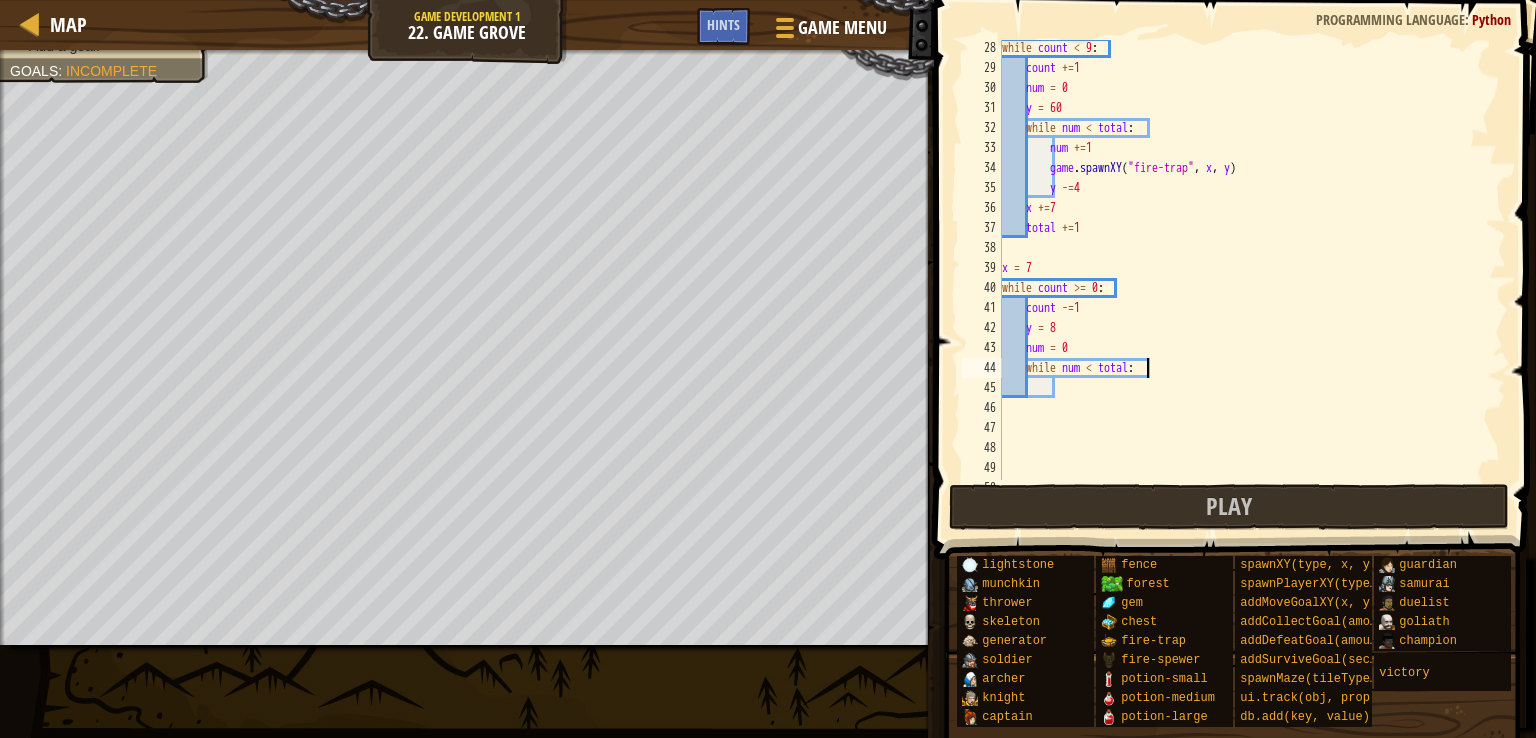 click on "while   count   <   9 :      count   += 1      num   =   0      y   =   60      while   num   <   total :          num   += 1          game . spawnXY ( "fire-trap" ,   x ,   y )          y   -= 4      x   += 7      total   += 1 x   =   7 while   count   >=   0 :      count   -= 1      y   =   8      num   =   0      while   num   <   total :" at bounding box center (1244, 278) 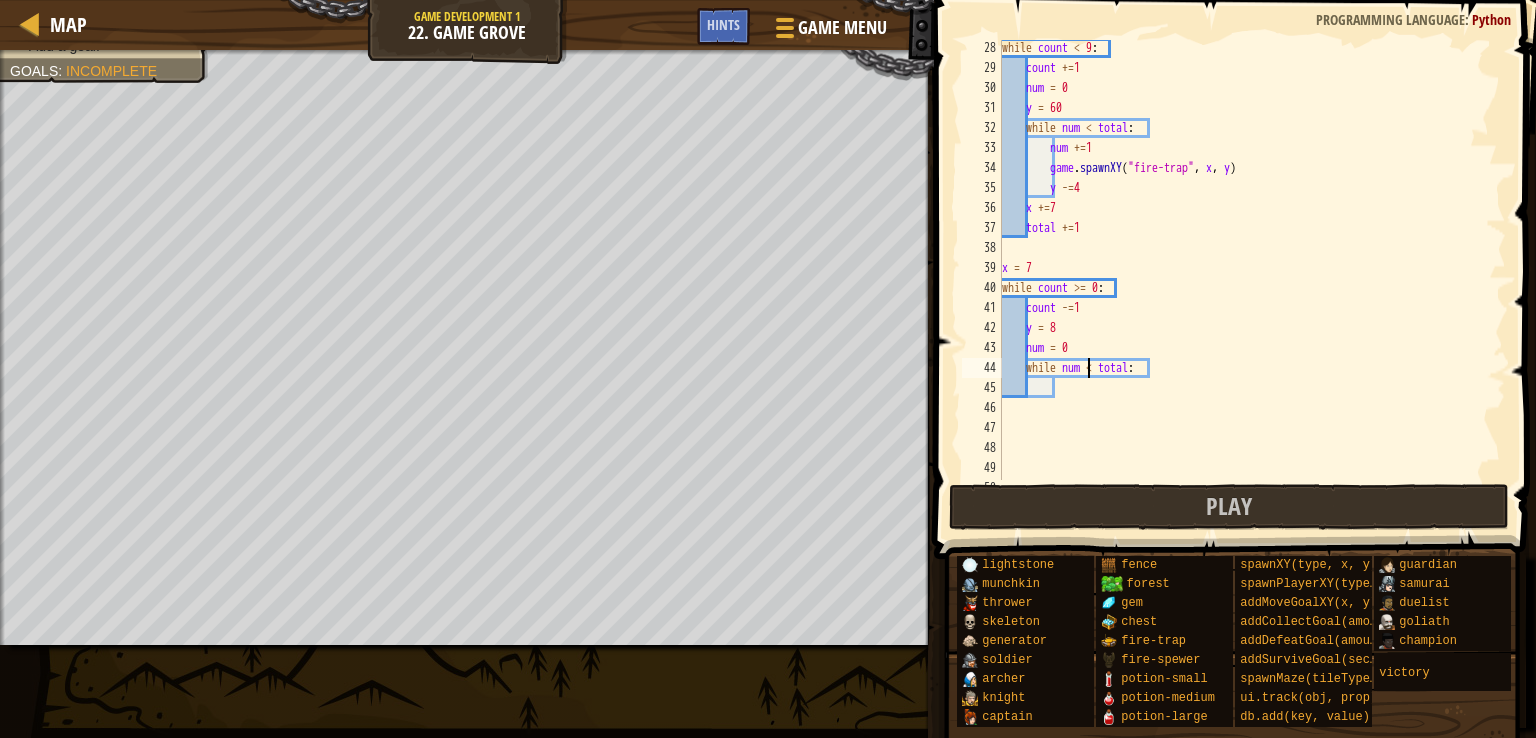 click on "while   count   <   9 :      count   += 1      num   =   0      y   =   60      while   num   <   total :          num   += 1          game . spawnXY ( "fire-trap" ,   x ,   y )          y   -= 4      x   += 7      total   += 1 x   =   7 while   count   >=   0 :      count   -= 1      y   =   8      num   =   0      while   num   <   total :" at bounding box center (1244, 278) 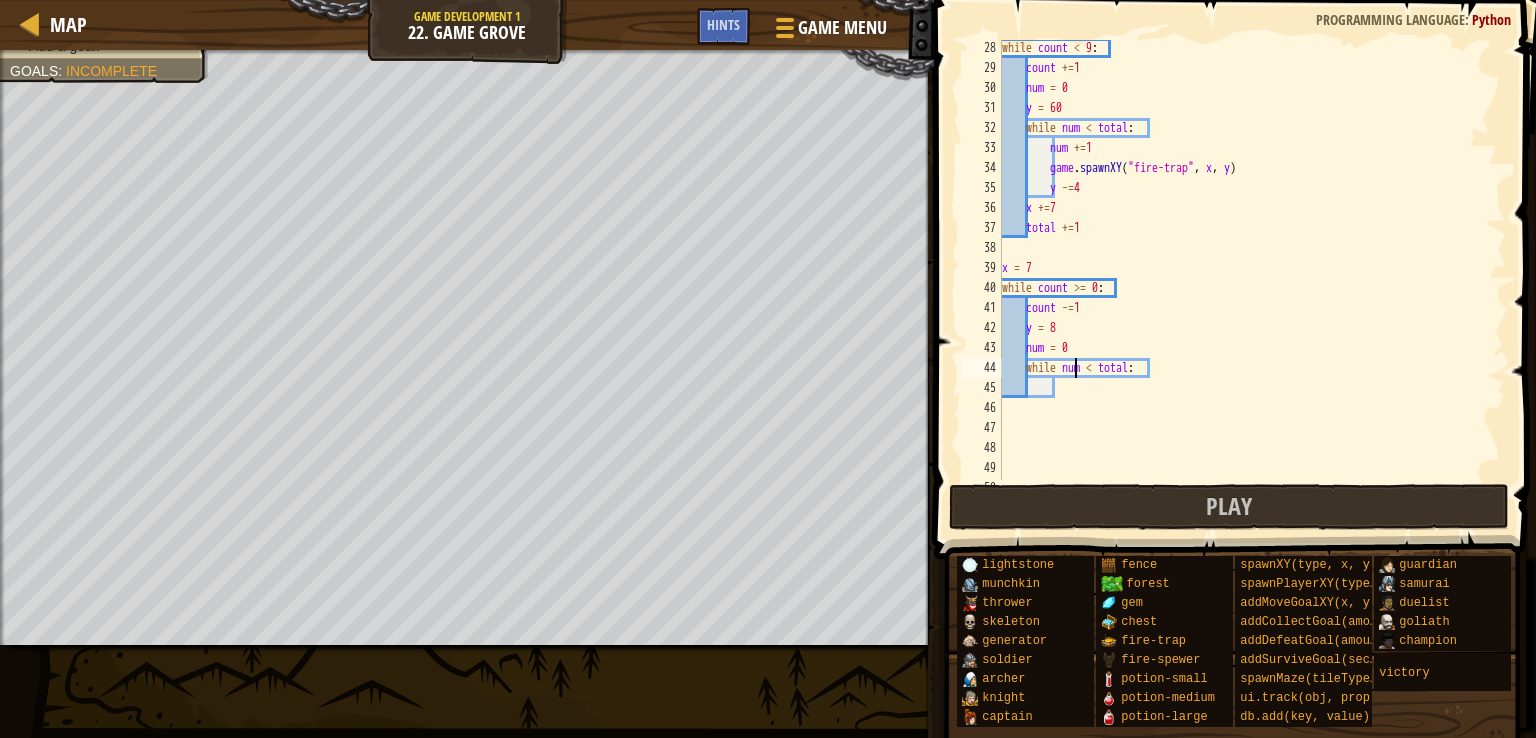 scroll, scrollTop: 9, scrollLeft: 6, axis: both 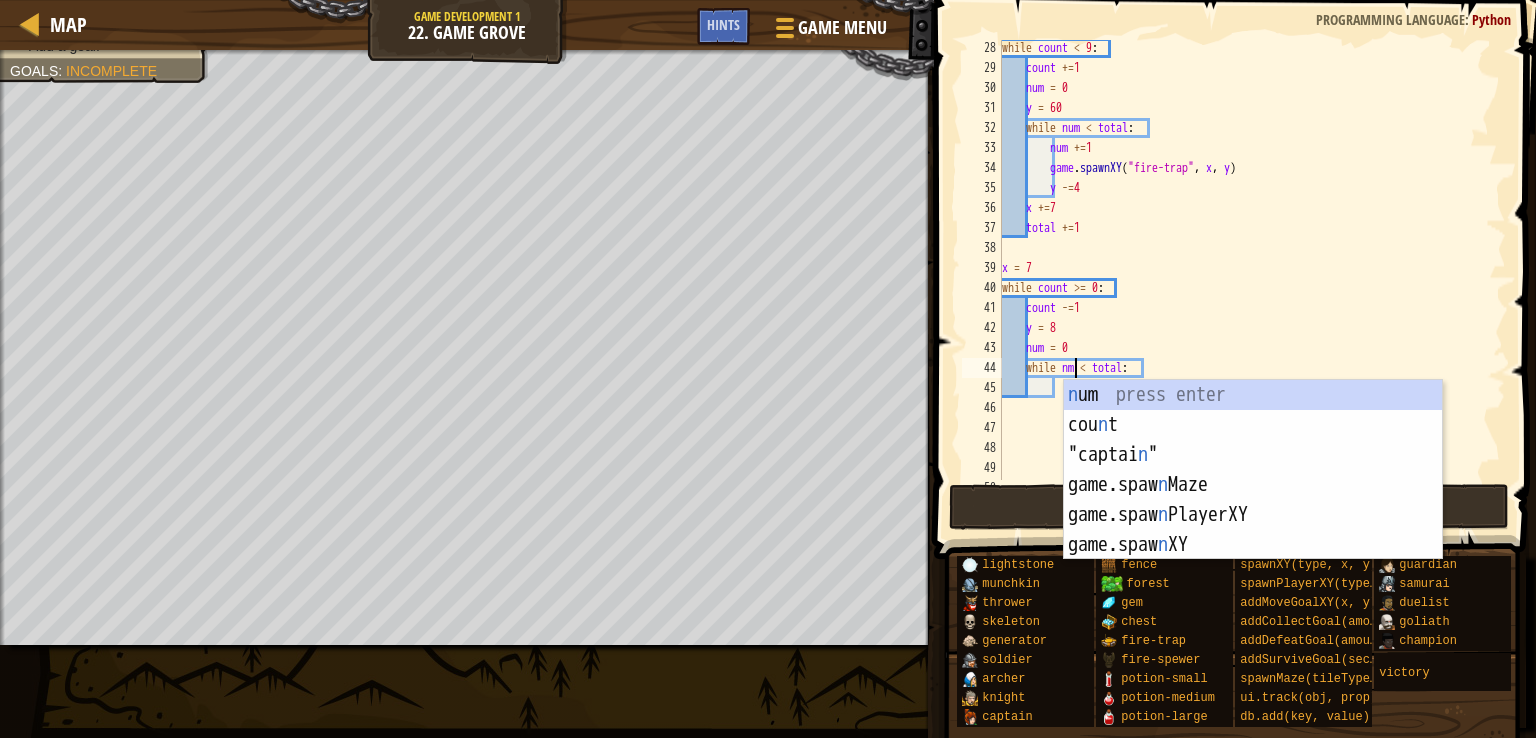type on "while num < total:" 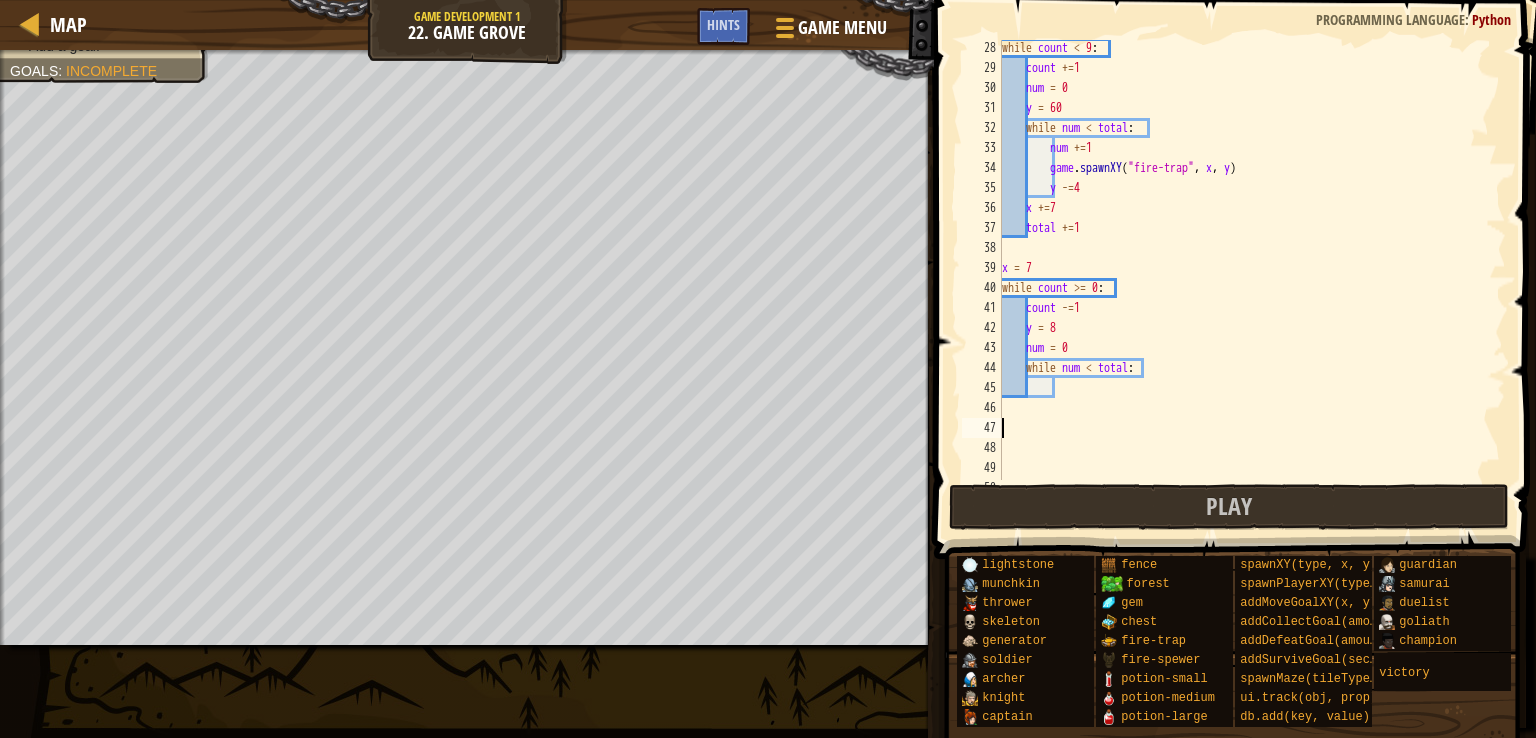 click on "while   count   <   9 :      count   += 1      num   =   0      y   =   60      while   num   <   total :          num   += 1          game . spawnXY ( "fire-trap" ,   x ,   y )          y   -= 4      x   += 7      total   += 1 x   =   7 while   count   >=   0 :      count   -= 1      y   =   8      num   =   0      while   num   <   total :" at bounding box center (1244, 278) 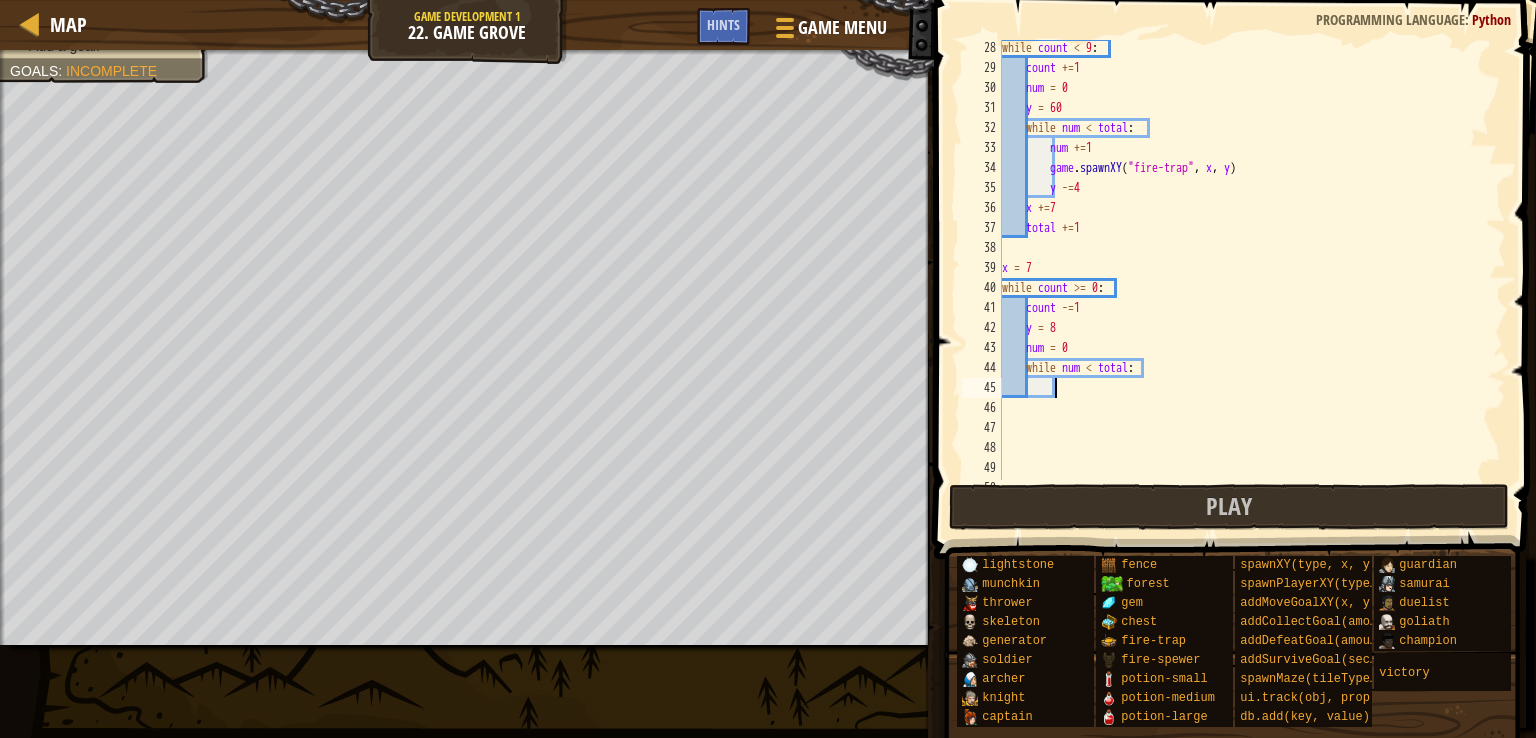 click on "while   count   <   9 :      count   += 1      num   =   0      y   =   60      while   num   <   total :          num   += 1          game . spawnXY ( "fire-trap" ,   x ,   y )          y   -= 4      x   += 7      total   += 1 x   =   7 while   count   >=   0 :      count   -= 1      y   =   8      num   =   0      while   num   <   total :" at bounding box center [1244, 278] 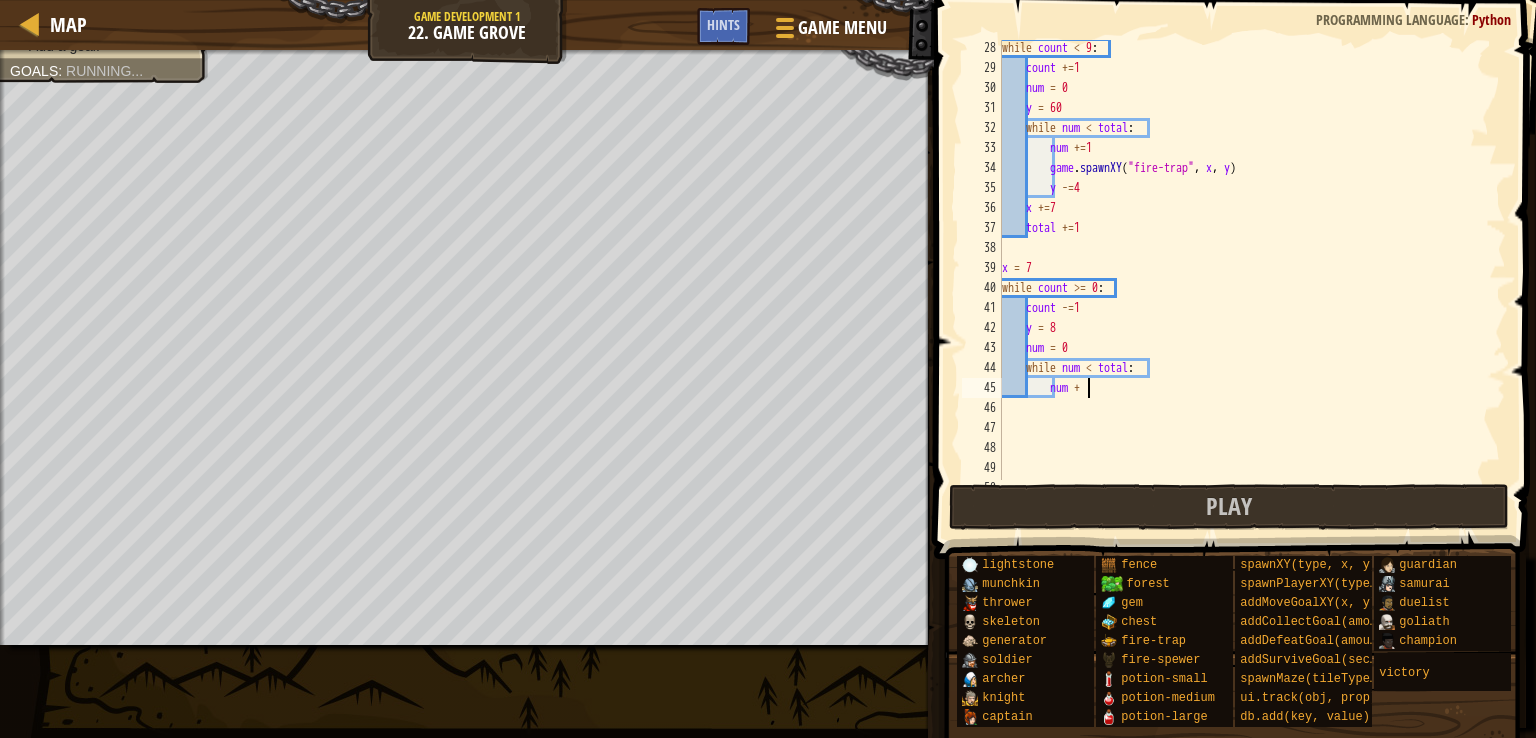 scroll, scrollTop: 9, scrollLeft: 5, axis: both 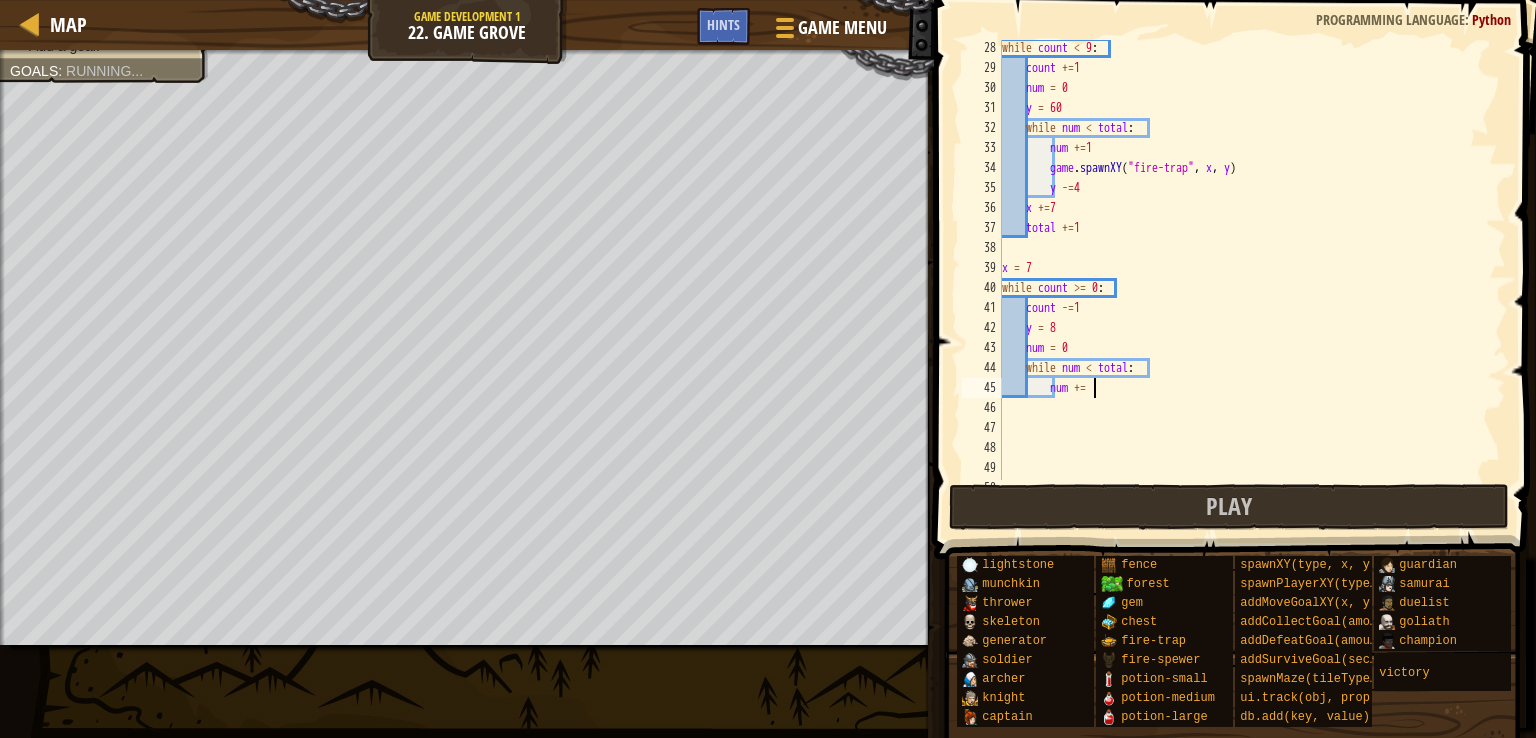 type on "num +=1" 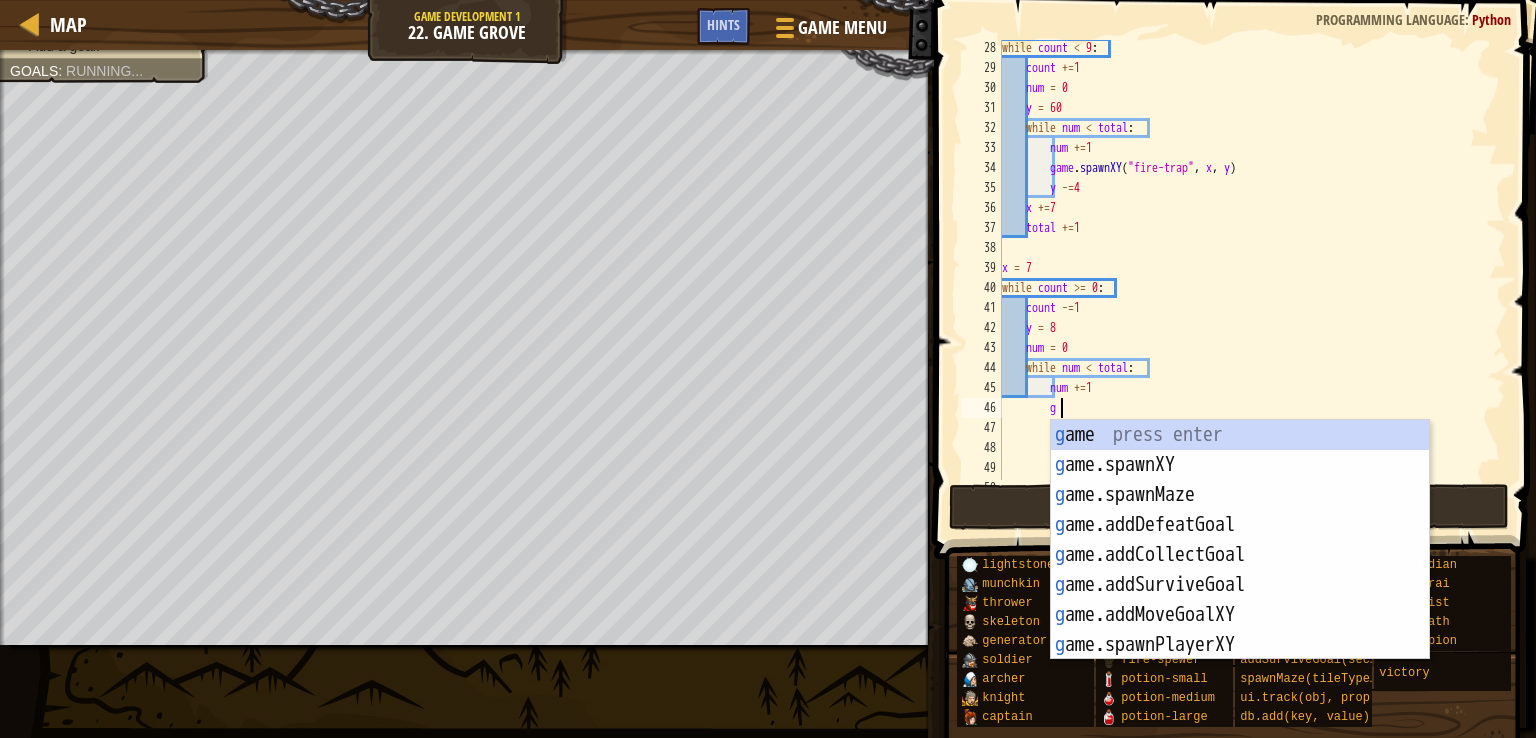 scroll, scrollTop: 9, scrollLeft: 5, axis: both 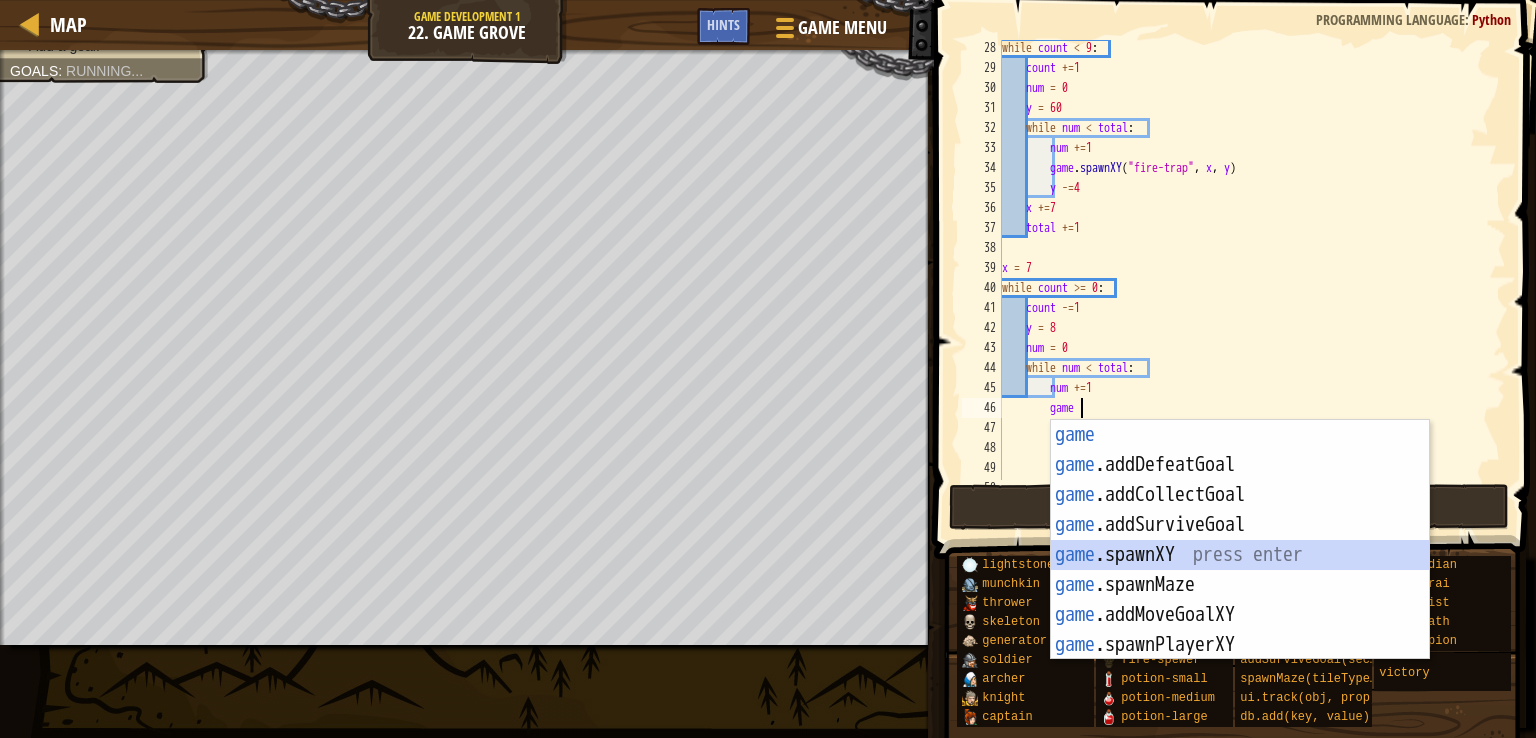 click on "game press enter game .addDefeatGoal press enter game .addCollectGoal press enter game .addSurviveGoal press enter game .spawnXY press enter game .spawnMaze press enter game .addMoveGoalXY press enter game .spawnPlayerXY press enter" at bounding box center [1240, 570] 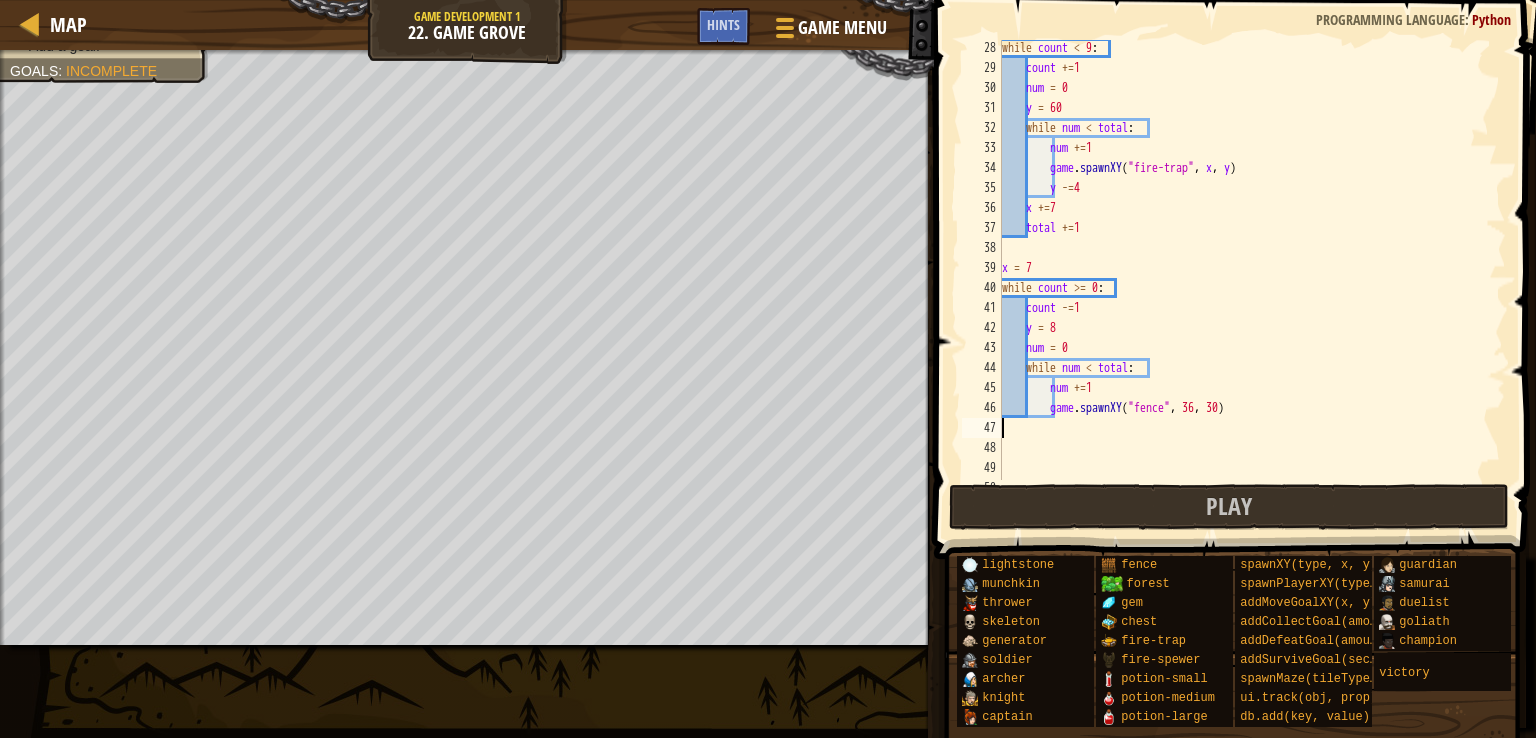 click on "while   count   <   9 :      count   += 1      num   =   0      y   =   60      while   num   <   total :          num   += 1          game . spawnXY ( "fire-trap" ,   x ,   y )          y   -= 4      x   += 7      total   += 1 x   =   7 while   count   >=   0 :      count   -= 1      y   =   8      num   =   0      while   num   <   total :          num   += 1          game . spawnXY ( "fence" ,   36 ,   30 )" at bounding box center (1244, 278) 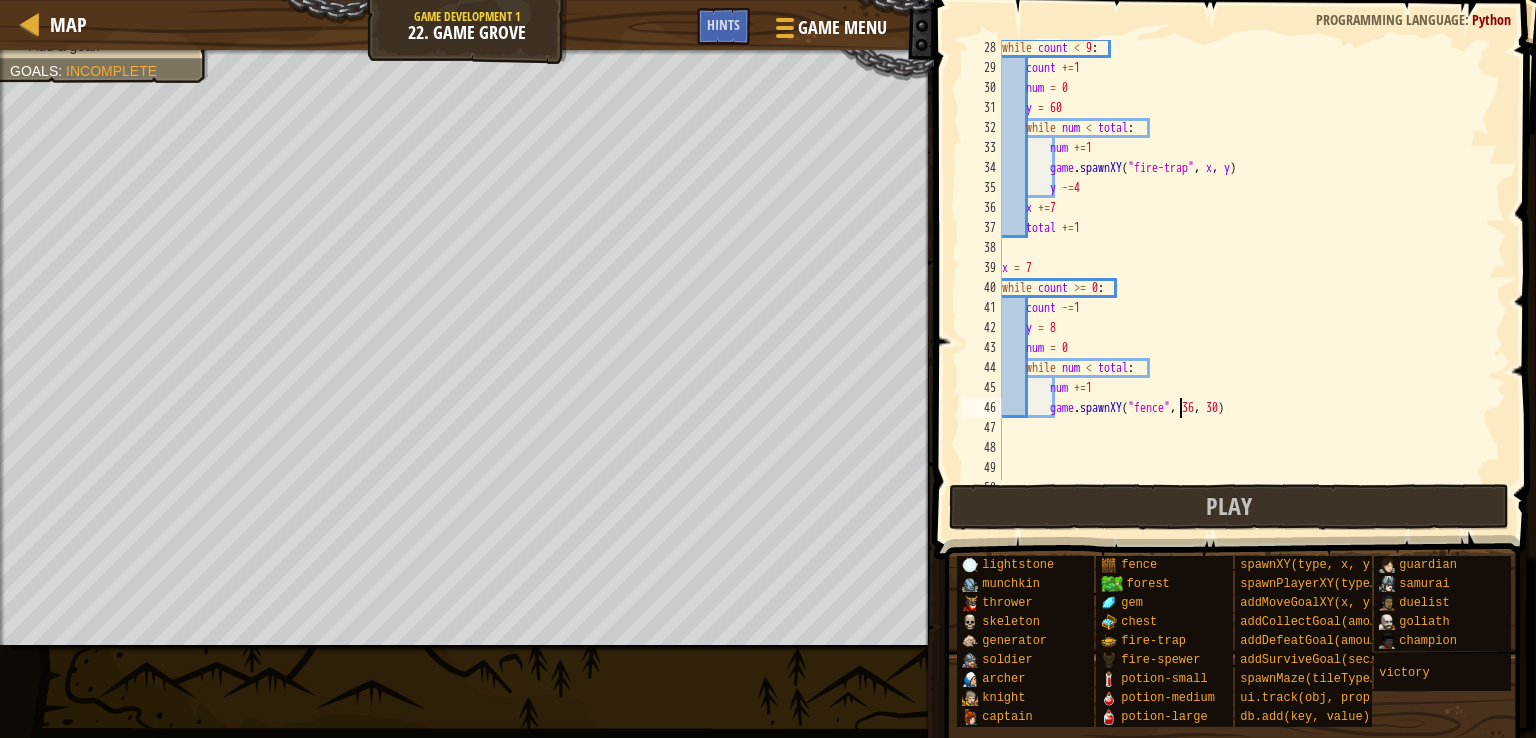 click on "while   count   <   9 :      count   += 1      num   =   0      y   =   60      while   num   <   total :          num   += 1          game . spawnXY ( "fire-trap" ,   x ,   y )          y   -= 4      x   += 7      total   += 1 x   =   7 while   count   >=   0 :      count   -= 1      y   =   8      num   =   0      while   num   <   total :          num   += 1          game . spawnXY ( "fence" ,   36 ,   30 )" at bounding box center (1244, 278) 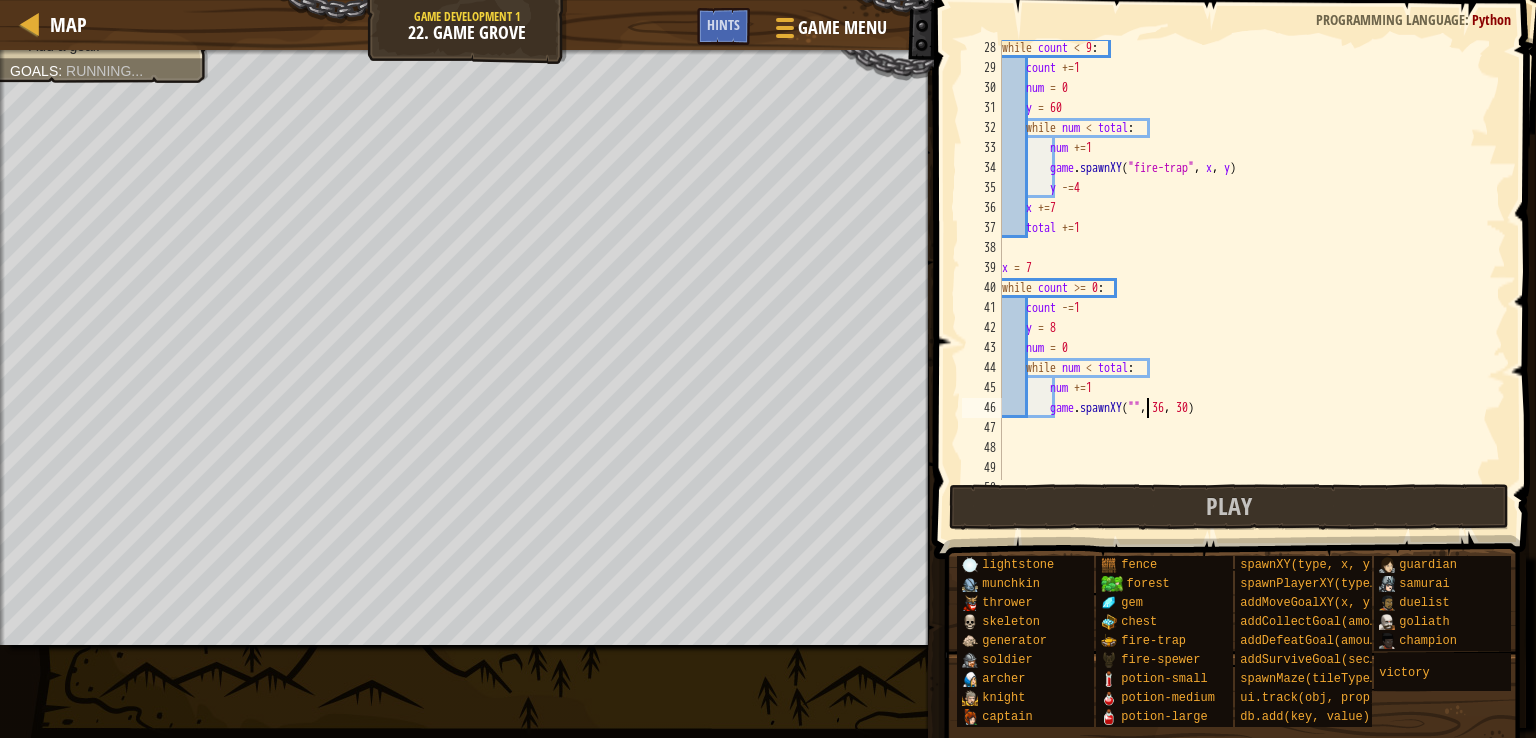 scroll, scrollTop: 9, scrollLeft: 12, axis: both 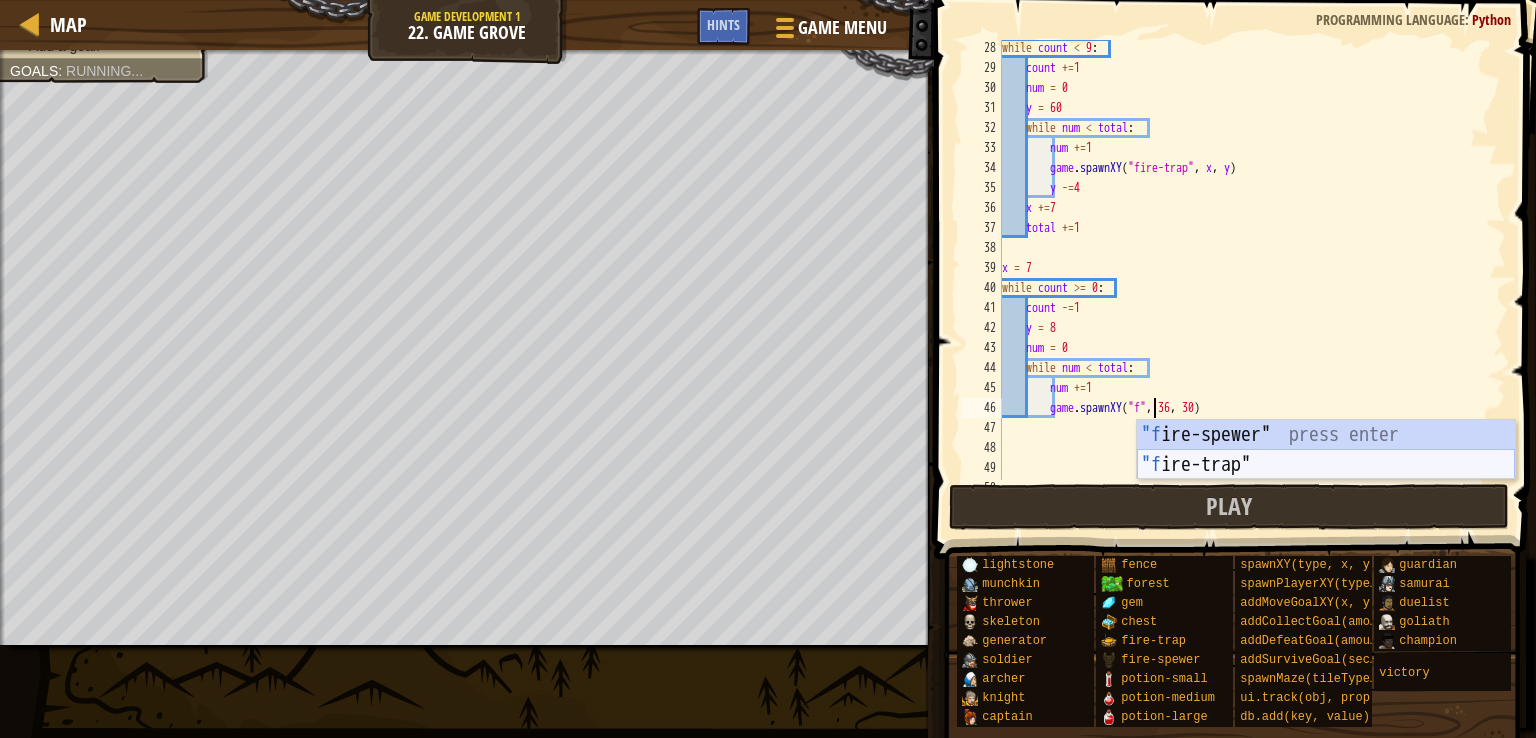 click on ""f ire-spewer" press enter "f ire-trap" press enter" at bounding box center [1326, 480] 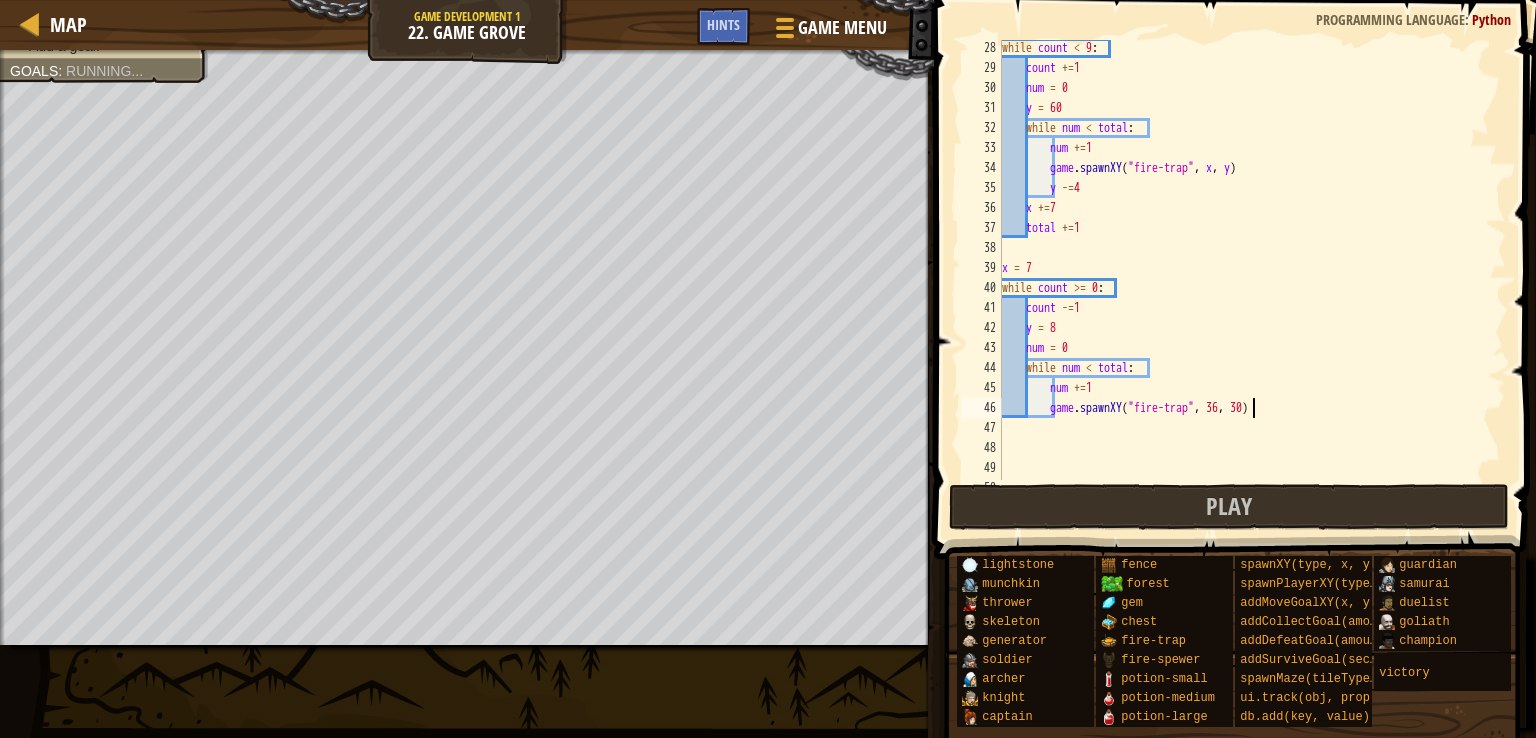 click on "while   count   <   9 :      count   += 1      num   =   0      y   =   60      while   num   <   total :          num   += 1          game . spawnXY ( "fire-trap" ,   x ,   y )          y   -= 4      x   += 7      total   += 1 x   =   7 while   count   >=   0 :      count   -= 1      y   =   8      num   =   0      while   num   <   total :          num   += 1          game . spawnXY ( "fire-trap" ,   36 ,   30 )" at bounding box center [1244, 278] 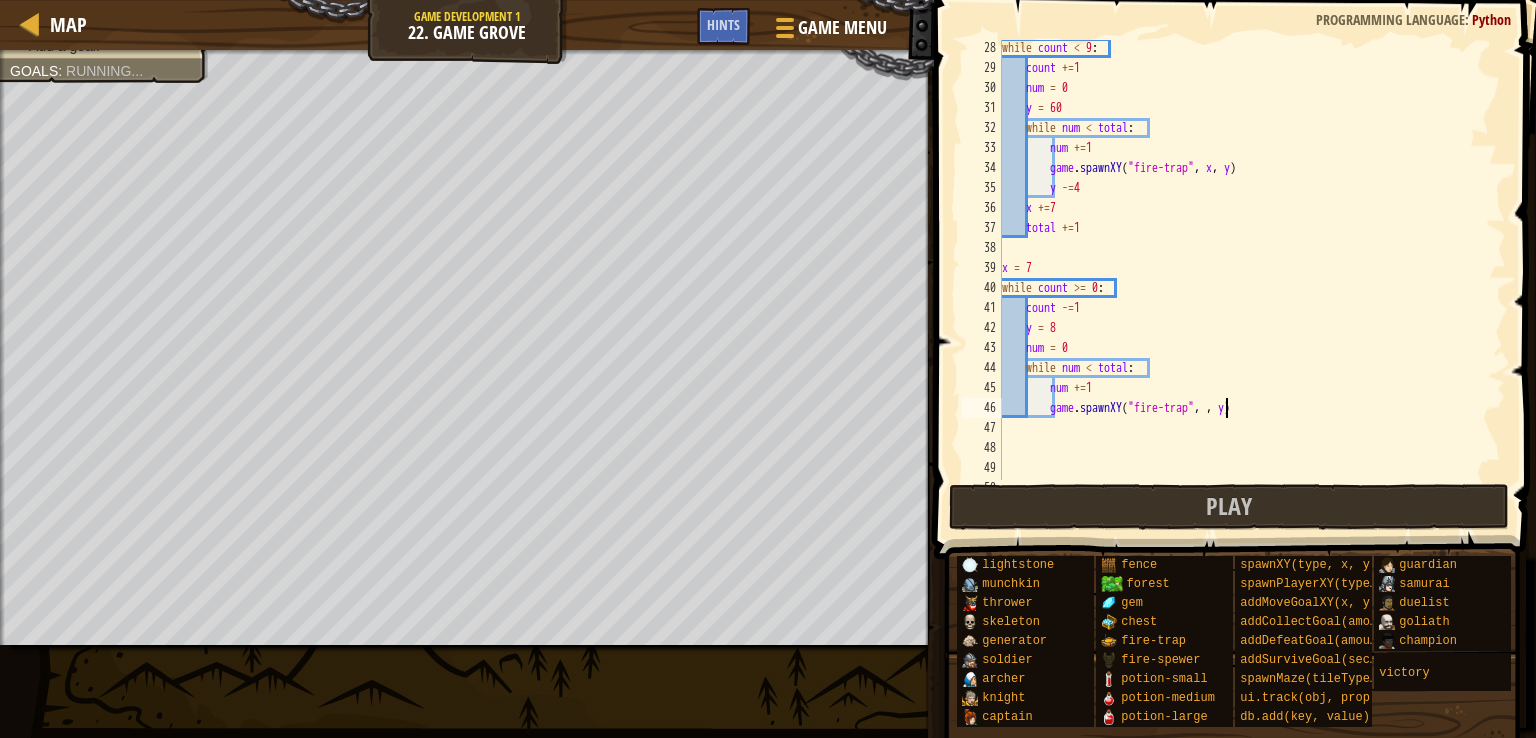 scroll, scrollTop: 9, scrollLeft: 19, axis: both 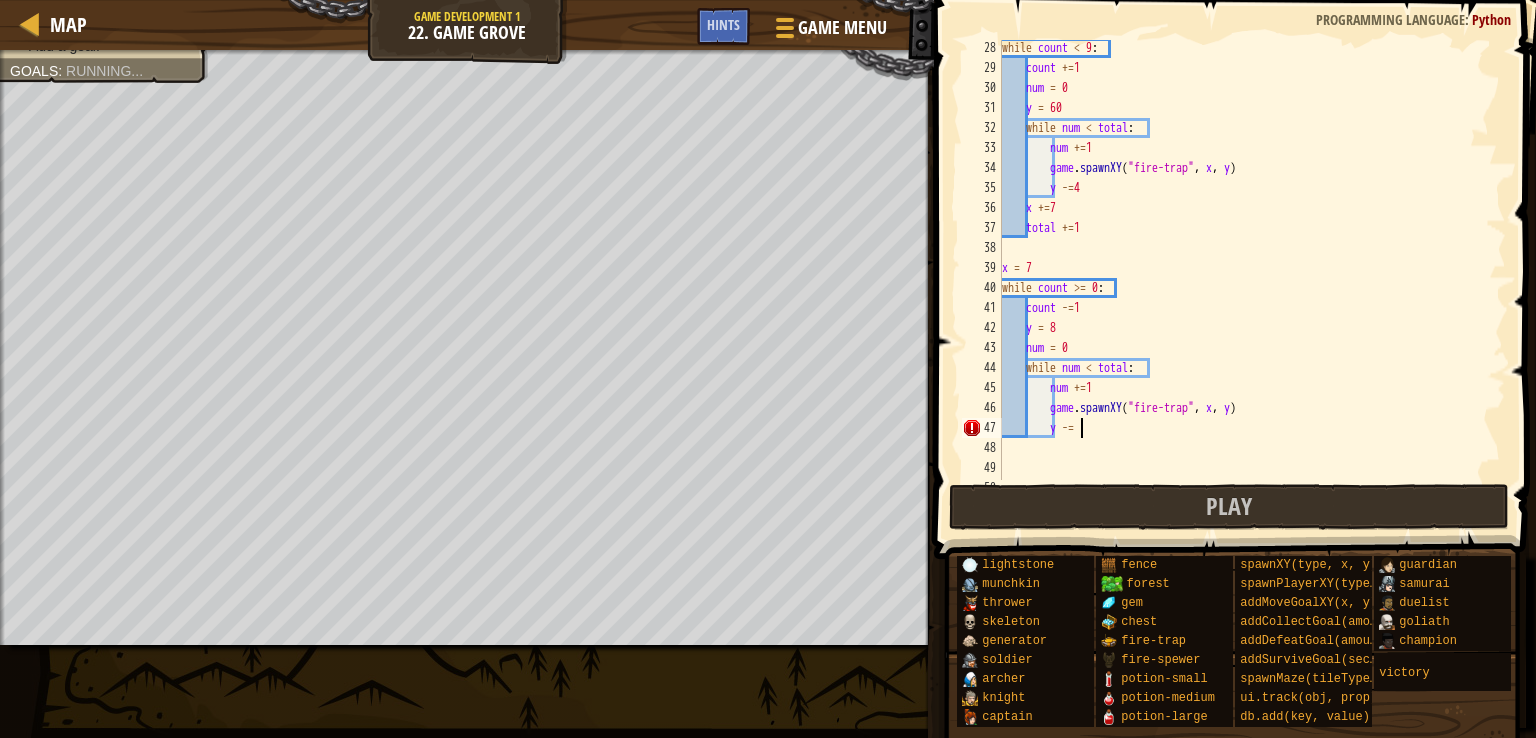 type on "y -=4" 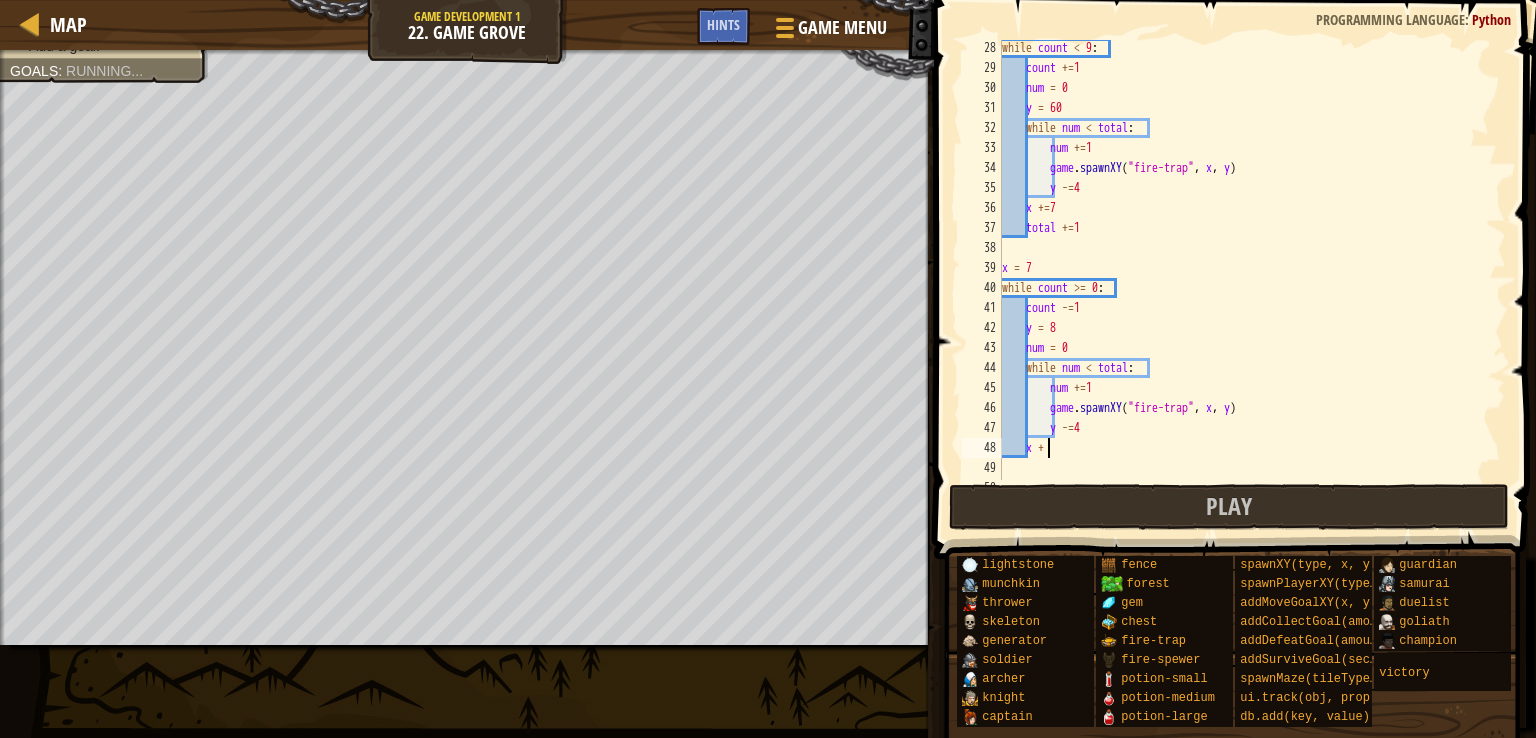 scroll, scrollTop: 9, scrollLeft: 1, axis: both 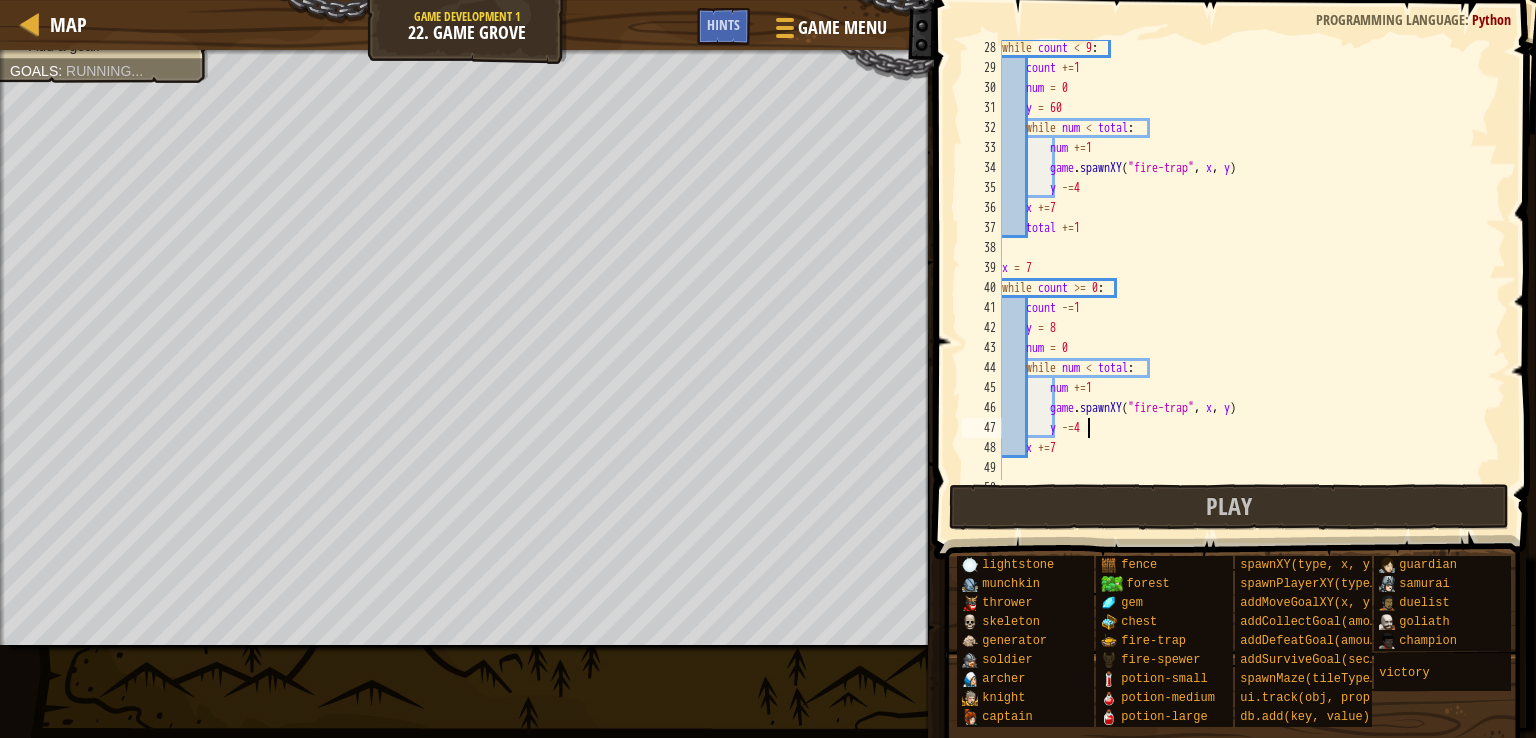 click on "while   count   <   9 :      count   += 1      num   =   0      y   =   60      while   num   <   total :          num   += 1          game . spawnXY ( "fire-trap" ,   x ,   y )          y   -= 4      x   += 7      total   += 1 x   =   7 while   count   >=   0 :      count   -= 1      y   =   8      num   =   0      while   num   <   total :          num   += 1          game . spawnXY ( "fire-trap" ,   x ,   y )          y   -= 4      x   += 7" at bounding box center (1244, 278) 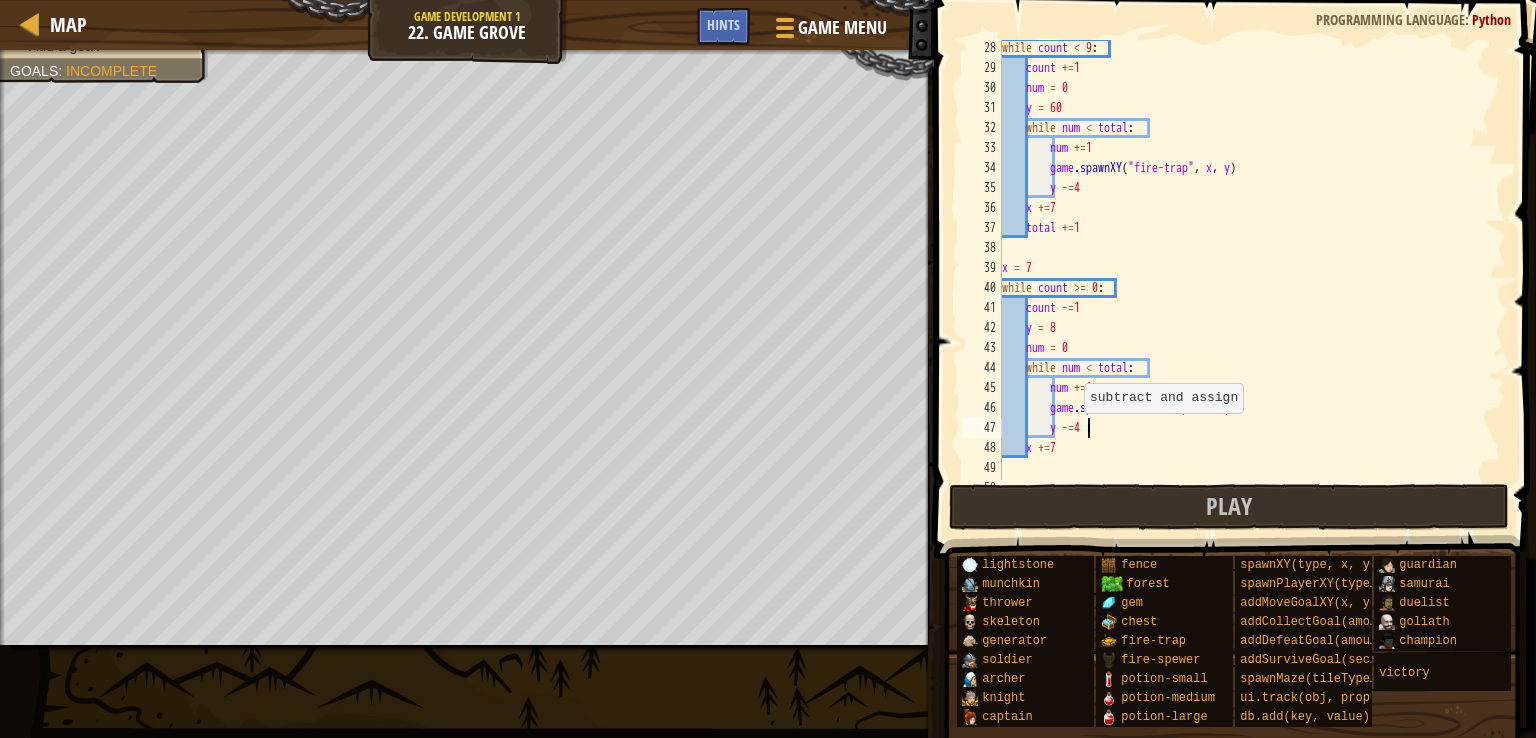 click on "while   count   <   9 :      count   += 1      num   =   0      y   =   60      while   num   <   total :          num   += 1          game . spawnXY ( "fire-trap" ,   x ,   y )          y   -= 4      x   += 7      total   += 1 x   =   7 while   count   >=   0 :      count   -= 1      y   =   8      num   =   0      while   num   <   total :          num   += 1          game . spawnXY ( "fire-trap" ,   x ,   y )          y   -= 4      x   += 7" at bounding box center (1244, 278) 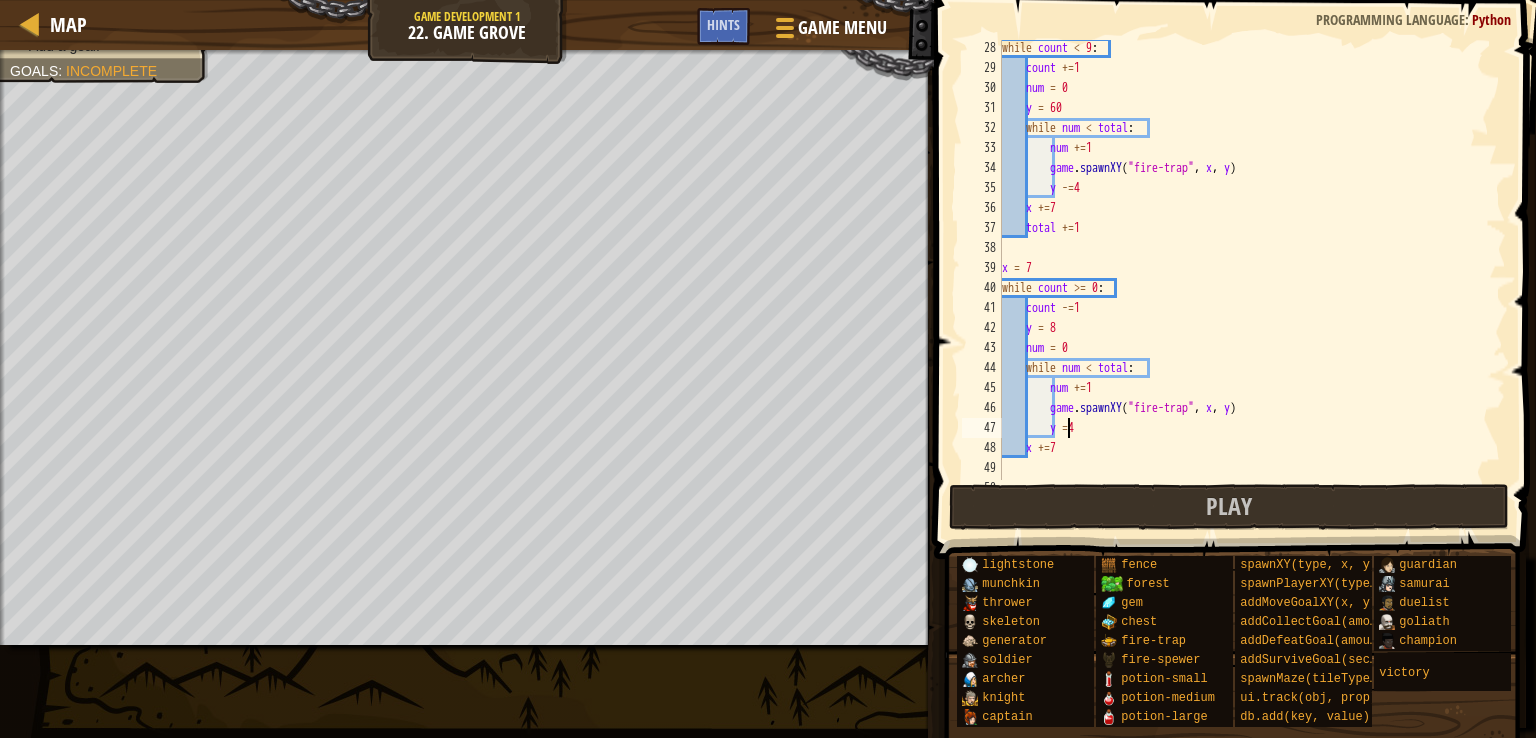 scroll, scrollTop: 9, scrollLeft: 5, axis: both 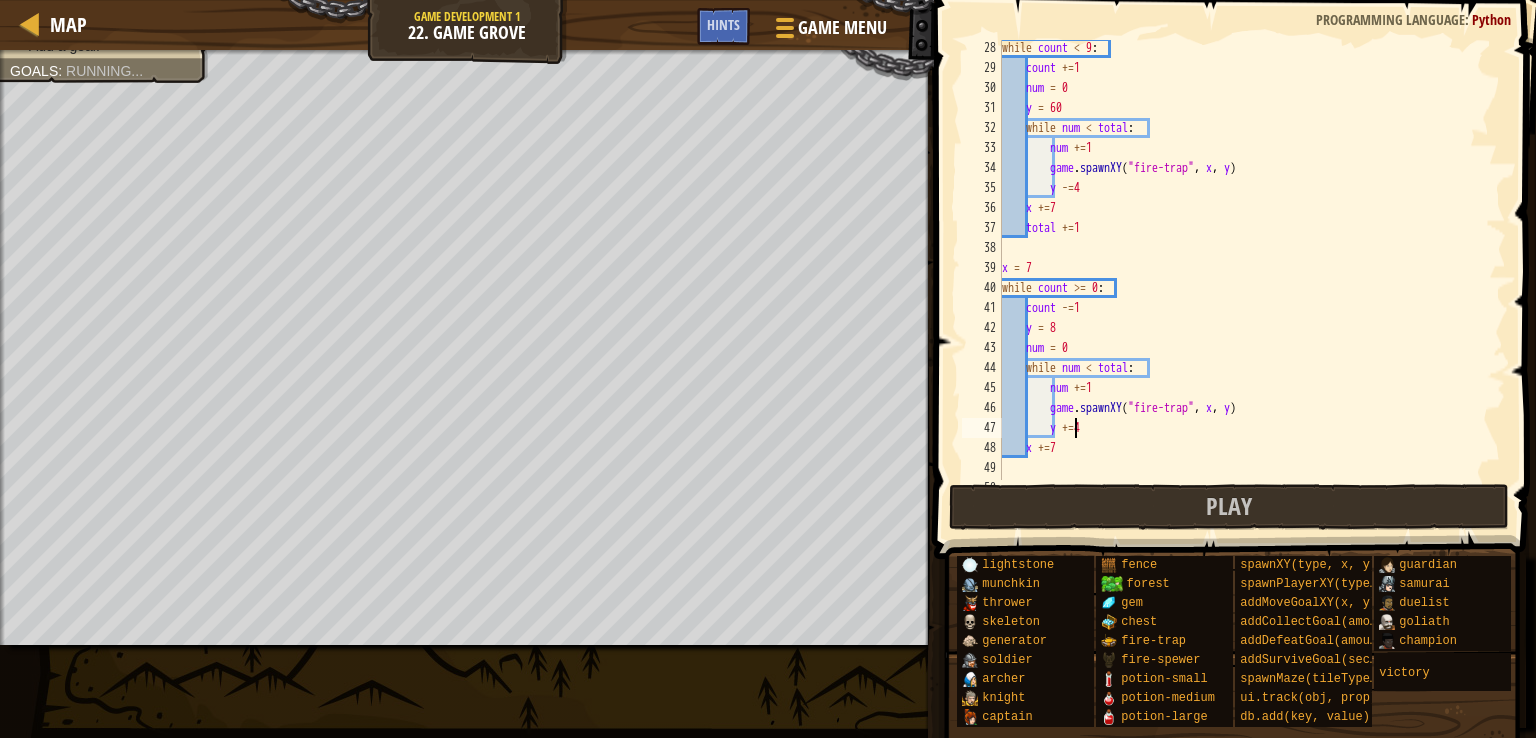 click on "while   count   <   9 :      count   += 1      num   =   0      y   =   60      while   num   <   total :          num   += 1          game . spawnXY ( "fire-trap" ,   x ,   y )          y   -= 4      x   += 7      total   += 1 x   =   7 while   count   >=   0 :      count   -= 1      y   =   8      num   =   0      while   num   <   total :          num   += 1          game . spawnXY ( "fire-trap" ,   x ,   y )          y   += 4      x   += 7" at bounding box center (1244, 278) 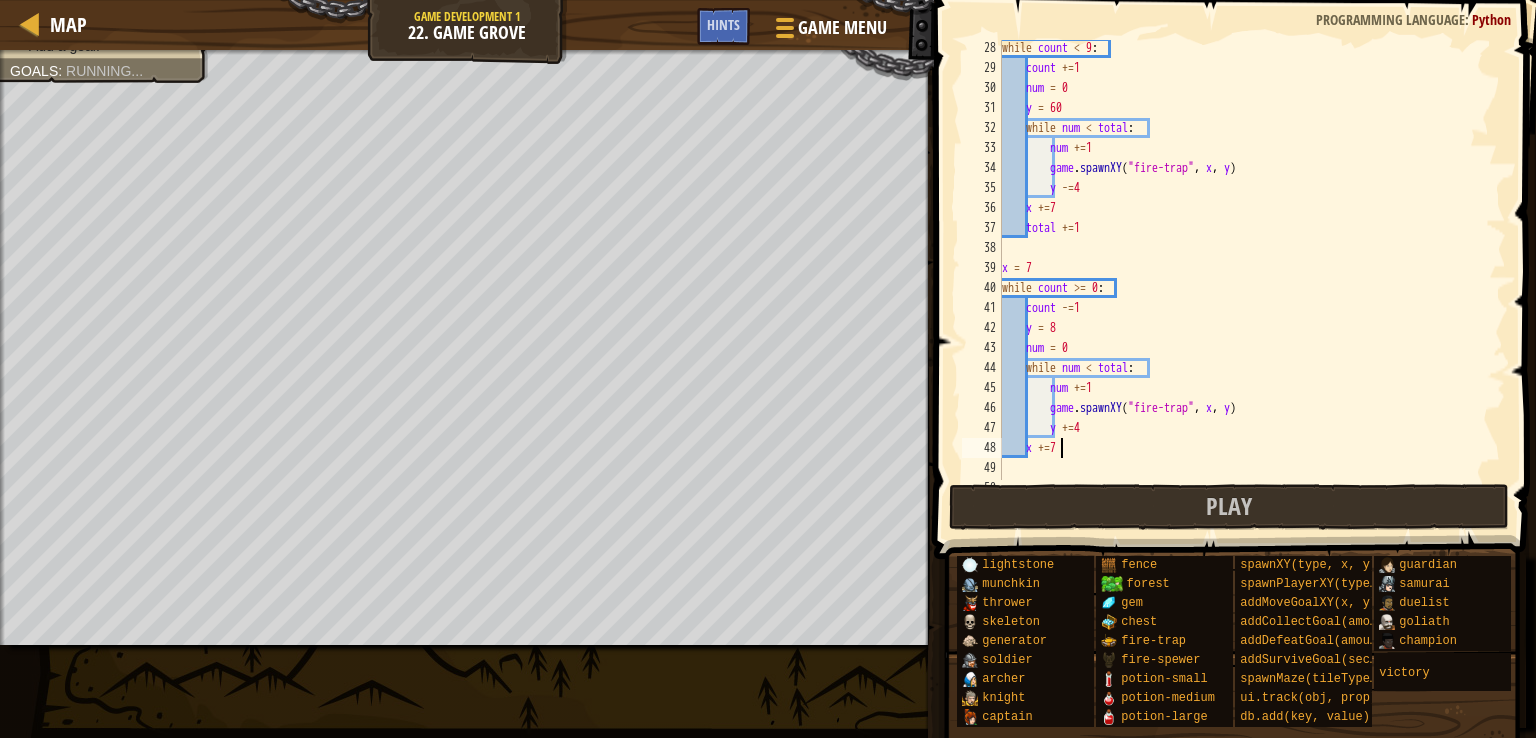 scroll, scrollTop: 9, scrollLeft: 3, axis: both 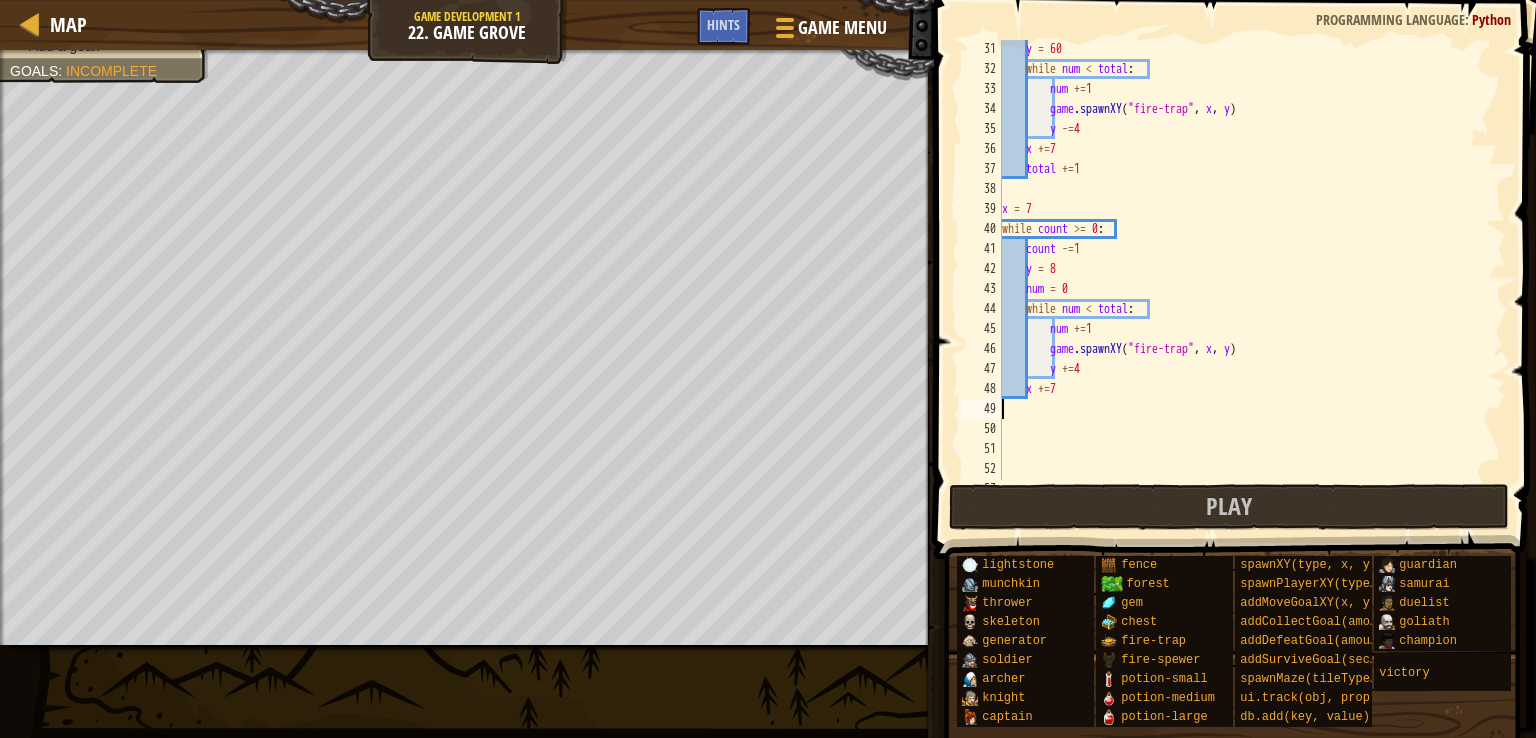 click on "y   =   60      while   num   <   total :          num   += 1          game . spawnXY ( "fire-trap" ,   x ,   y )          y   -= 4      x   += 7      total   += 1 x   =   7 while   count   >=   0 :      count   -= 1      y   =   8      num   =   0      while   num   <   total :          num   += 1          game . spawnXY ( "fire-trap" ,   x ,   y )          y   += 4      x   += 7" at bounding box center [1244, 279] 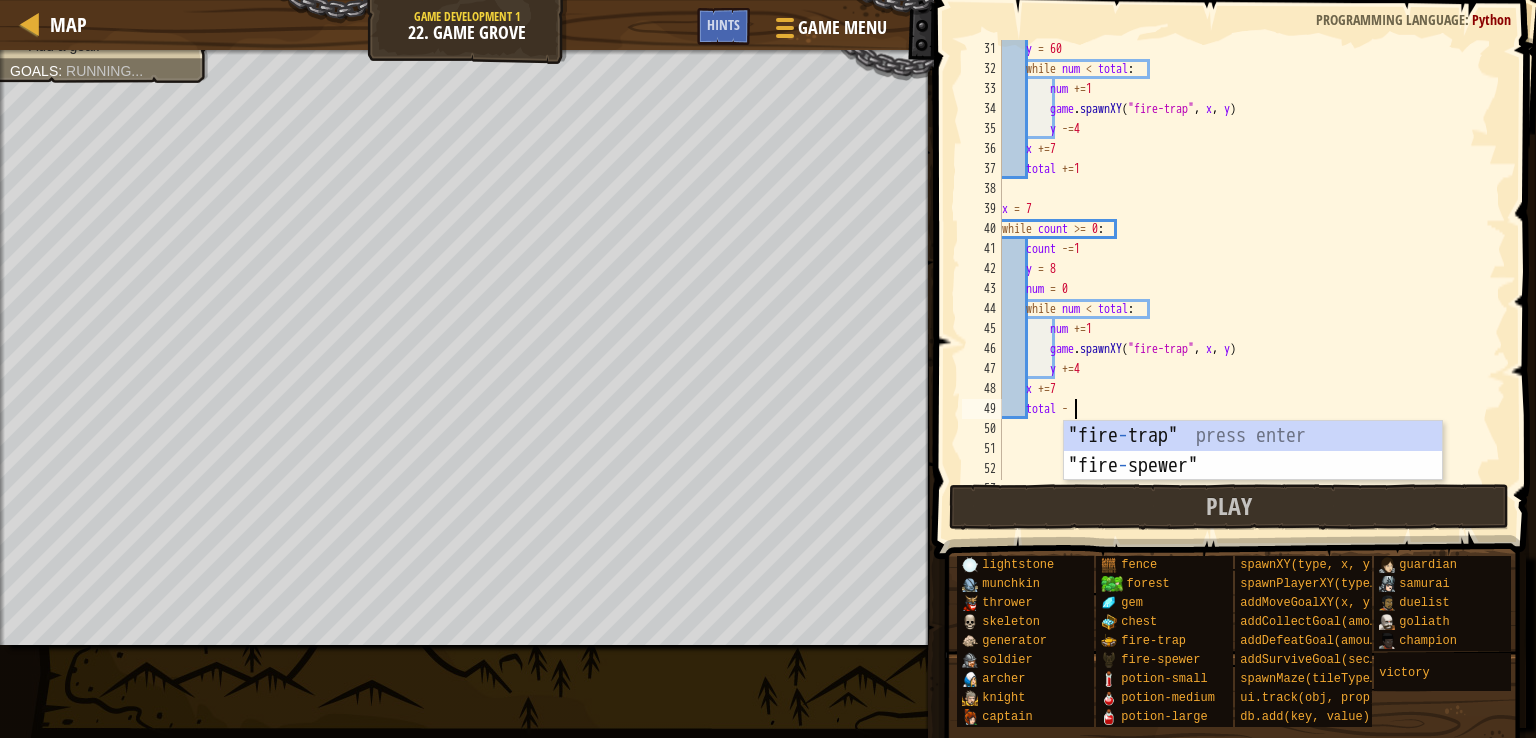 scroll, scrollTop: 9, scrollLeft: 5, axis: both 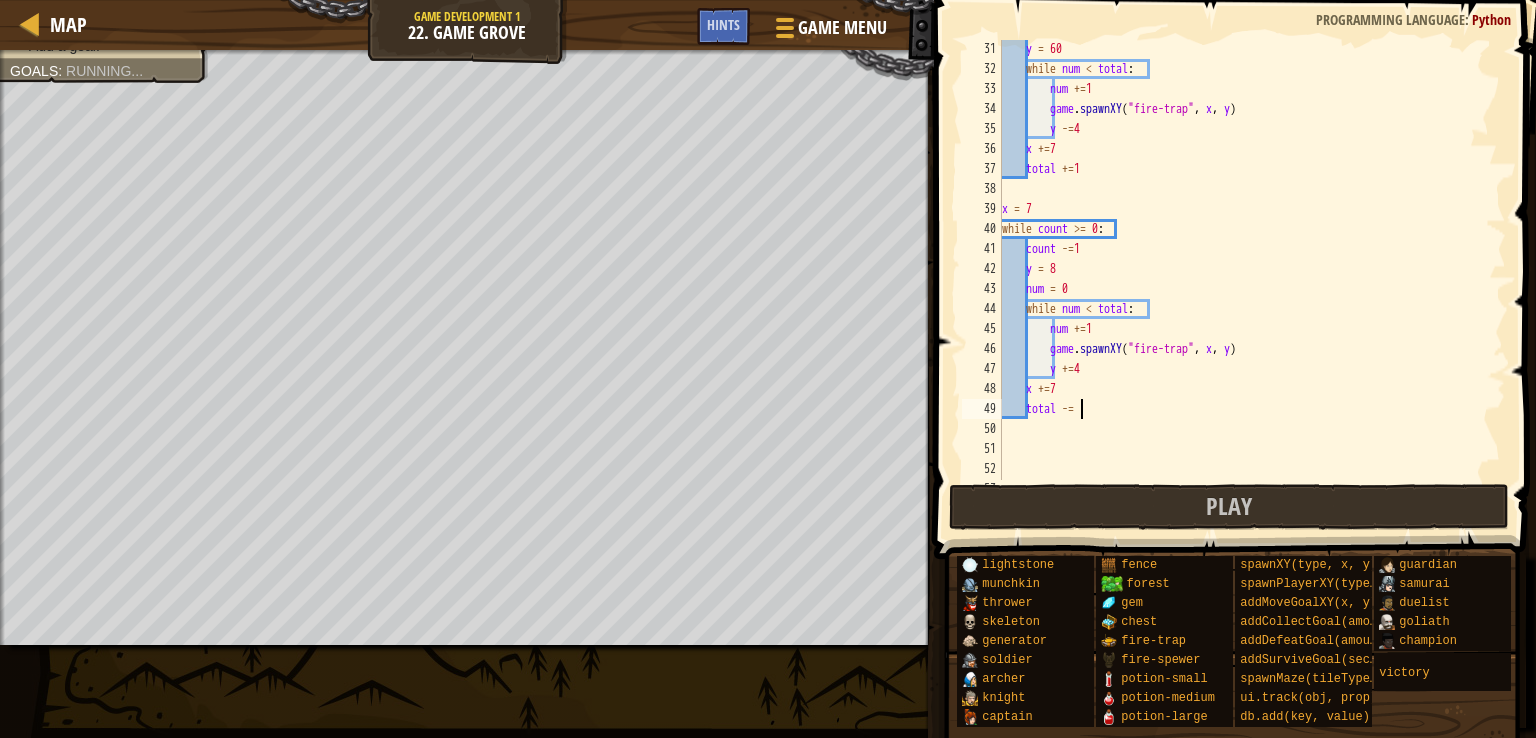 type on "total -=1" 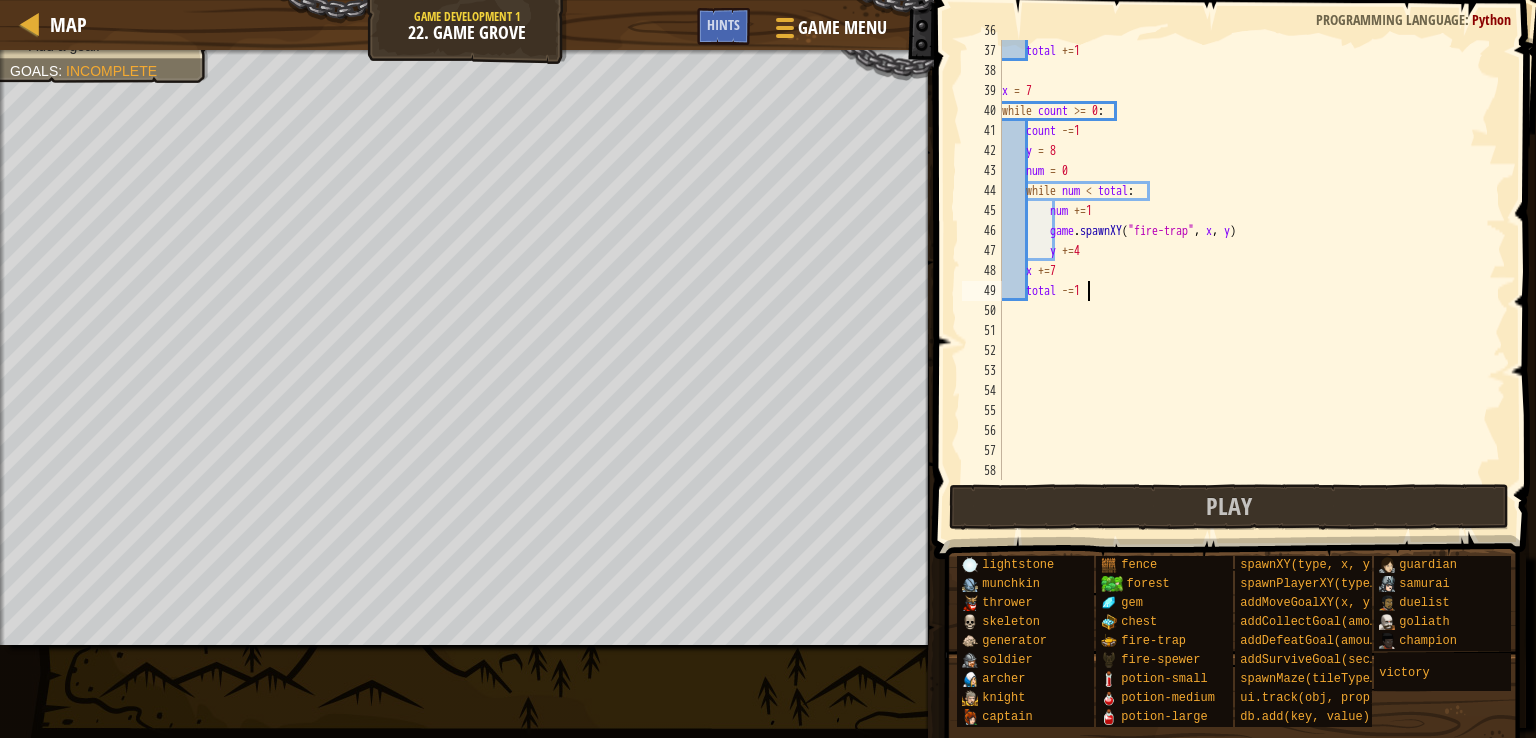 scroll, scrollTop: 720, scrollLeft: 0, axis: vertical 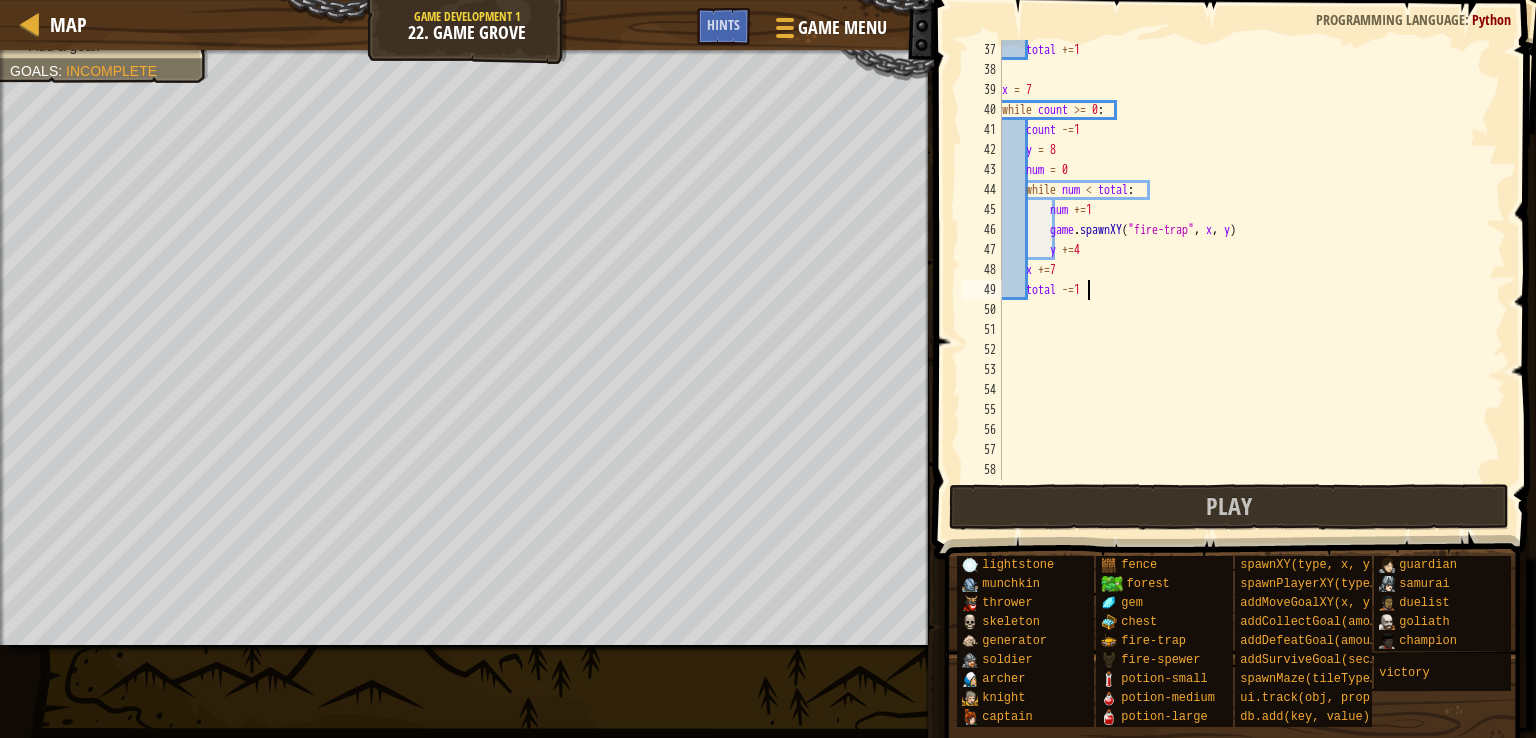 click on "total   += 1 x   =   7 while   count   >=   0 :      count   -= 1      y   =   8      num   =   0      while   num   <   total :          num   += 1          game . spawnXY ( "fire-trap" ,   x ,   y )          y   += 4      x   += 7      total   -= 1" at bounding box center (1244, 280) 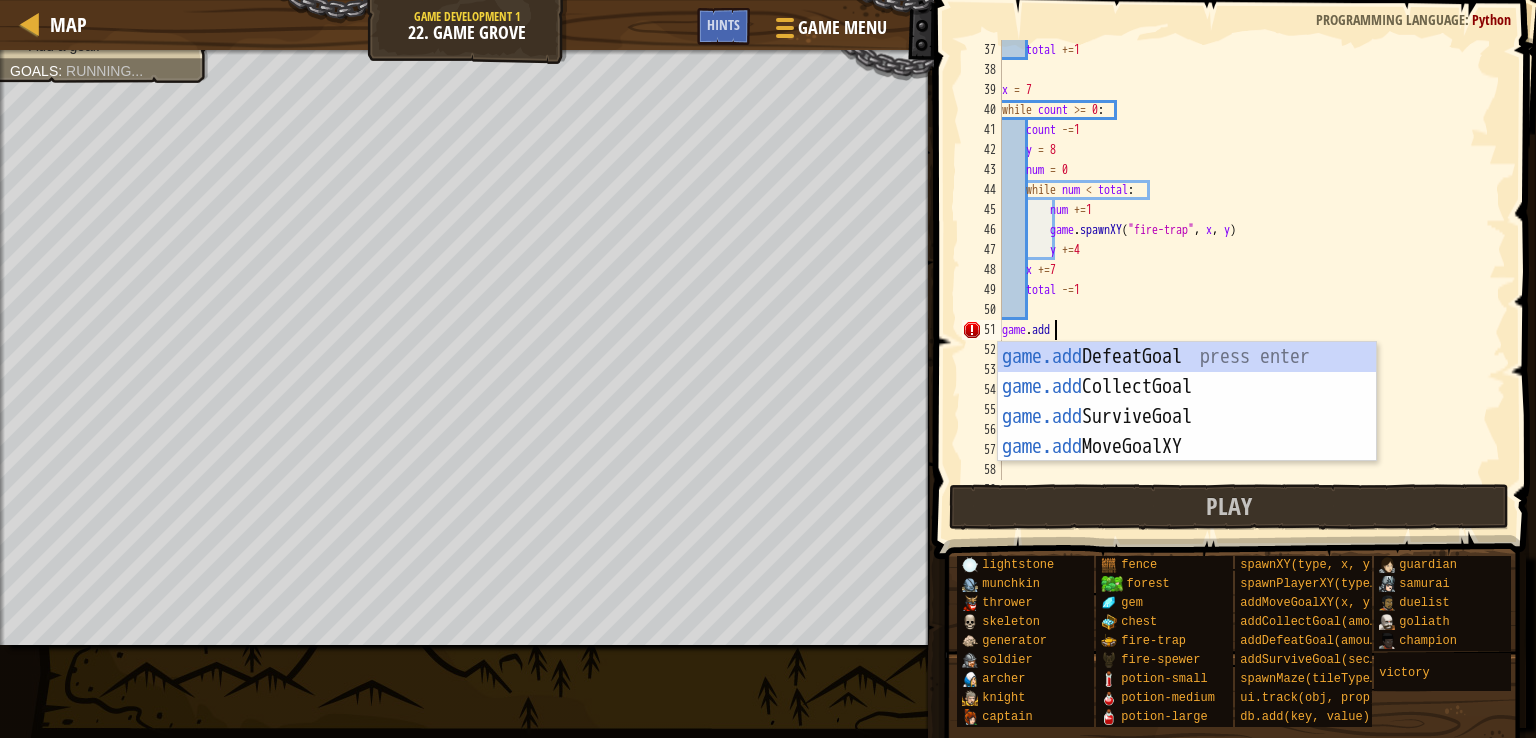 scroll, scrollTop: 9, scrollLeft: 3, axis: both 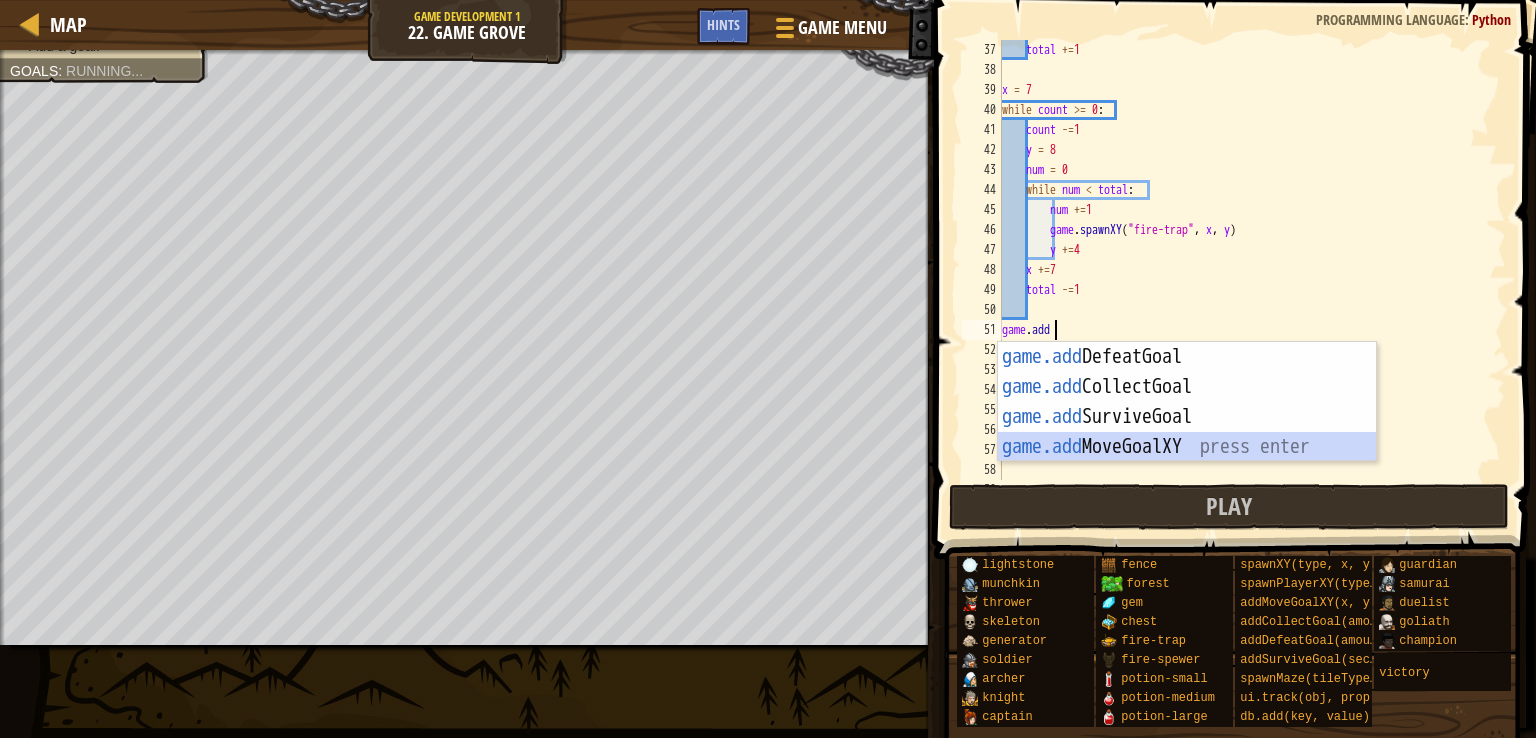 click on "game.add DefeatGoal press enter game.add CollectGoal press enter game.add SurviveGoal press enter game.add MoveGoalXY press enter" at bounding box center [1187, 432] 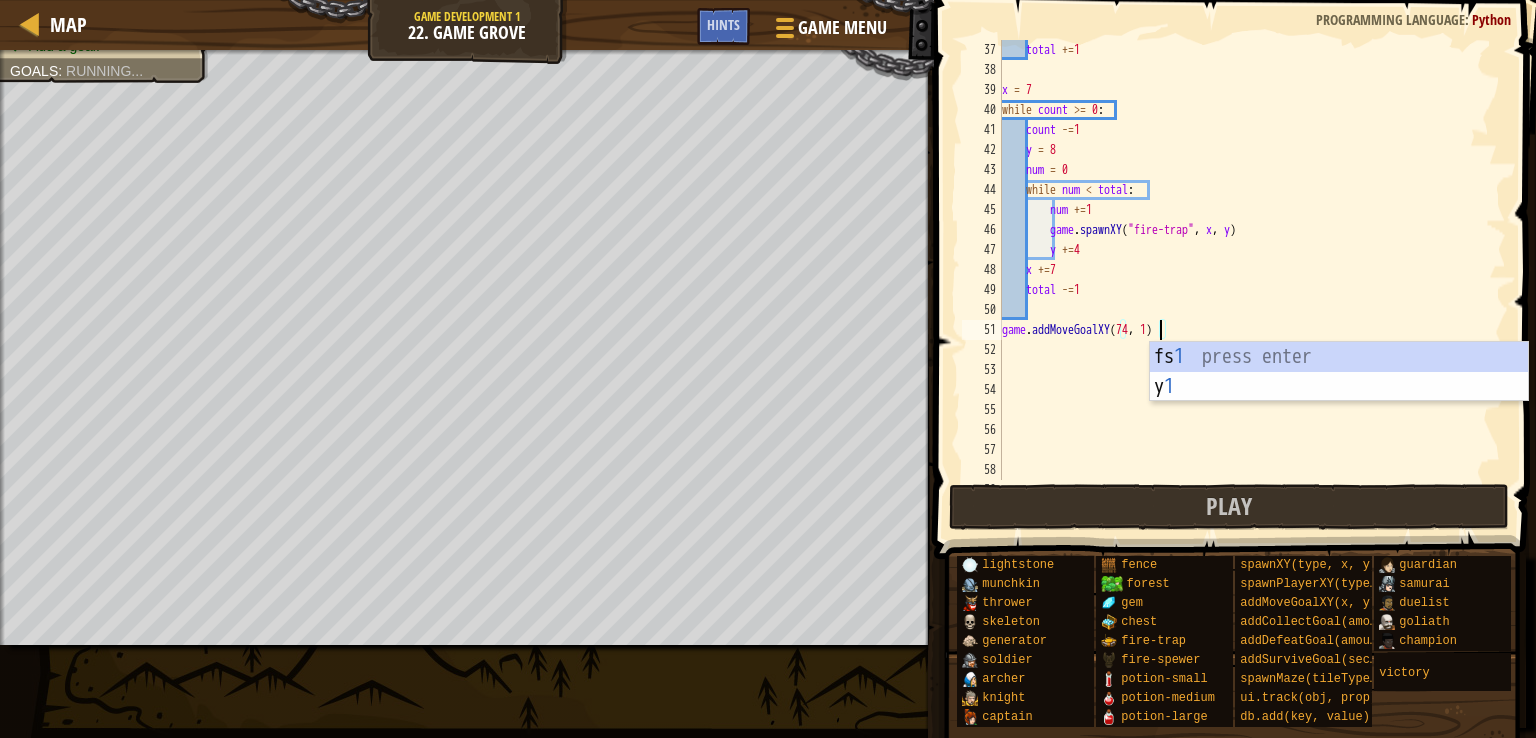 scroll, scrollTop: 9, scrollLeft: 12, axis: both 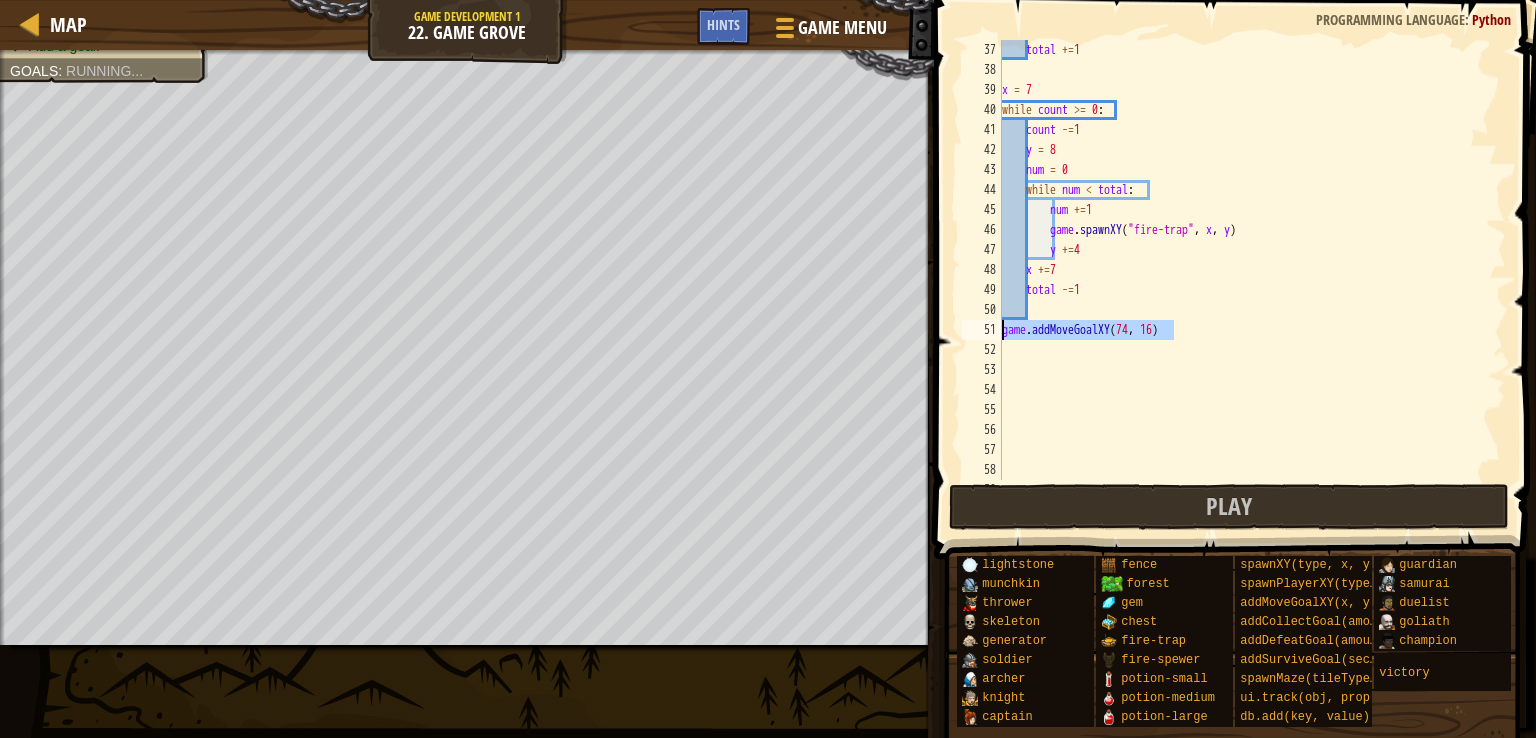 drag, startPoint x: 1200, startPoint y: 327, endPoint x: 997, endPoint y: 330, distance: 203.02217 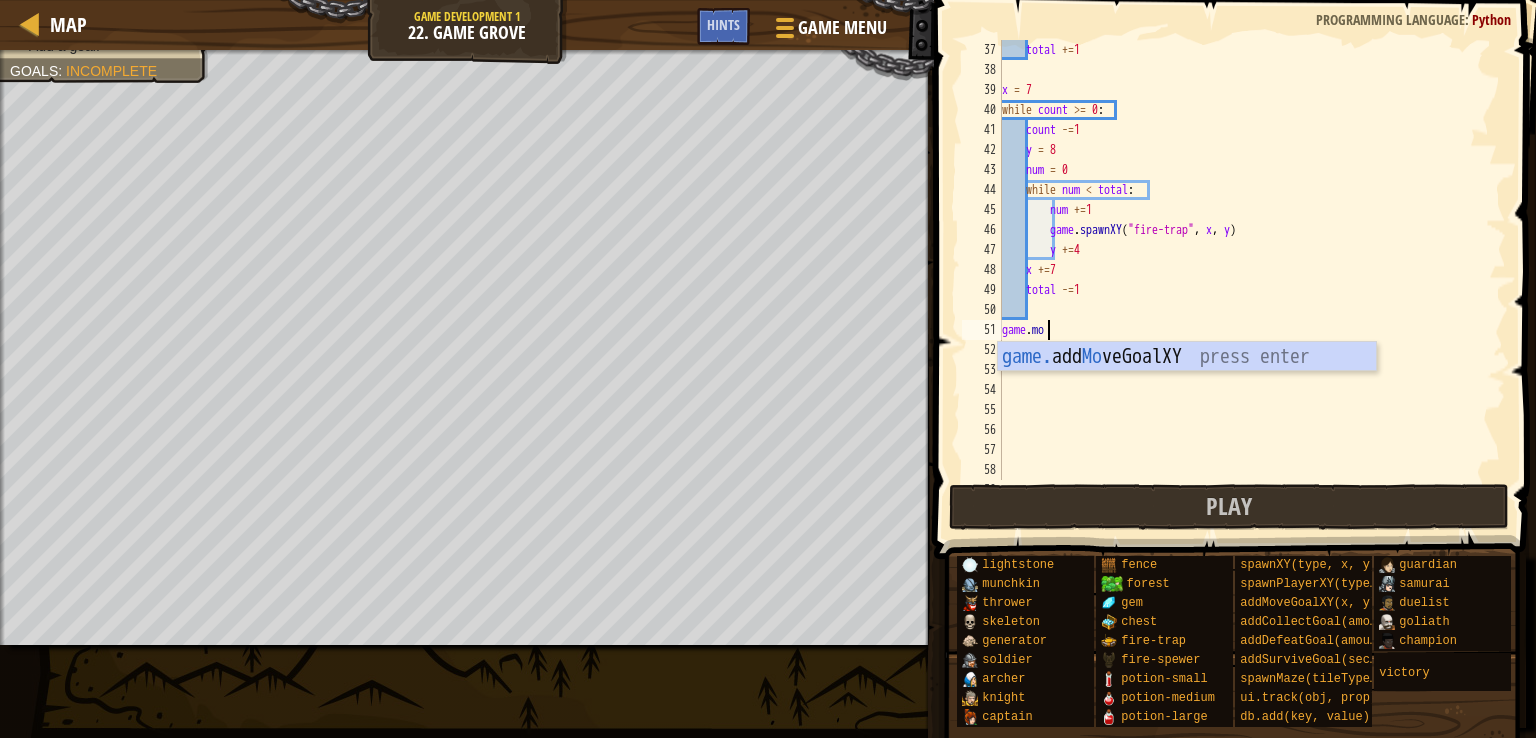 scroll, scrollTop: 9, scrollLeft: 3, axis: both 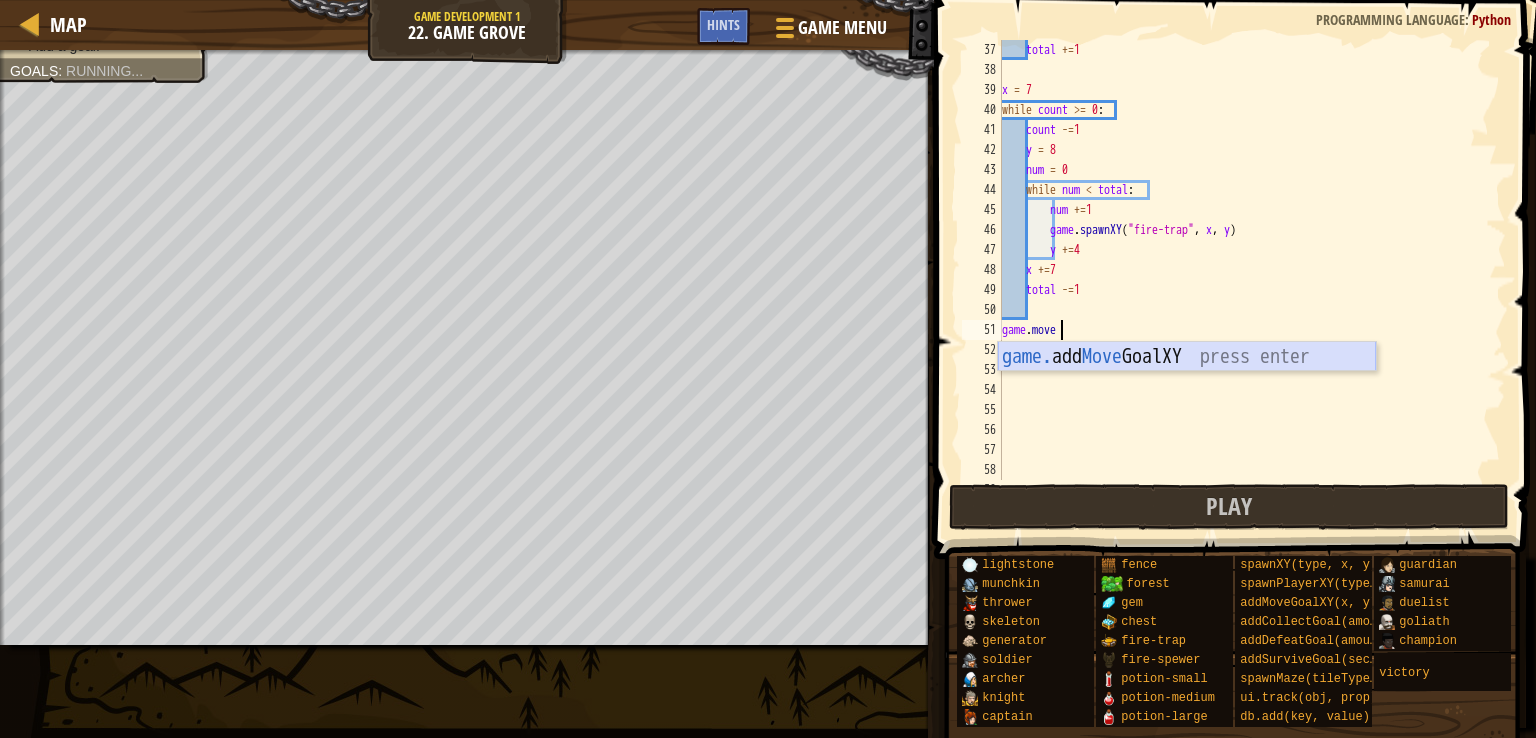 click on "game. add Move GoalXY press enter" at bounding box center (1187, 387) 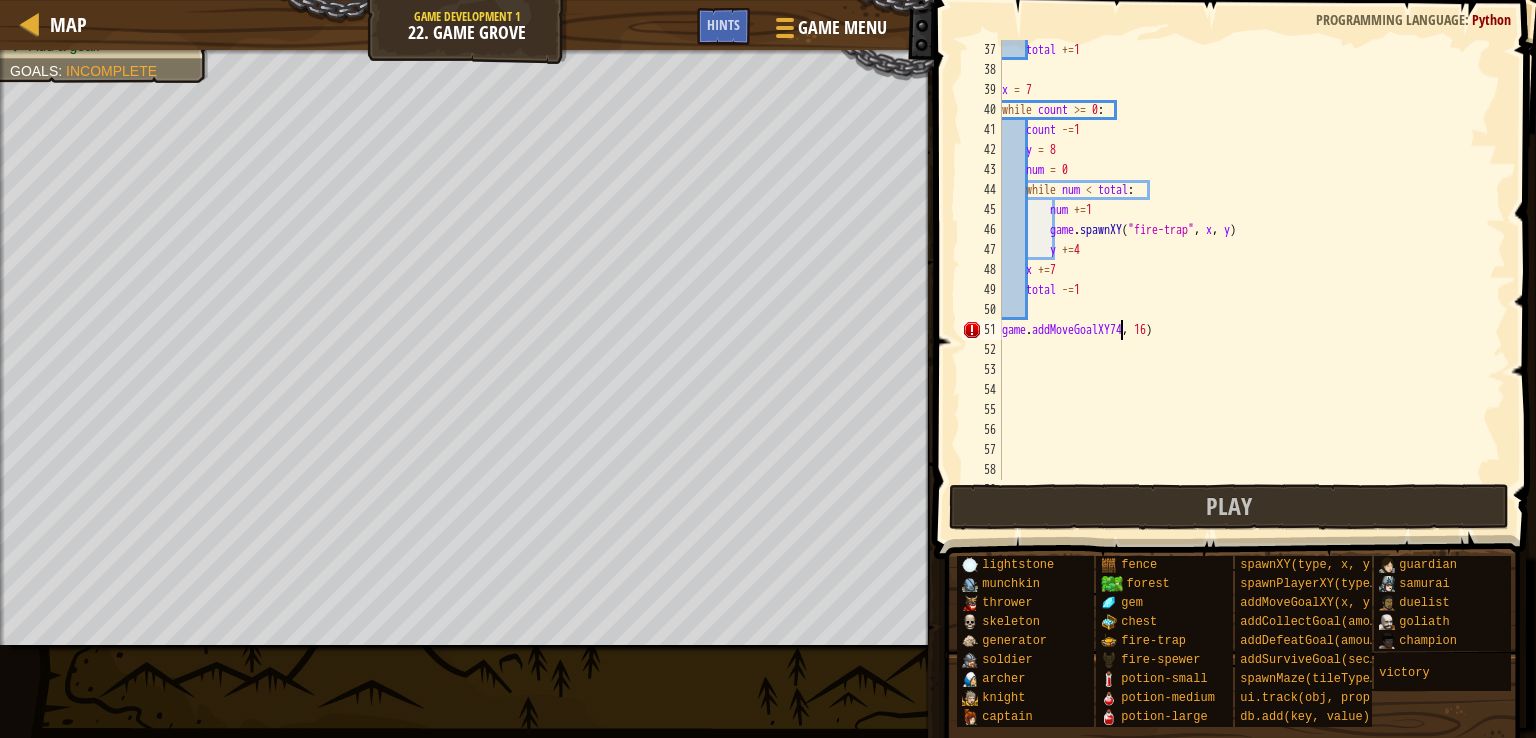 scroll, scrollTop: 9, scrollLeft: 10, axis: both 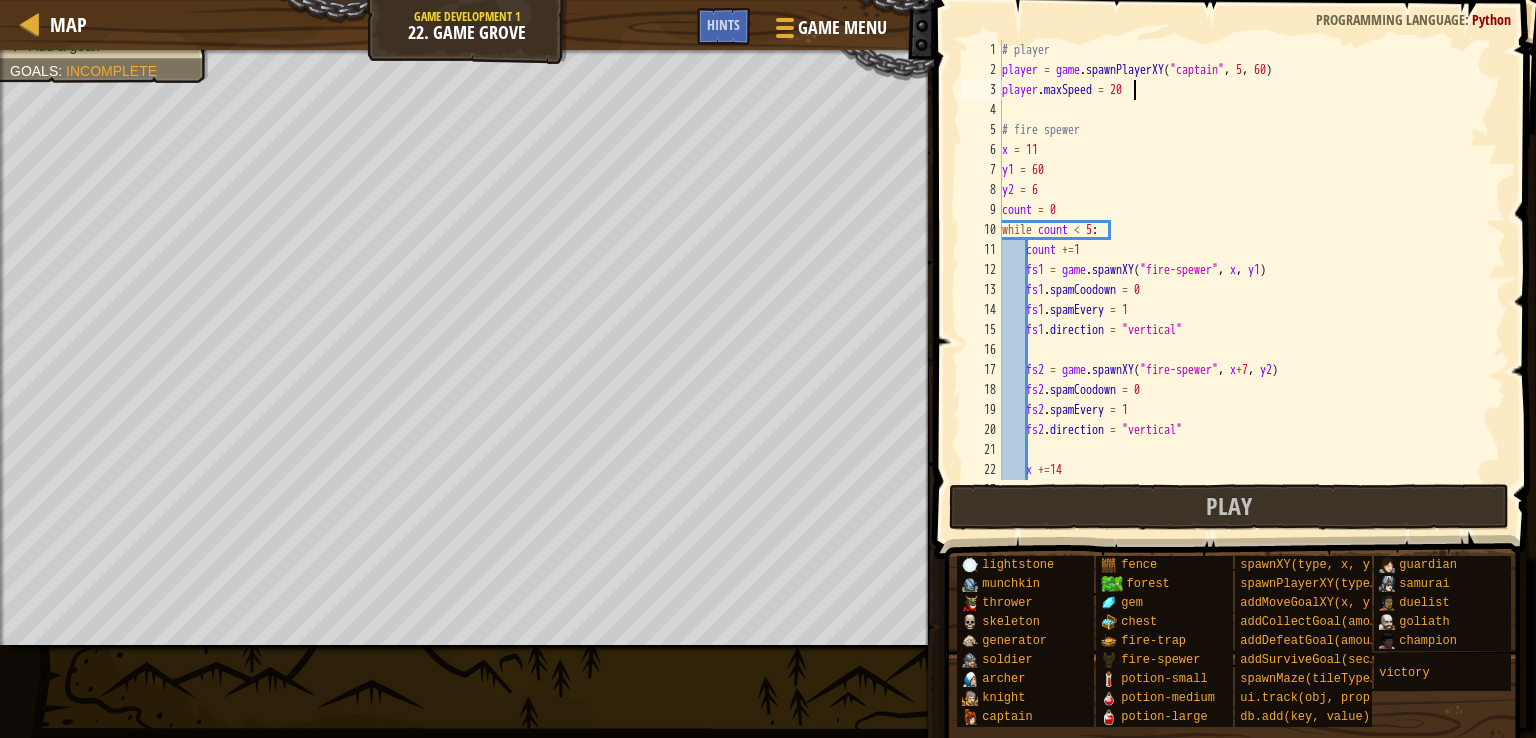 click on "# player player   =   game . spawnPlayerXY ( "captain" ,   5 ,   60 ) player . maxSpeed   =   20 # fire spewer x   =   11 y1   =   60 y2   =   6 count   =   0 while   count   <   5 :      count   += 1      fs1   =   game . spawnXY ( "fire-spewer" ,   x ,   y1 )      fs1 . spamCoodown   =   0      fs1 . spamEvery   =   1      fs1 . direction   =   "vertical"           fs2   =   game . spawnXY ( "fire-spewer" ,   x + 7 ,   y2 )      fs2 . spamCoodown   =   0      fs2 . spamEvery   =   1      fs2 . direction   =   "vertical"           x   += 14" at bounding box center [1244, 280] 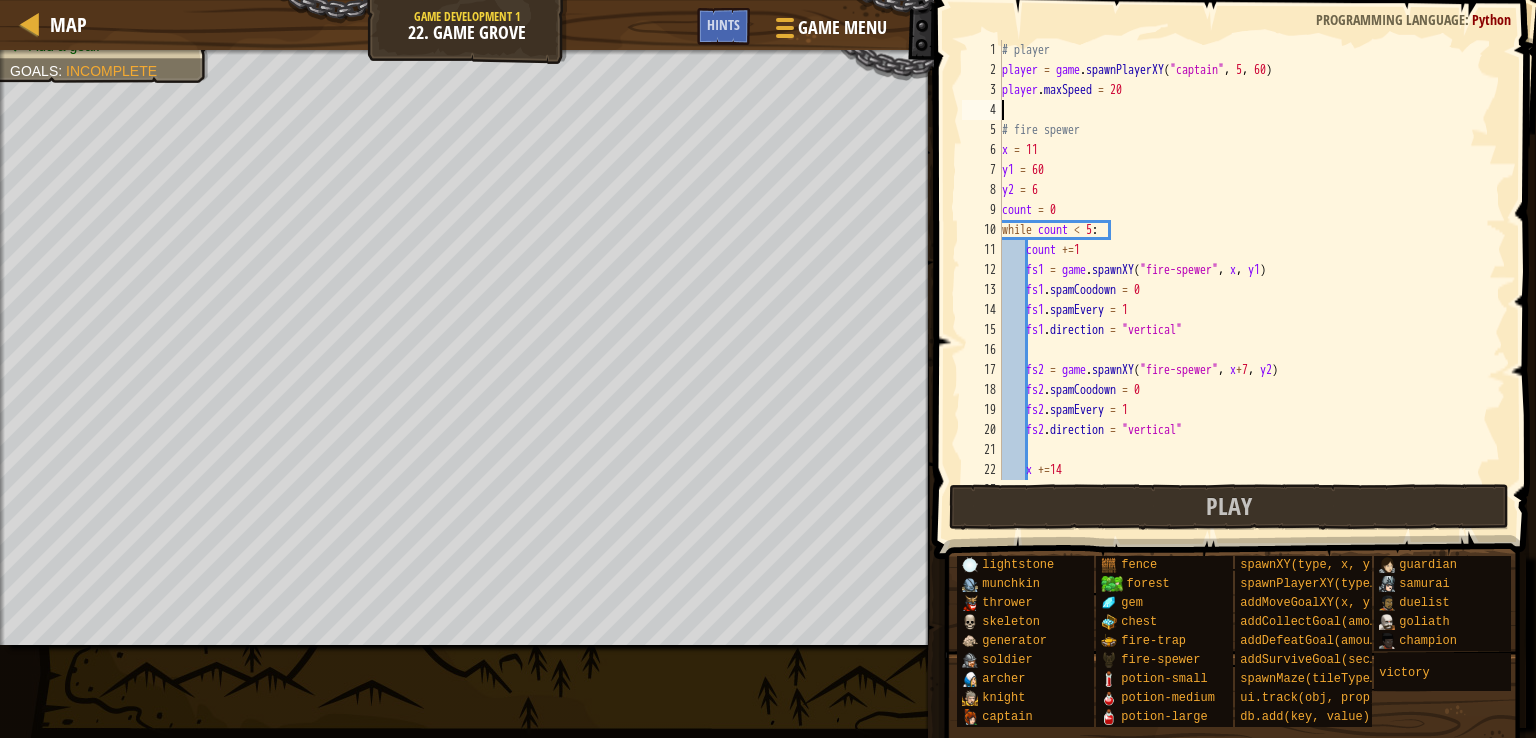 scroll, scrollTop: 9, scrollLeft: 0, axis: vertical 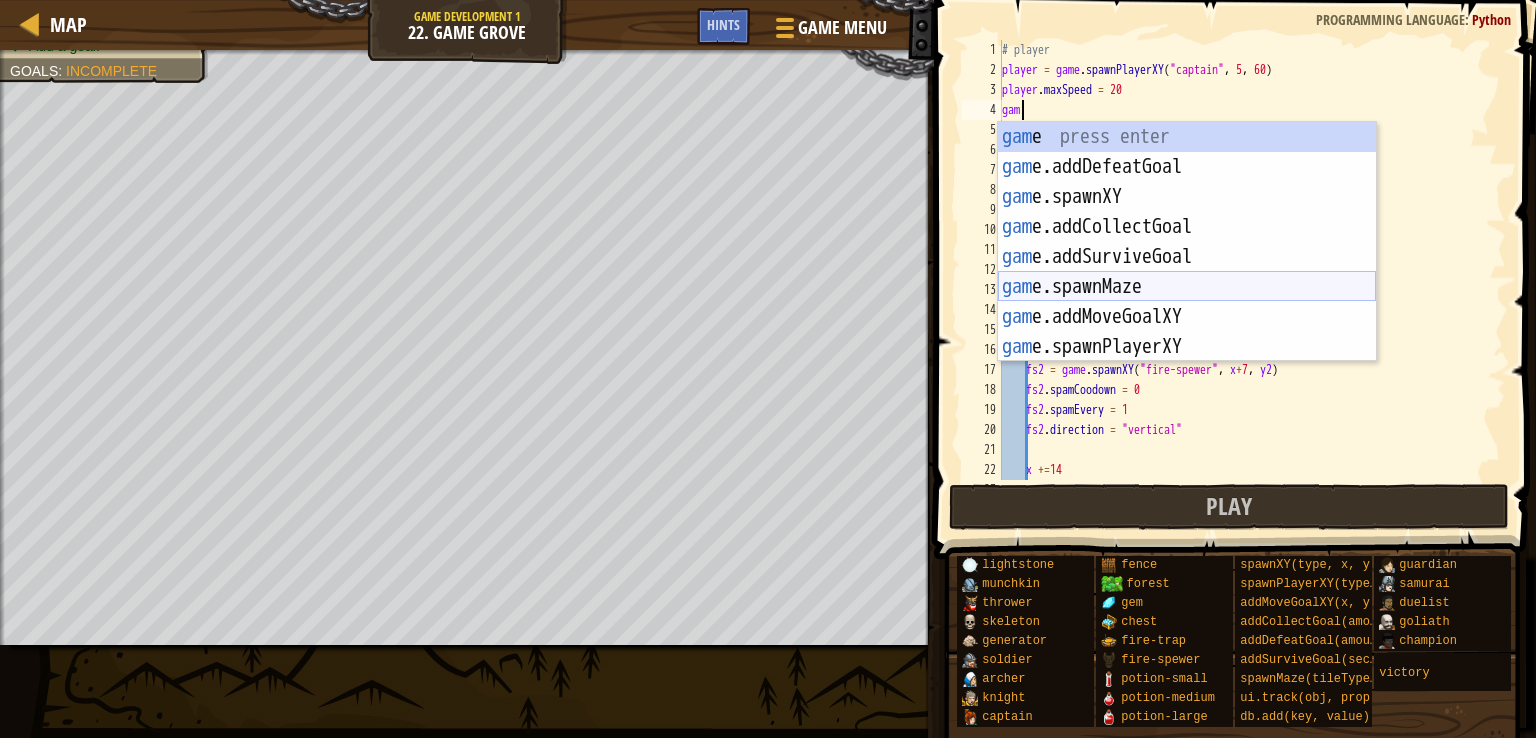 click on "gam e press enter gam e.addDefeatGoal press enter gam e.spawnXY press enter gam e.addCollectGoal press enter gam e.addSurviveGoal press enter gam e.spawnMaze press enter gam e.addMoveGoalXY press enter gam e.spawnPlayerXY press enter" at bounding box center (1187, 272) 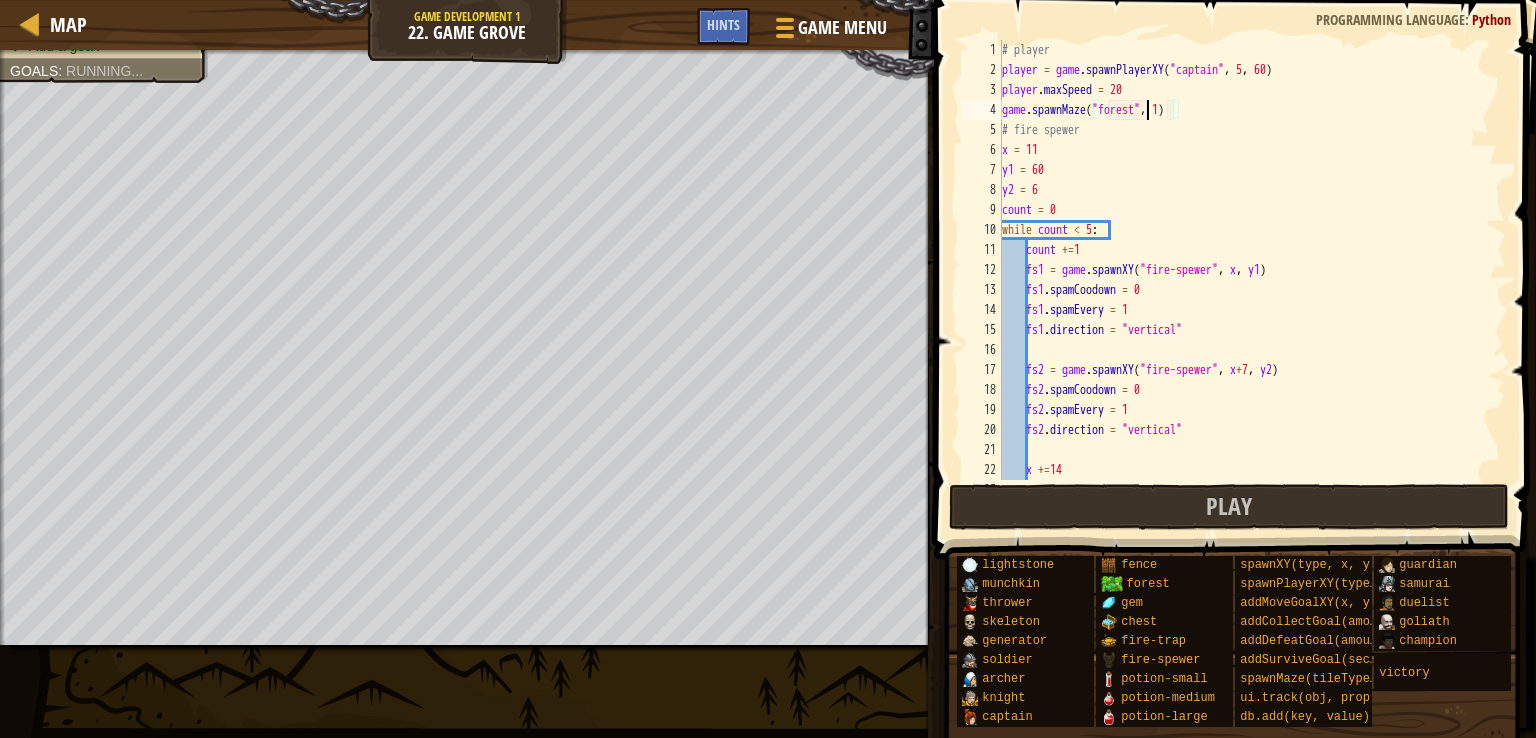 click on "# player player   =   game . spawnPlayerXY ( "captain" ,   5 ,   60 ) player . maxSpeed   =   20 game . spawnMaze ( "forest" ,   1 ) # fire spewer x   =   11 y1   =   60 y2   =   6 count   =   0 while   count   <   5 :      count   += 1      fs1   =   game . spawnXY ( "fire-spewer" ,   x ,   y1 )      fs1 . spamCoodown   =   0      fs1 . spamEvery   =   1      fs1 . direction   =   "vertical"           fs2   =   game . spawnXY ( "fire-spewer" ,   x + 7 ,   y2 )      fs2 . spamCoodown   =   0      fs2 . spamEvery   =   1      fs2 . direction   =   "vertical"           x   += 14" at bounding box center [1244, 280] 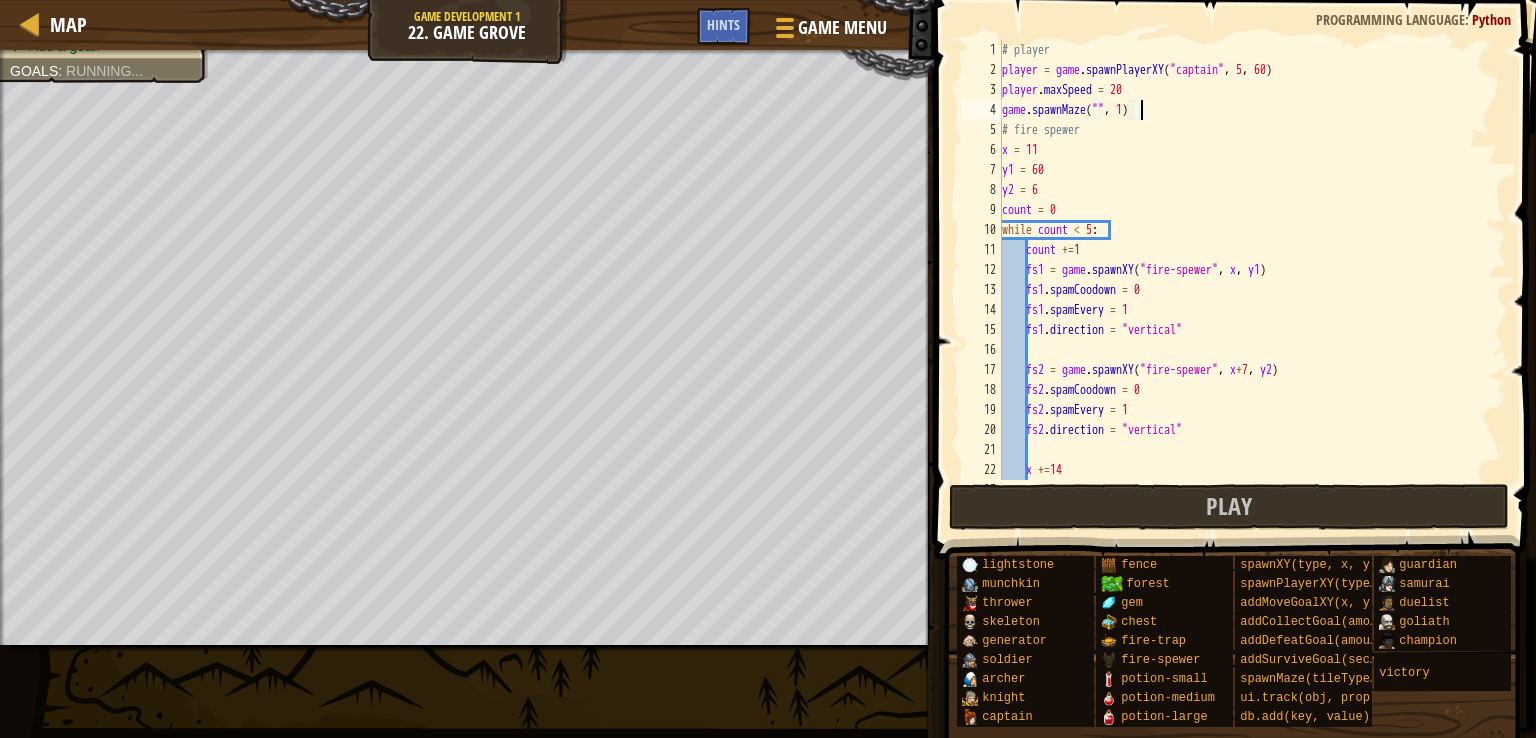 click on "# player player   =   game . spawnPlayerXY ( "captain" ,   5 ,   60 ) player . maxSpeed   =   20 game . spawnMaze ( "" ,   1 ) # fire spewer x   =   11 y1   =   60 y2   =   6 count   =   0 while   count   <   5 :      count   += 1      fs1   =   game . spawnXY ( "fire-spewer" ,   x ,   y1 )      fs1 . spamCoodown   =   0      fs1 . spamEvery   =   1      fs1 . direction   =   "vertical"           fs2   =   game . spawnXY ( "fire-spewer" ,   x + 7 ,   y2 )      fs2 . spamCoodown   =   0      fs2 . spamEvery   =   1      fs2 . direction   =   "vertical"           x   += 14" at bounding box center [1244, 280] 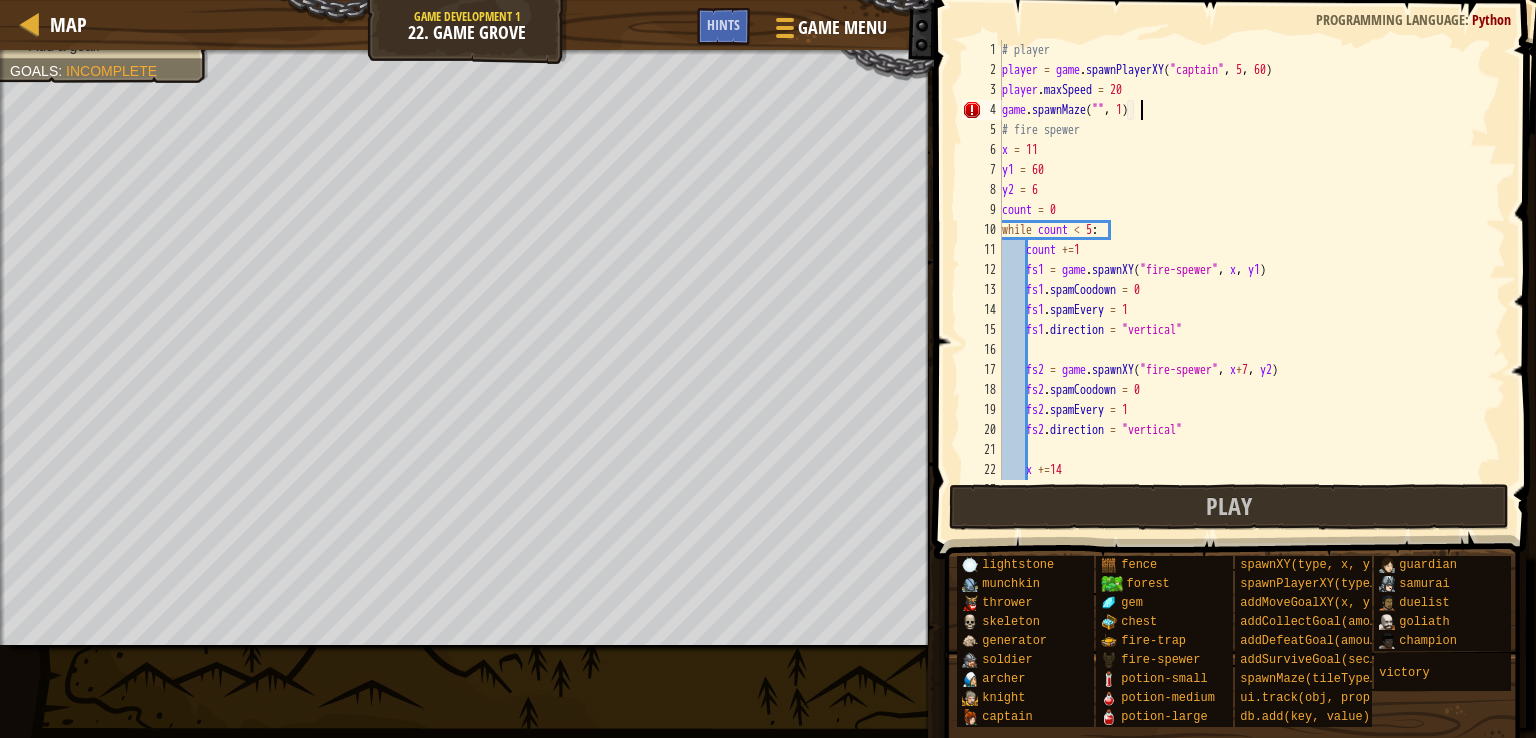 scroll, scrollTop: 9, scrollLeft: 10, axis: both 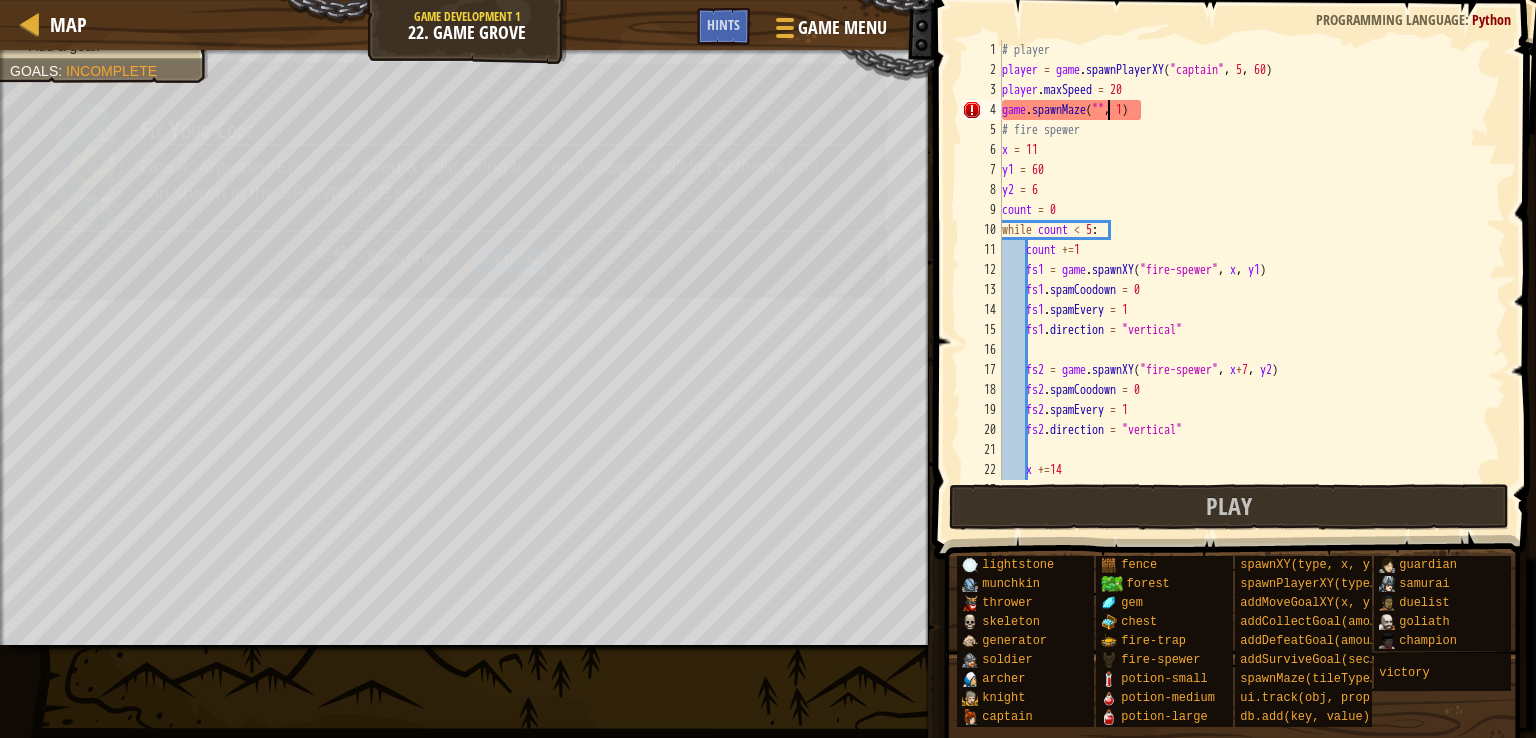 click on "# player player   =   game . spawnPlayerXY ( "captain" ,   5 ,   60 ) player . maxSpeed   =   20 game . spawnMaze ( "" ,   1 ) # fire spewer x   =   11 y1   =   60 y2   =   6 count   =   0 while   count   <   5 :      count   += 1      fs1   =   game . spawnXY ( "fire-spewer" ,   x ,   y1 )      fs1 . spamCoodown   =   0      fs1 . spamEvery   =   1      fs1 . direction   =   "vertical"           fs2   =   game . spawnXY ( "fire-spewer" ,   x + 7 ,   y2 )      fs2 . spamCoodown   =   0      fs2 . spamEvery   =   1      fs2 . direction   =   "vertical"           x   += 14" at bounding box center (1244, 280) 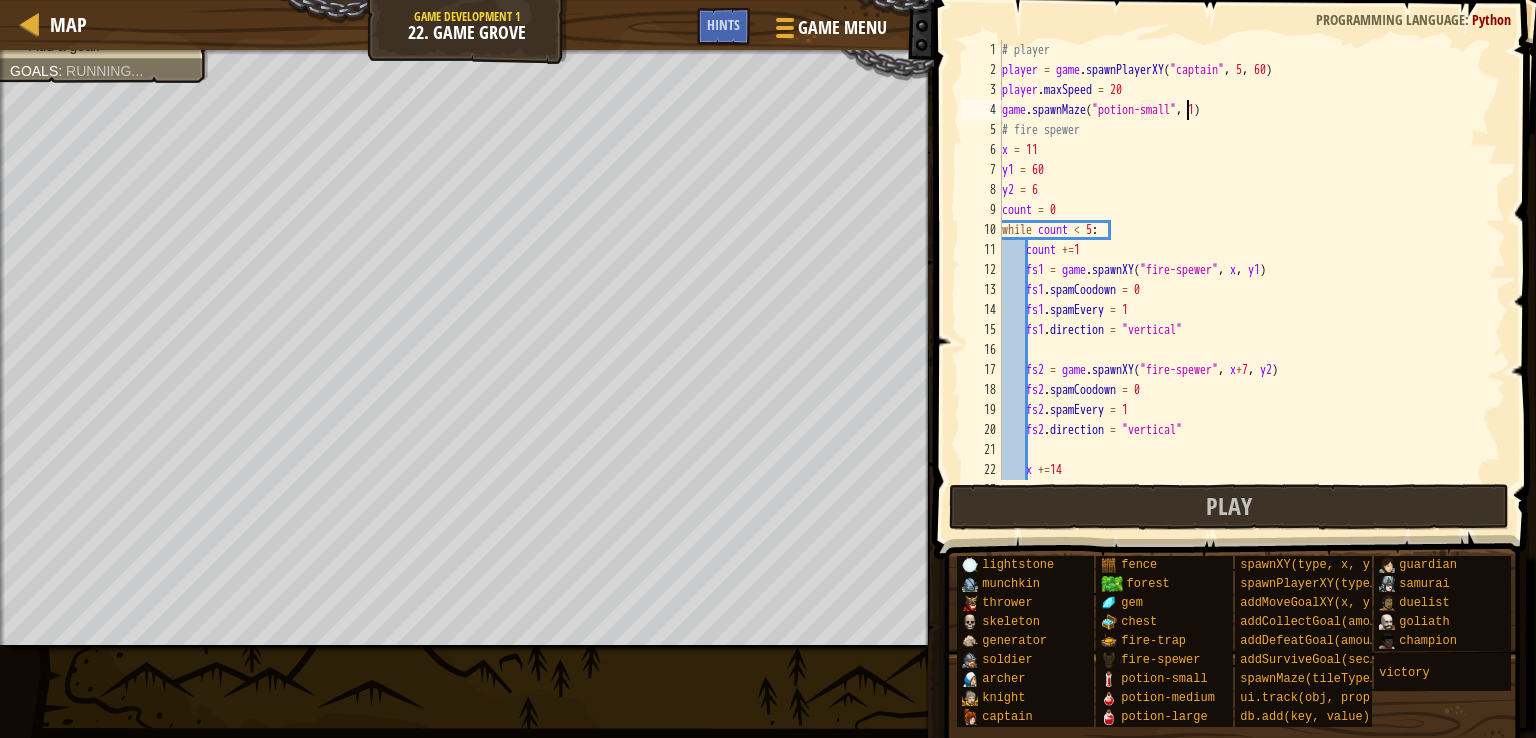 scroll, scrollTop: 9, scrollLeft: 16, axis: both 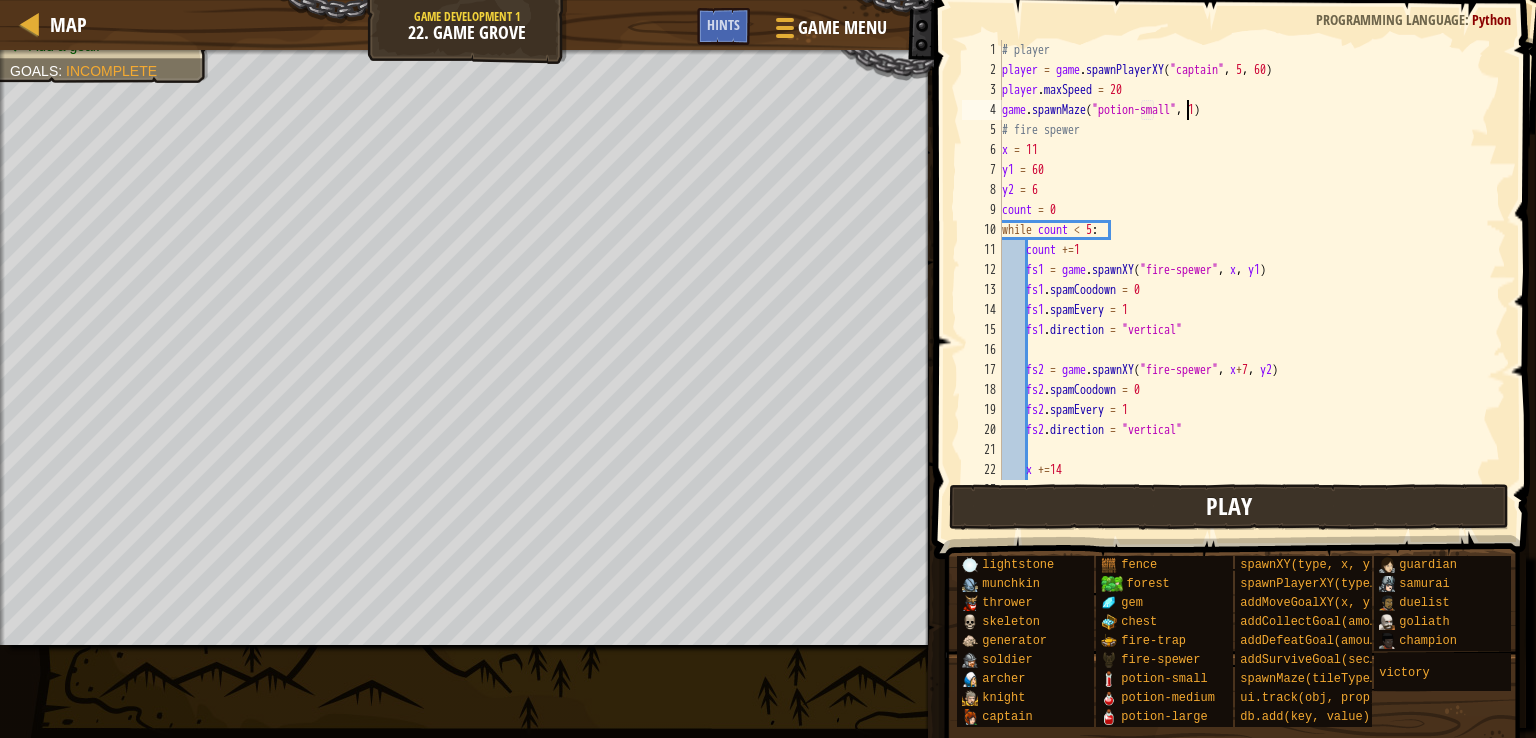 type on "game.spawnMaze("potion-small", 1)" 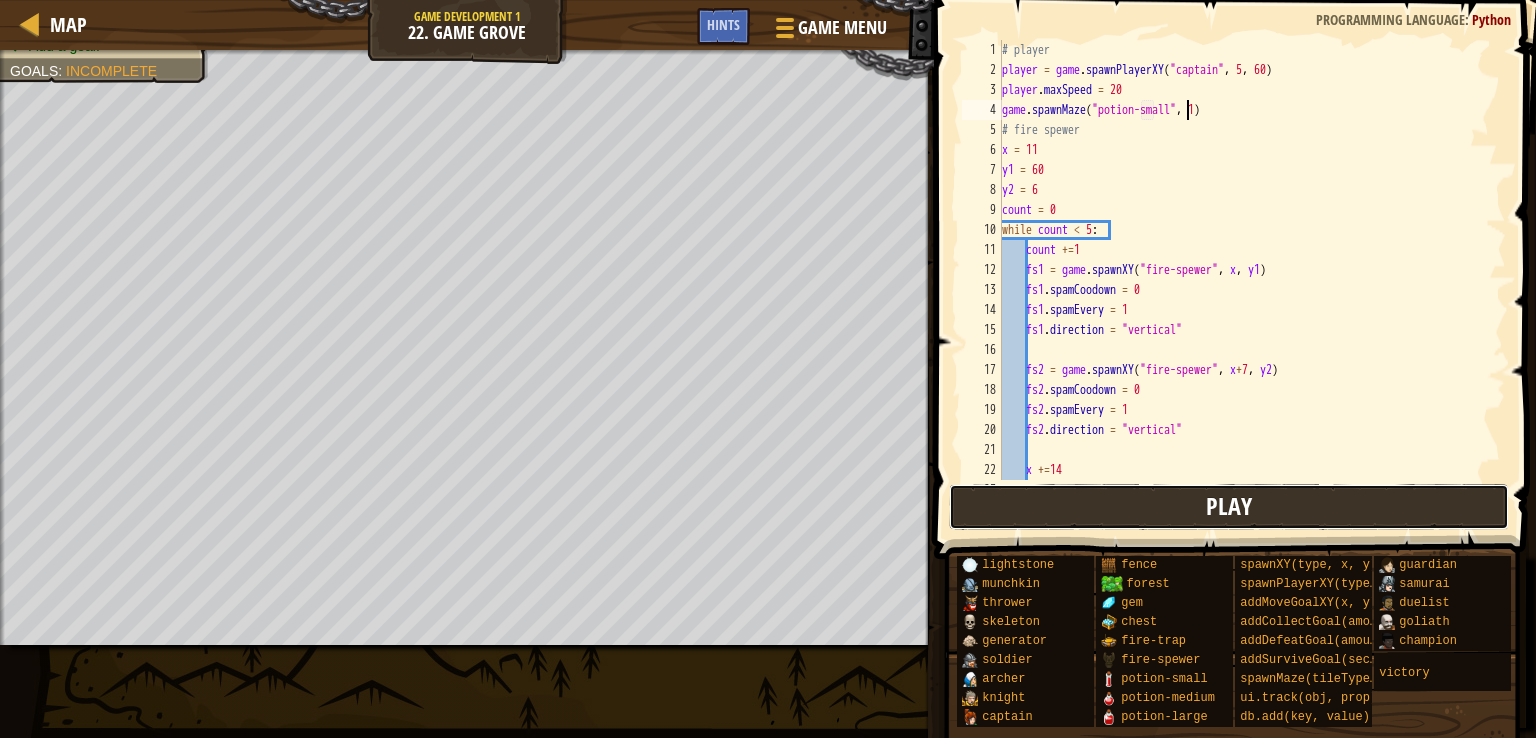 click on "Play" at bounding box center (1229, 507) 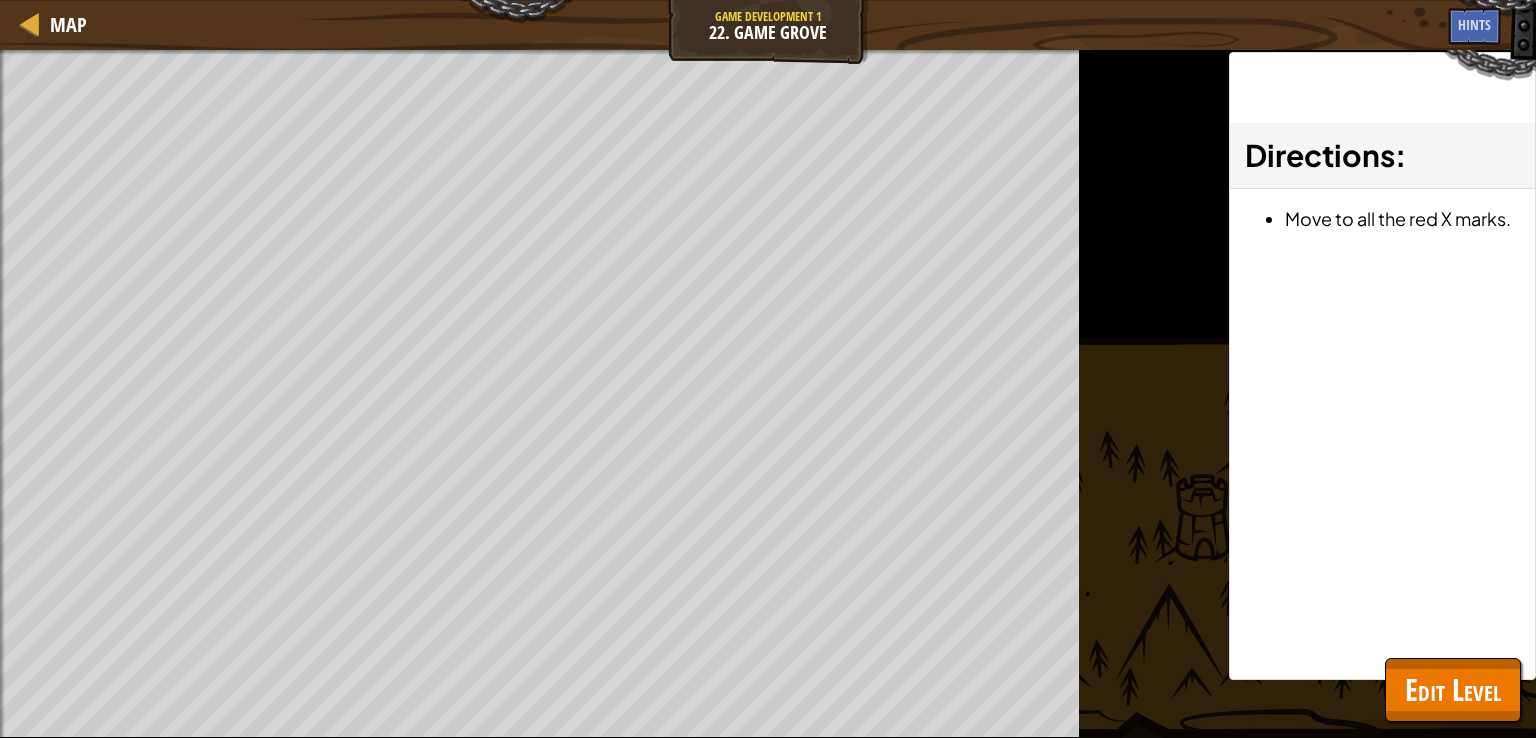 drag, startPoint x: 1377, startPoint y: 629, endPoint x: 1424, endPoint y: 694, distance: 80.21222 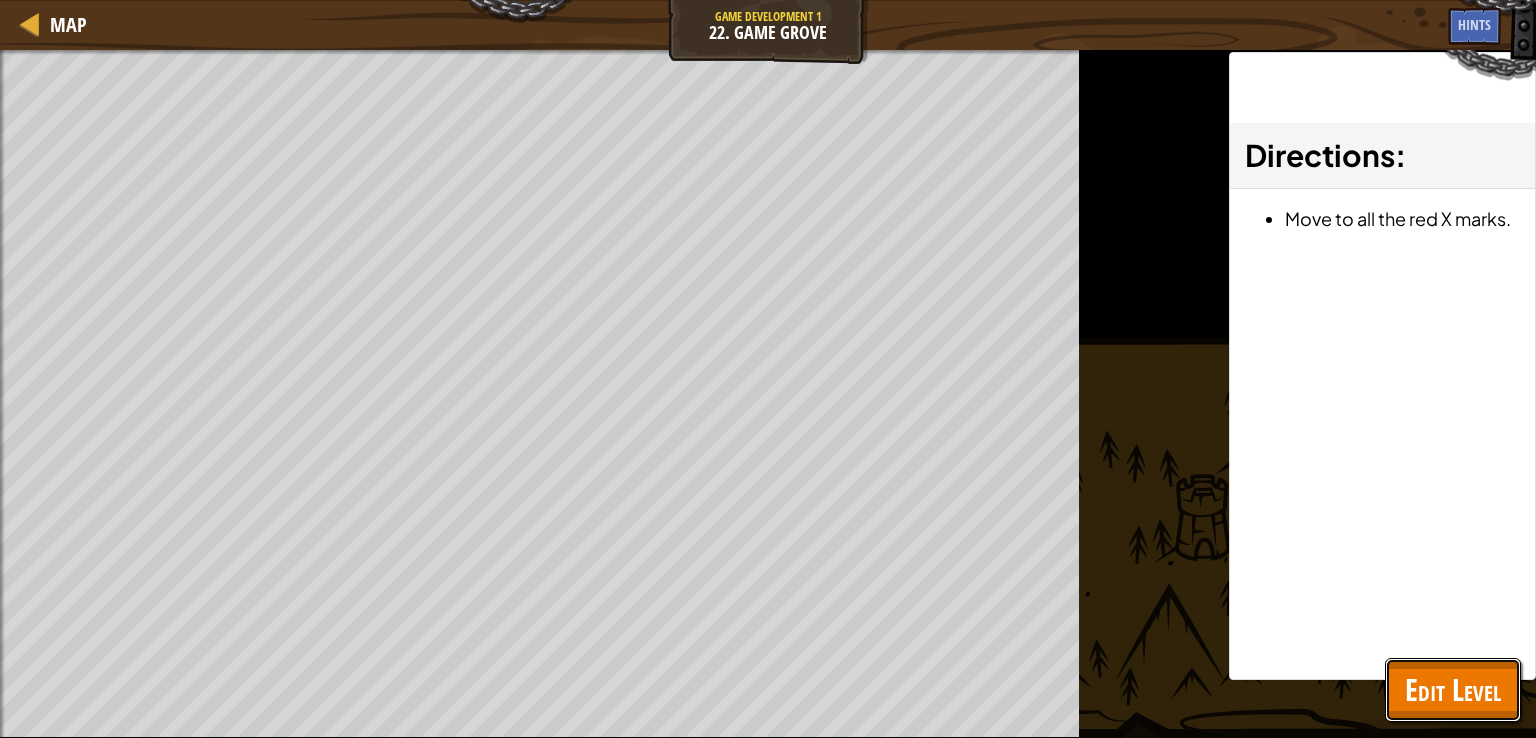 click on "Edit Level" at bounding box center [1453, 689] 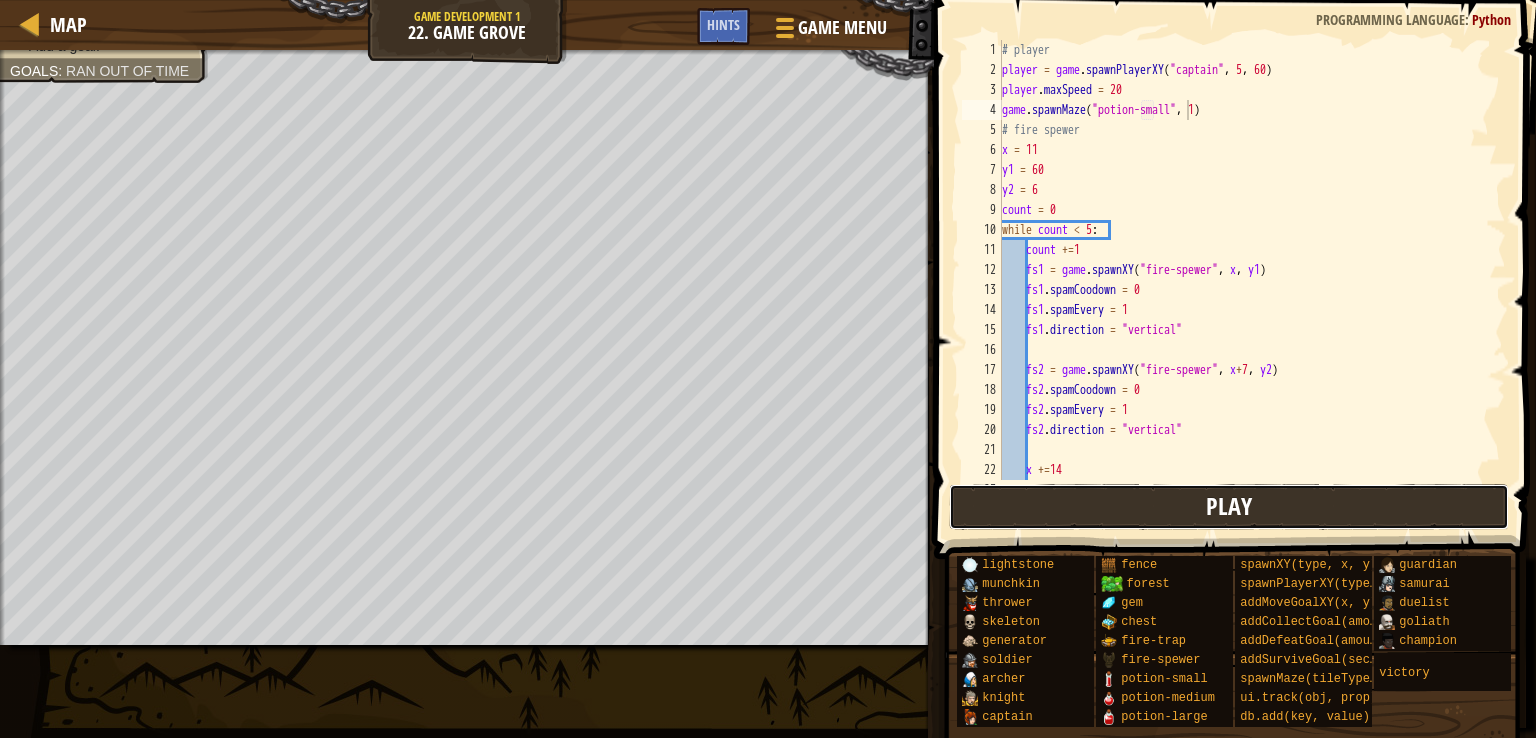 click on "Play" at bounding box center [1229, 507] 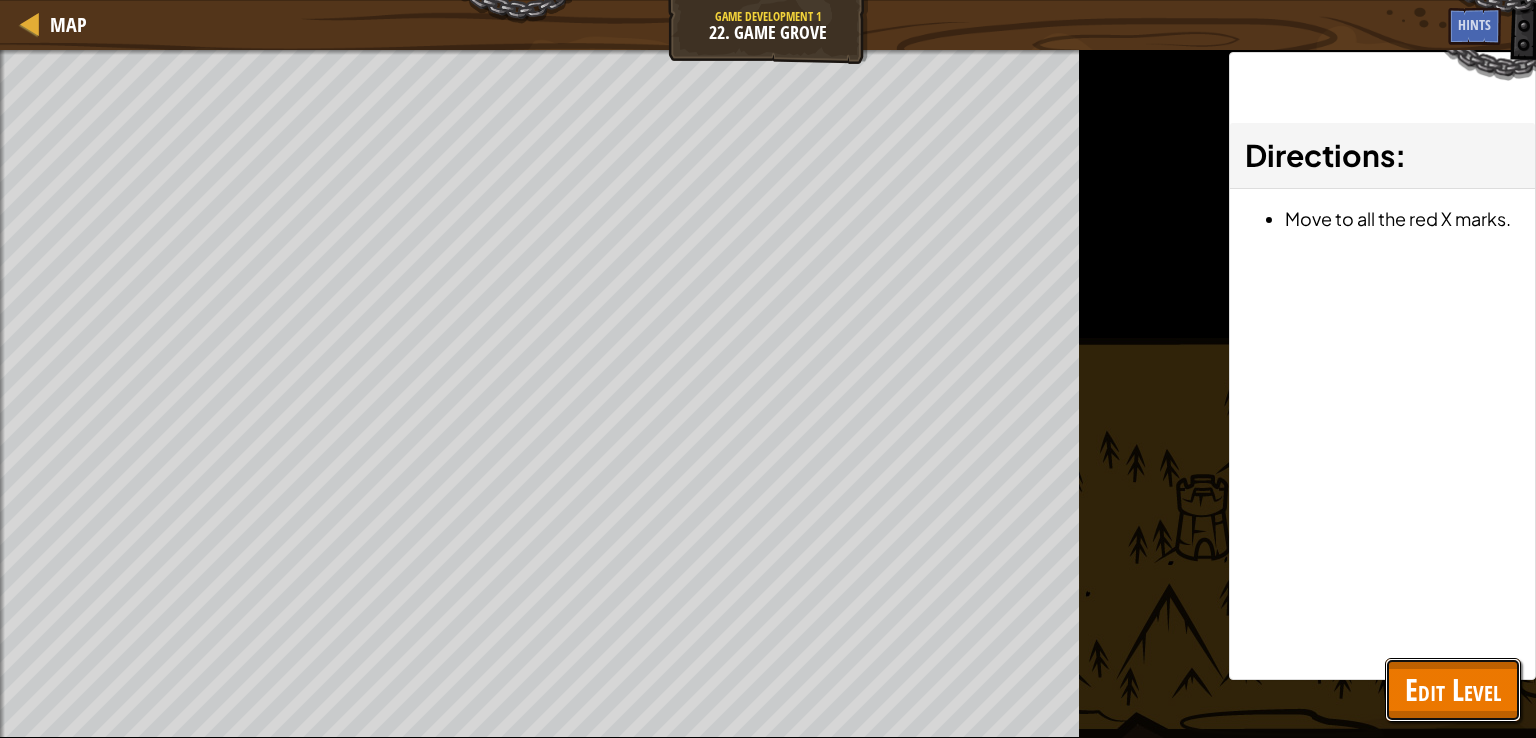 click on "Edit Level" at bounding box center [1453, 689] 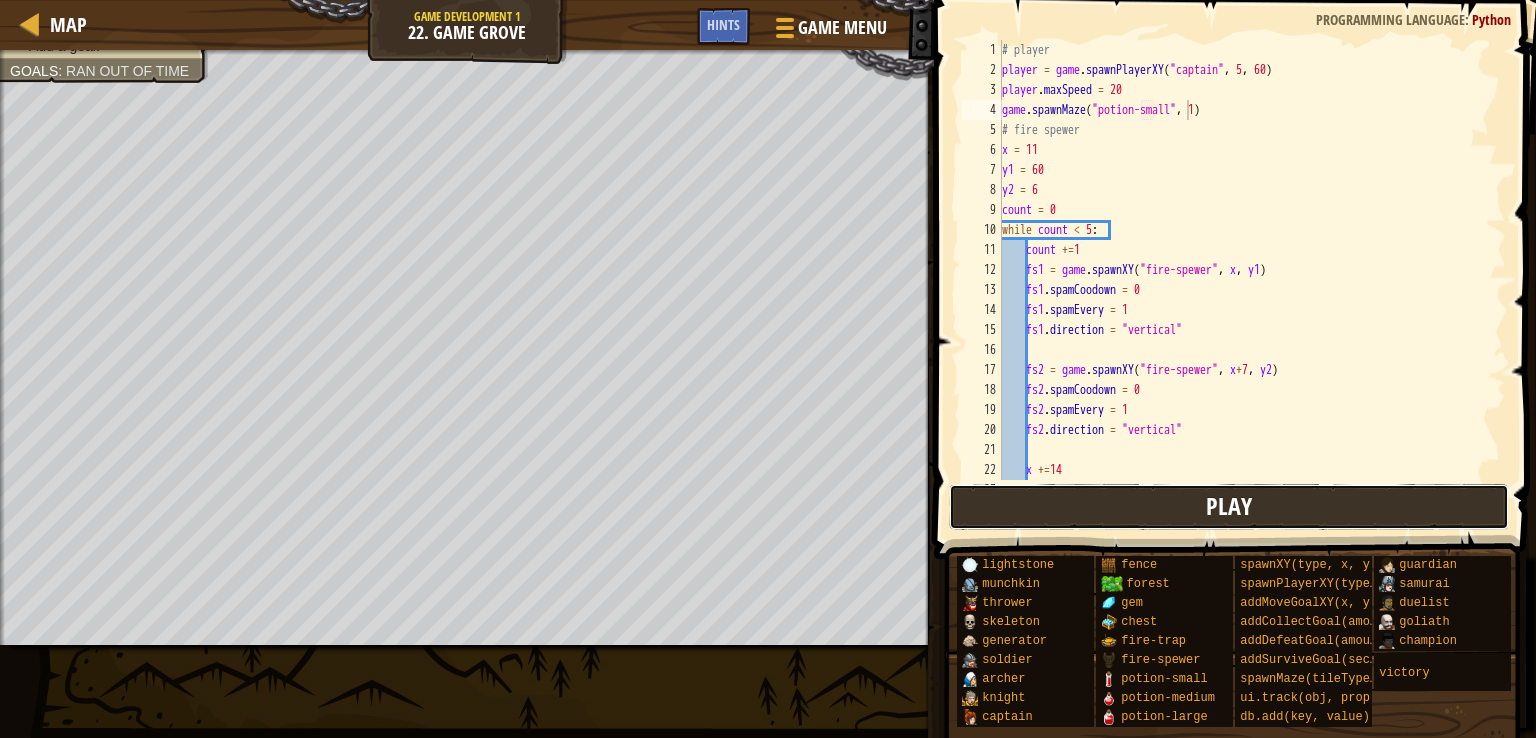 click on "Play" at bounding box center [1229, 507] 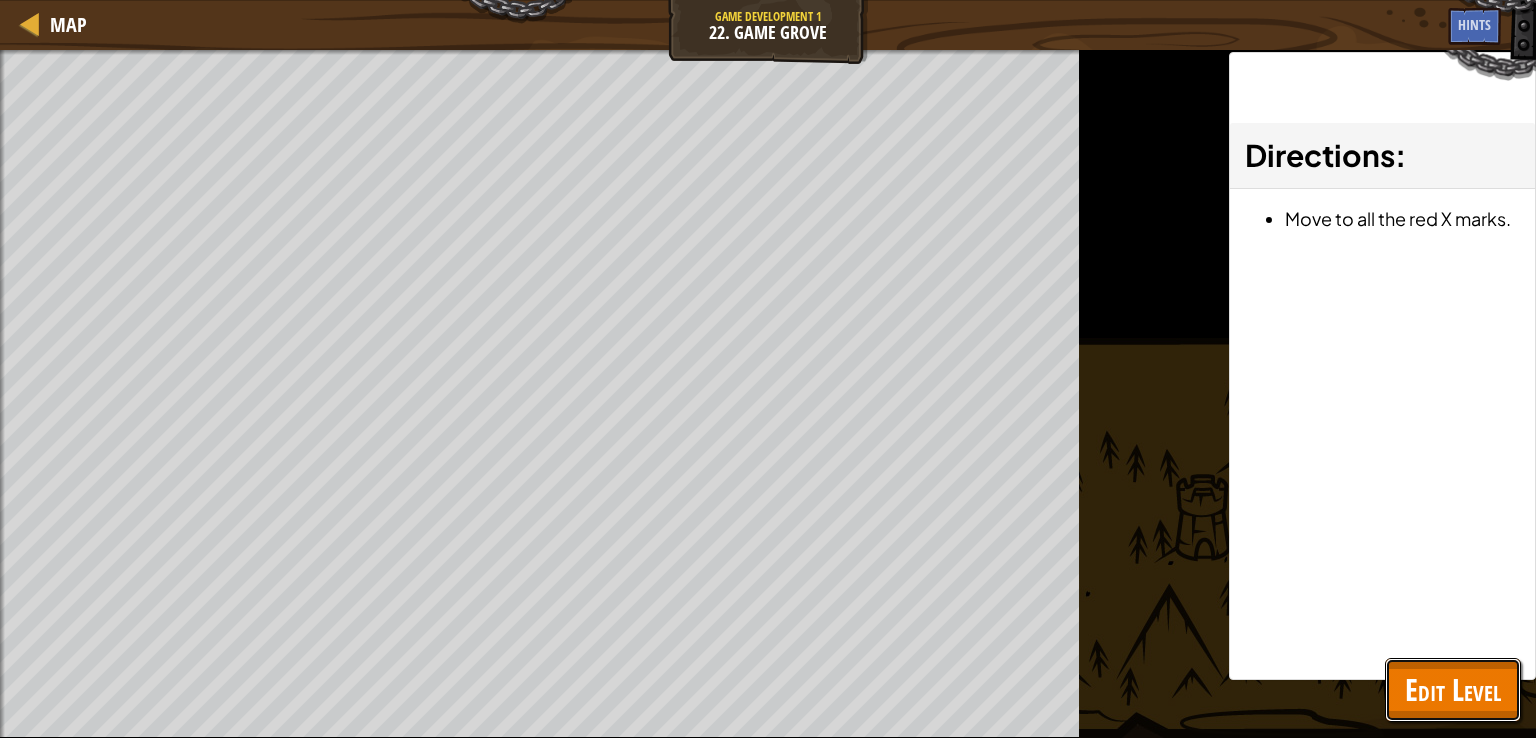 drag, startPoint x: 1420, startPoint y: 712, endPoint x: 1414, endPoint y: 663, distance: 49.365982 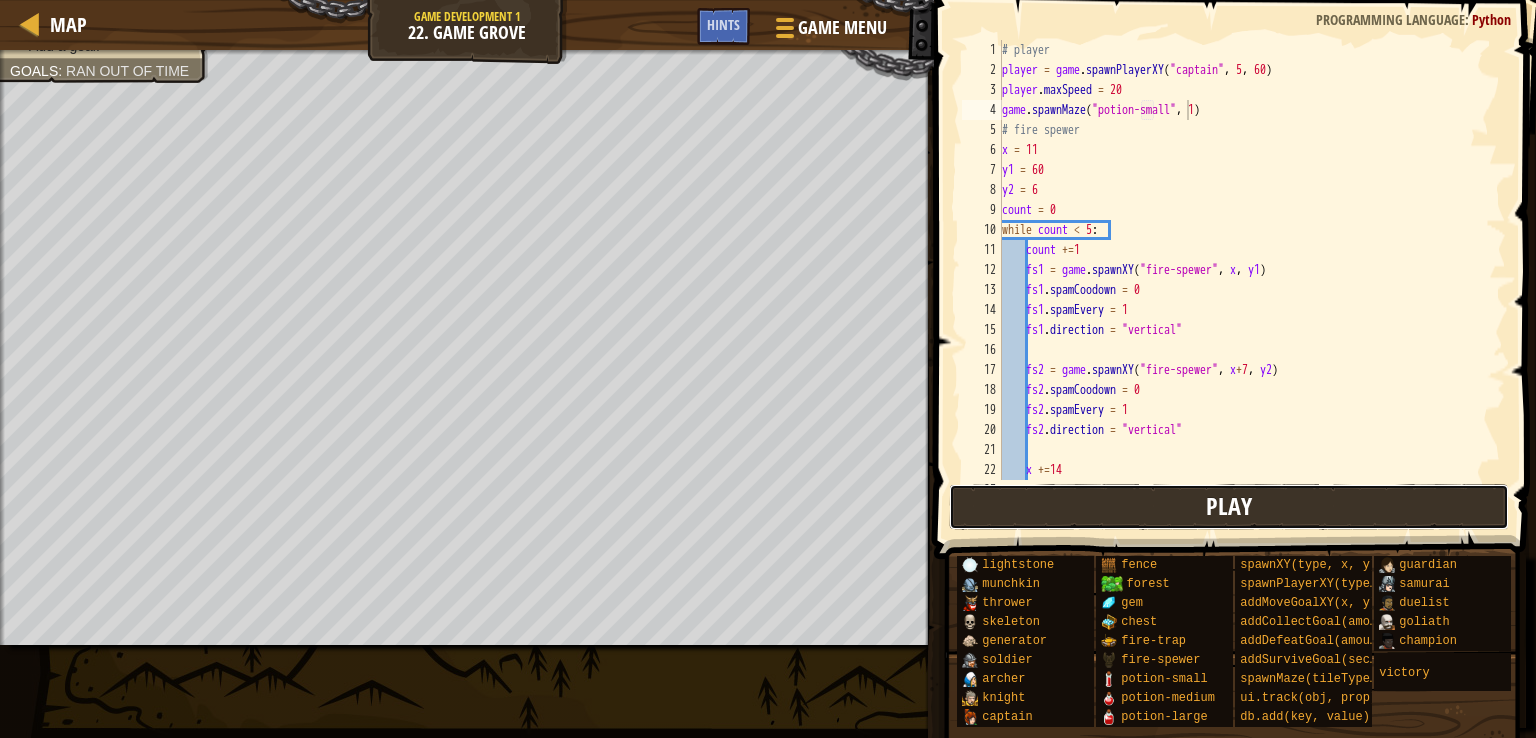 click on "Play" at bounding box center (1229, 507) 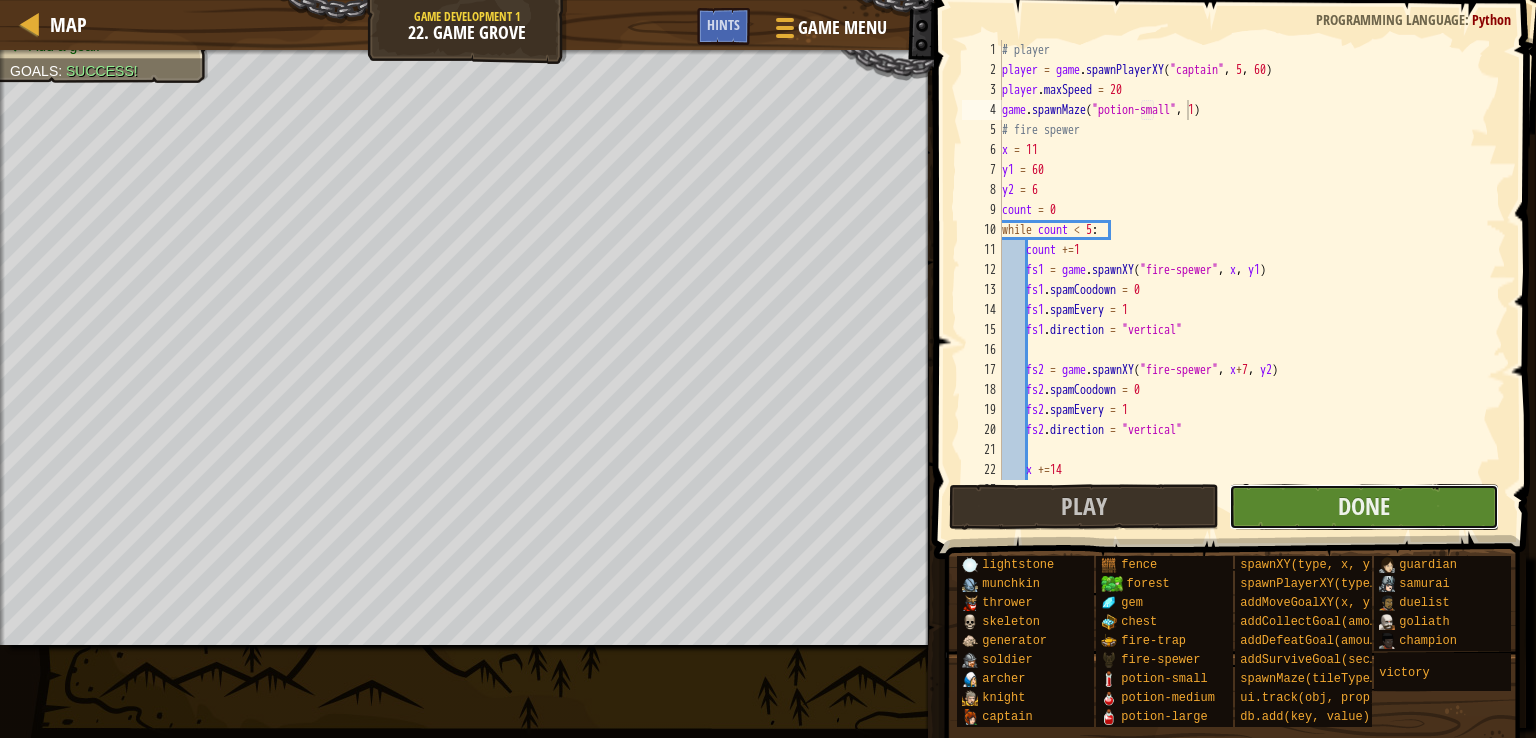 click on "Done" at bounding box center [1364, 507] 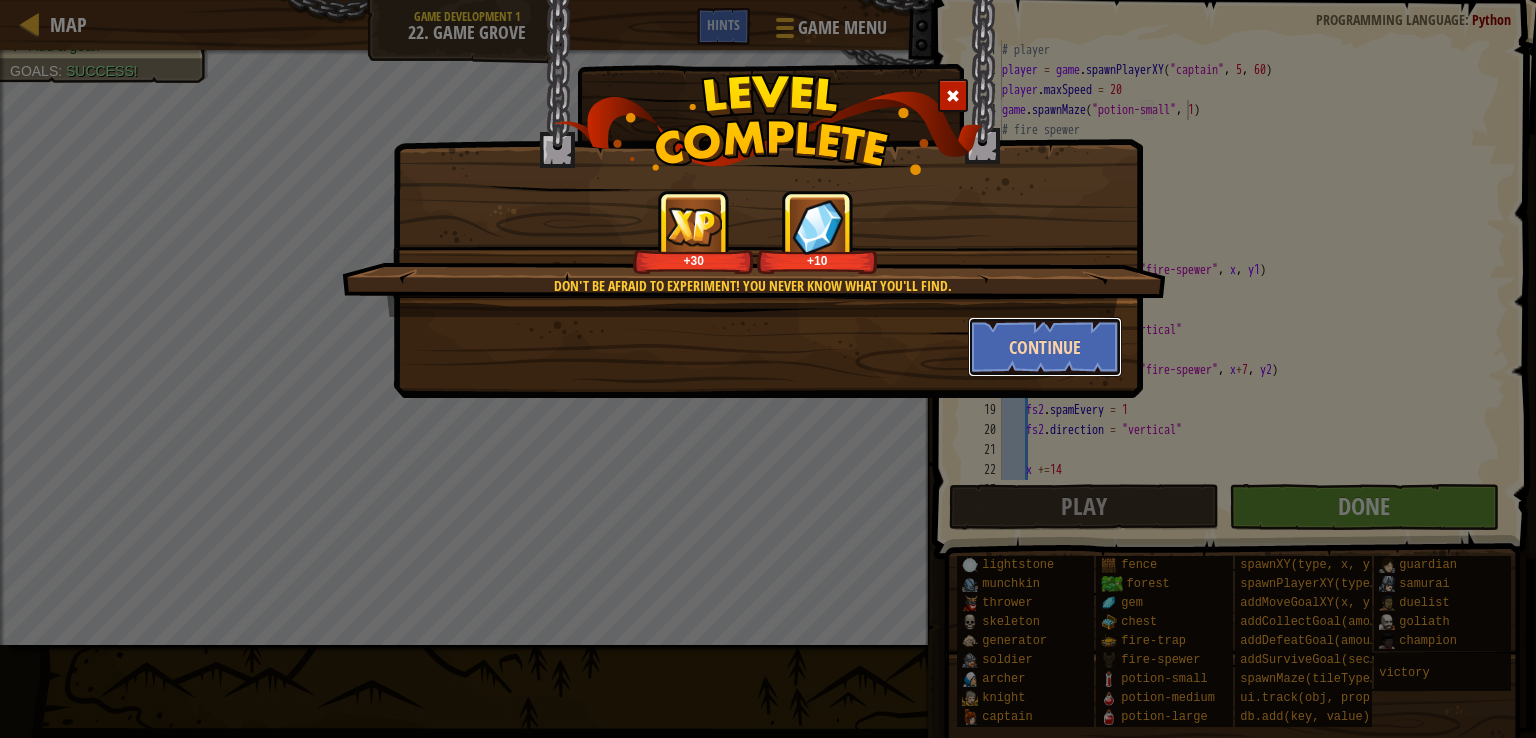 click on "Continue" at bounding box center (1045, 347) 